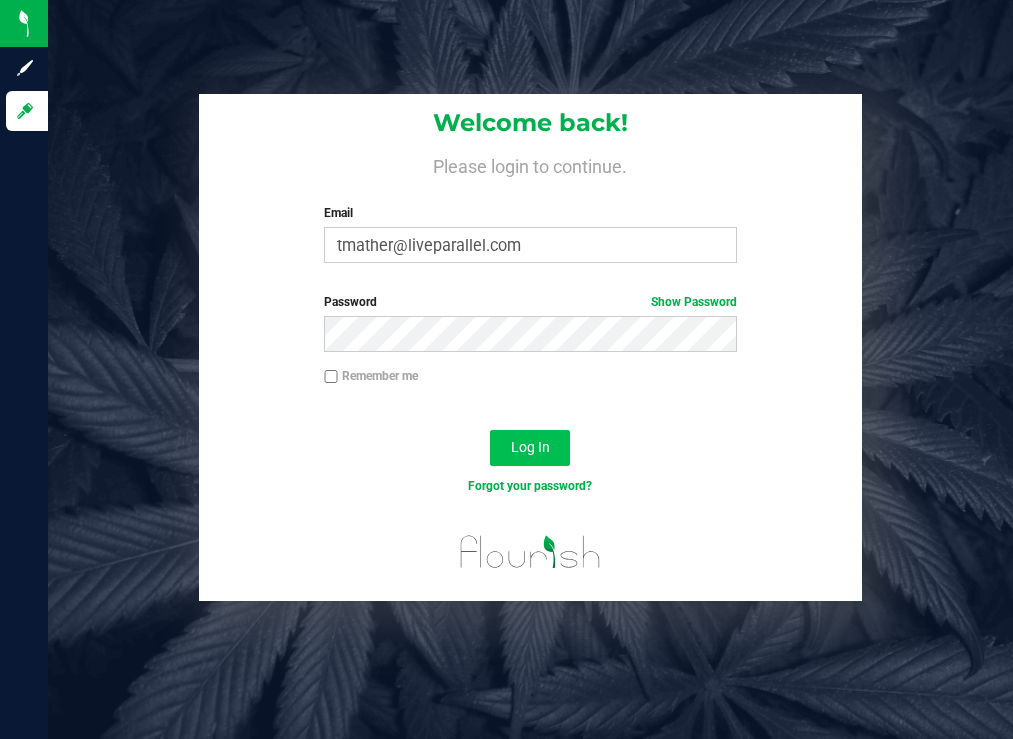 scroll, scrollTop: 0, scrollLeft: 0, axis: both 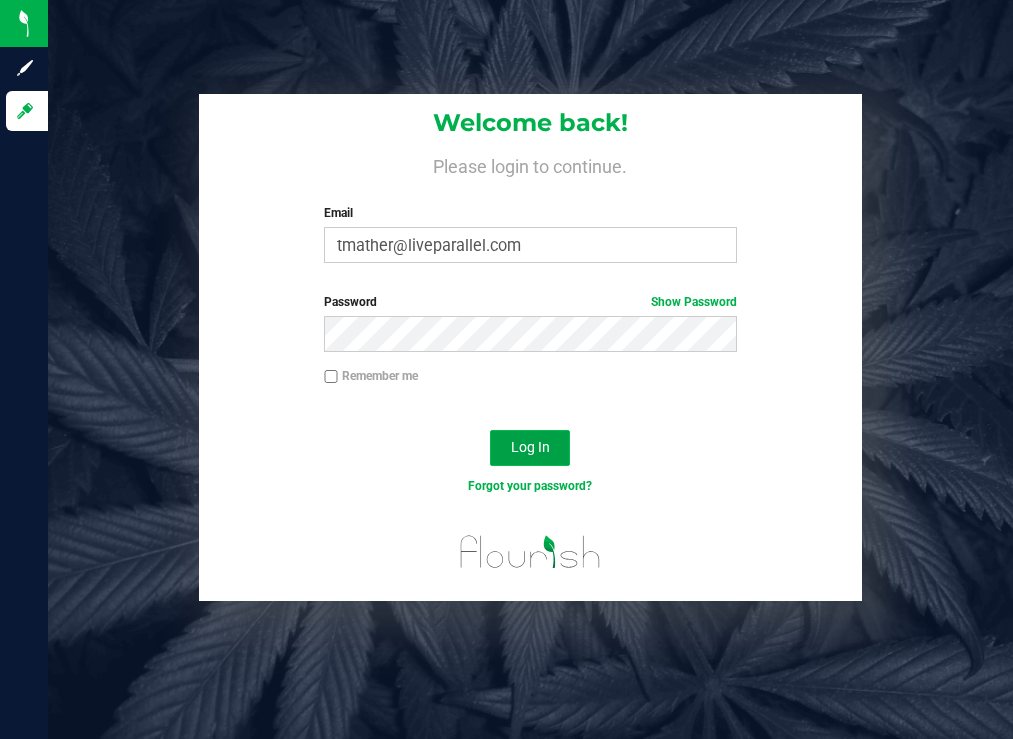 click on "Log In" at bounding box center [530, 448] 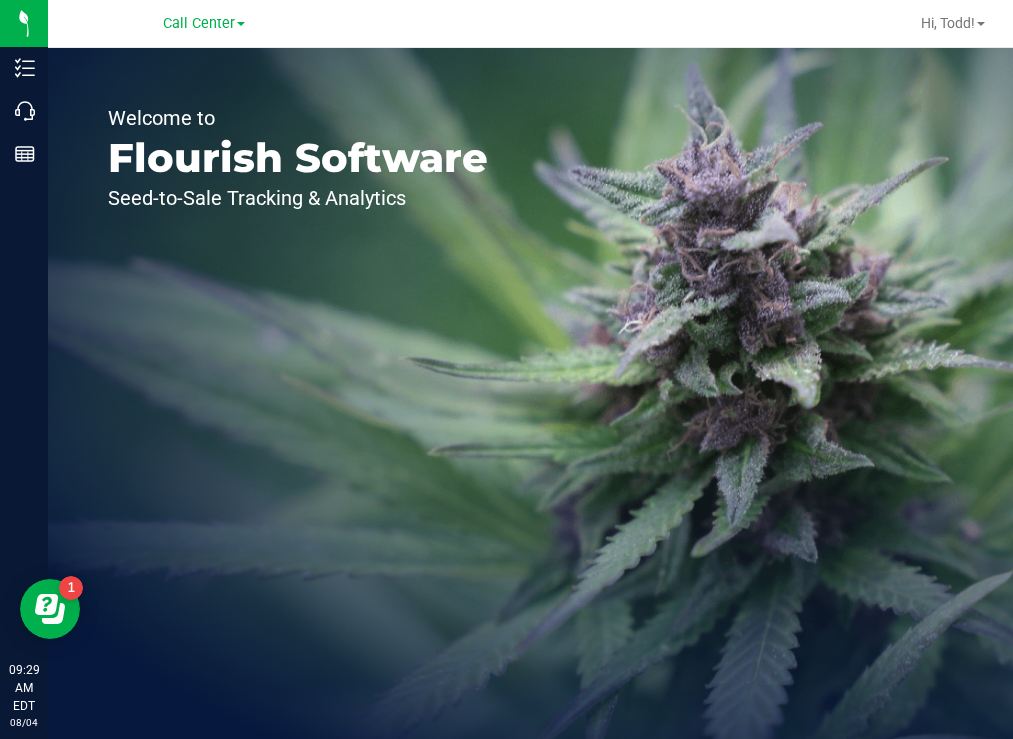 scroll, scrollTop: 0, scrollLeft: 0, axis: both 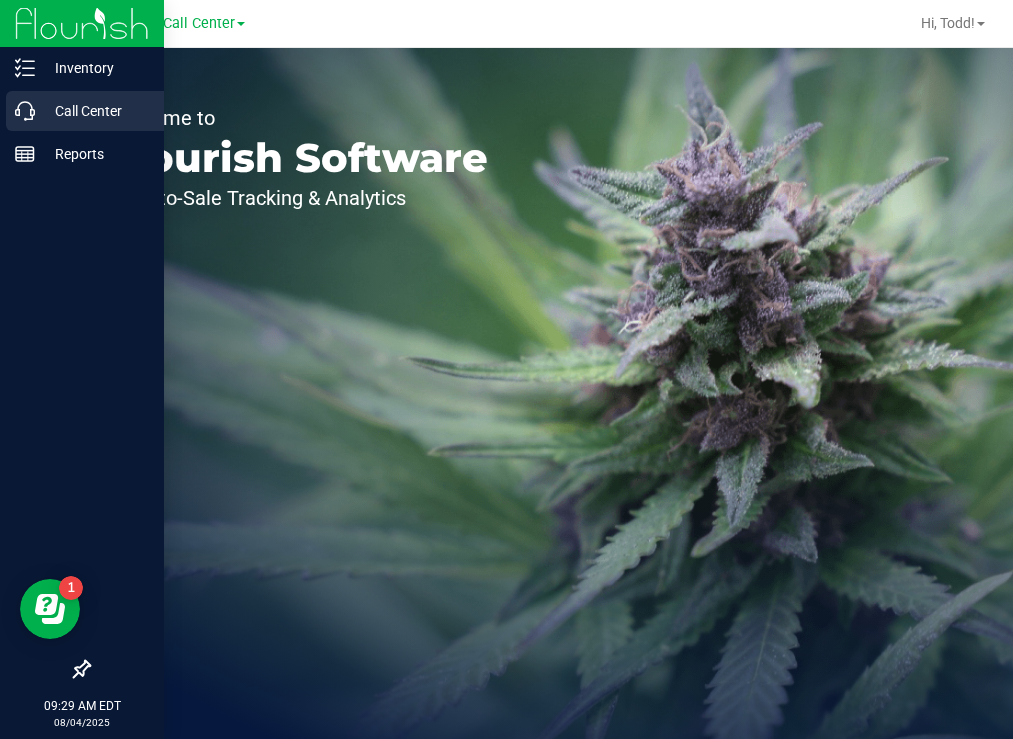 click on "Call Center" at bounding box center [85, 111] 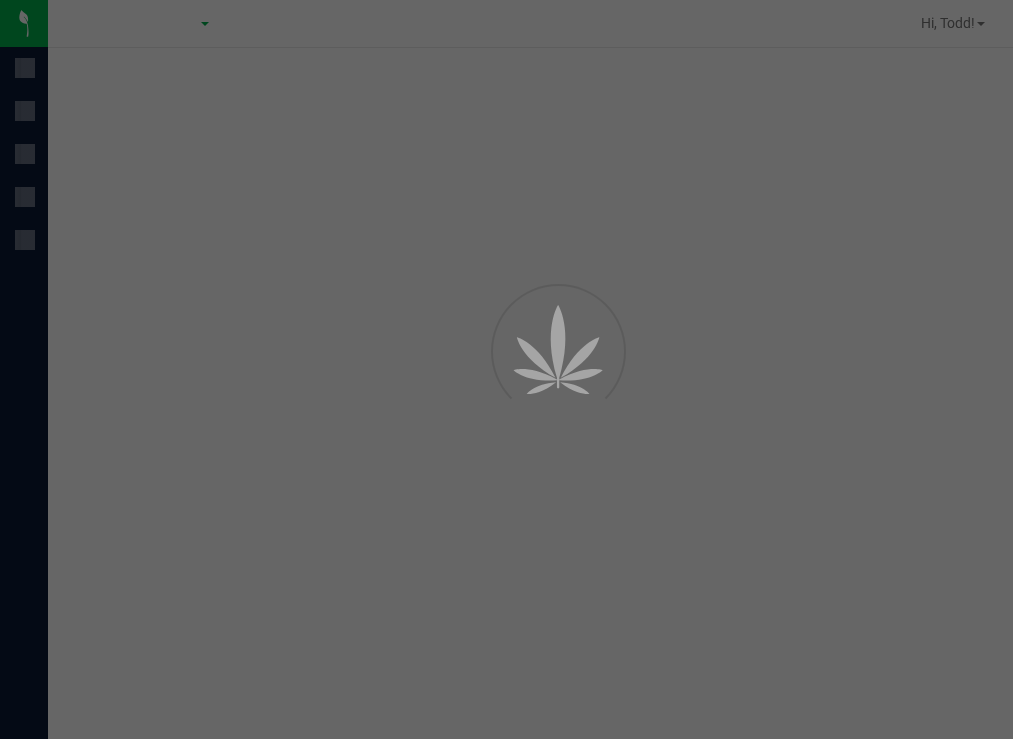 scroll, scrollTop: 0, scrollLeft: 0, axis: both 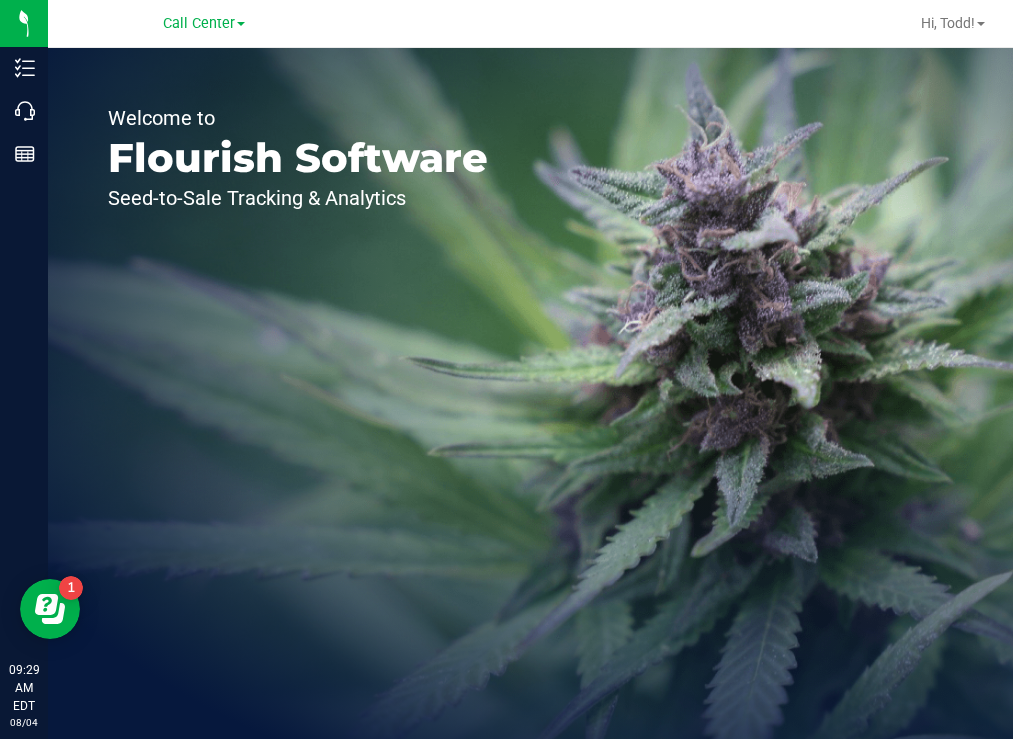 drag, startPoint x: 592, startPoint y: 239, endPoint x: 524, endPoint y: 211, distance: 73.53911 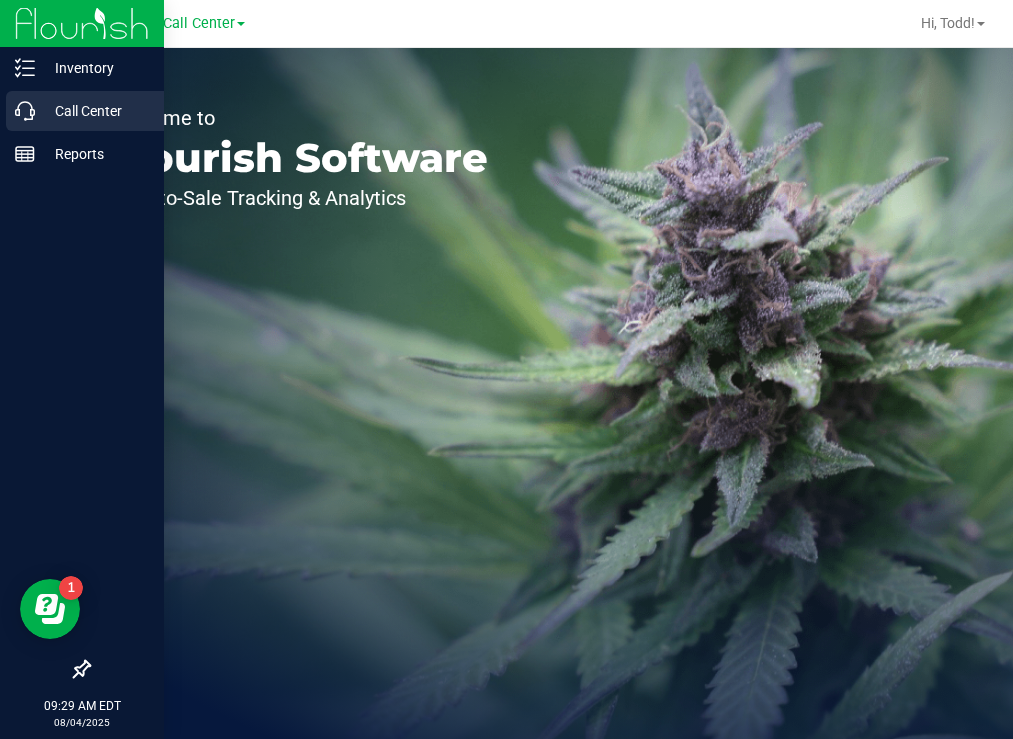 click 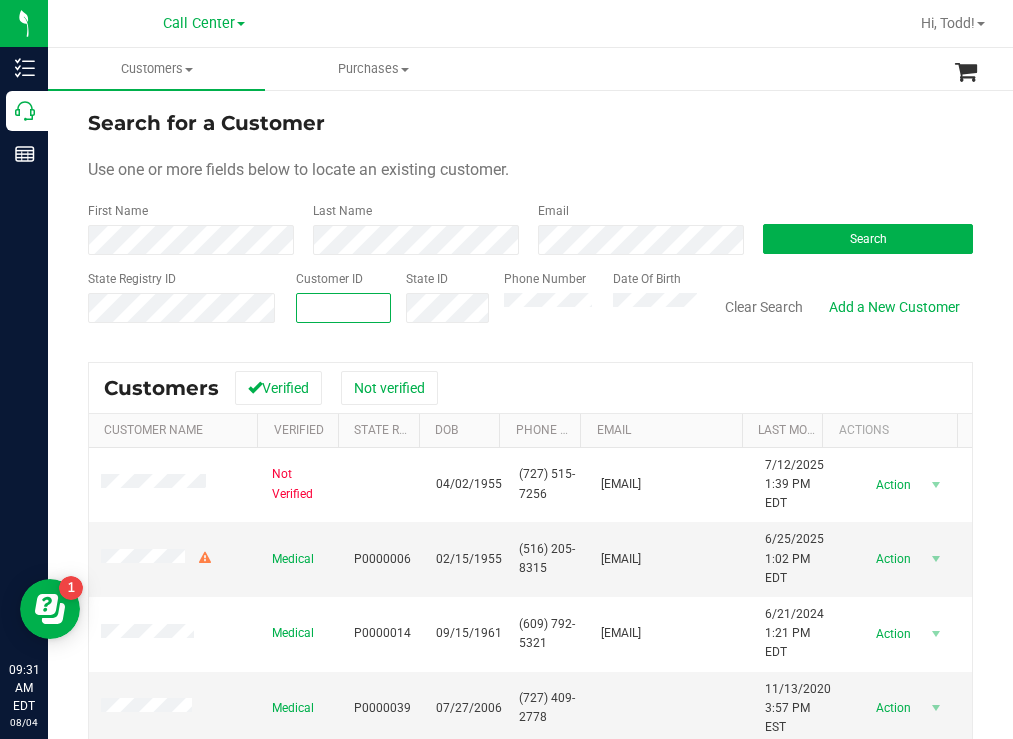 paste on "[NUMBER]" 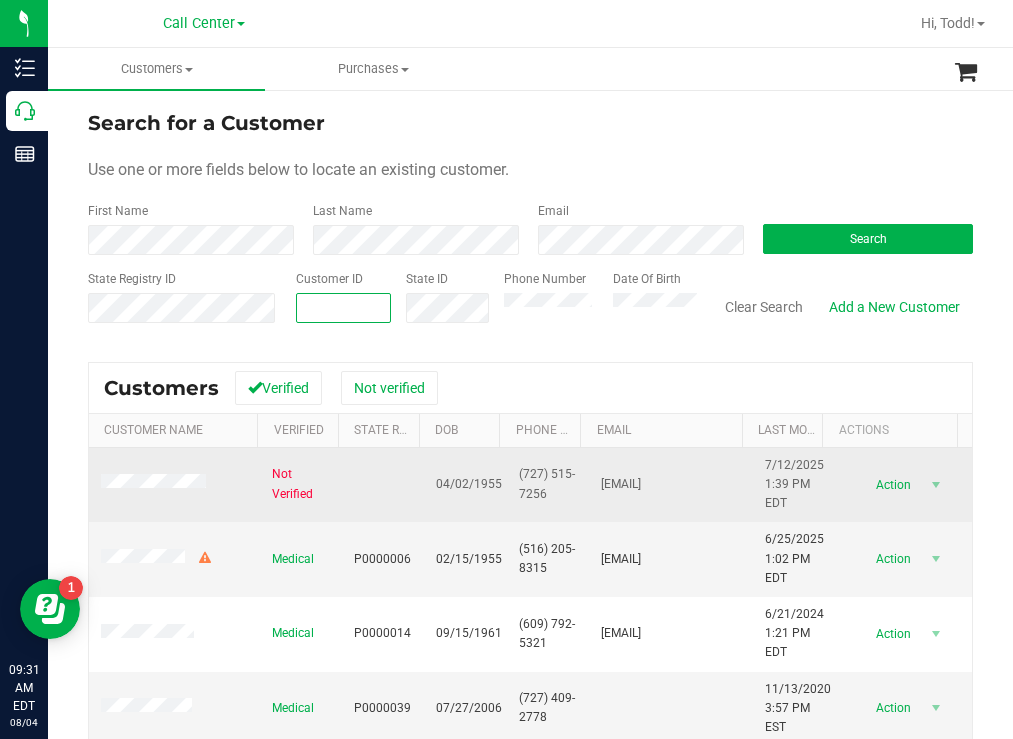 type on "[NUMBER]" 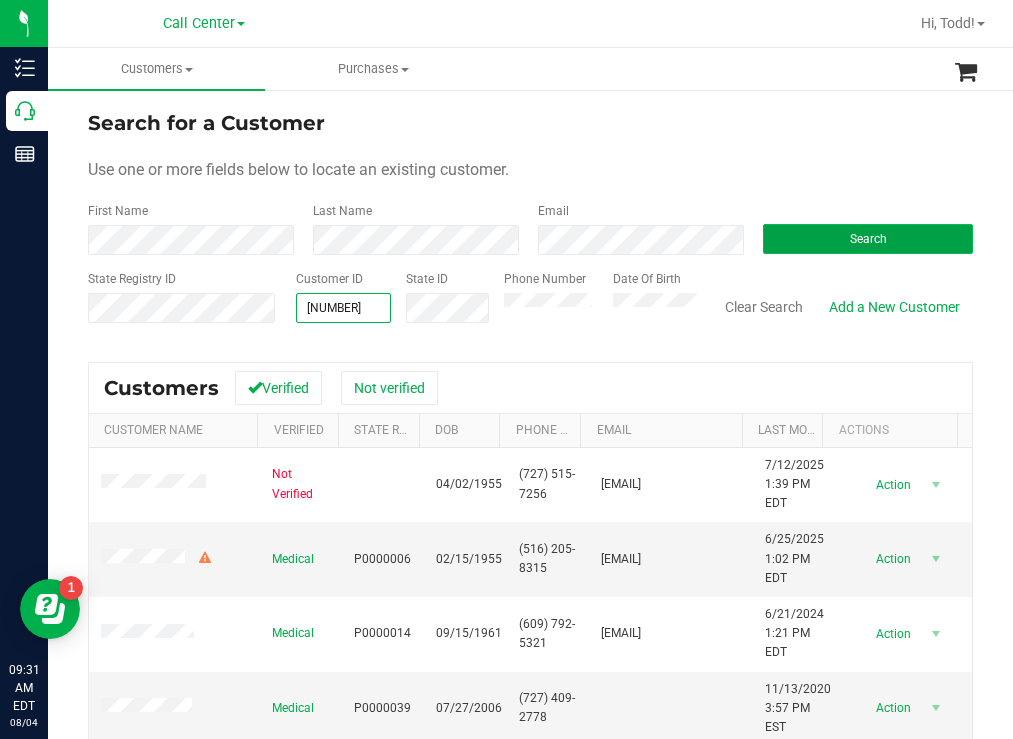 type on "[NUMBER]" 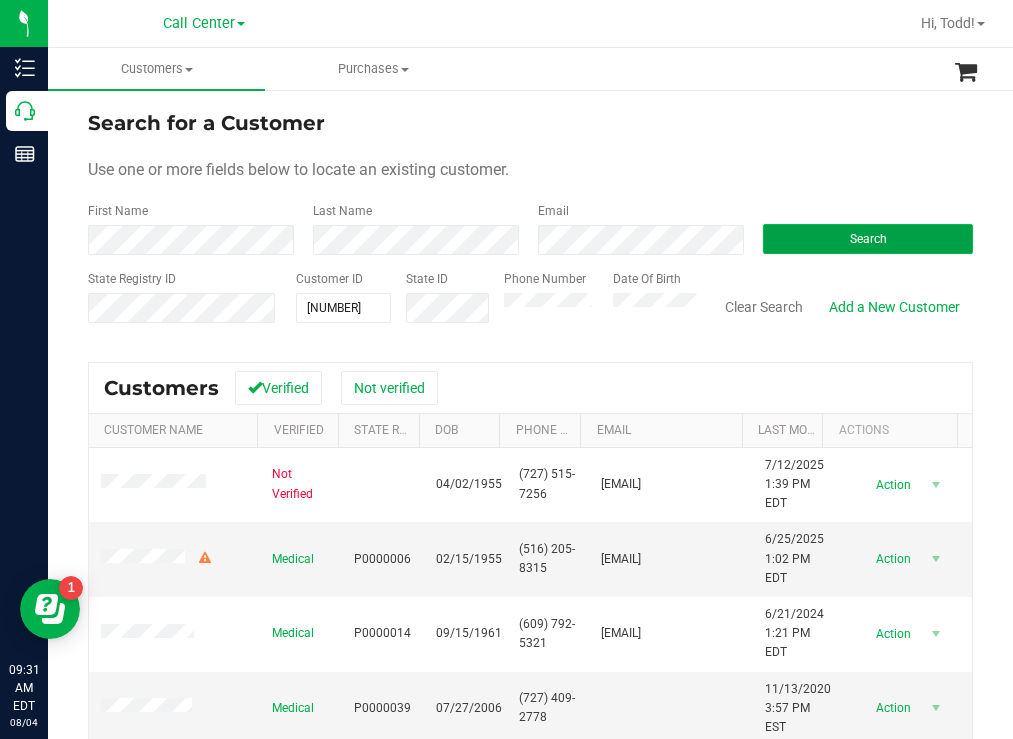 click on "Search" at bounding box center [868, 239] 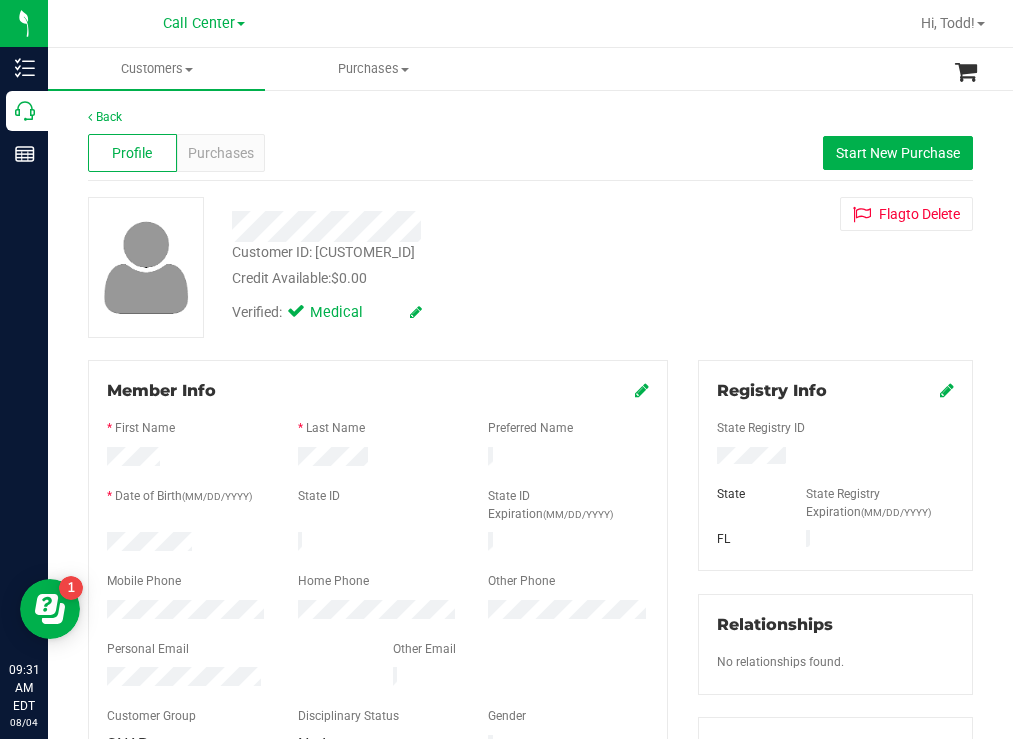 drag, startPoint x: 208, startPoint y: 533, endPoint x: 103, endPoint y: 534, distance: 105.00476 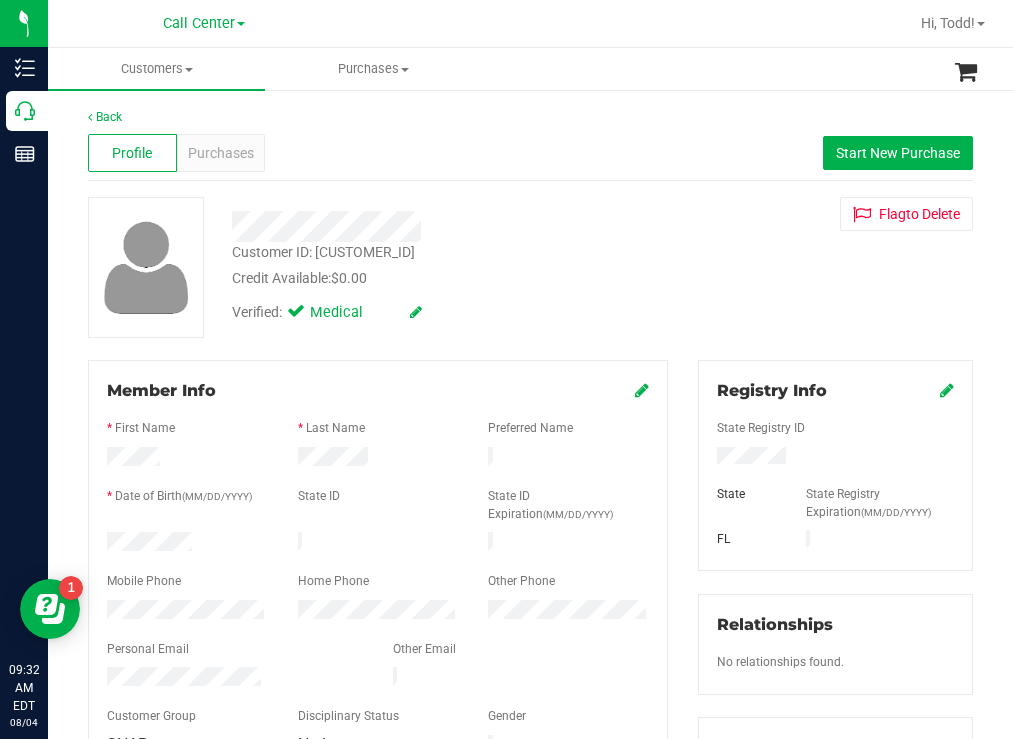 drag, startPoint x: 617, startPoint y: 296, endPoint x: 574, endPoint y: 299, distance: 43.104523 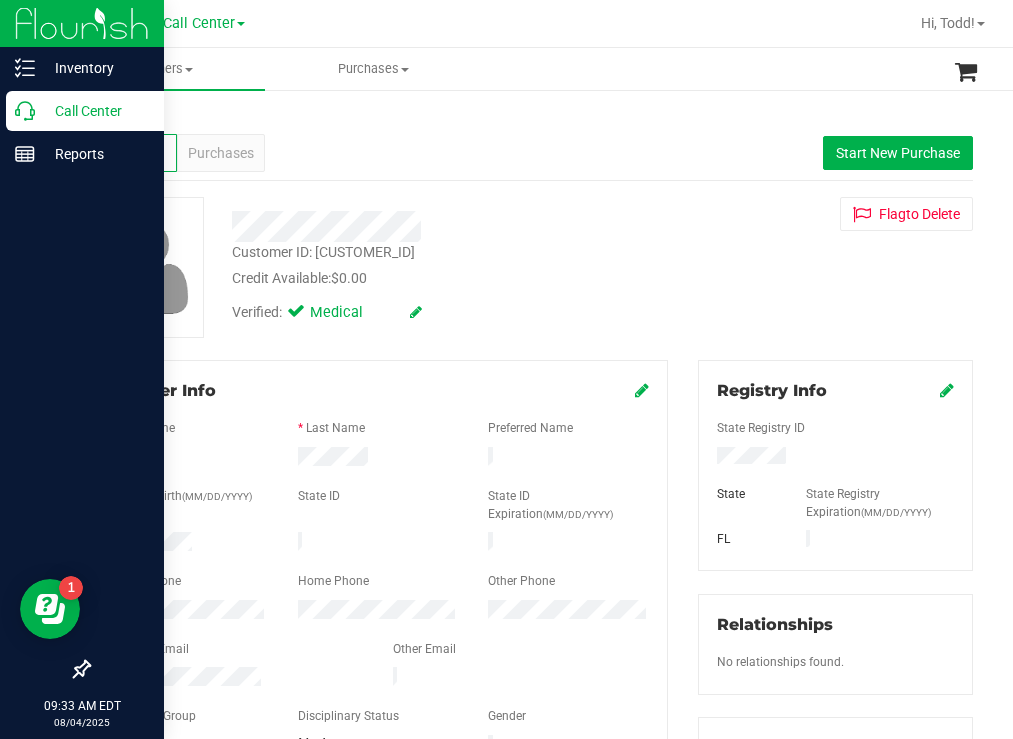 click on "Call Center" at bounding box center (95, 111) 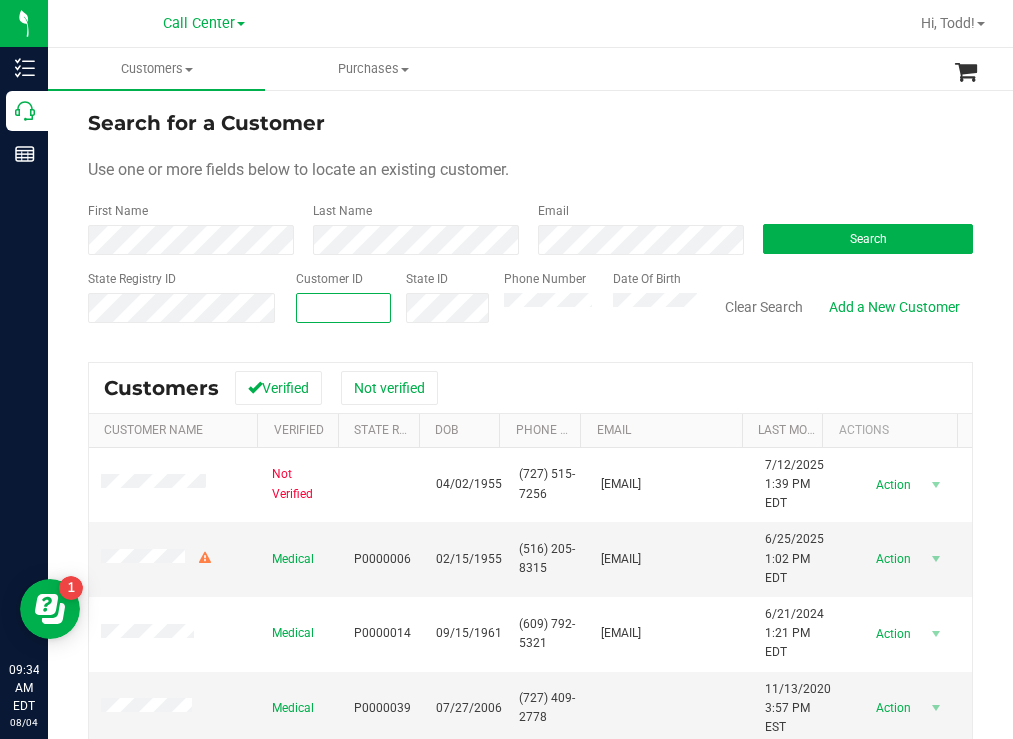 paste on "11736491" 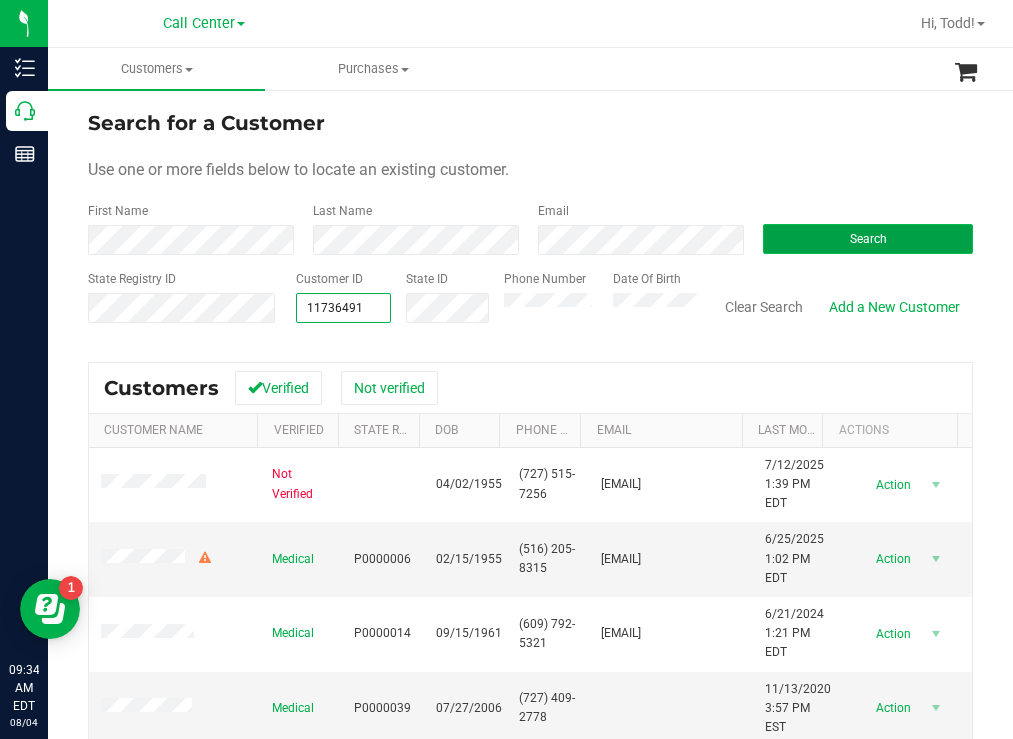 type on "11736491" 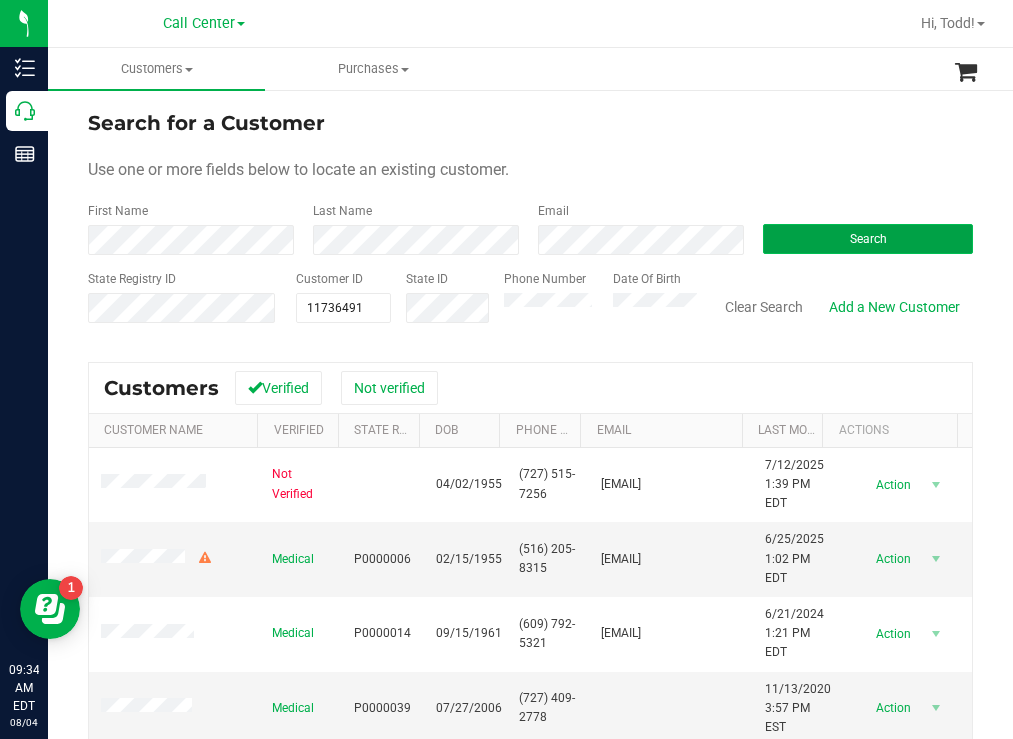 drag, startPoint x: 809, startPoint y: 238, endPoint x: 796, endPoint y: 240, distance: 13.152946 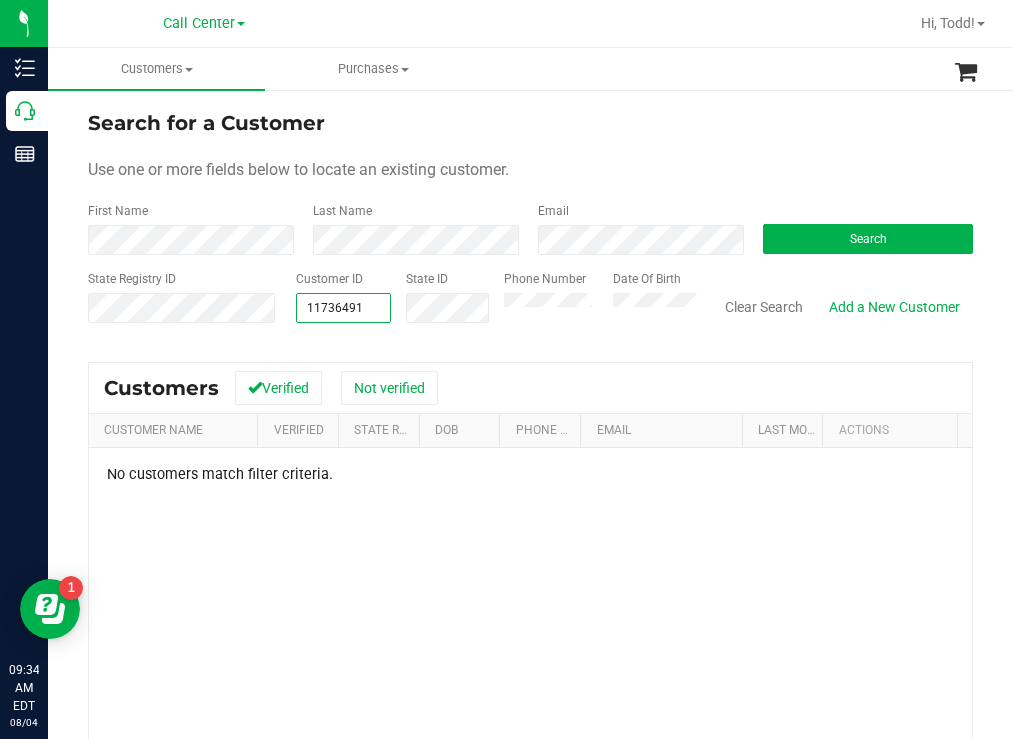 drag, startPoint x: 377, startPoint y: 308, endPoint x: 293, endPoint y: 305, distance: 84.05355 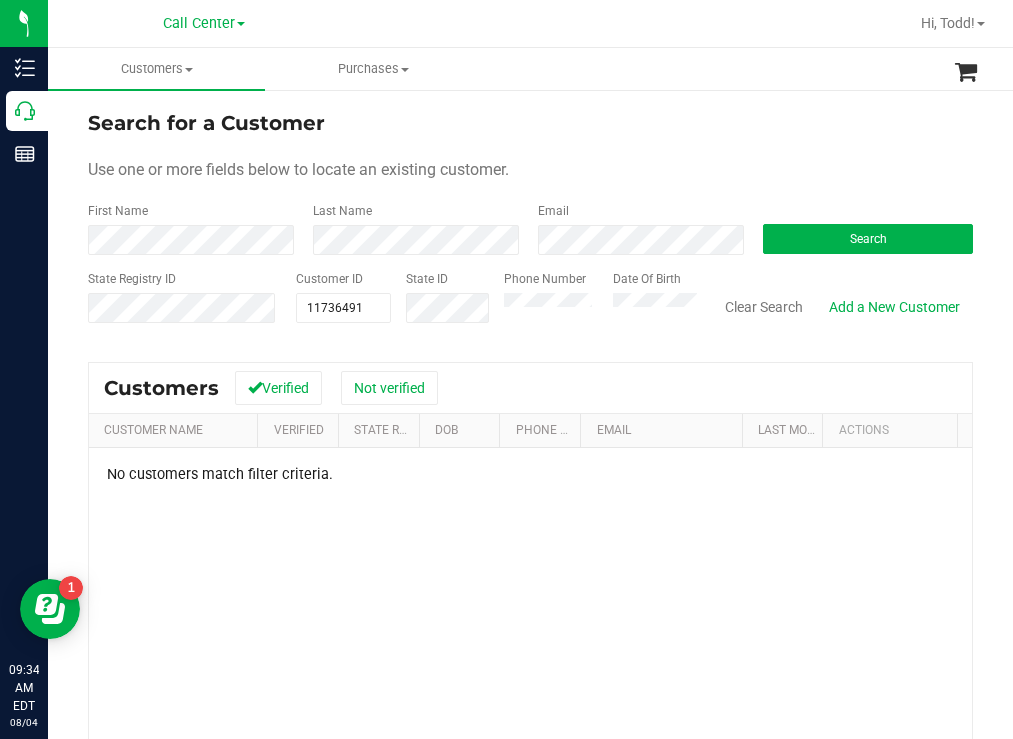 click on "Search for a Customer
Use one or more fields below to locate an existing customer.
First Name
Last Name
Email
Search
State Registry ID
Customer ID
[NUMBER] [NUMBER]
State ID
Phone Number
Date Of Birth" at bounding box center [530, 224] 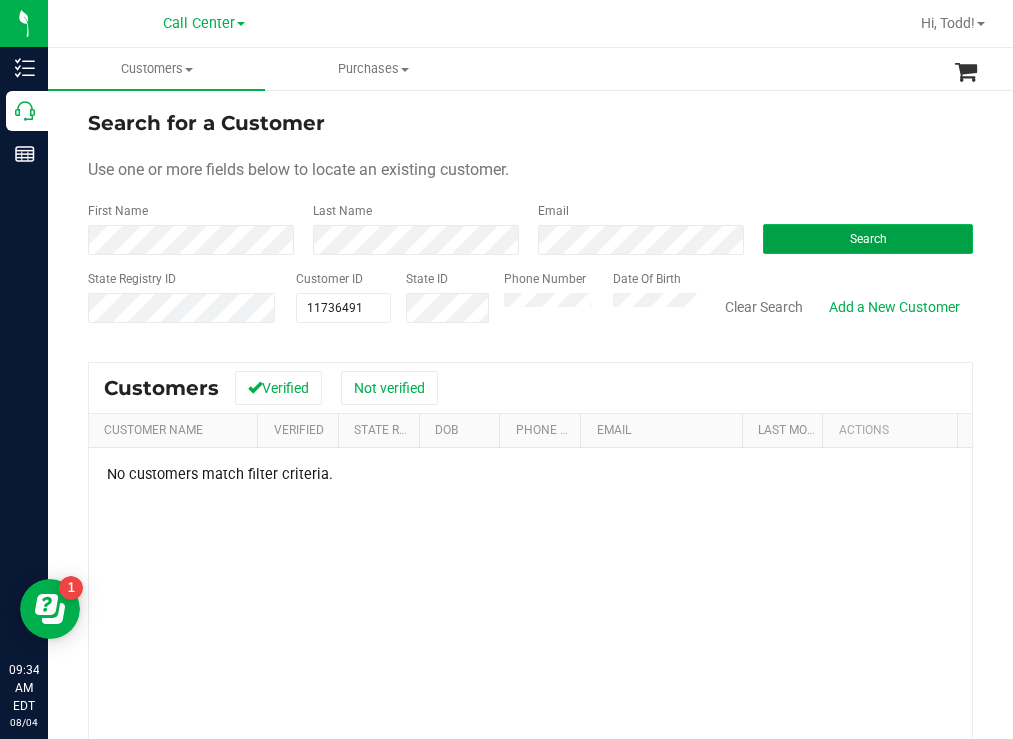 click on "Search" at bounding box center (868, 239) 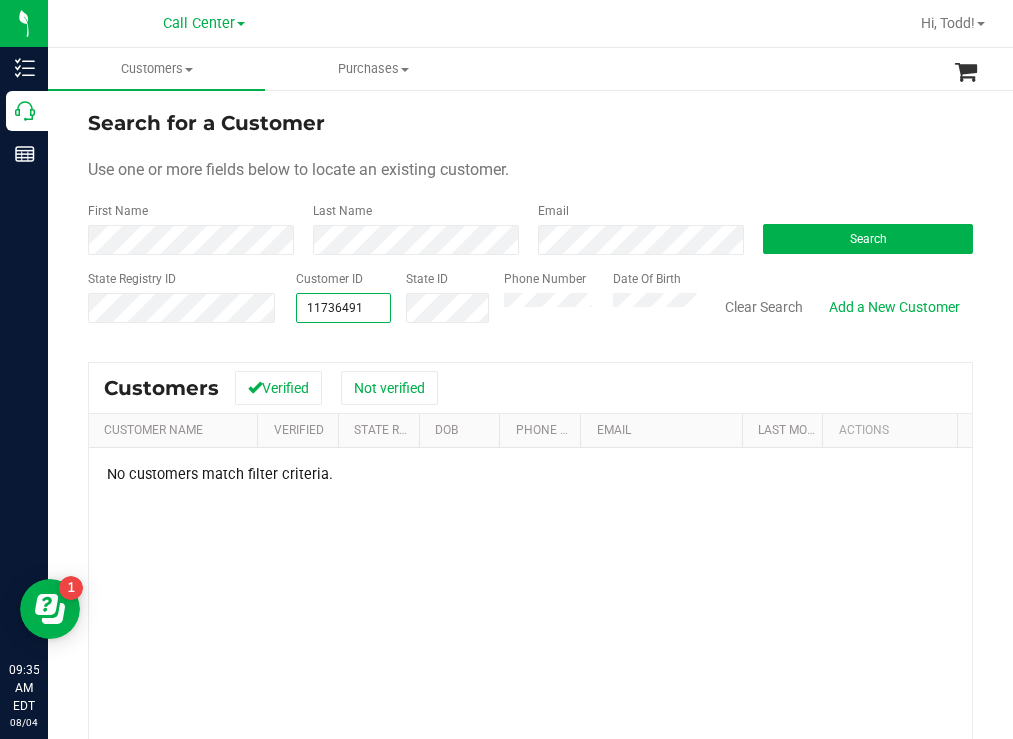 drag, startPoint x: 362, startPoint y: 315, endPoint x: 281, endPoint y: 308, distance: 81.3019 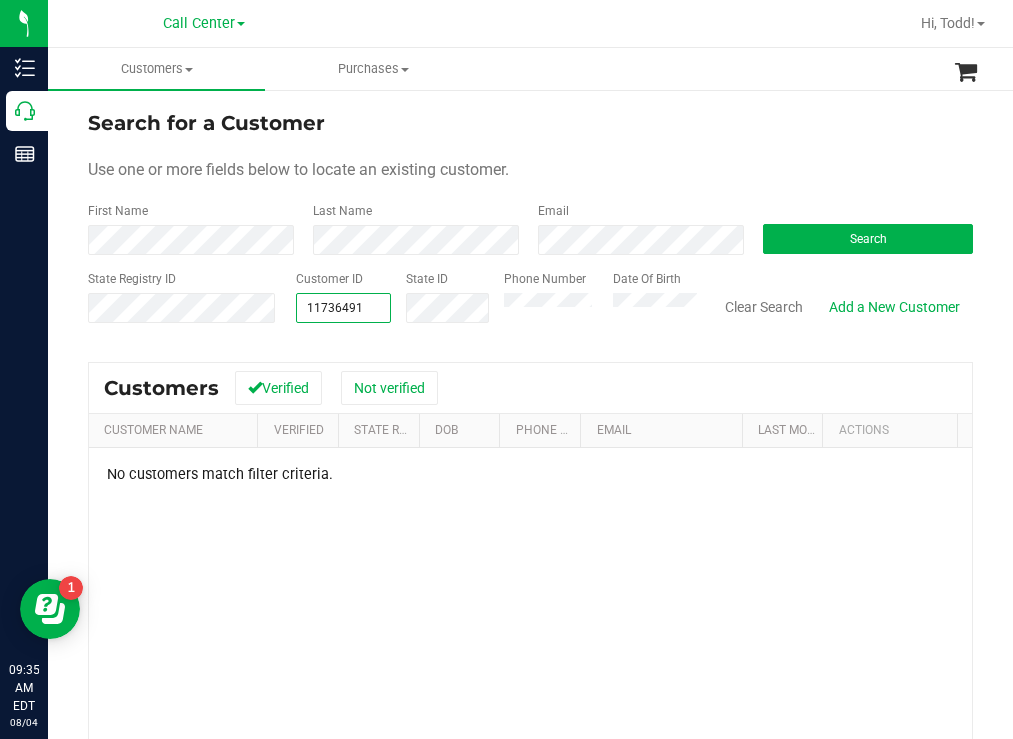 type 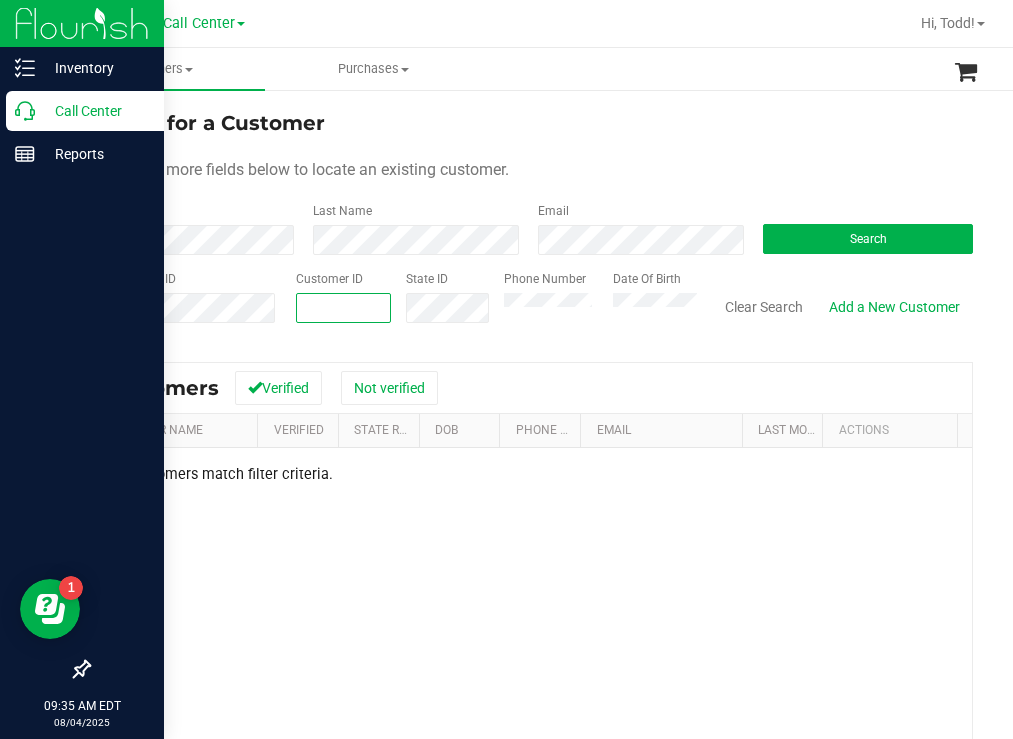 type 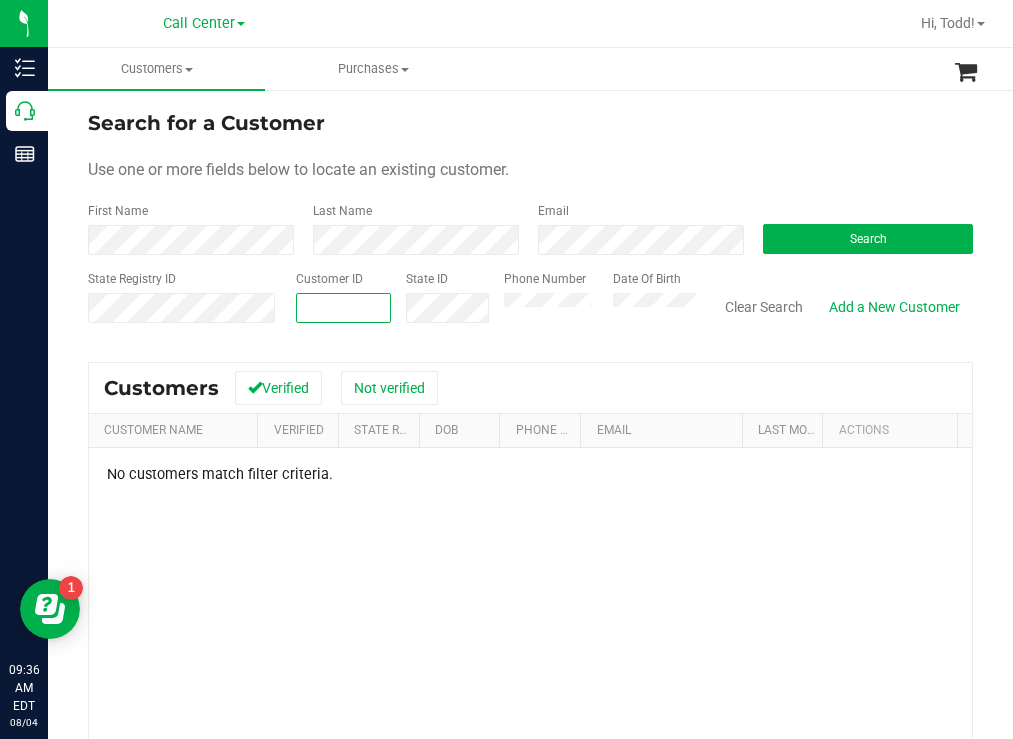 paste on "796468" 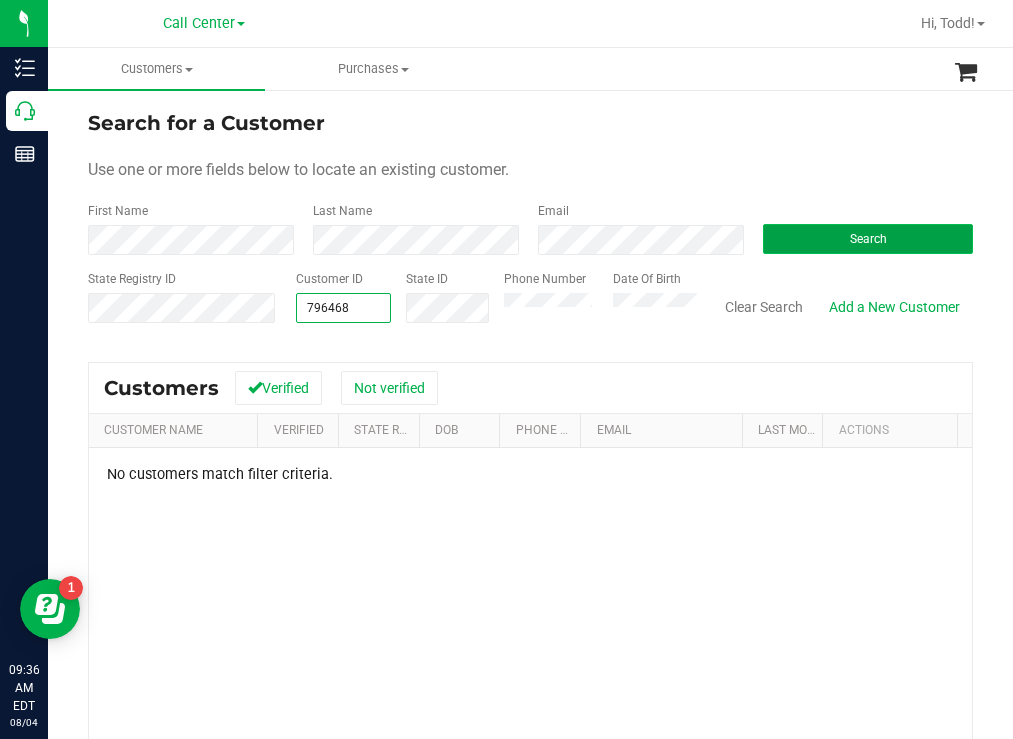 type on "796468" 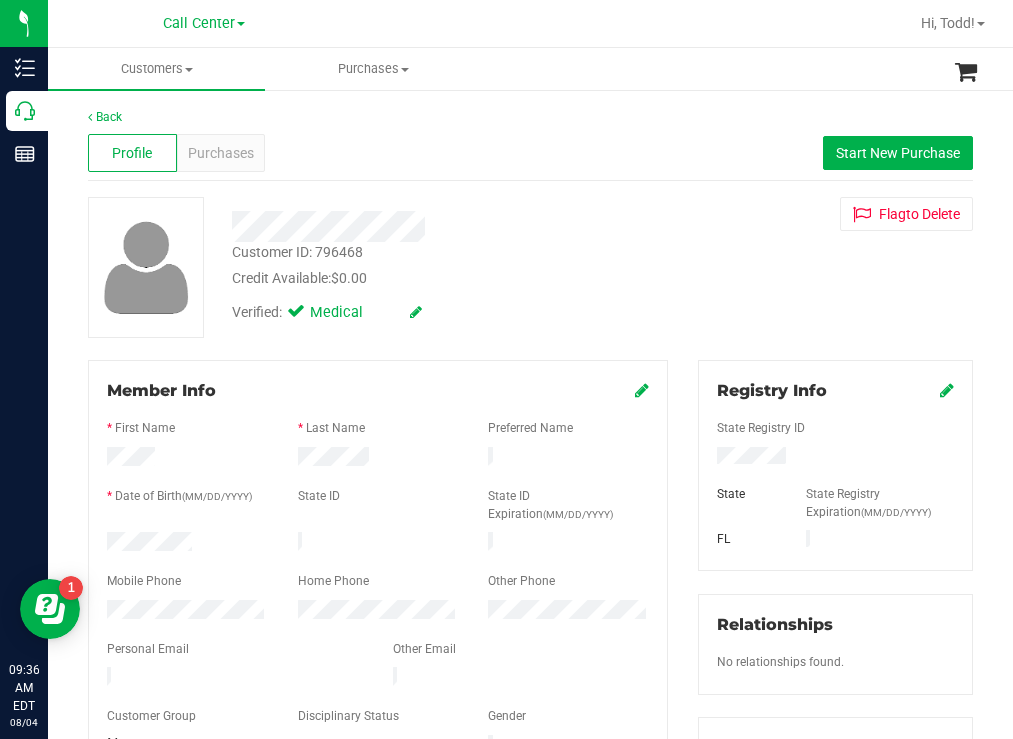 click at bounding box center [187, 544] 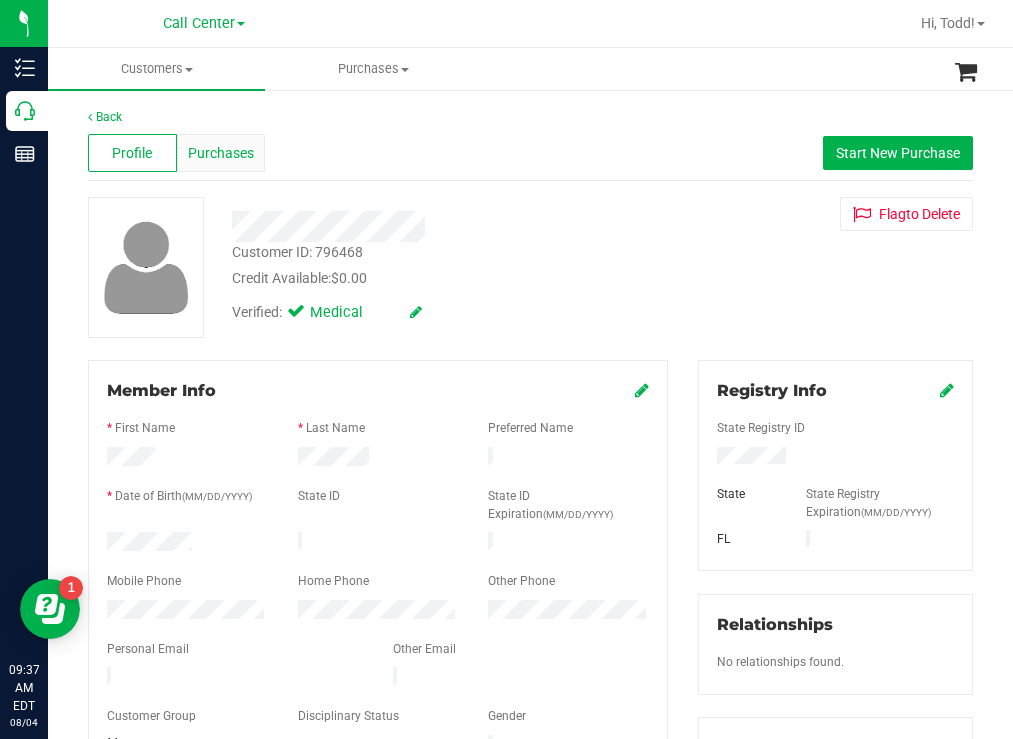 click on "Purchases" at bounding box center [221, 153] 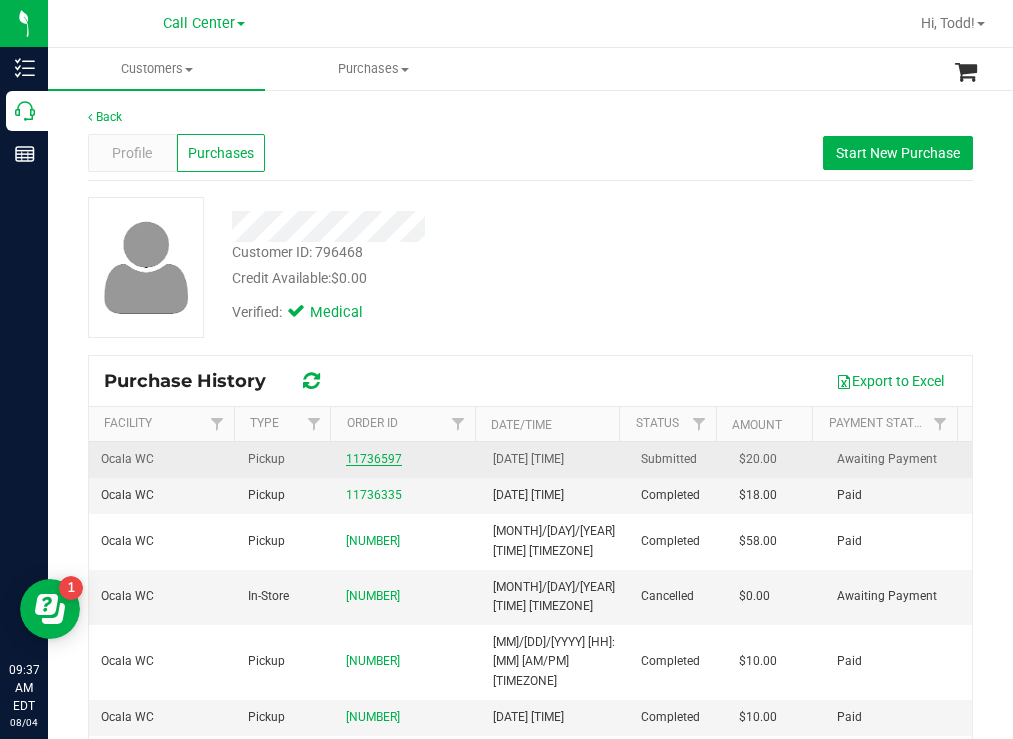 click on "11736597" at bounding box center [374, 459] 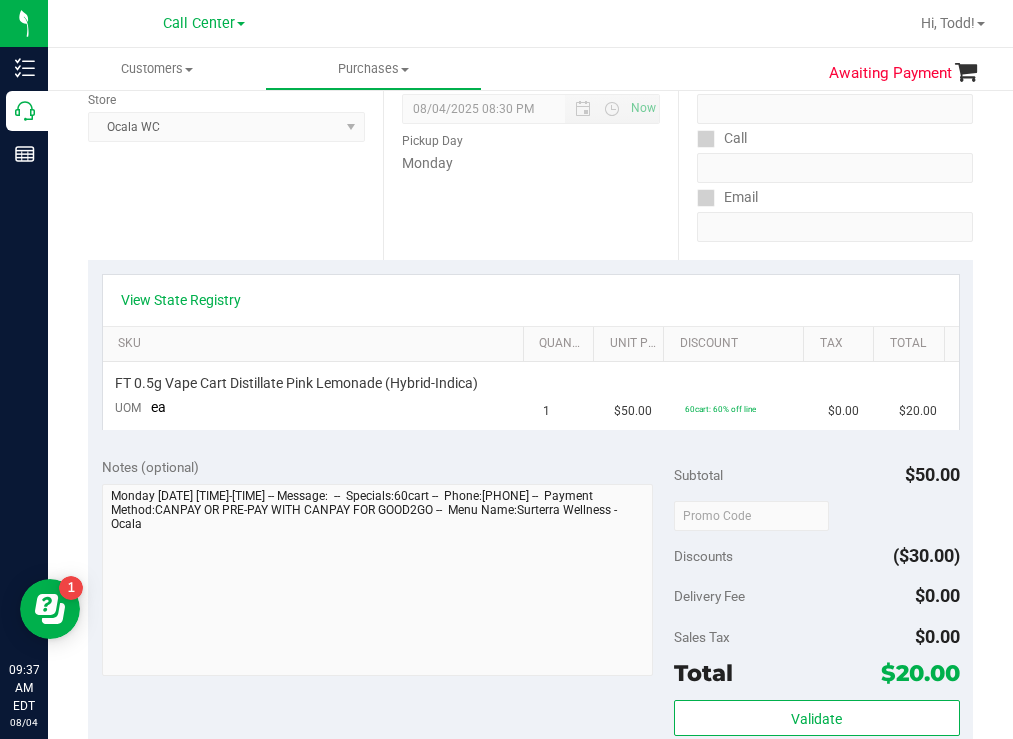 scroll, scrollTop: 300, scrollLeft: 0, axis: vertical 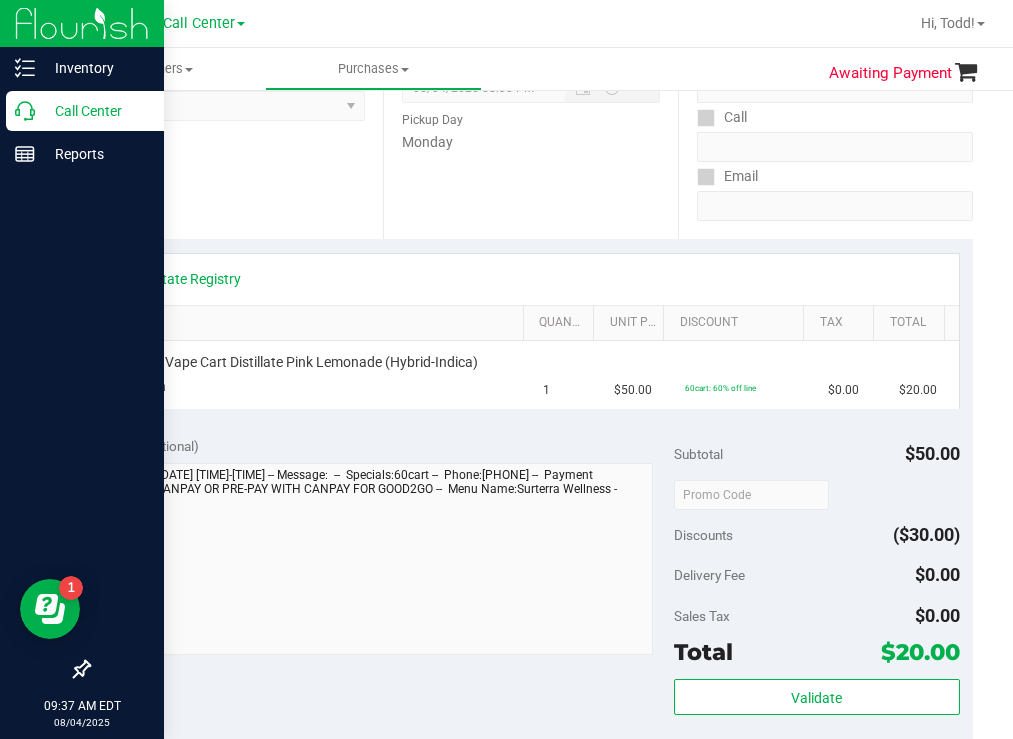 click on "Call Center" at bounding box center [95, 111] 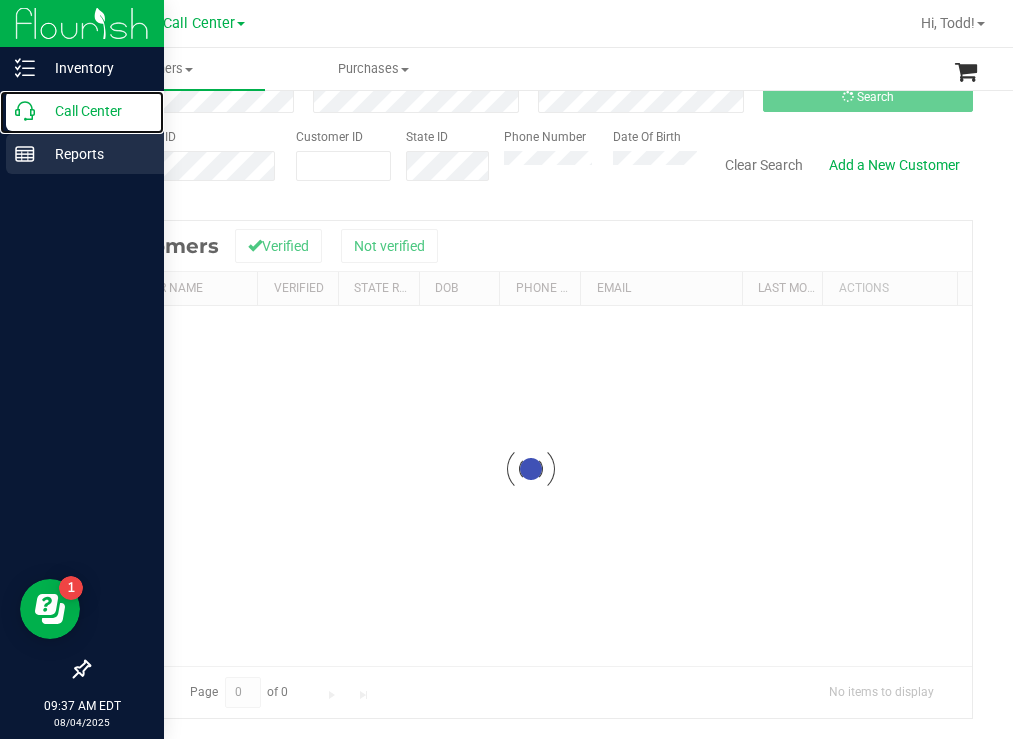 scroll, scrollTop: 0, scrollLeft: 0, axis: both 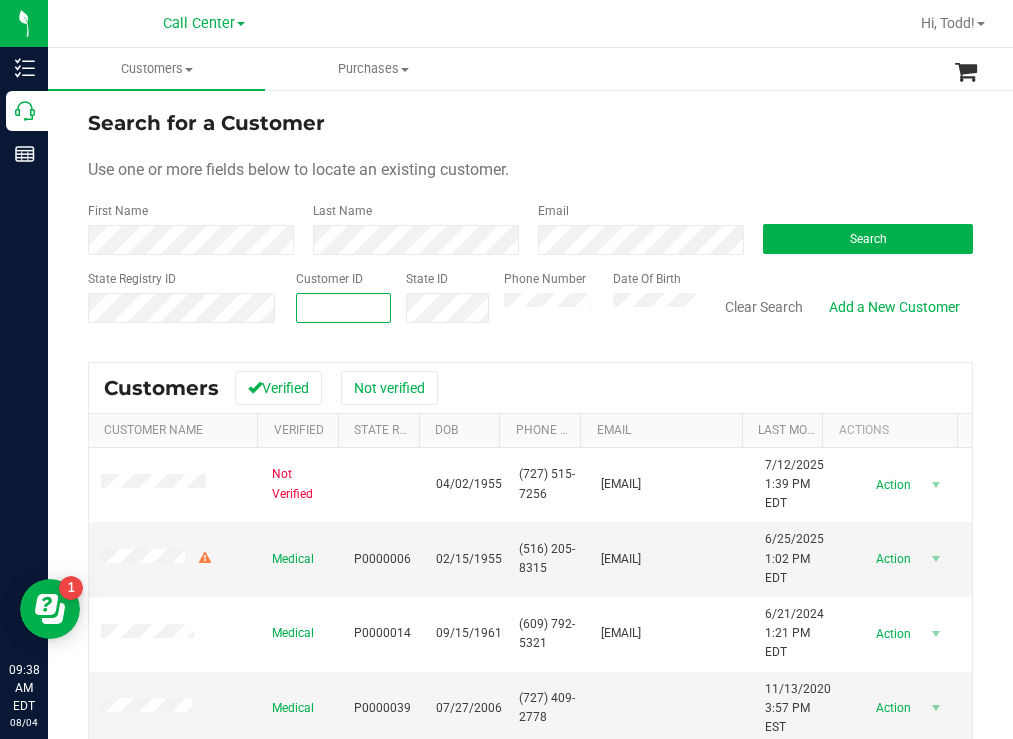 paste on "[NUMBER]" 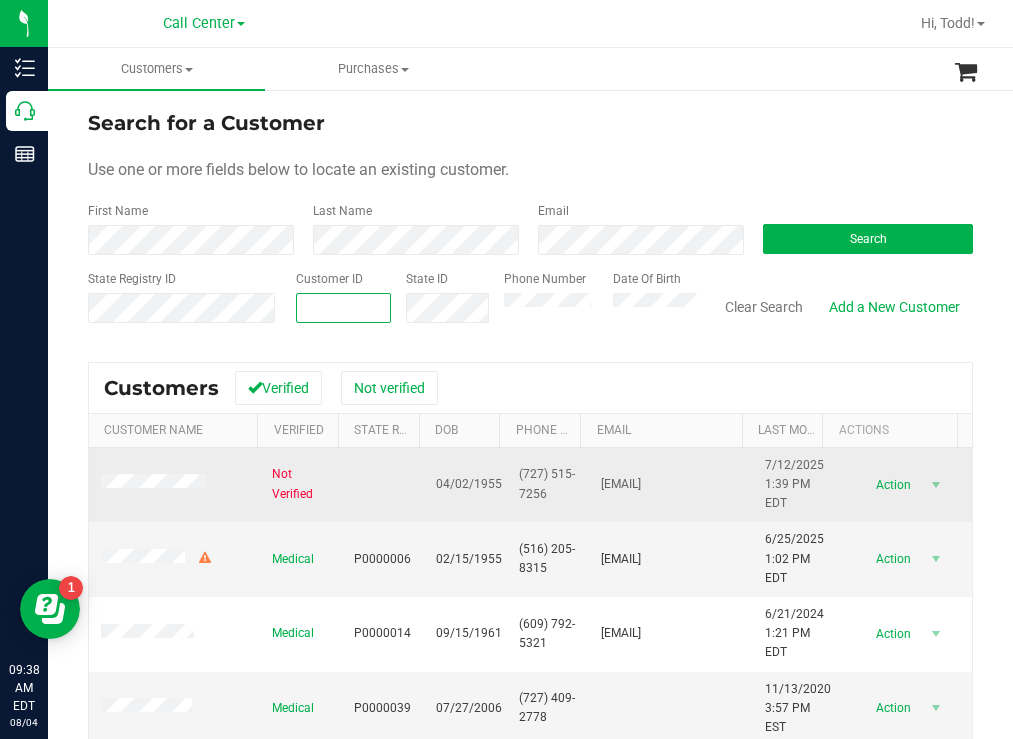 type on "[NUMBER]" 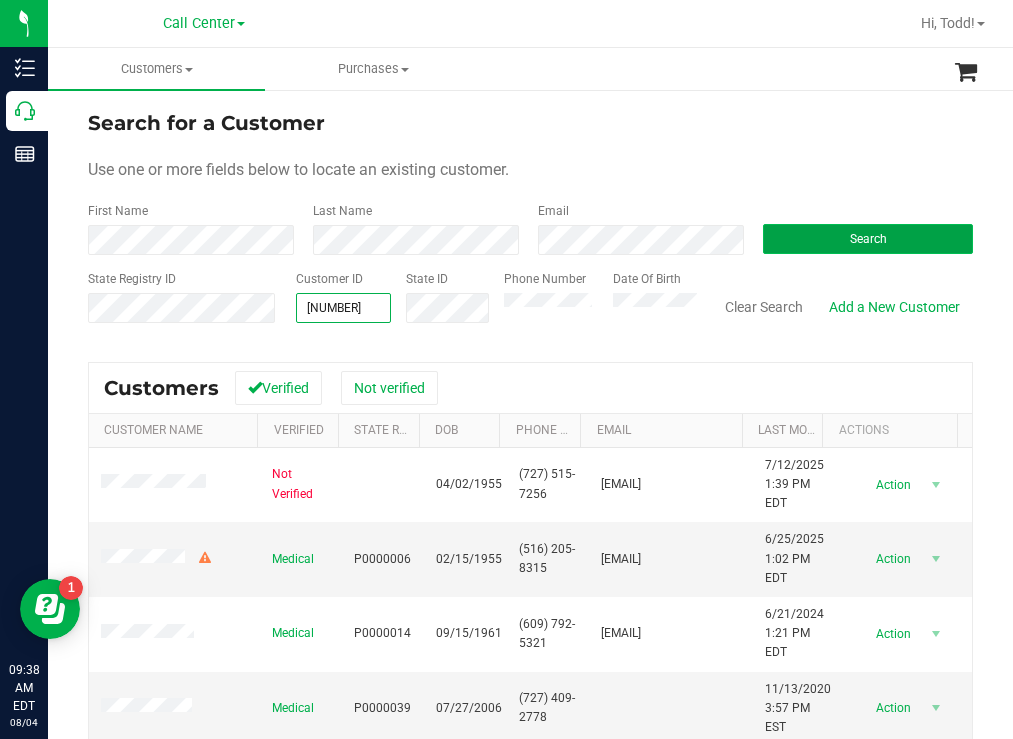 type on "[NUMBER]" 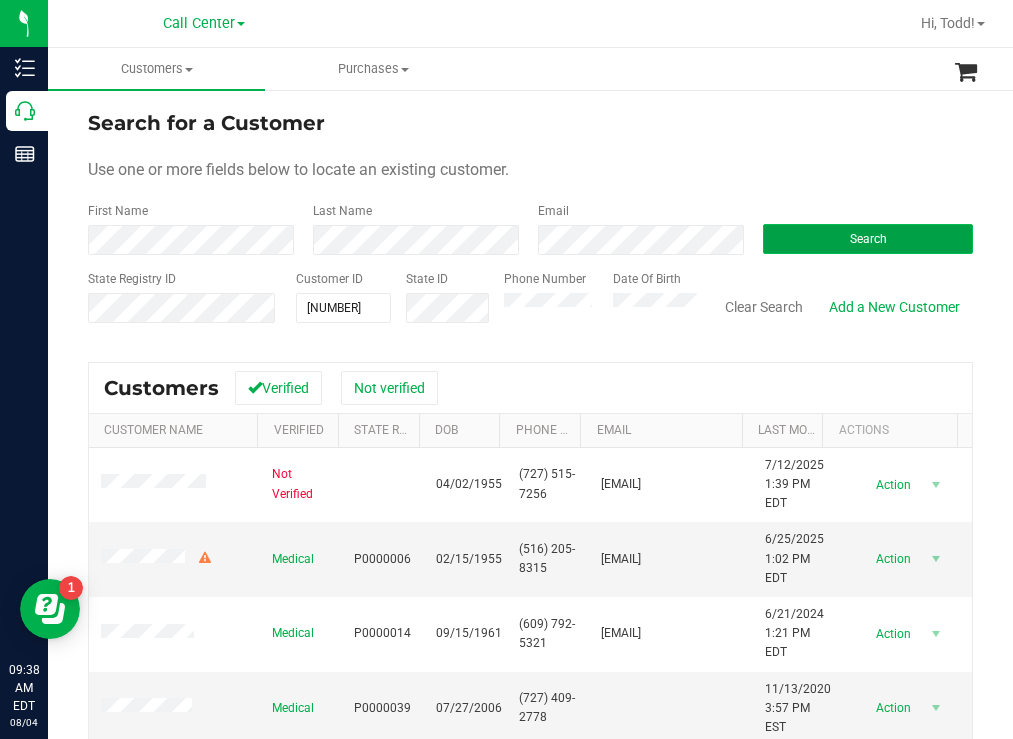 click on "Search" at bounding box center (868, 239) 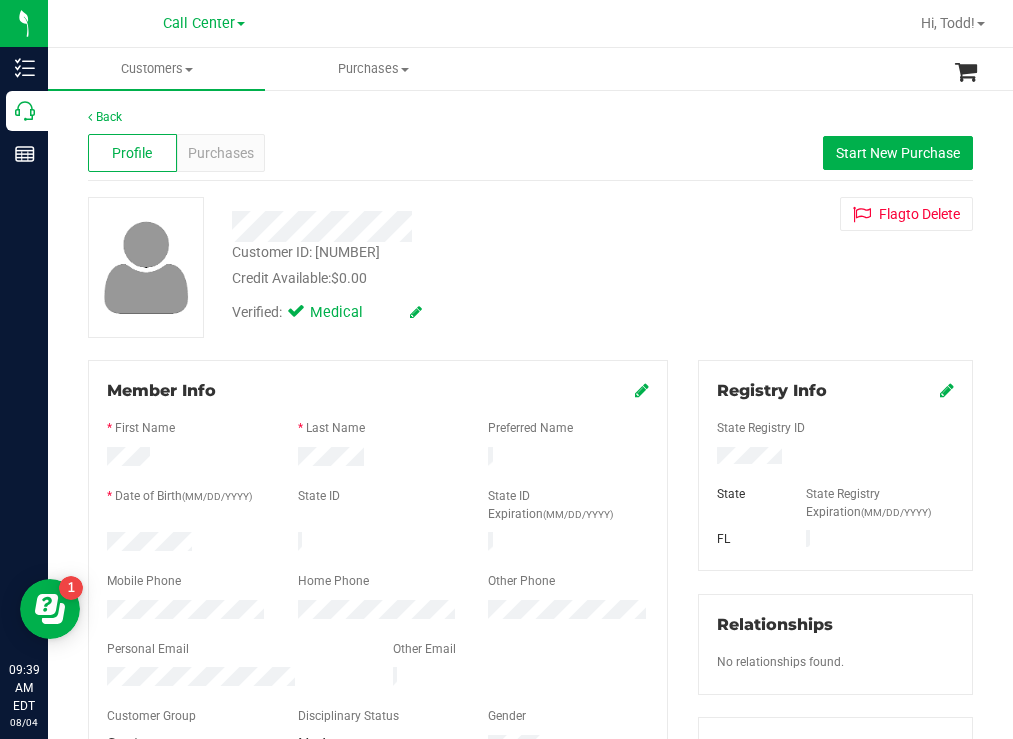 drag, startPoint x: 224, startPoint y: 548, endPoint x: 106, endPoint y: 545, distance: 118.03813 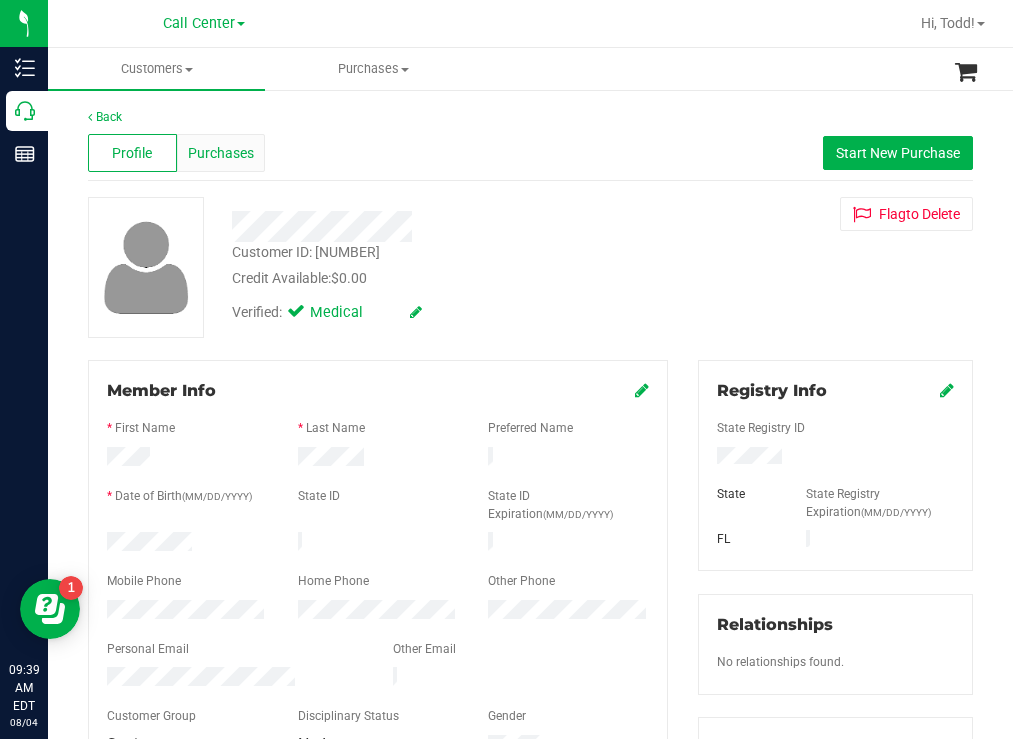 click on "Purchases" at bounding box center [221, 153] 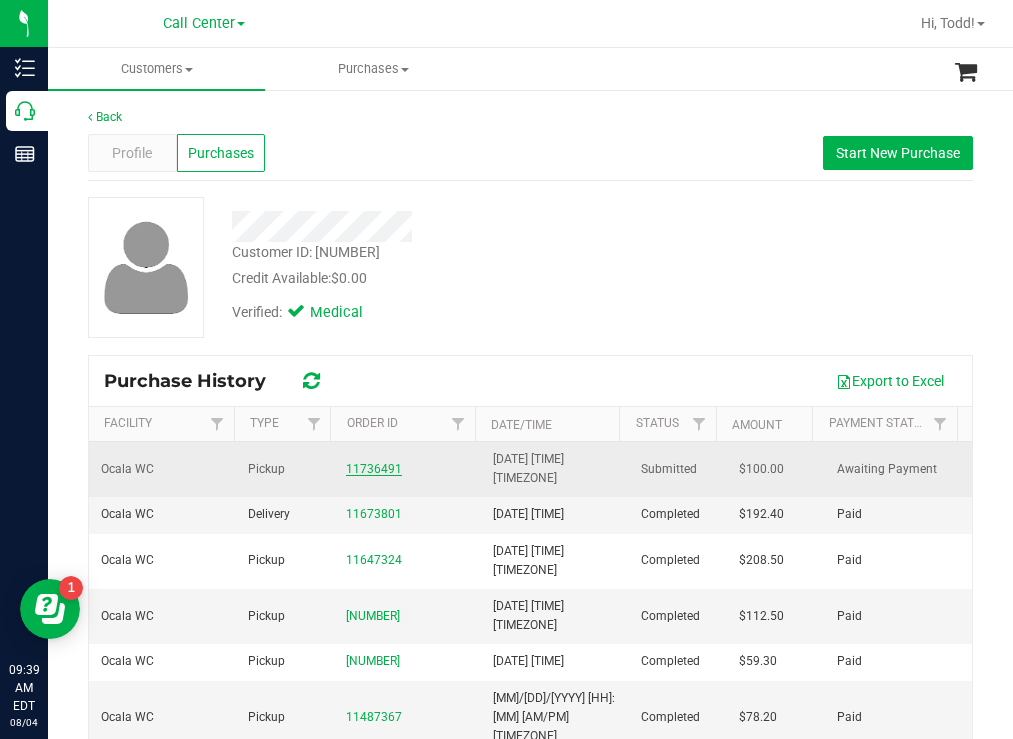 click on "11736491" at bounding box center (374, 469) 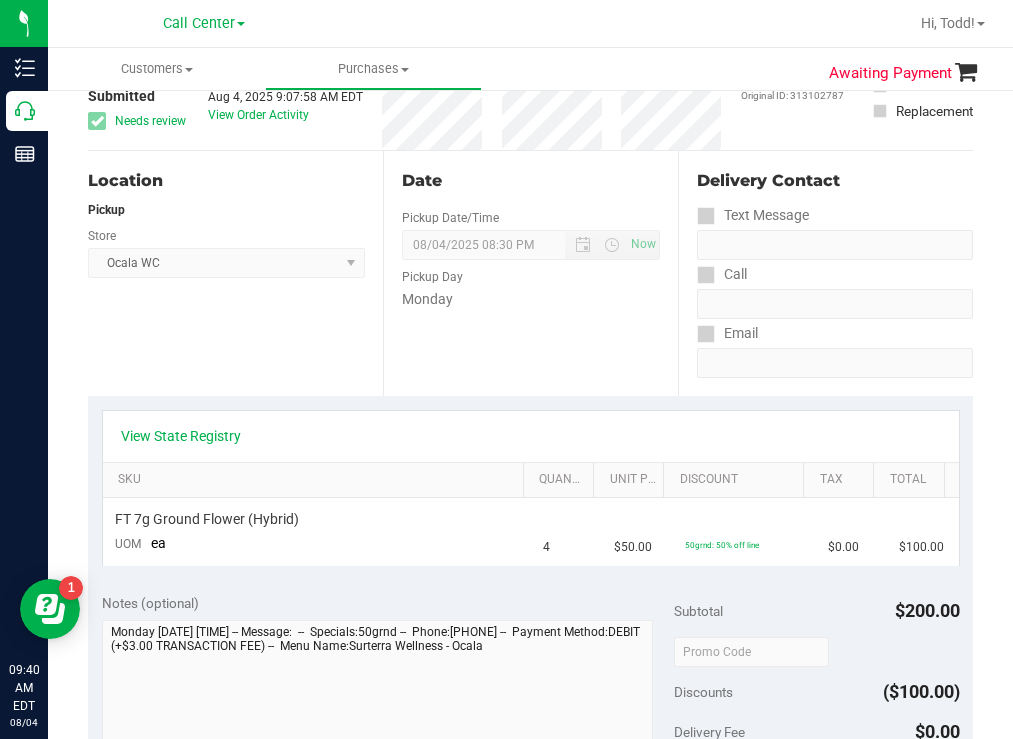 scroll, scrollTop: 0, scrollLeft: 0, axis: both 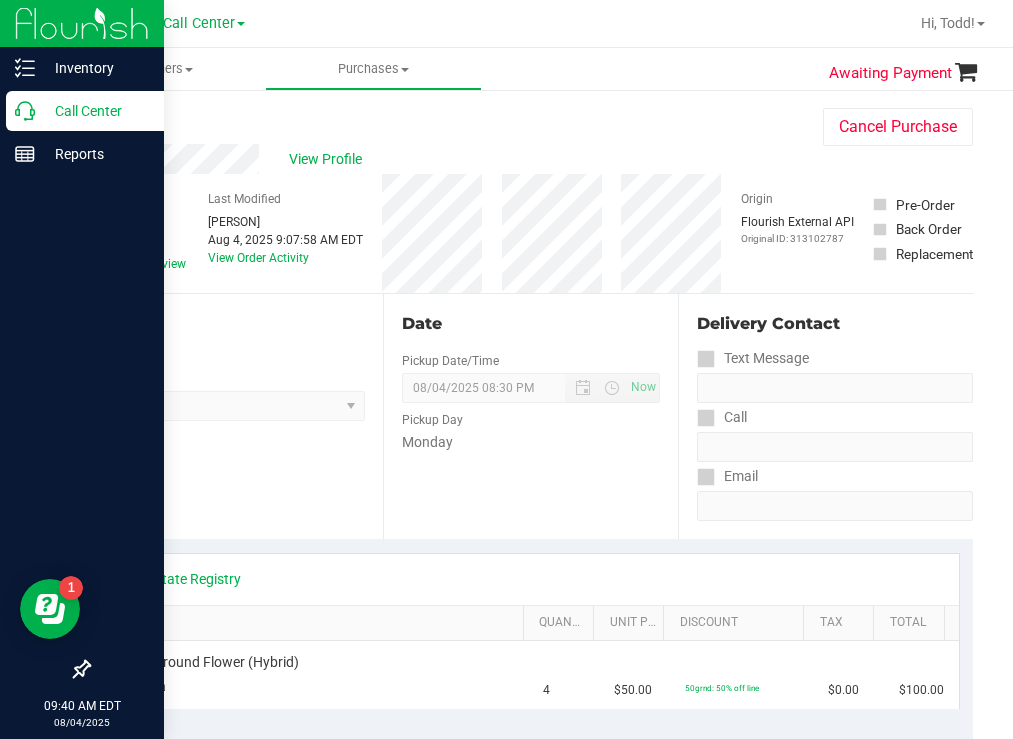 click on "Call Center" at bounding box center (95, 111) 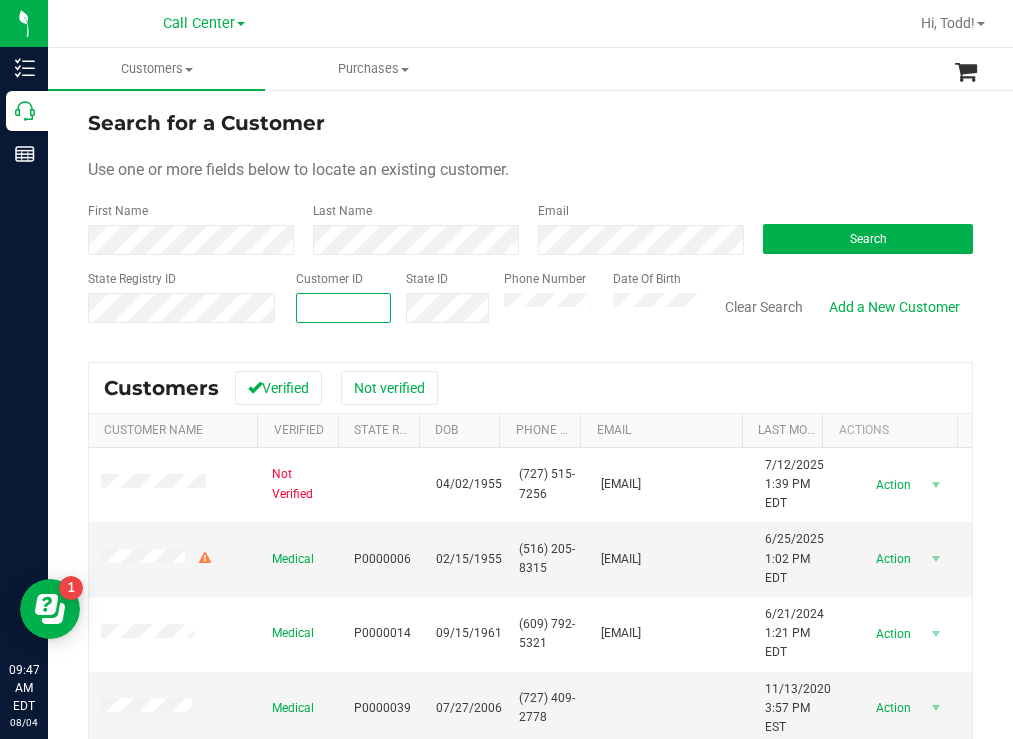 paste on "[PHONE]" 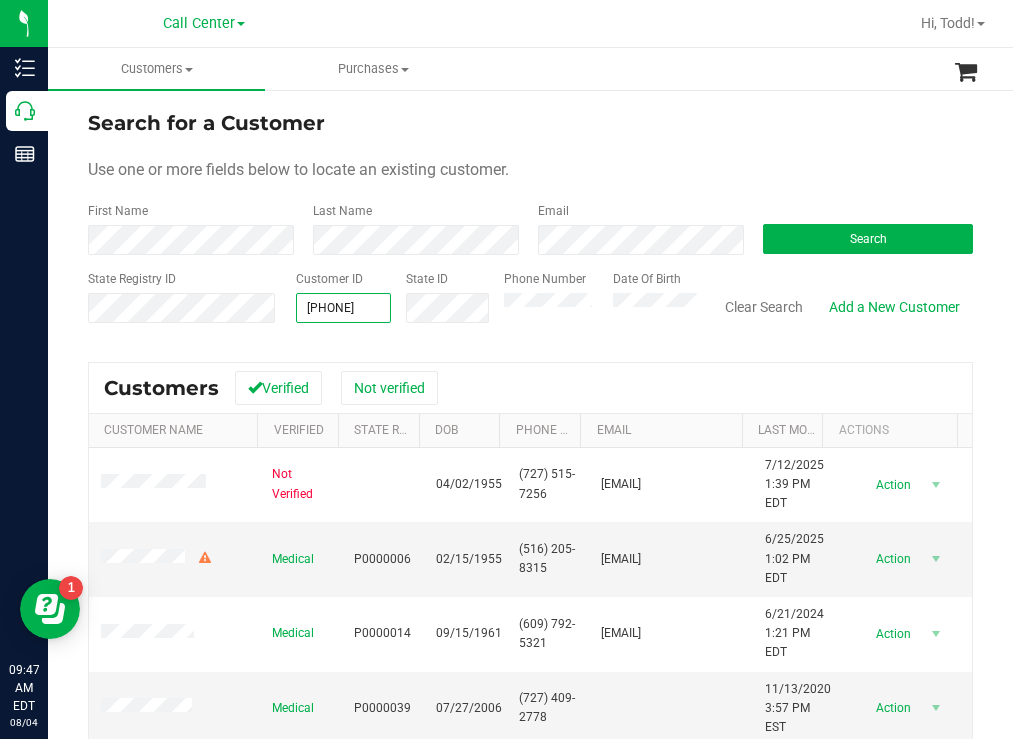 type on "[PHONE]" 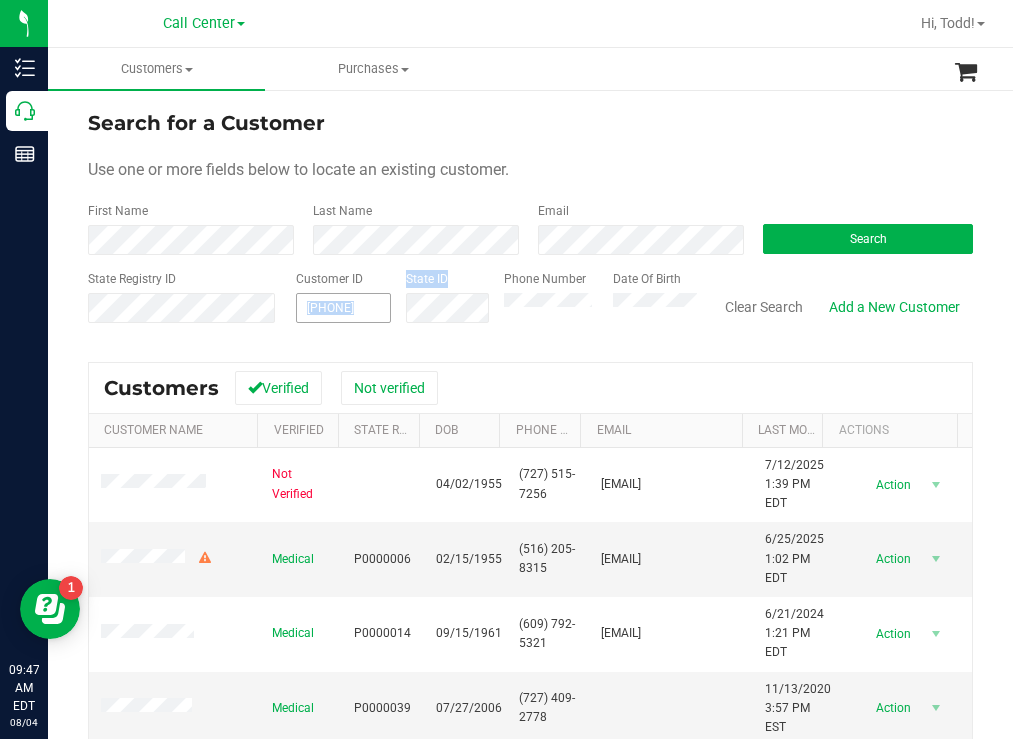 drag, startPoint x: 391, startPoint y: 311, endPoint x: 311, endPoint y: 307, distance: 80.09994 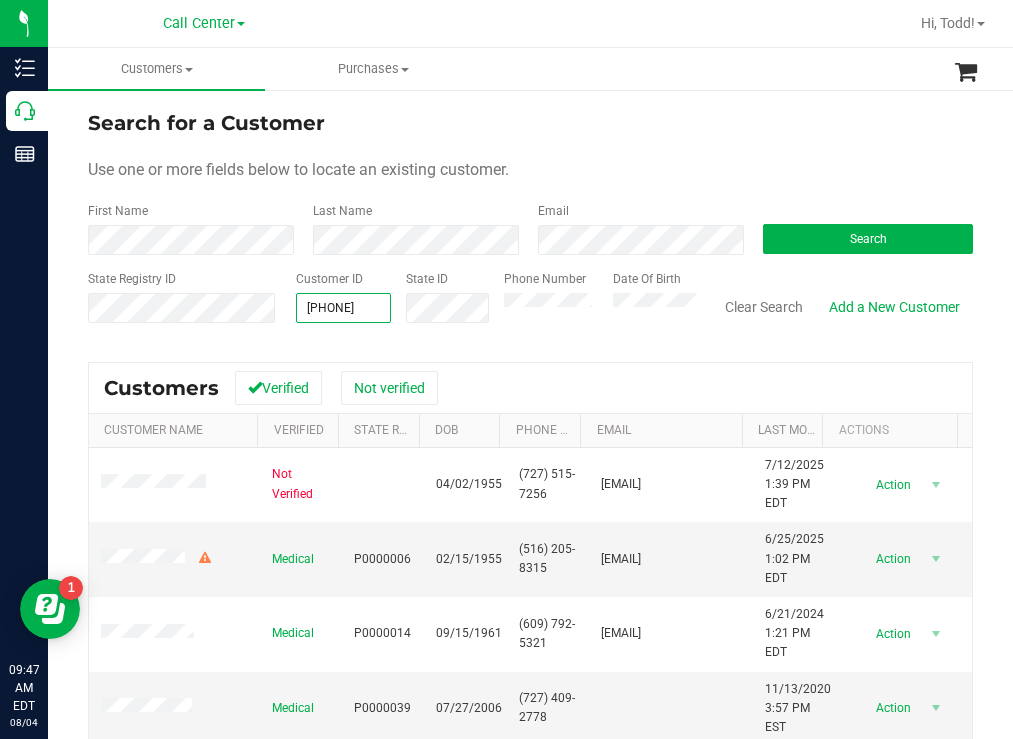 click on "[PHONE] [PHONE]" at bounding box center (343, 308) 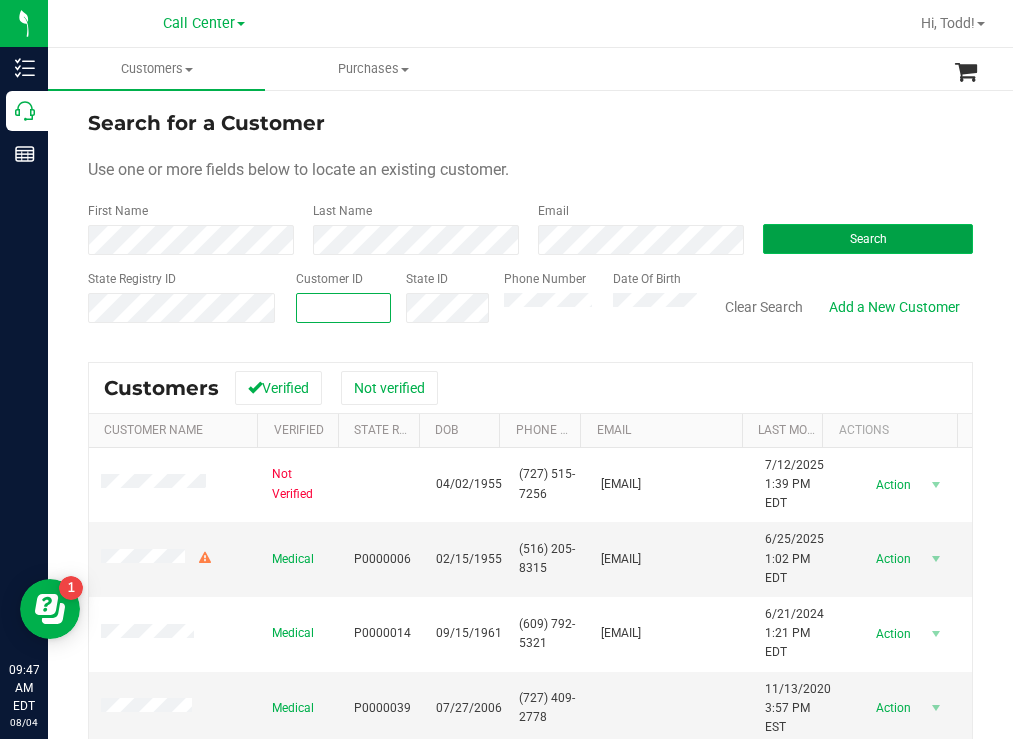 type 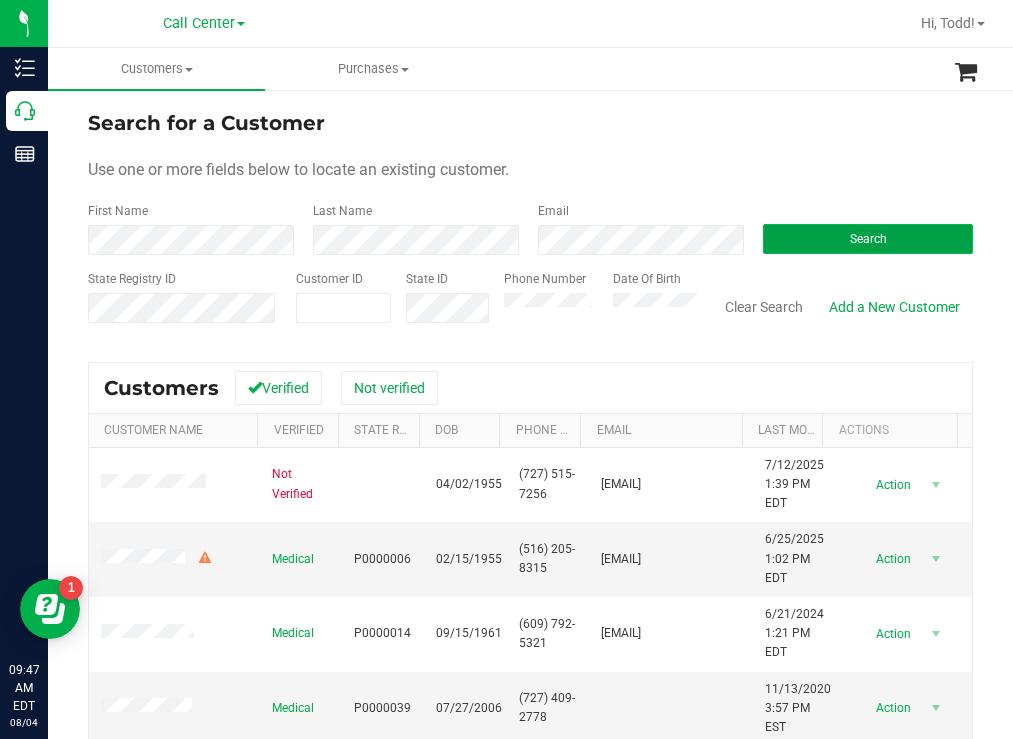 click on "Search" at bounding box center [868, 239] 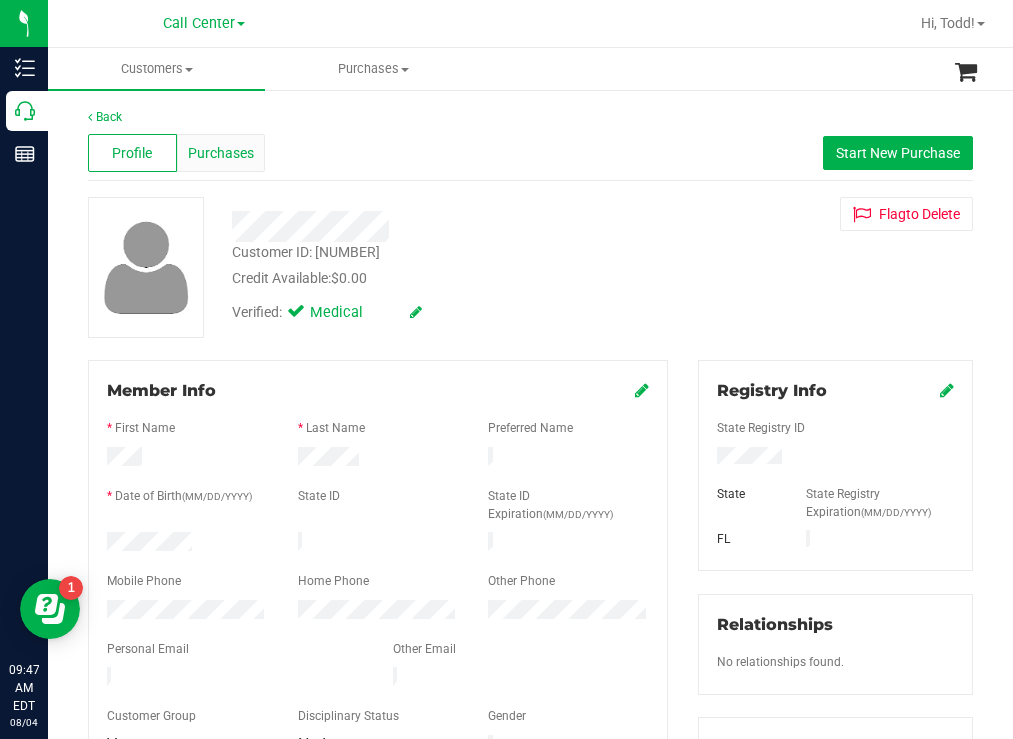 click on "Purchases" at bounding box center (221, 153) 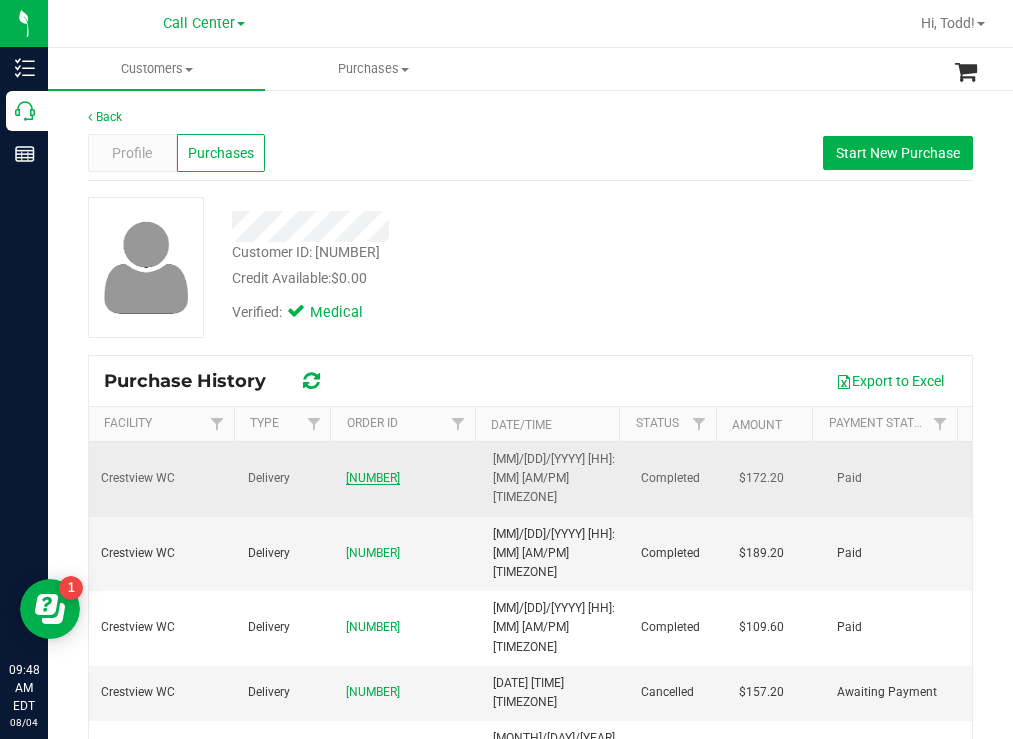 click on "[NUMBER]" at bounding box center (373, 478) 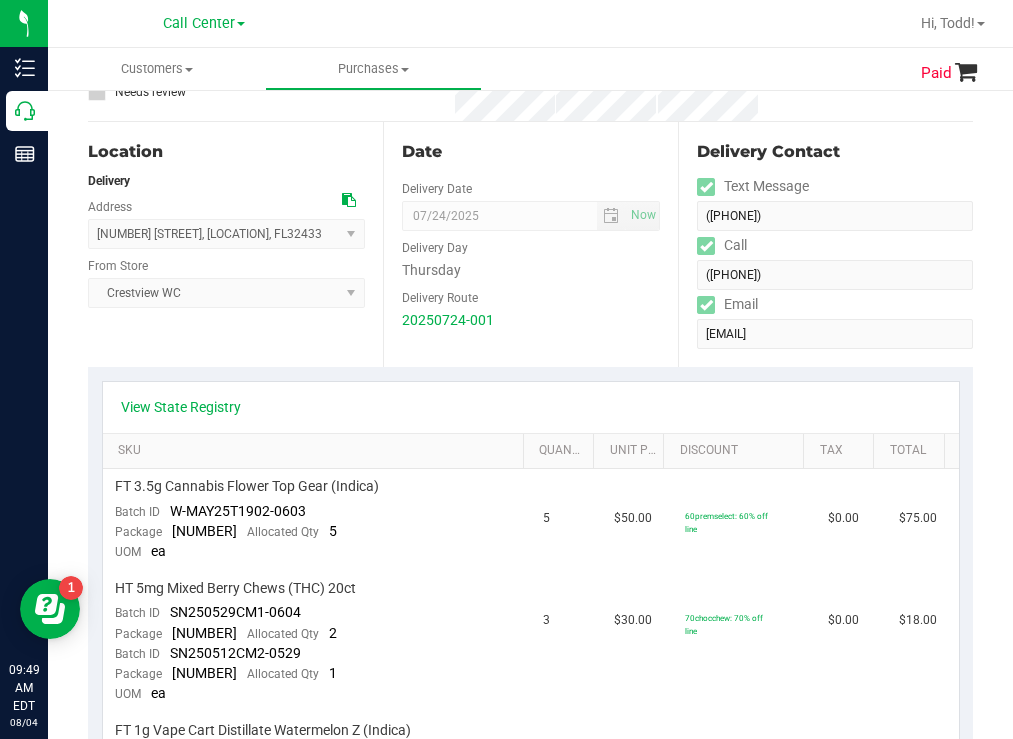 scroll, scrollTop: 0, scrollLeft: 0, axis: both 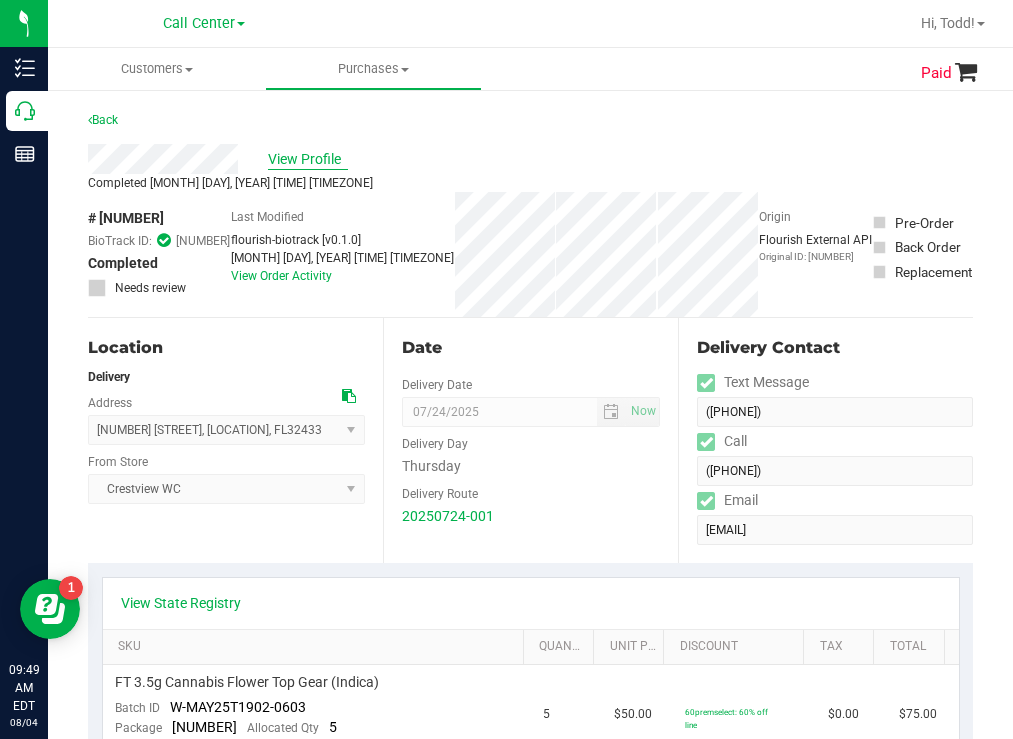 click on "View Profile" at bounding box center [308, 159] 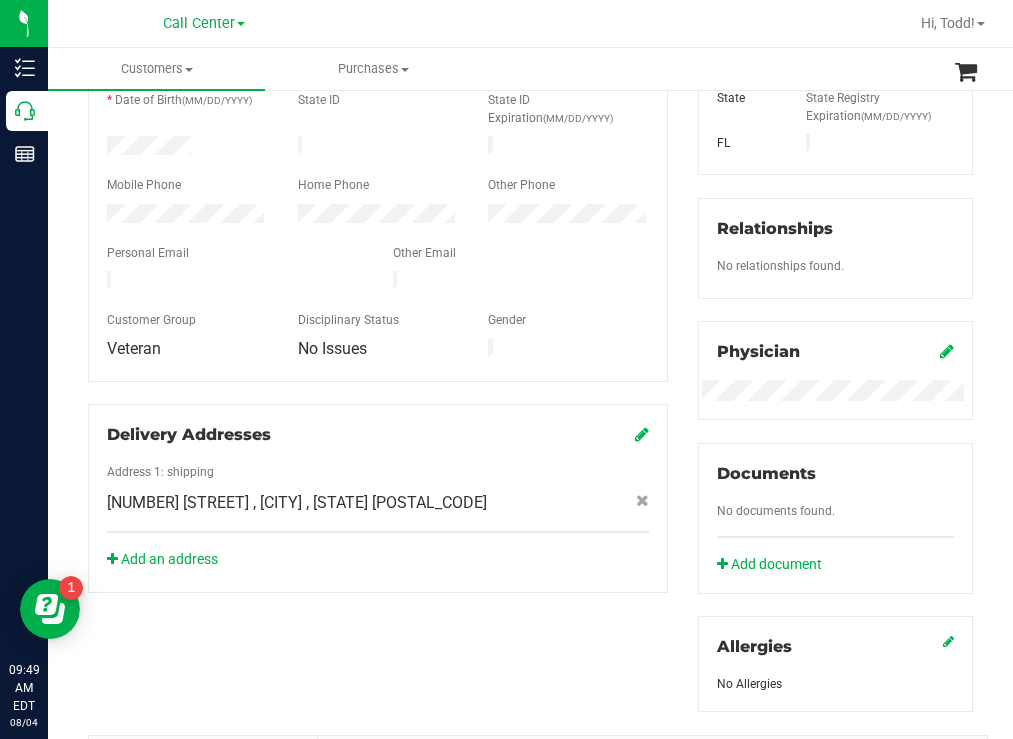 scroll, scrollTop: 400, scrollLeft: 0, axis: vertical 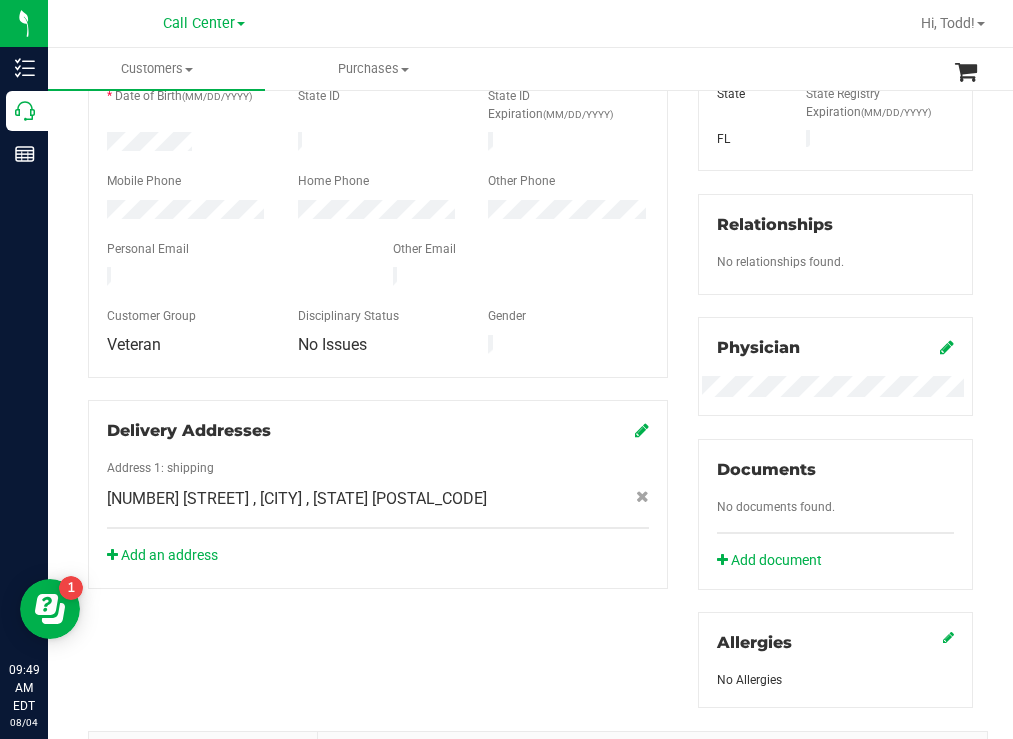click on "[NUMBER] [STREET]
, [CITY]
, [STATE]
[POSTAL_CODE]" 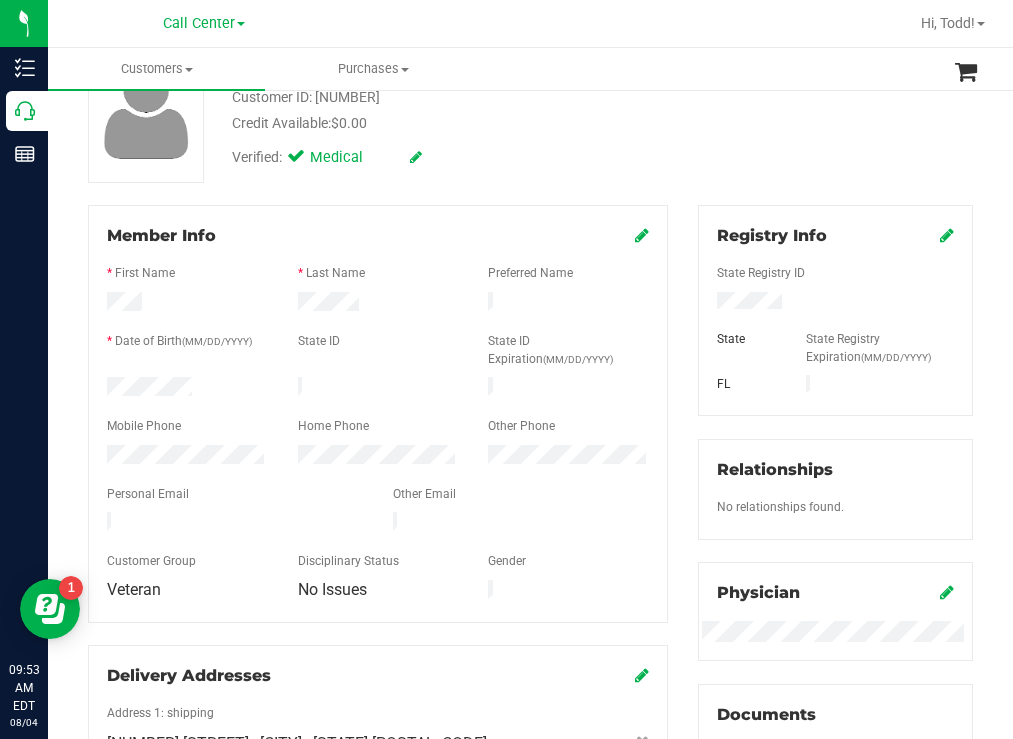 scroll, scrollTop: 0, scrollLeft: 0, axis: both 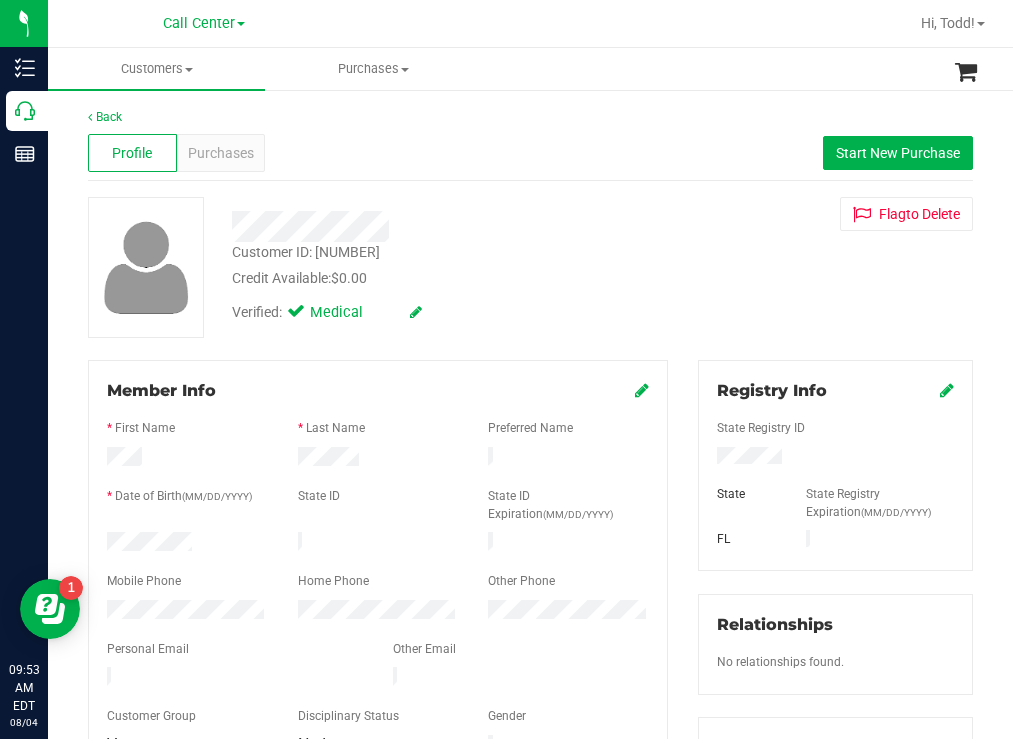 drag, startPoint x: 215, startPoint y: 531, endPoint x: 102, endPoint y: 542, distance: 113.534134 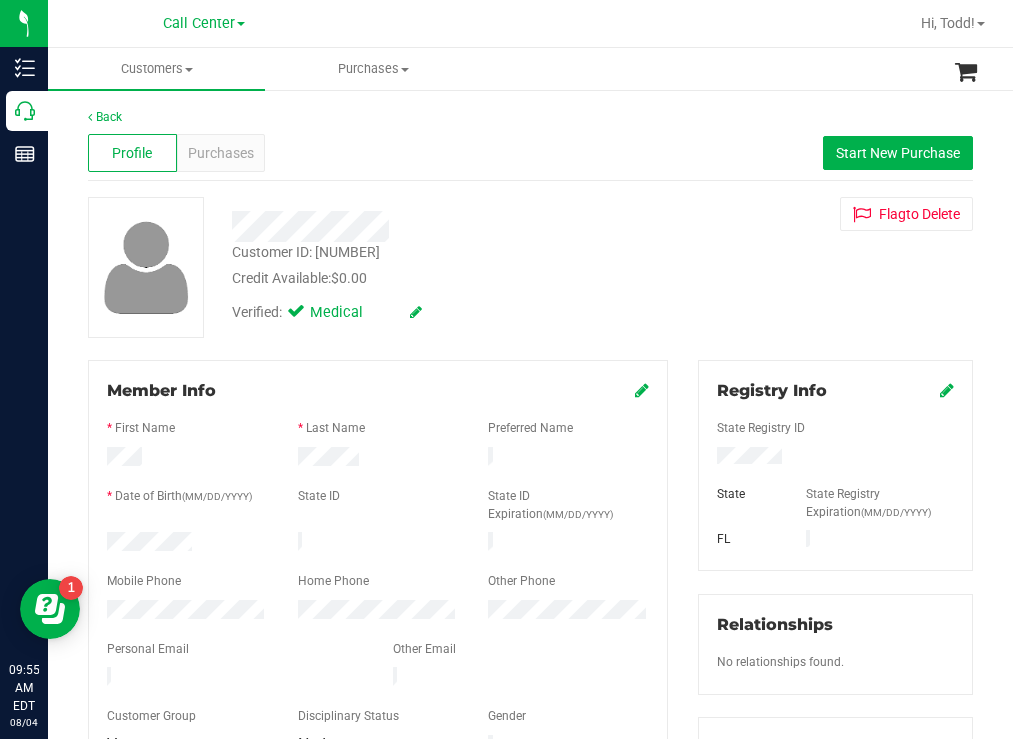 drag, startPoint x: 597, startPoint y: 233, endPoint x: 565, endPoint y: 245, distance: 34.176014 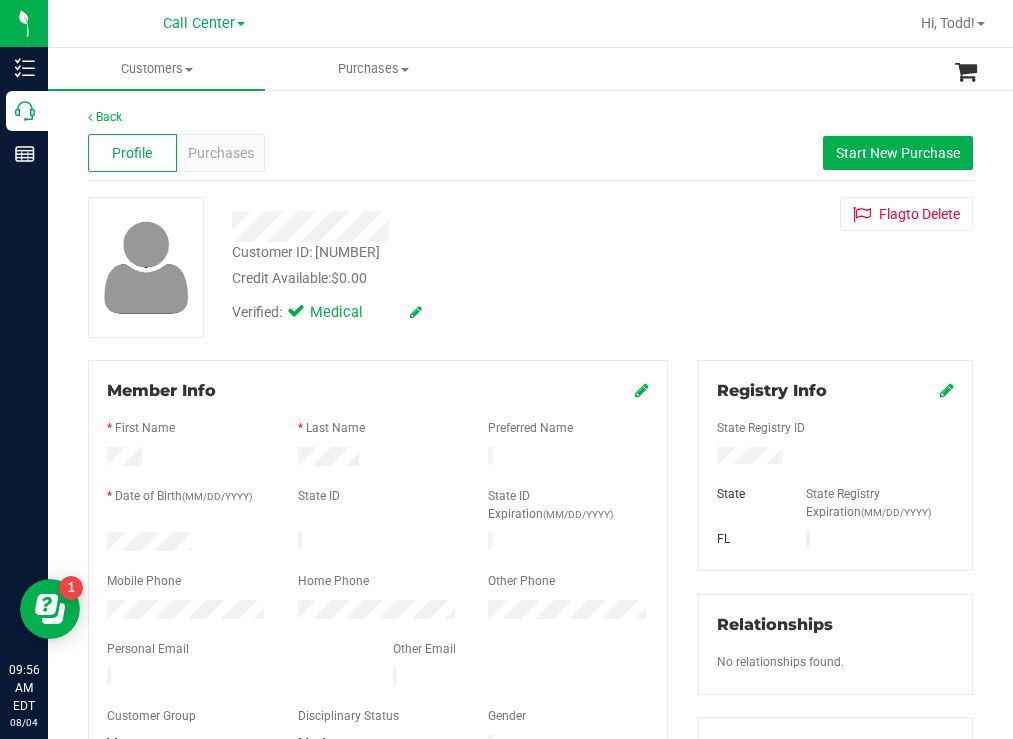 drag, startPoint x: 149, startPoint y: 459, endPoint x: 106, endPoint y: 455, distance: 43.185646 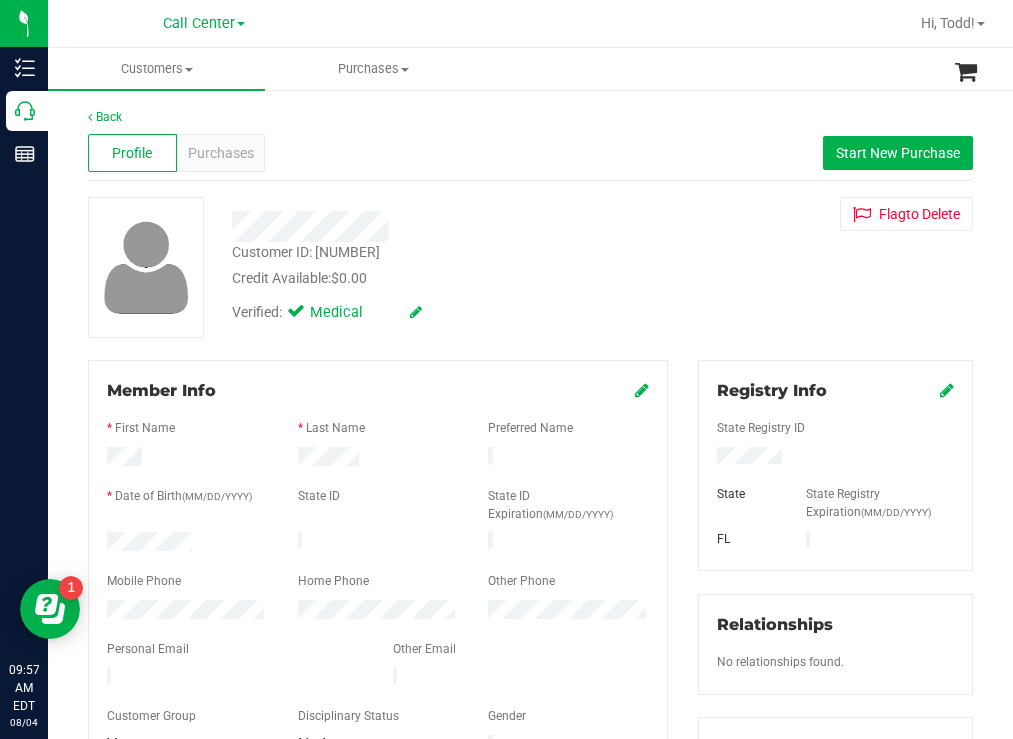 click on "Customer ID: [NUMBER]
Credit Available:
$0.00" at bounding box center (446, 265) 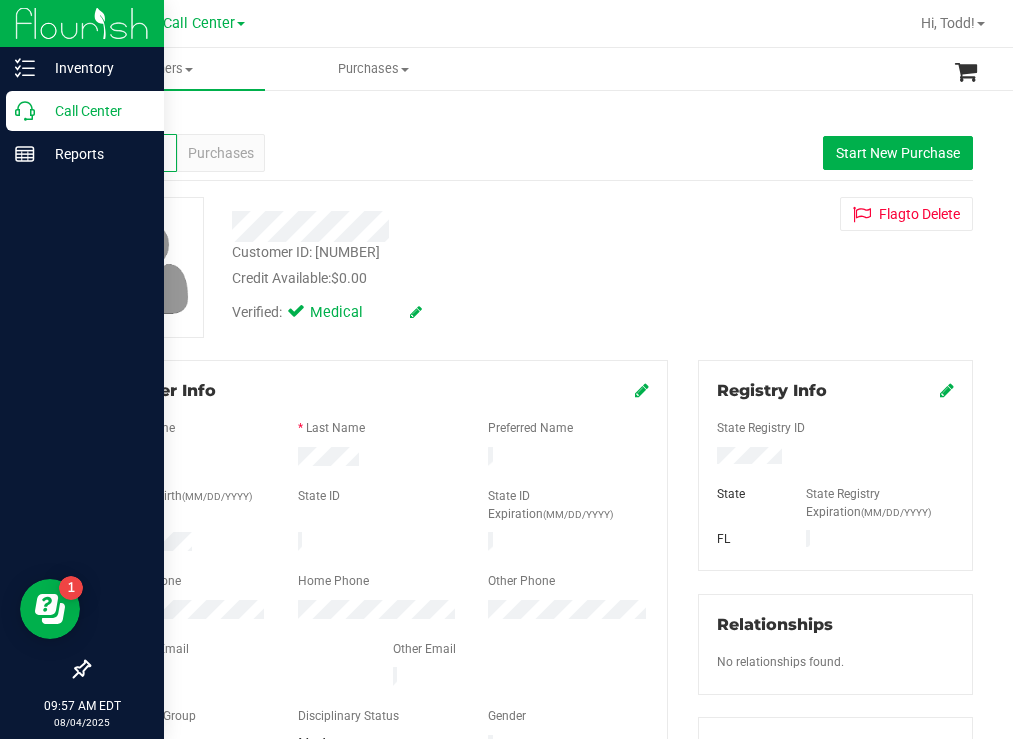 click on "Call Center" at bounding box center [95, 111] 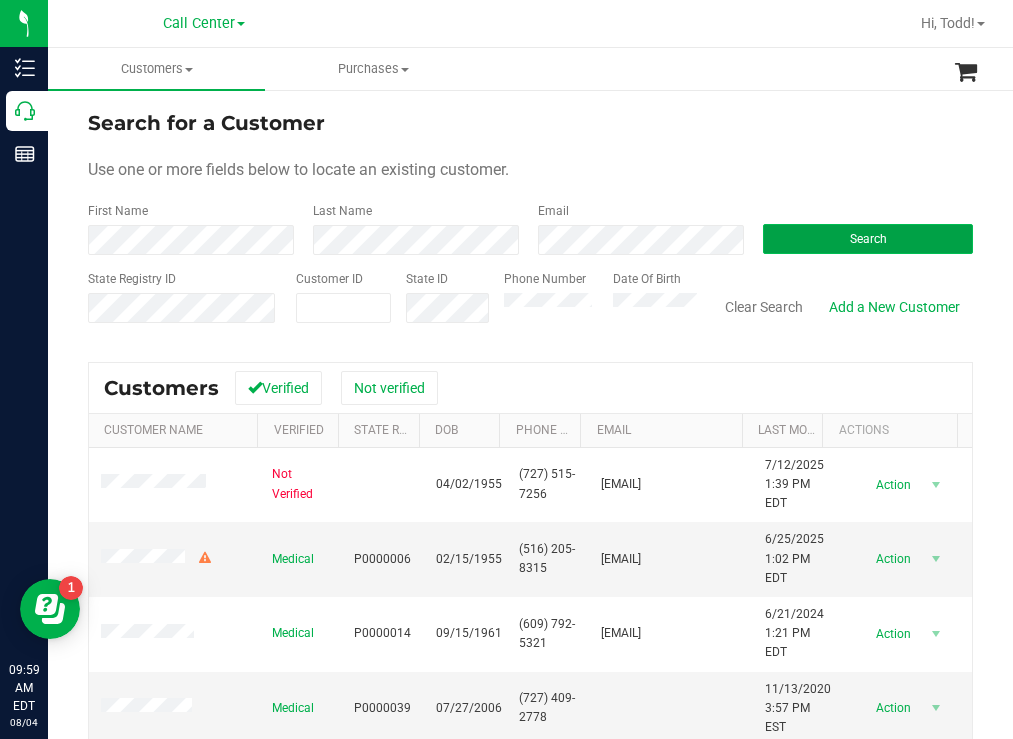 click on "Search" at bounding box center [868, 239] 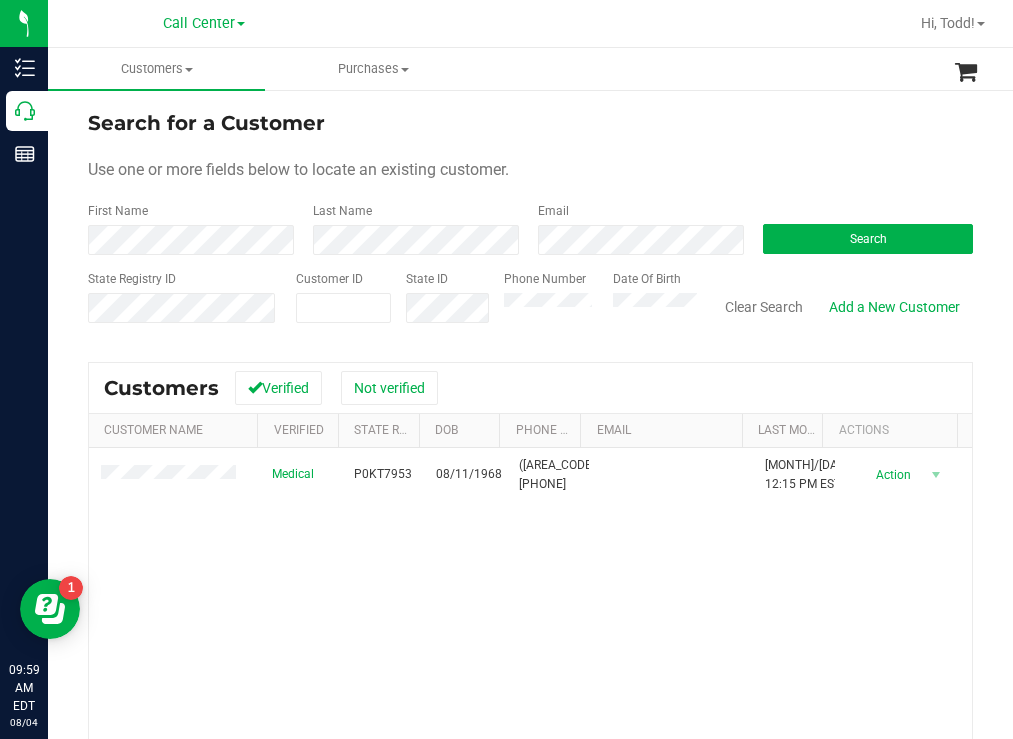 drag, startPoint x: 607, startPoint y: 136, endPoint x: 595, endPoint y: 135, distance: 12.0415945 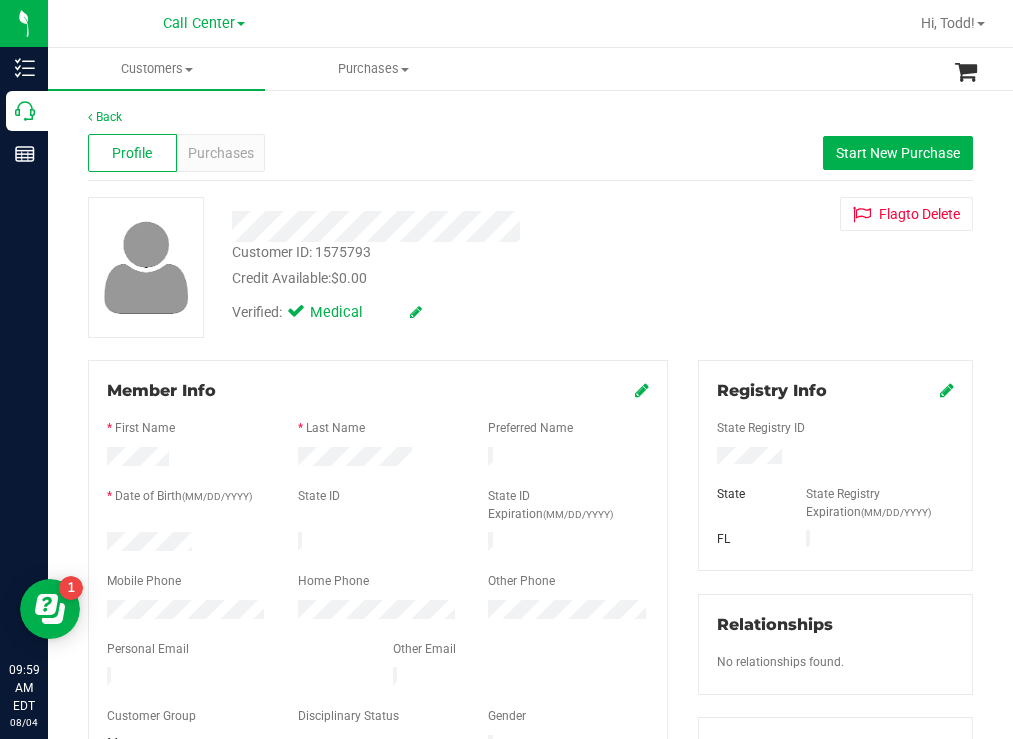 drag, startPoint x: 203, startPoint y: 535, endPoint x: 91, endPoint y: 535, distance: 112 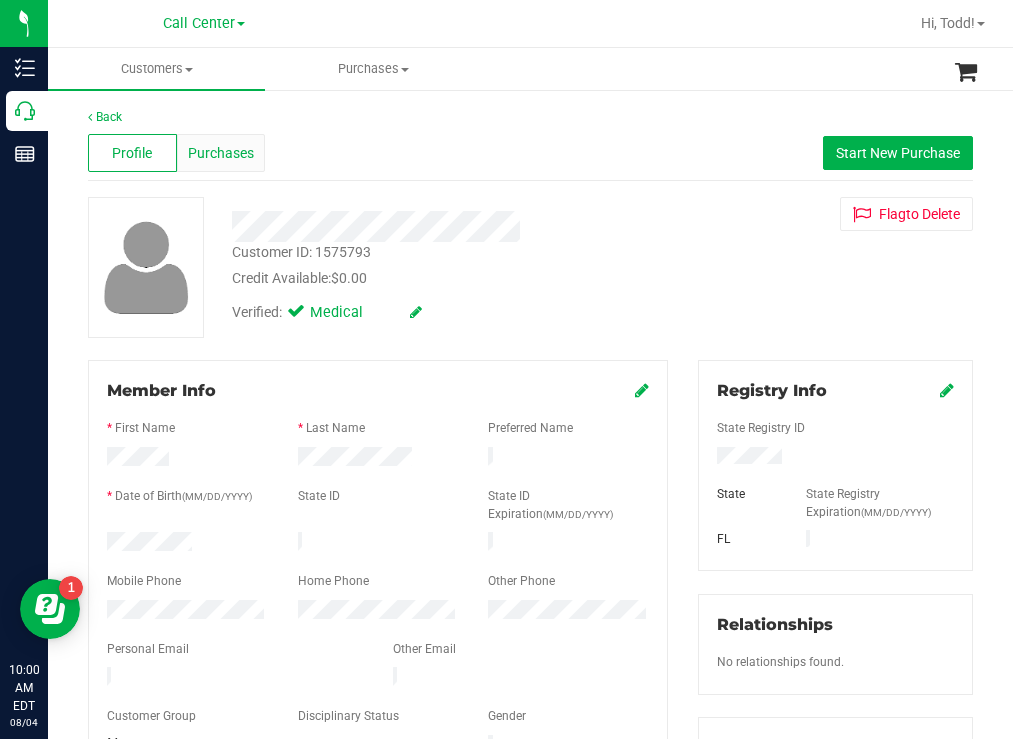 click on "Purchases" at bounding box center [221, 153] 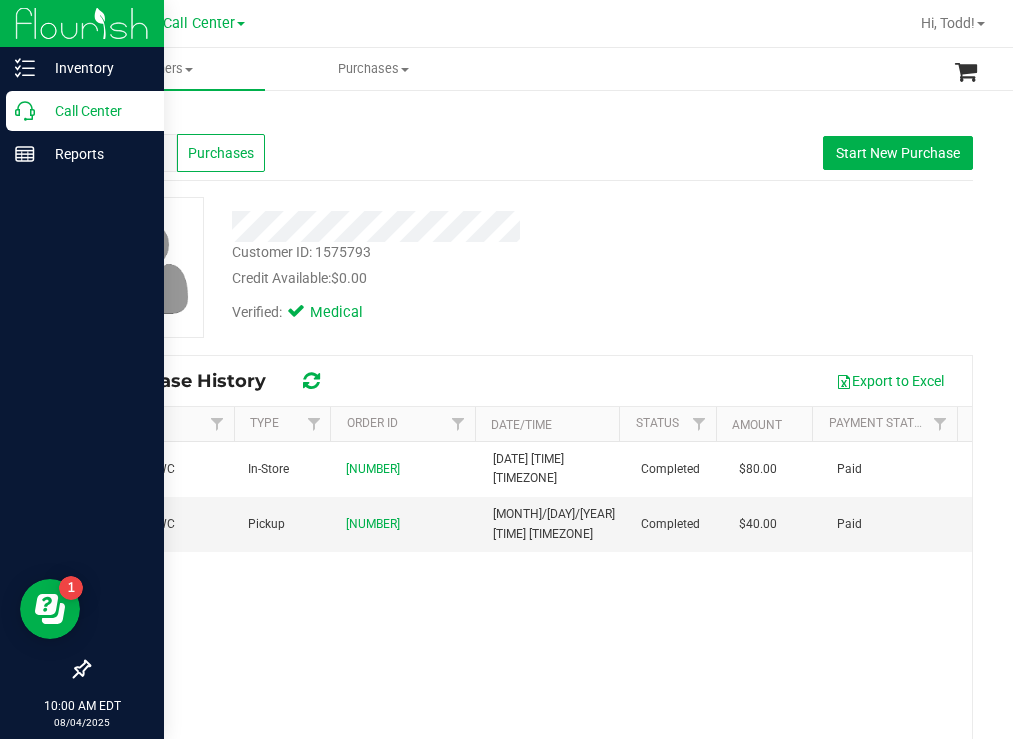 click on "Call Center" at bounding box center (95, 111) 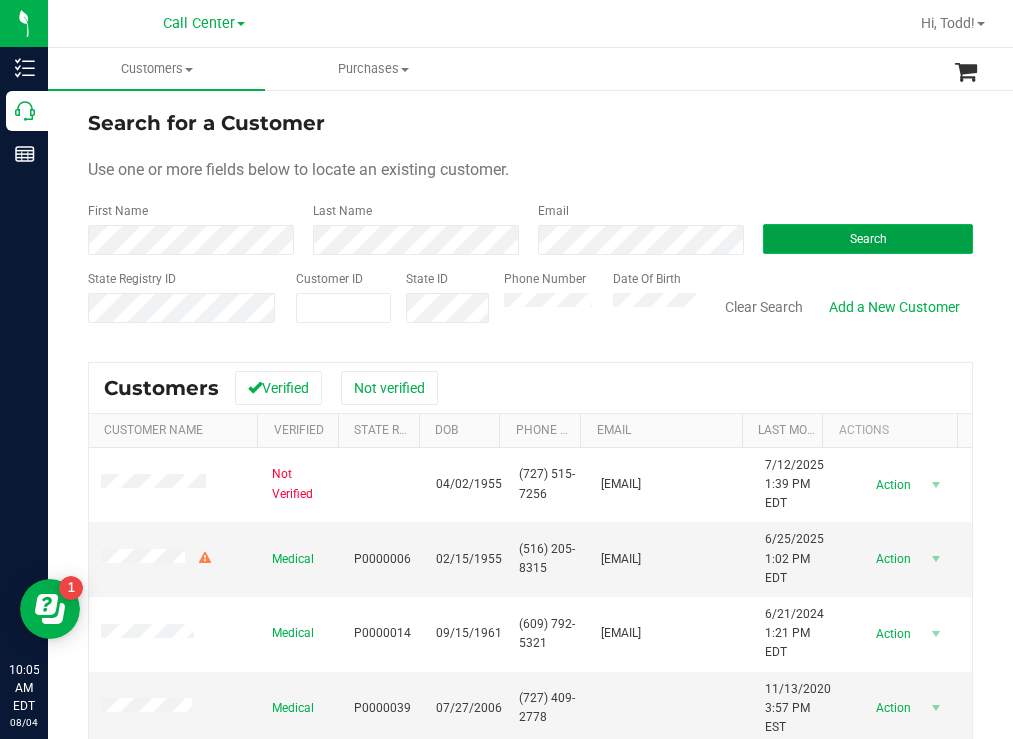 click on "Search" at bounding box center (868, 239) 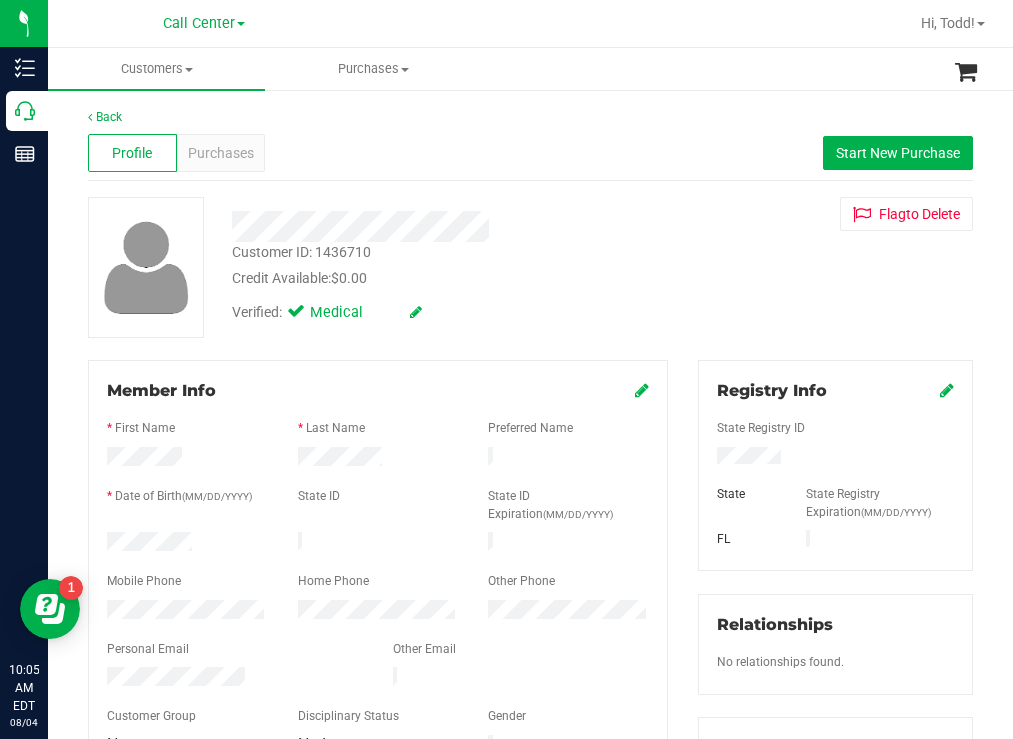 drag, startPoint x: 208, startPoint y: 529, endPoint x: 99, endPoint y: 540, distance: 109.55364 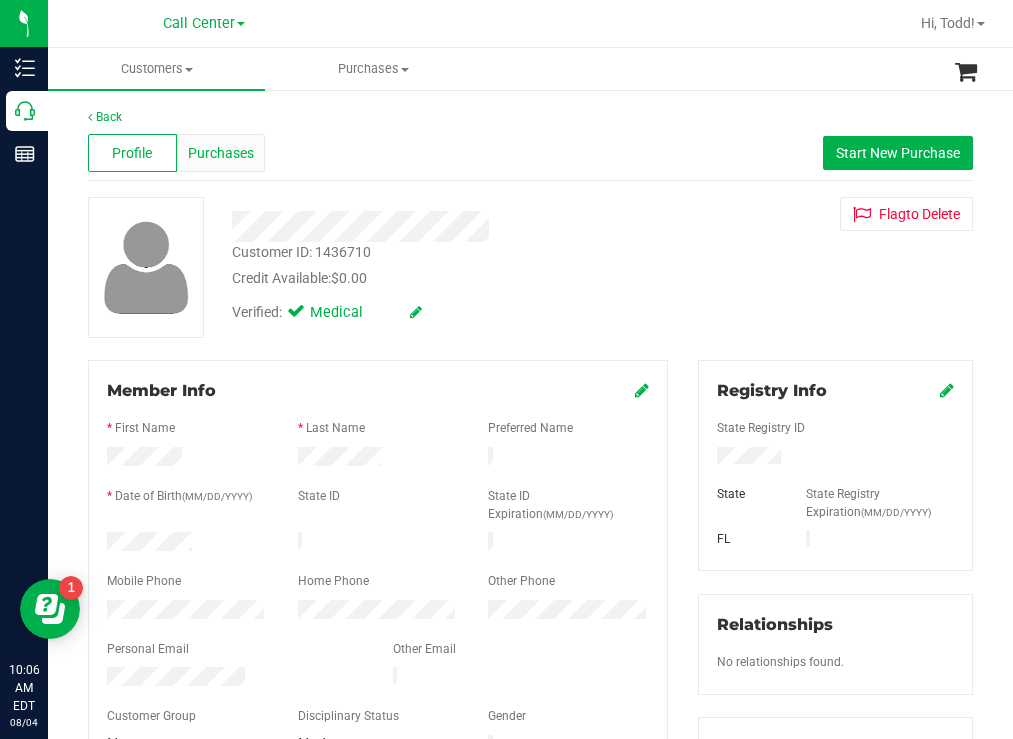 click on "Purchases" at bounding box center [221, 153] 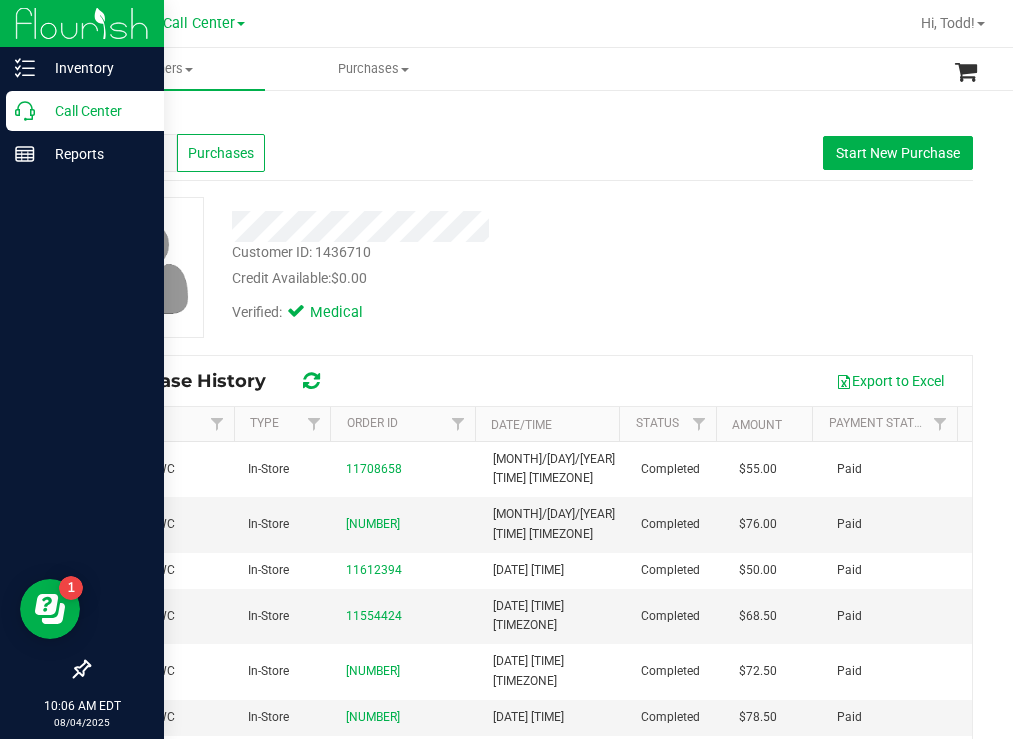 drag, startPoint x: 102, startPoint y: 105, endPoint x: 12, endPoint y: 118, distance: 90.934044 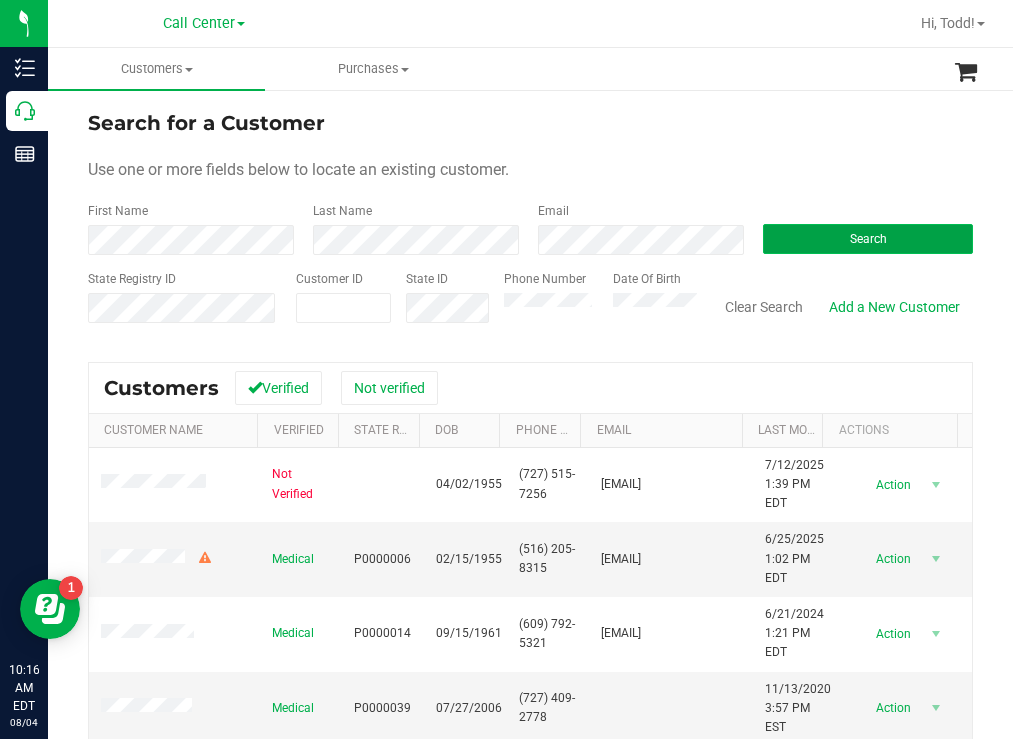 click on "Search" at bounding box center [868, 239] 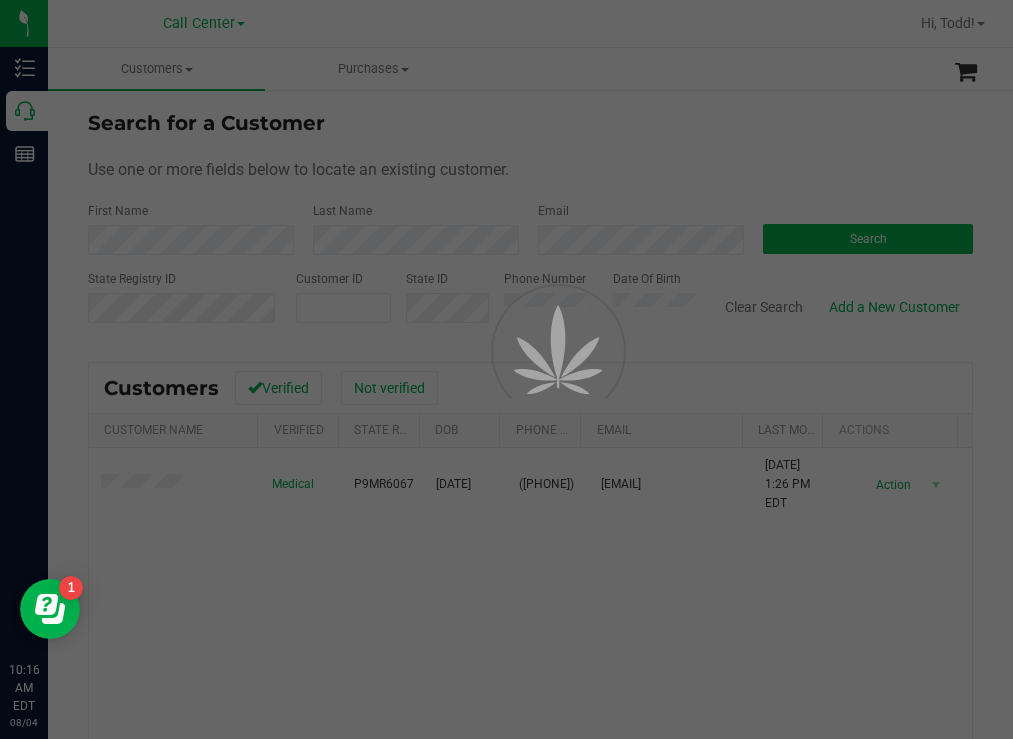 click at bounding box center (506, 369) 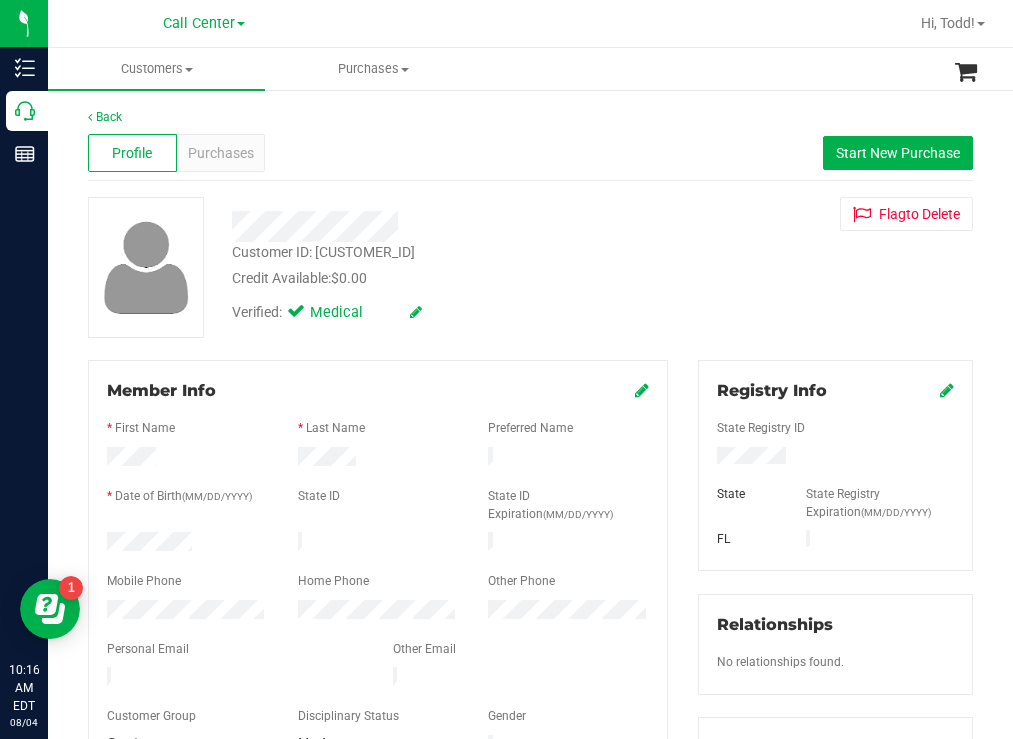 drag, startPoint x: 198, startPoint y: 526, endPoint x: 192, endPoint y: 541, distance: 16.155495 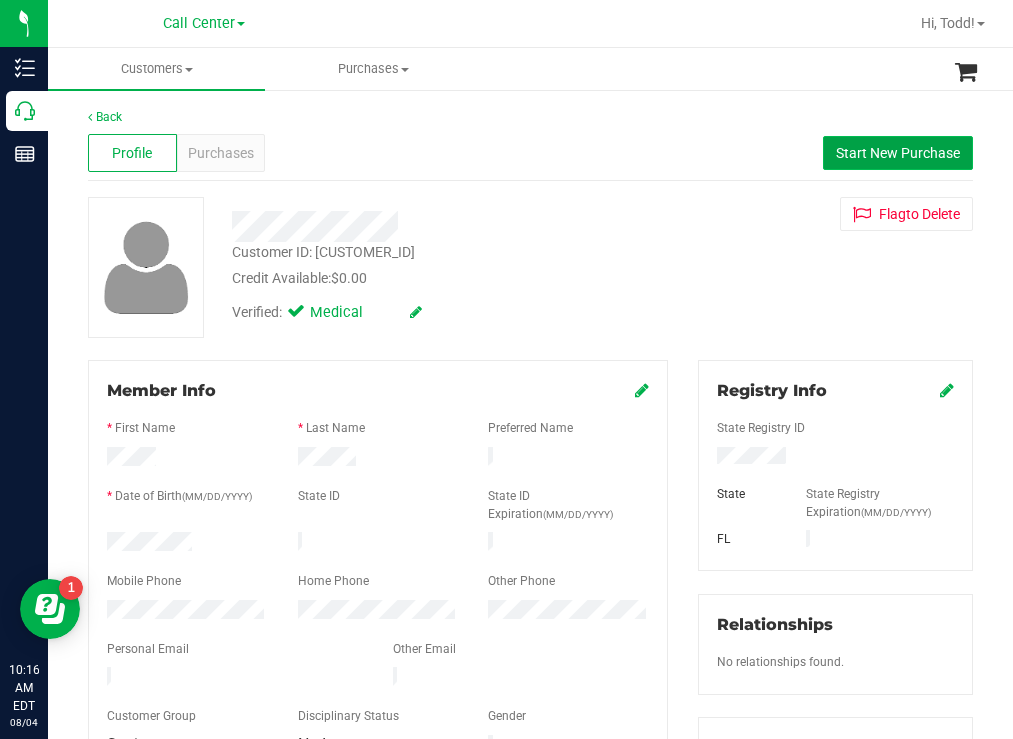 click on "Start New Purchase" at bounding box center (898, 153) 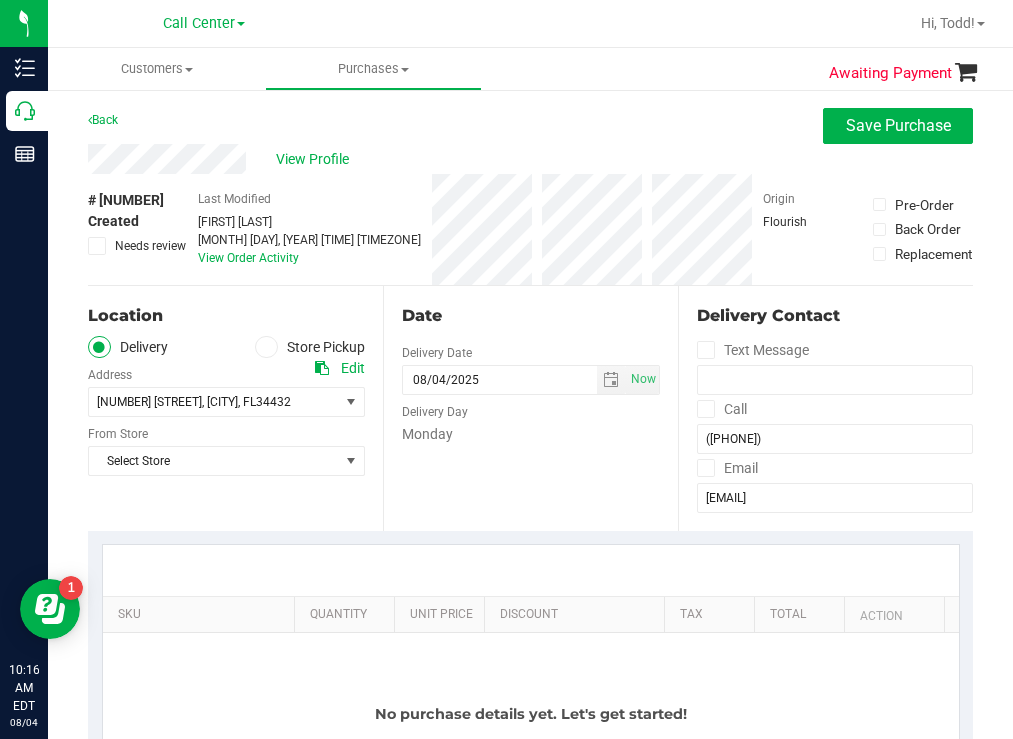 click on "Back
Save Purchase" at bounding box center (530, 126) 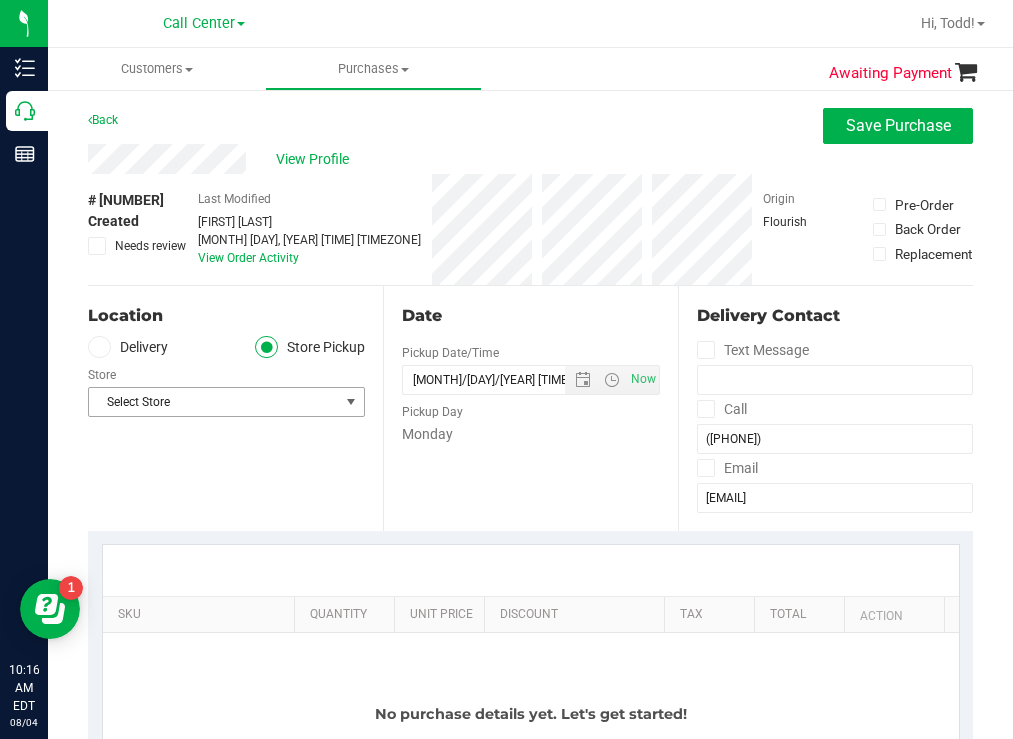 click on "Select Store" at bounding box center [214, 402] 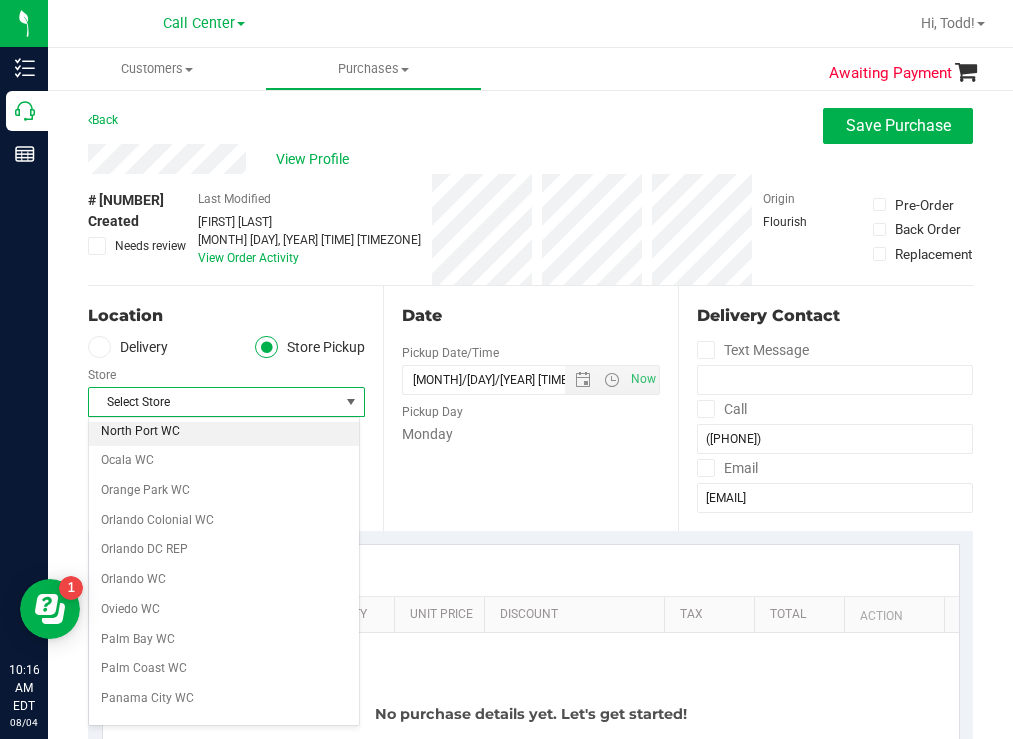 scroll, scrollTop: 900, scrollLeft: 0, axis: vertical 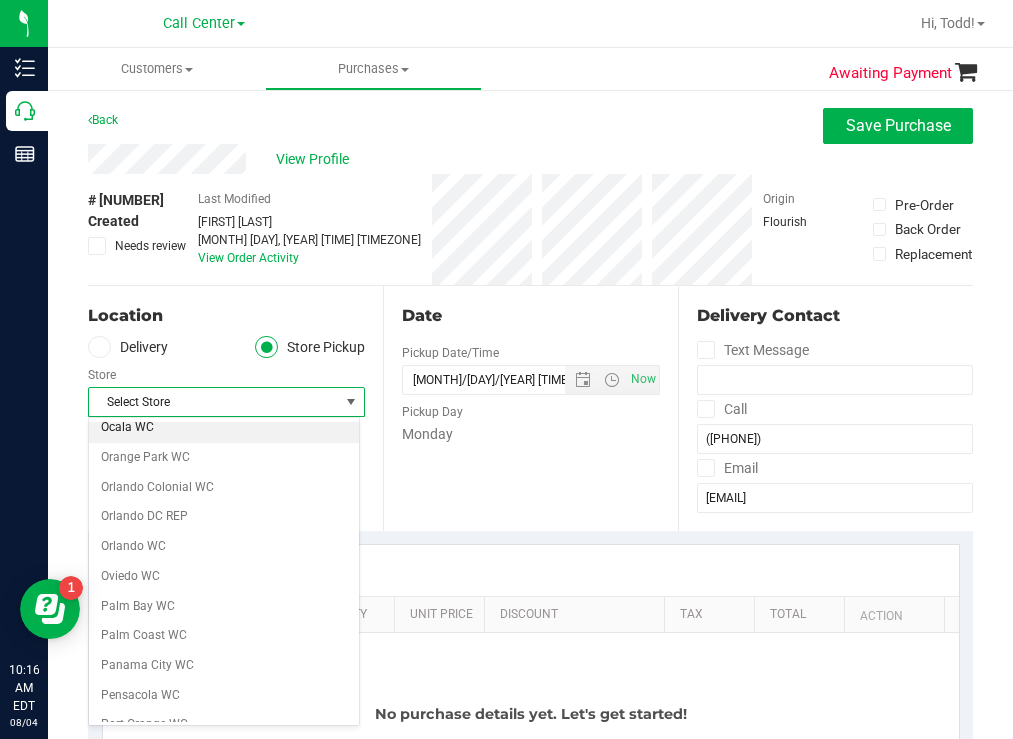 click on "Ocala WC" at bounding box center [224, 428] 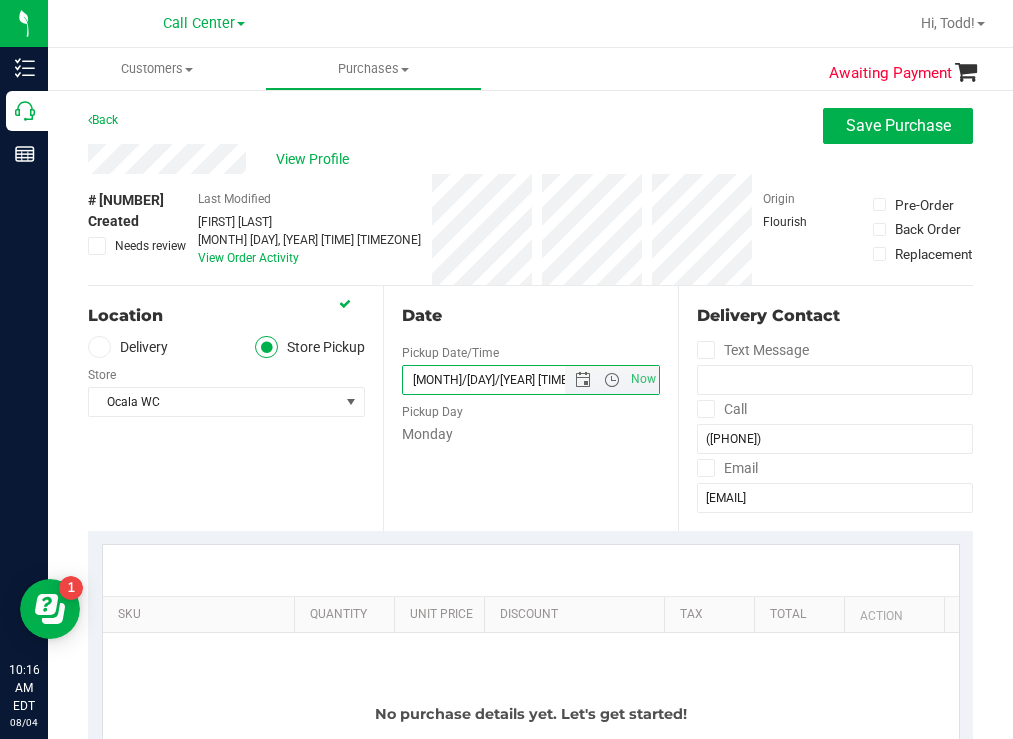 click on "[MONTH]/[DAY]/[YEAR] [TIME]" at bounding box center [501, 380] 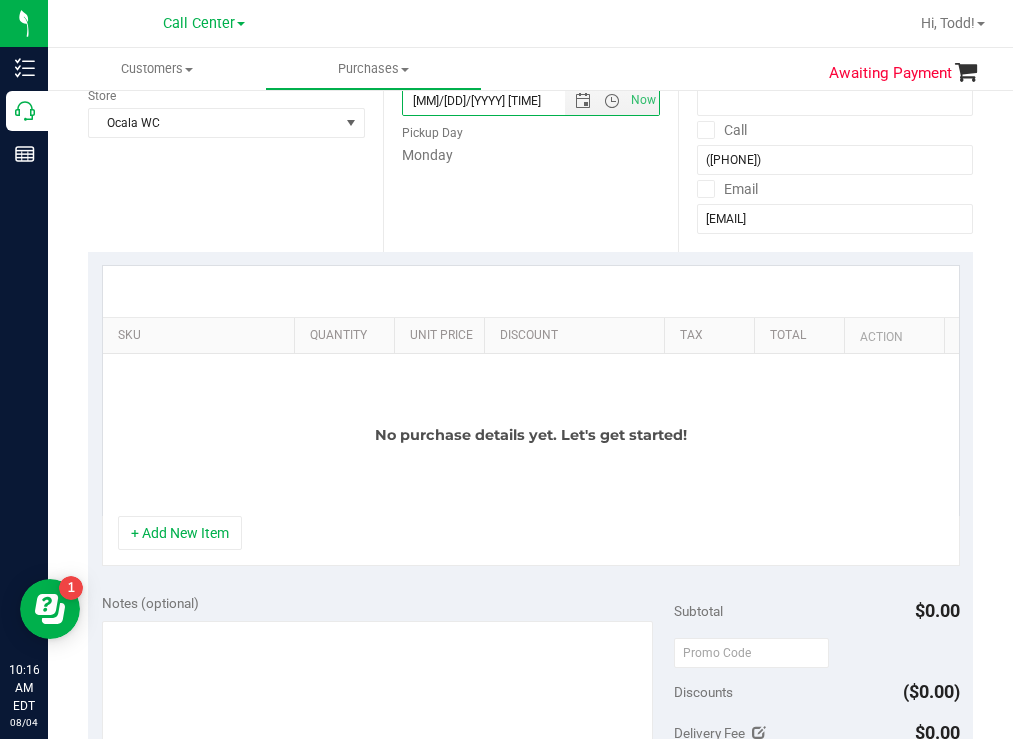 scroll, scrollTop: 300, scrollLeft: 0, axis: vertical 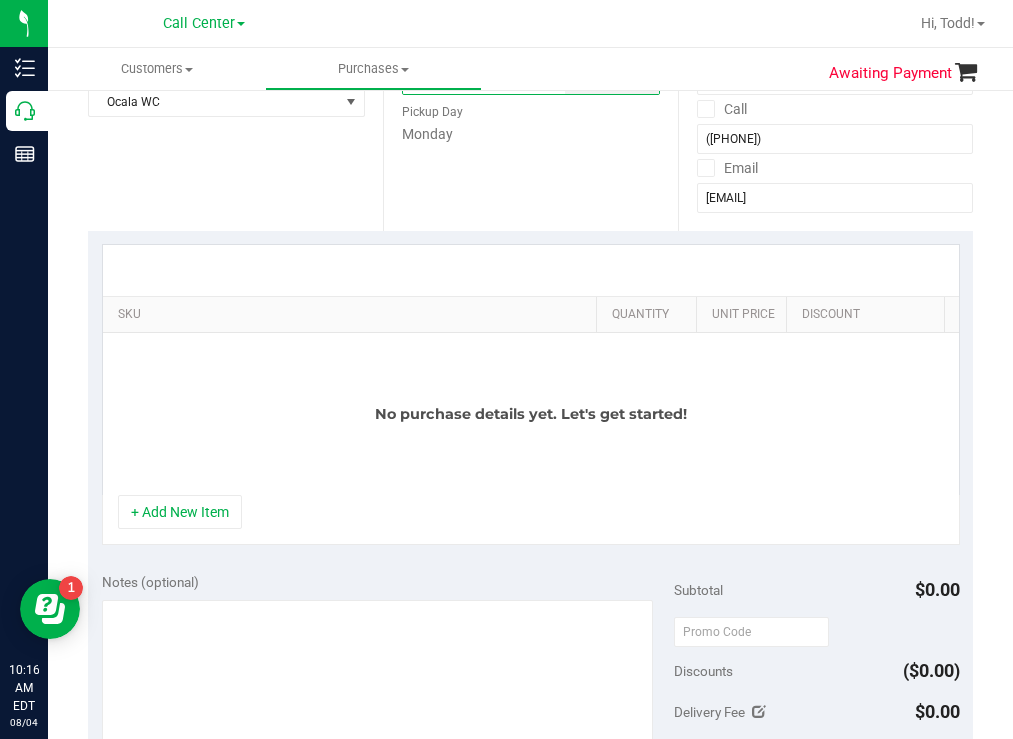 drag, startPoint x: 276, startPoint y: 305, endPoint x: 395, endPoint y: 291, distance: 119.8207 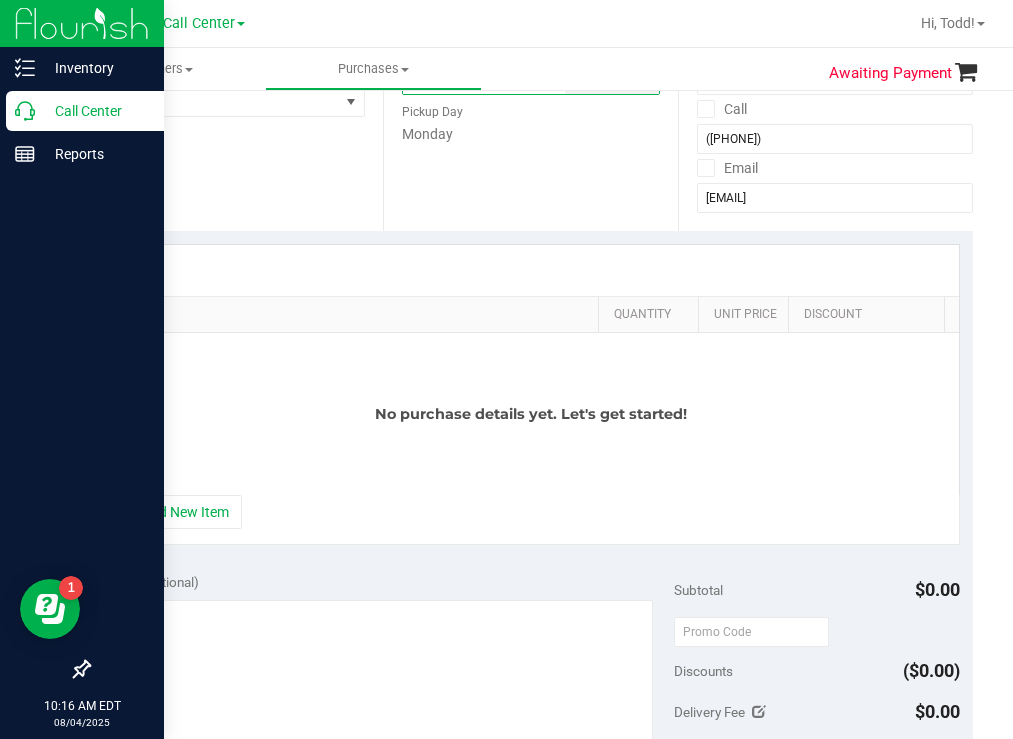 type on "[MM]/[DD]/[YYYY] [TIME]" 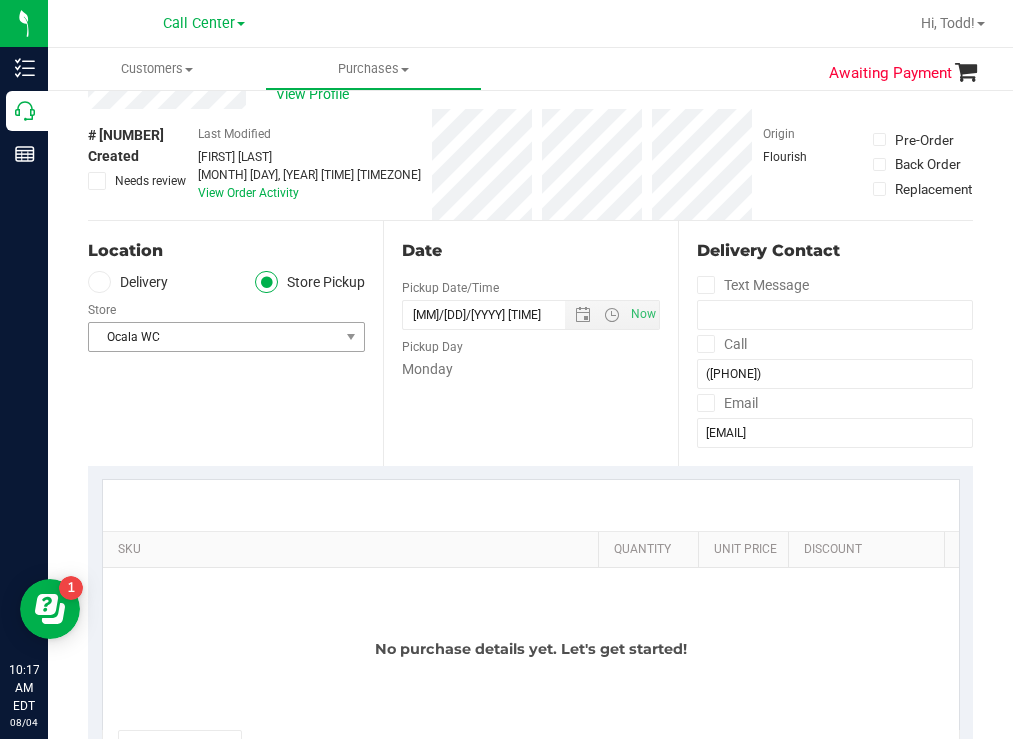 scroll, scrollTop: 100, scrollLeft: 0, axis: vertical 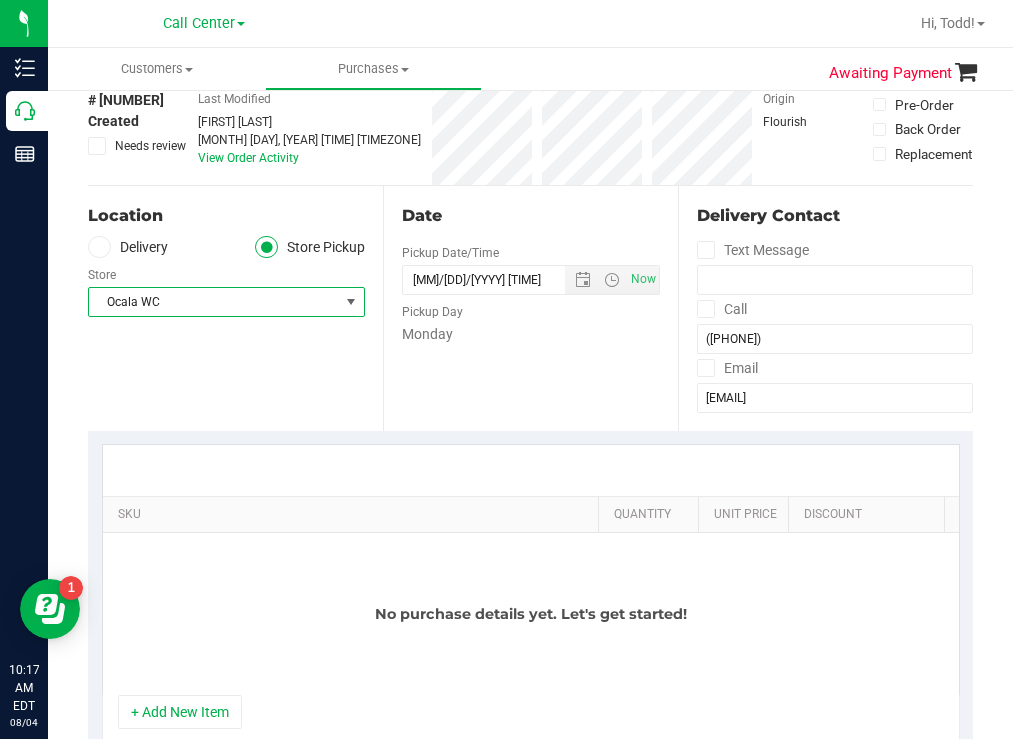 drag, startPoint x: 229, startPoint y: 308, endPoint x: 222, endPoint y: 318, distance: 12.206555 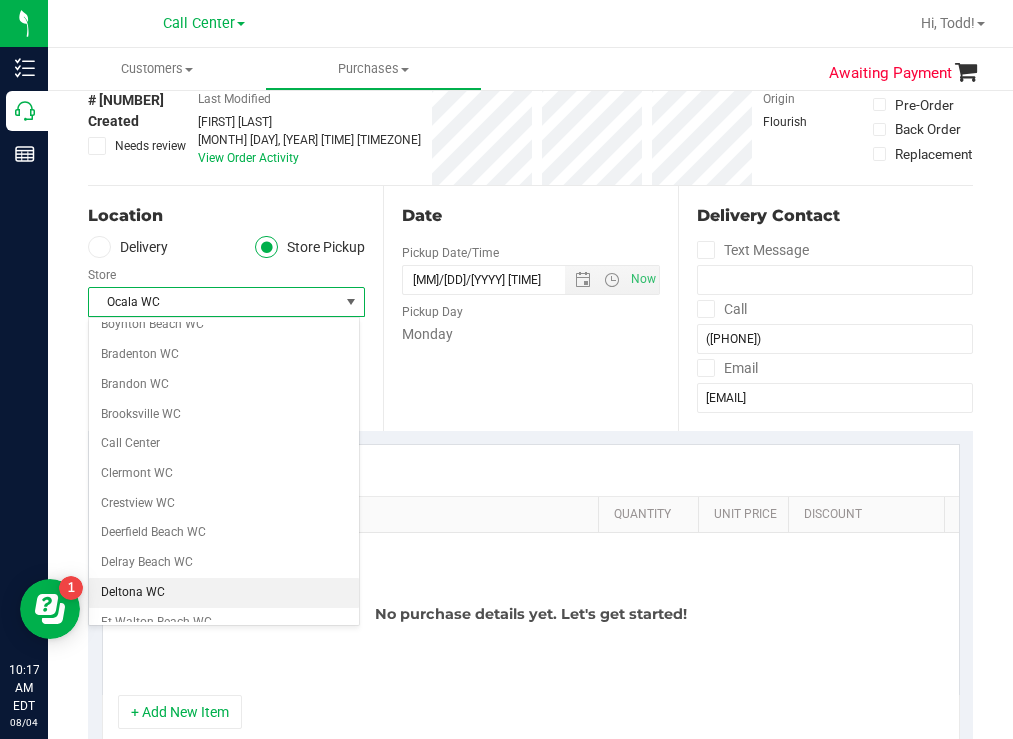 scroll, scrollTop: 0, scrollLeft: 0, axis: both 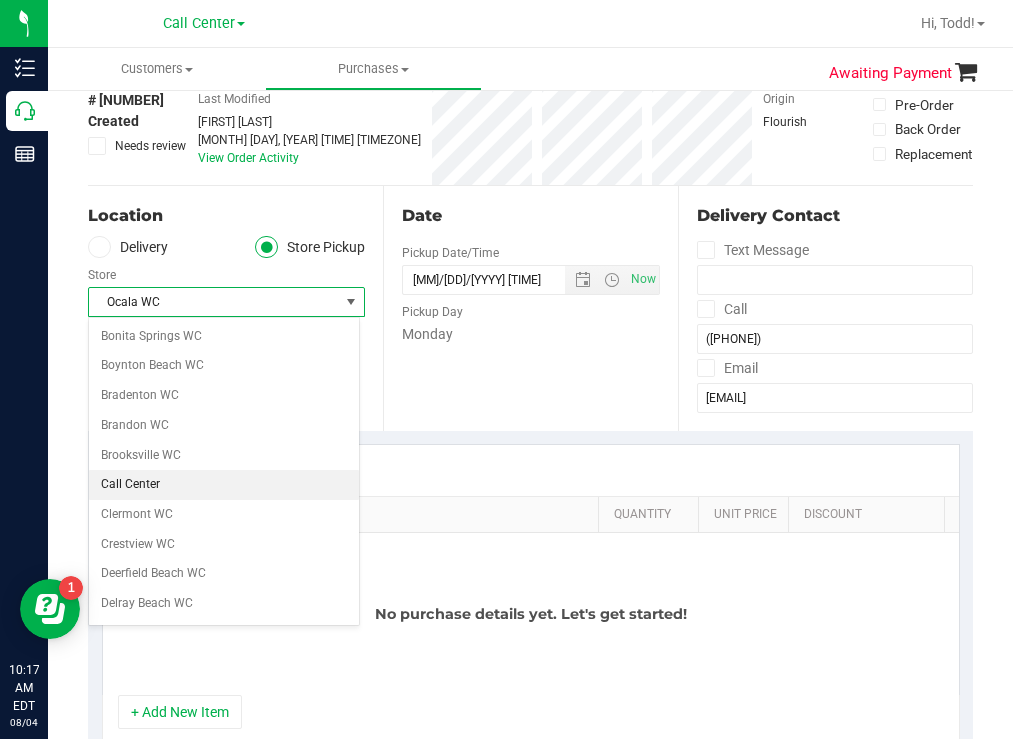 click on "Call Center" at bounding box center (224, 485) 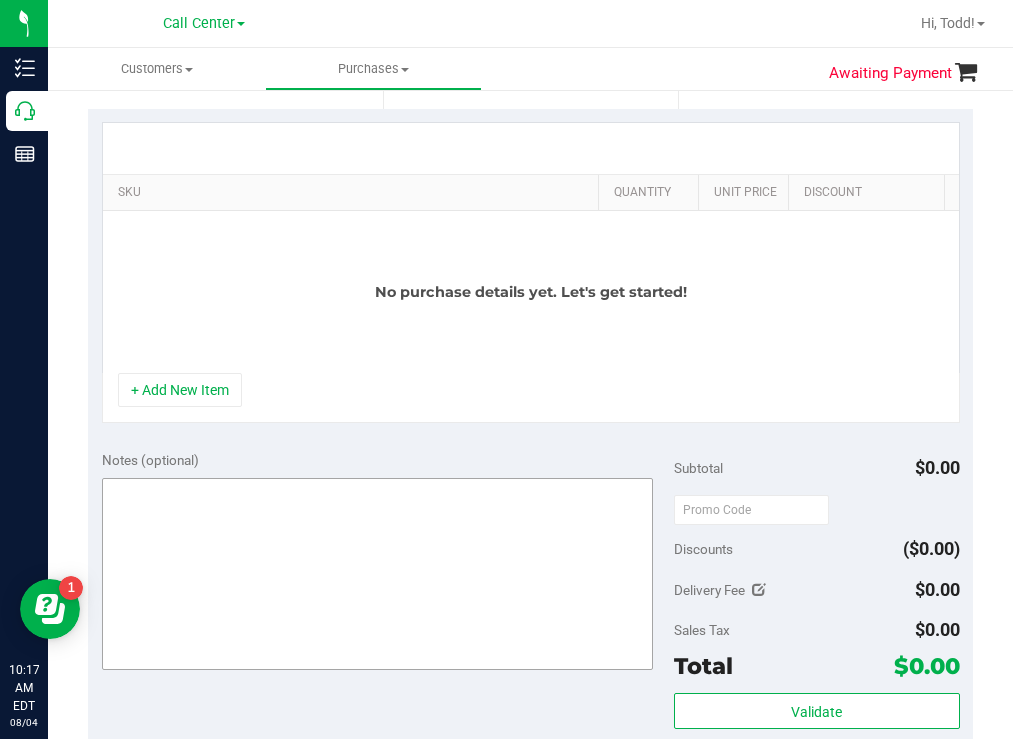 scroll, scrollTop: 500, scrollLeft: 0, axis: vertical 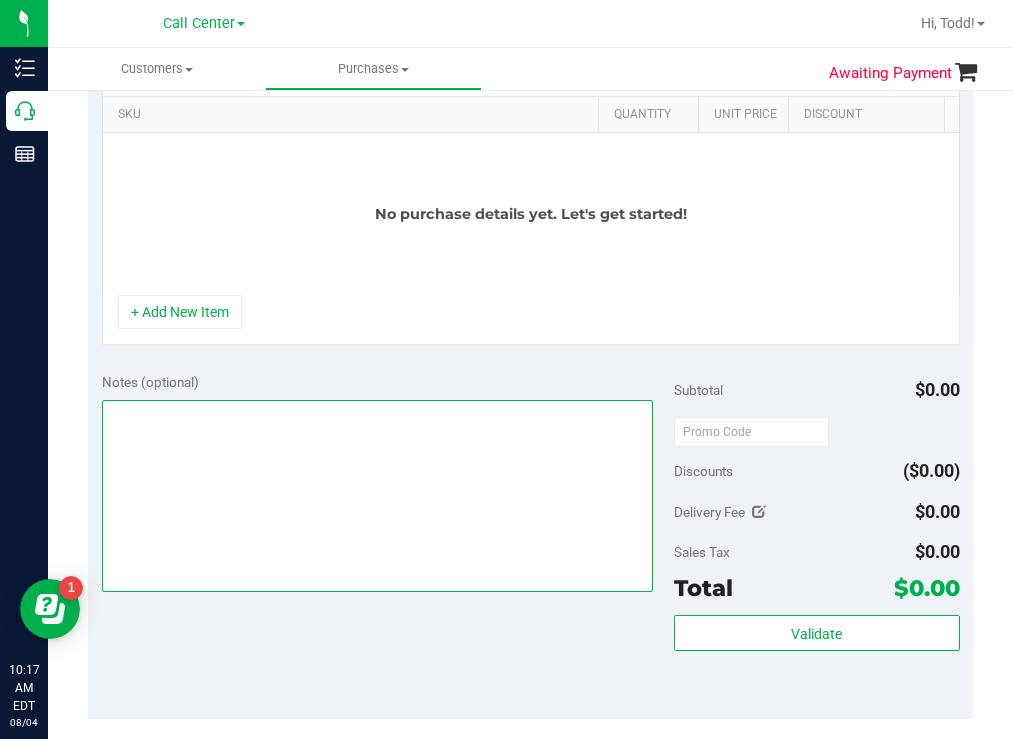 click at bounding box center [378, 496] 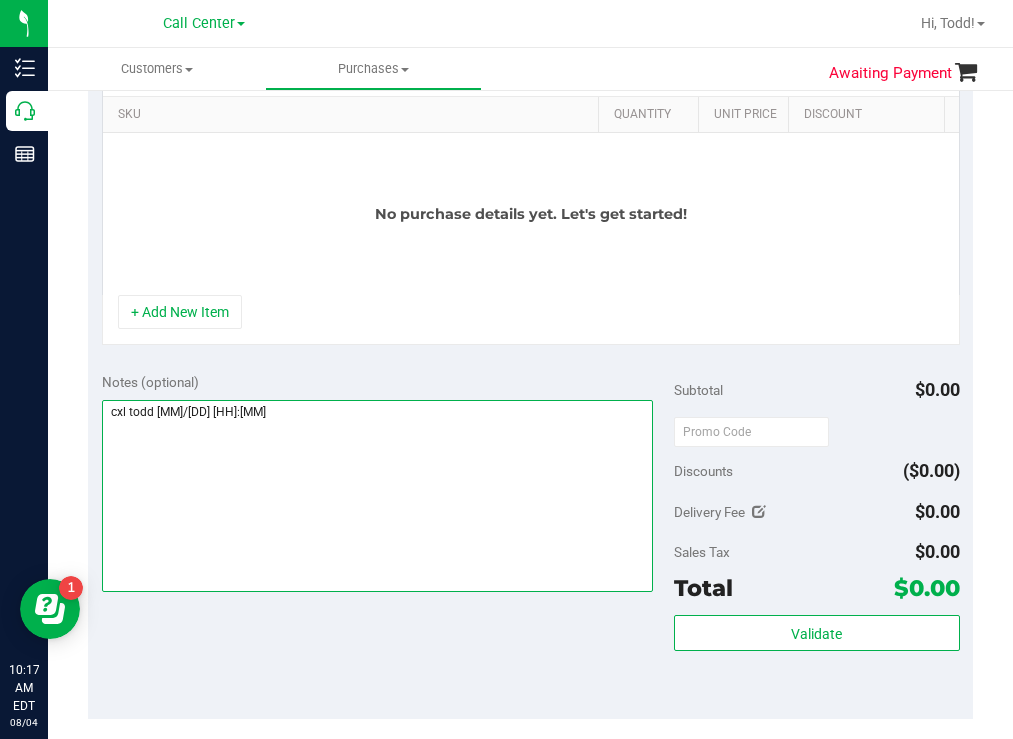 scroll, scrollTop: 0, scrollLeft: 0, axis: both 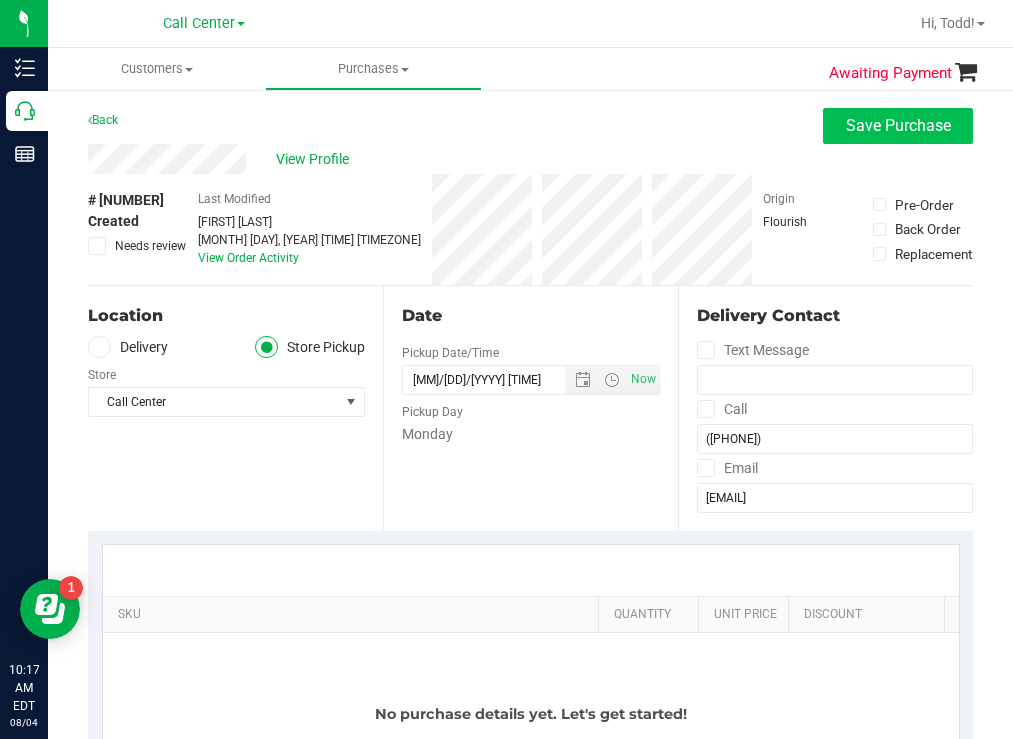 type on "cxl todd [MM]/[DD] [HH]:[MM]" 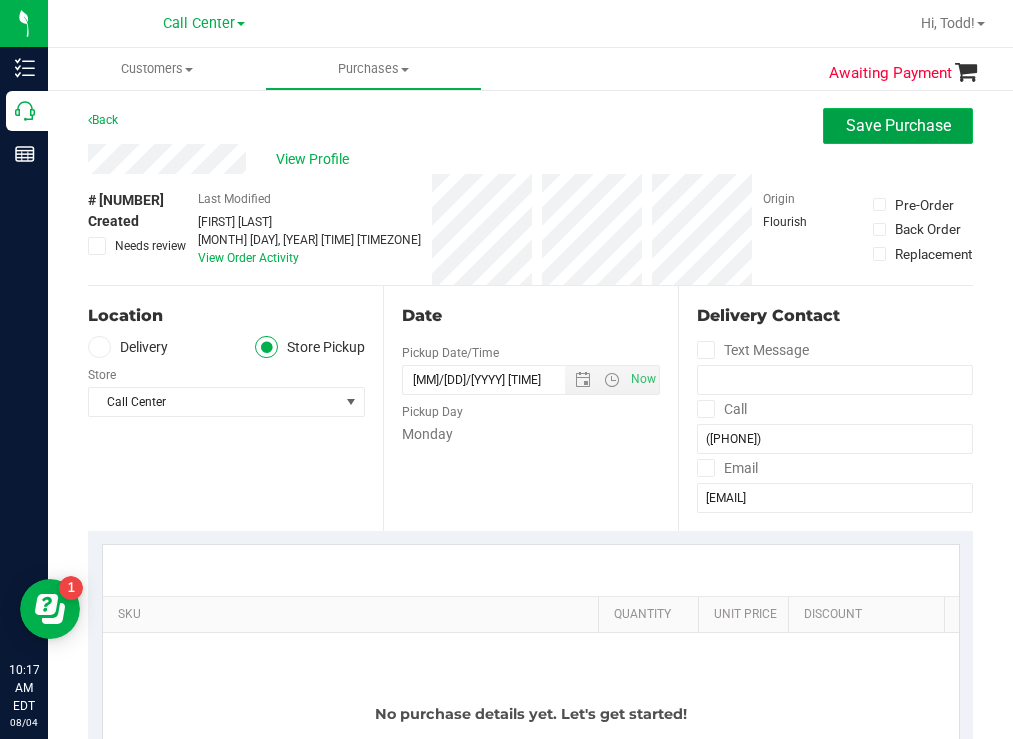 click on "Save Purchase" at bounding box center (898, 125) 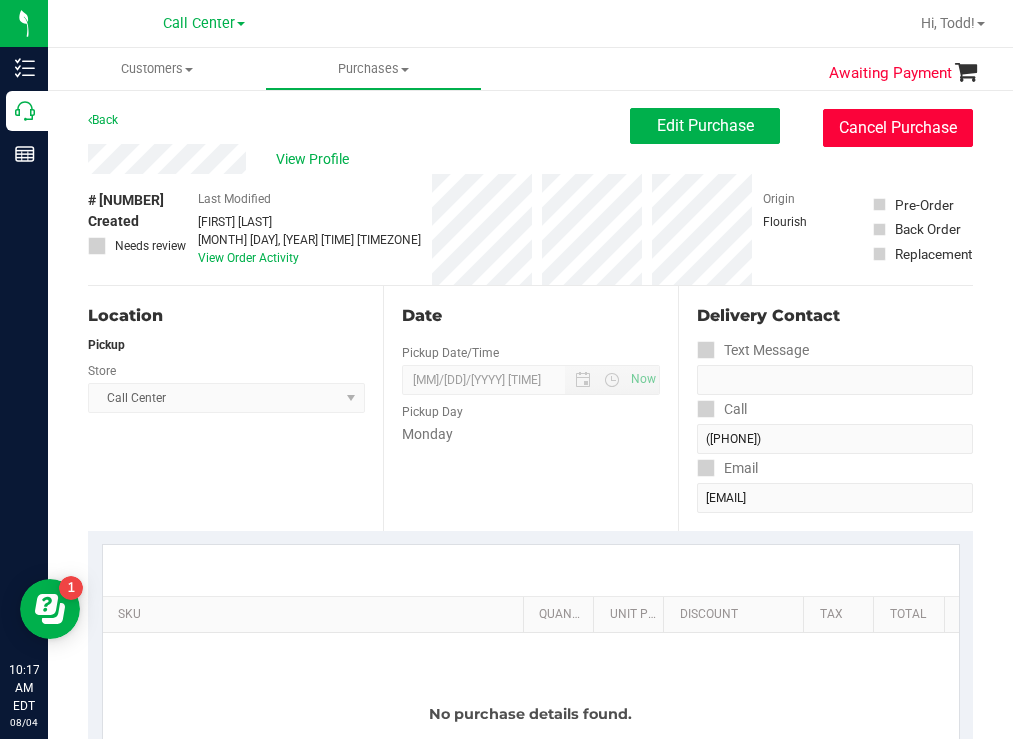 click on "Cancel Purchase" at bounding box center (898, 128) 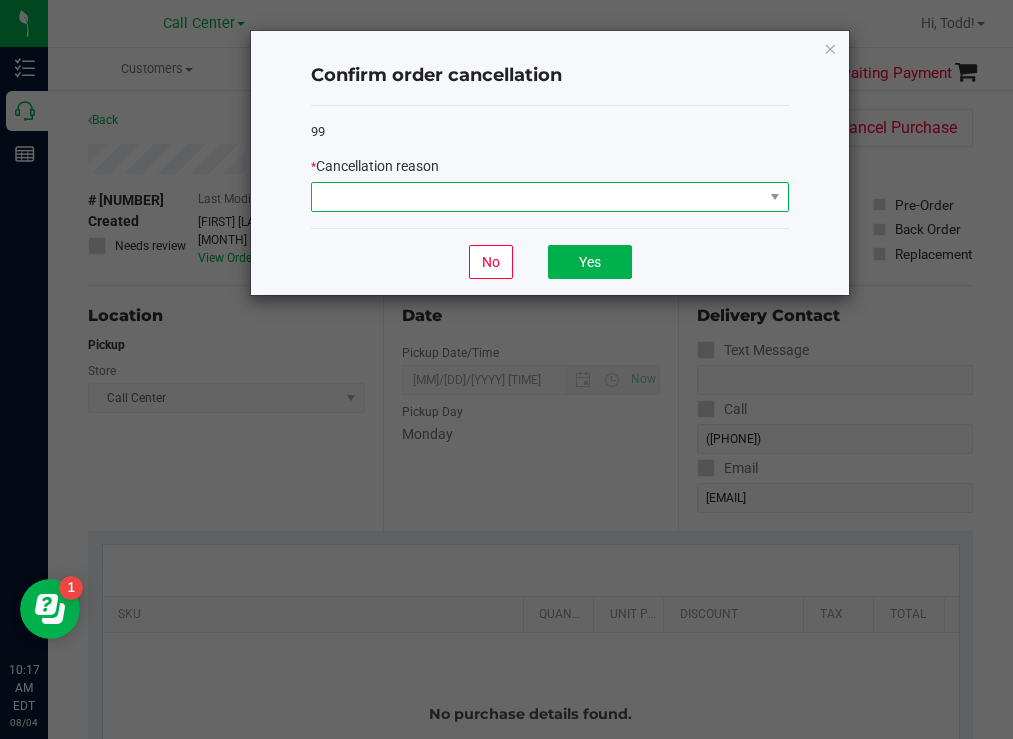 click at bounding box center [537, 197] 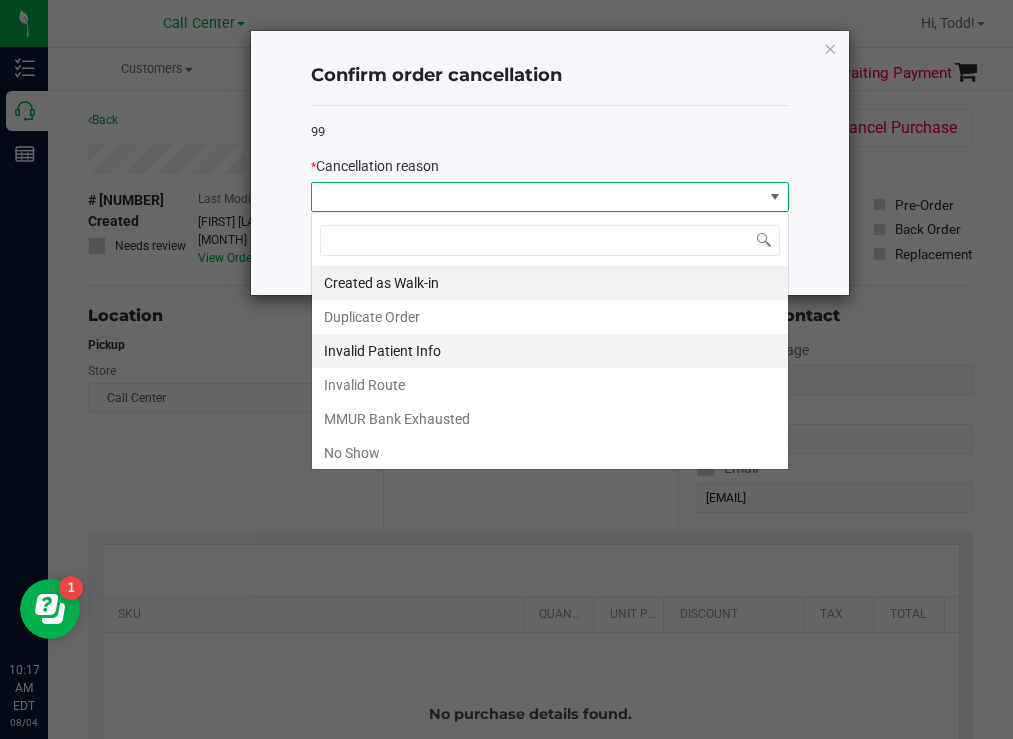 scroll, scrollTop: 99970, scrollLeft: 99522, axis: both 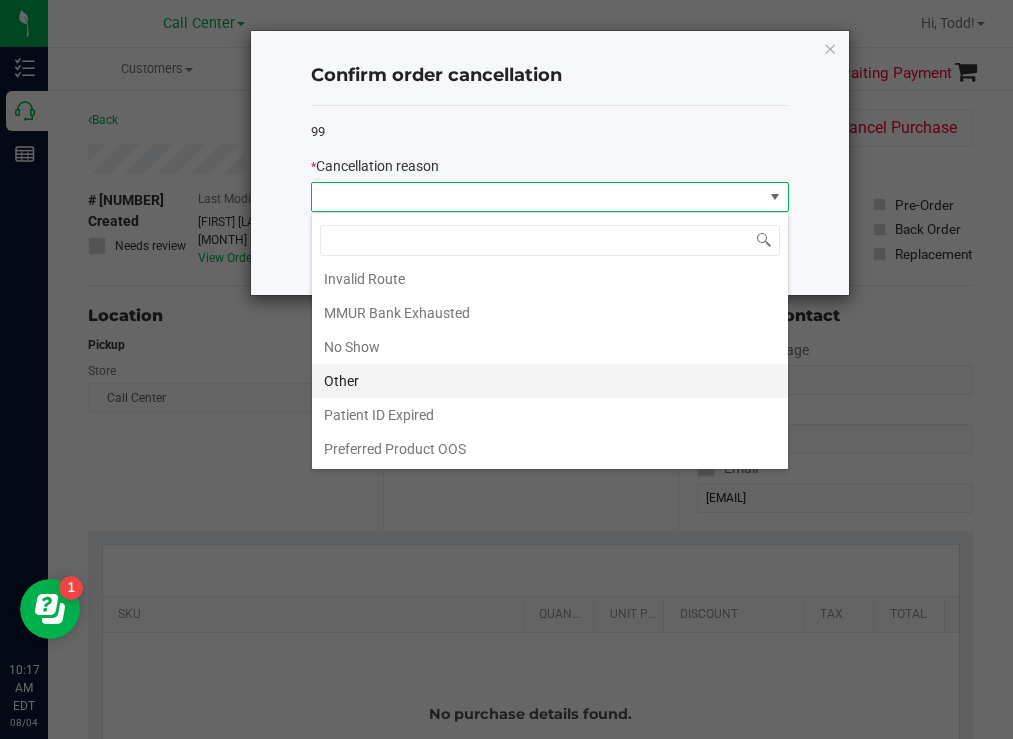 click on "Other" at bounding box center [550, 381] 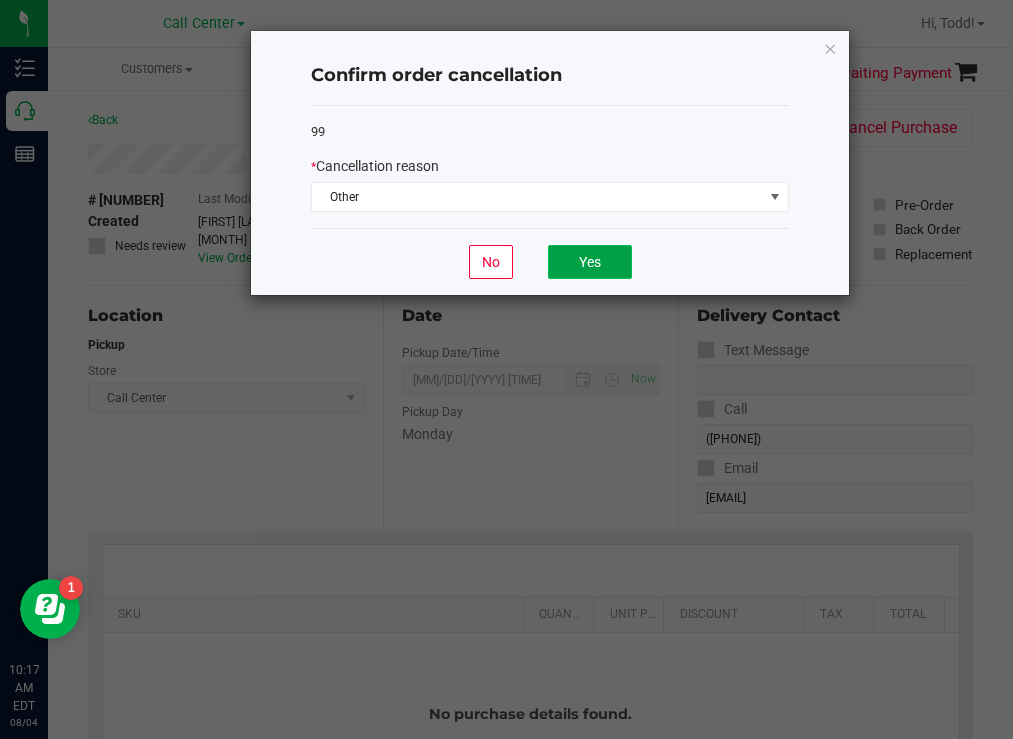 click on "Yes" 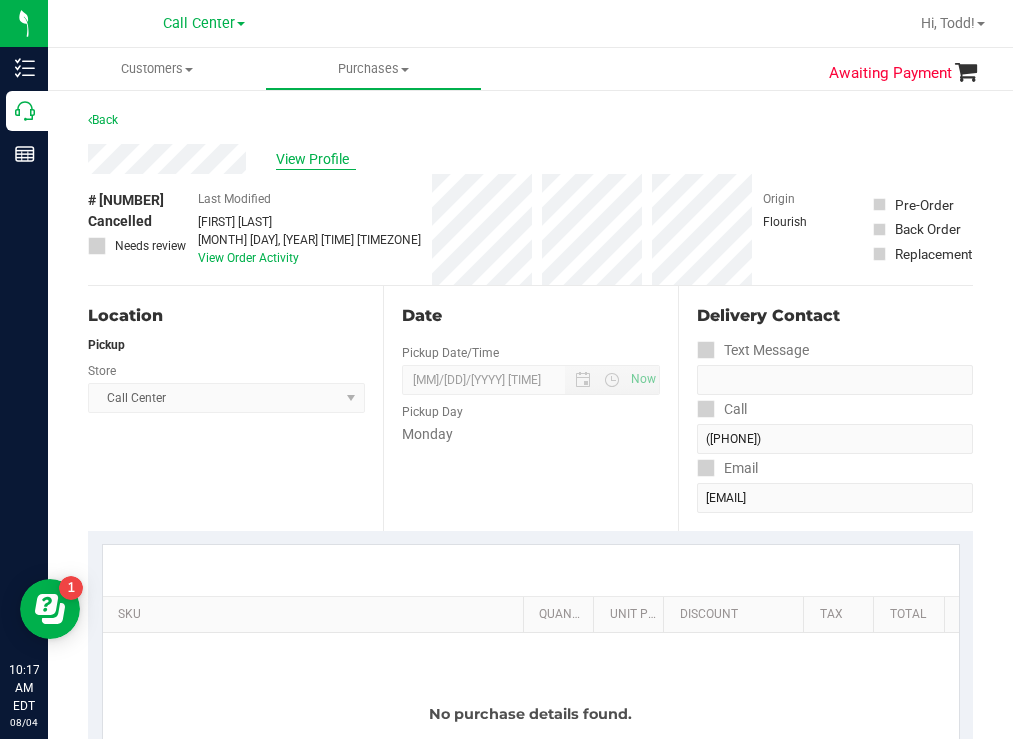click on "View Profile" at bounding box center (316, 159) 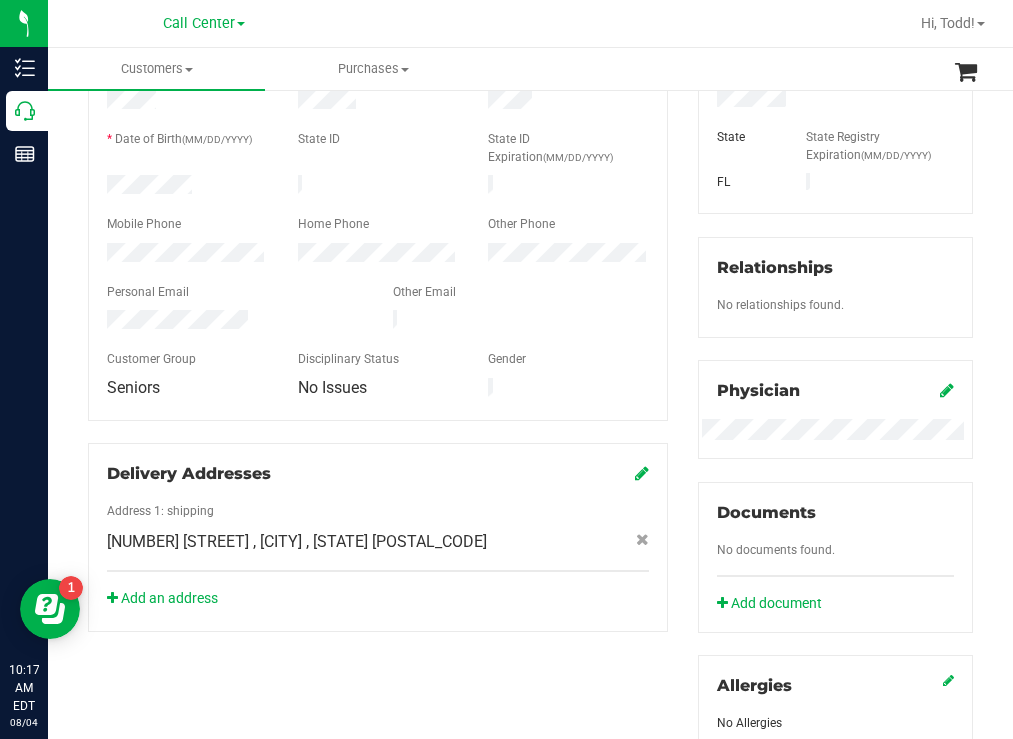 scroll, scrollTop: 400, scrollLeft: 0, axis: vertical 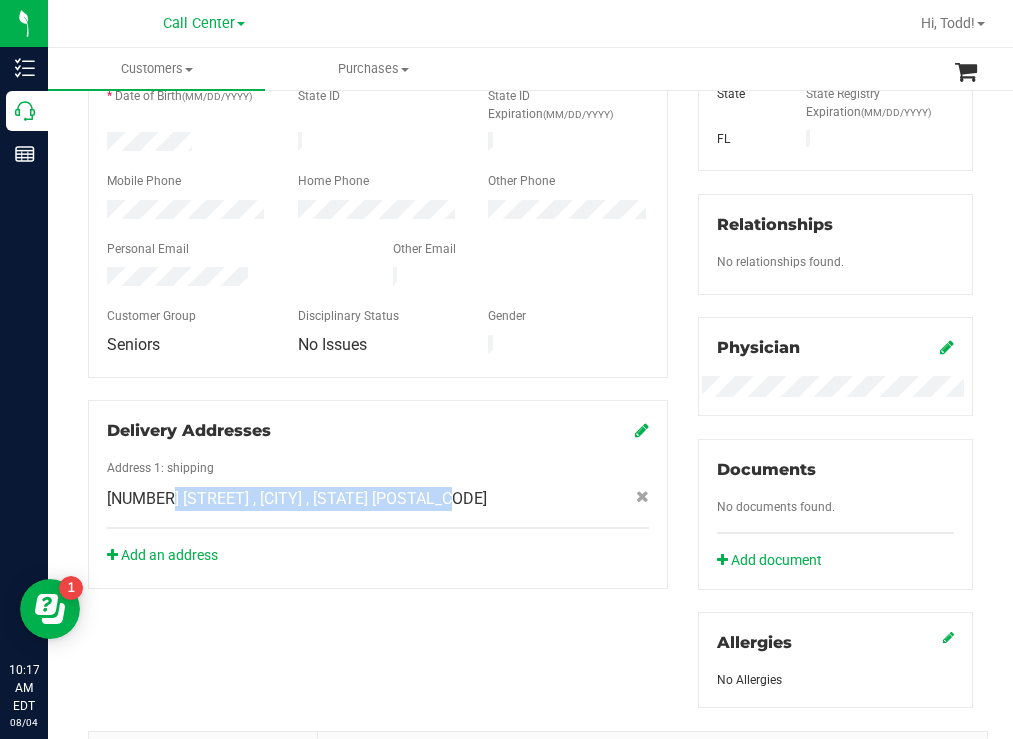 drag, startPoint x: 400, startPoint y: 474, endPoint x: 395, endPoint y: 483, distance: 10.29563 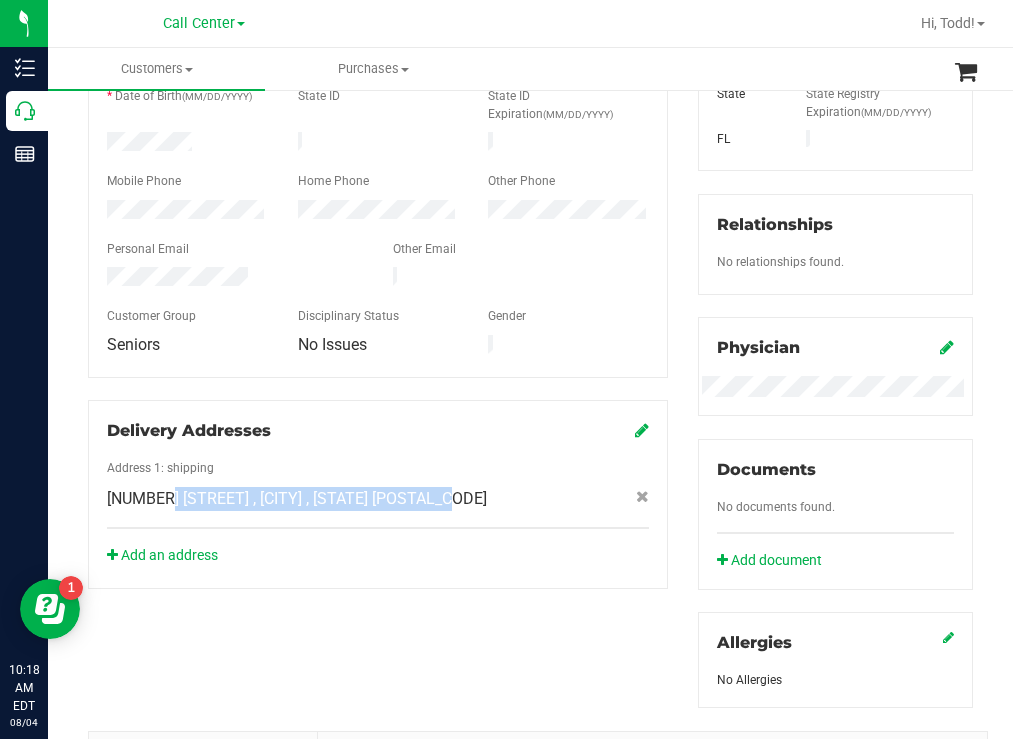 copy on "[NUMBER] [STREET]
, [CITY]
, [STATE]
[POSTAL_CODE]" 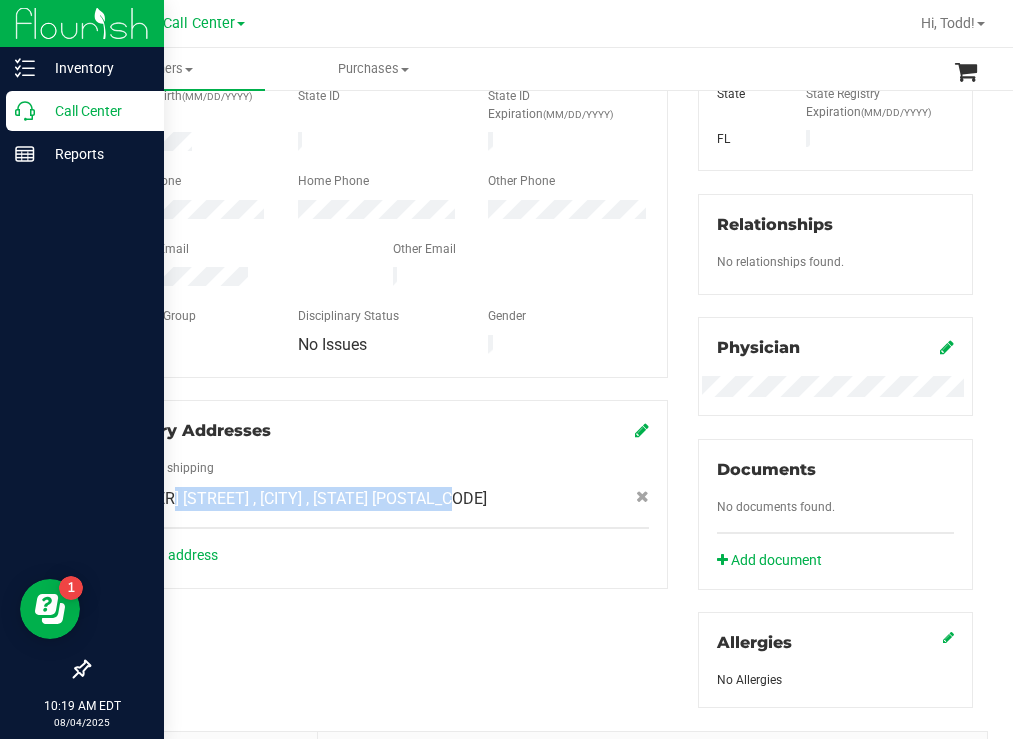 click on "Call Center" at bounding box center [95, 111] 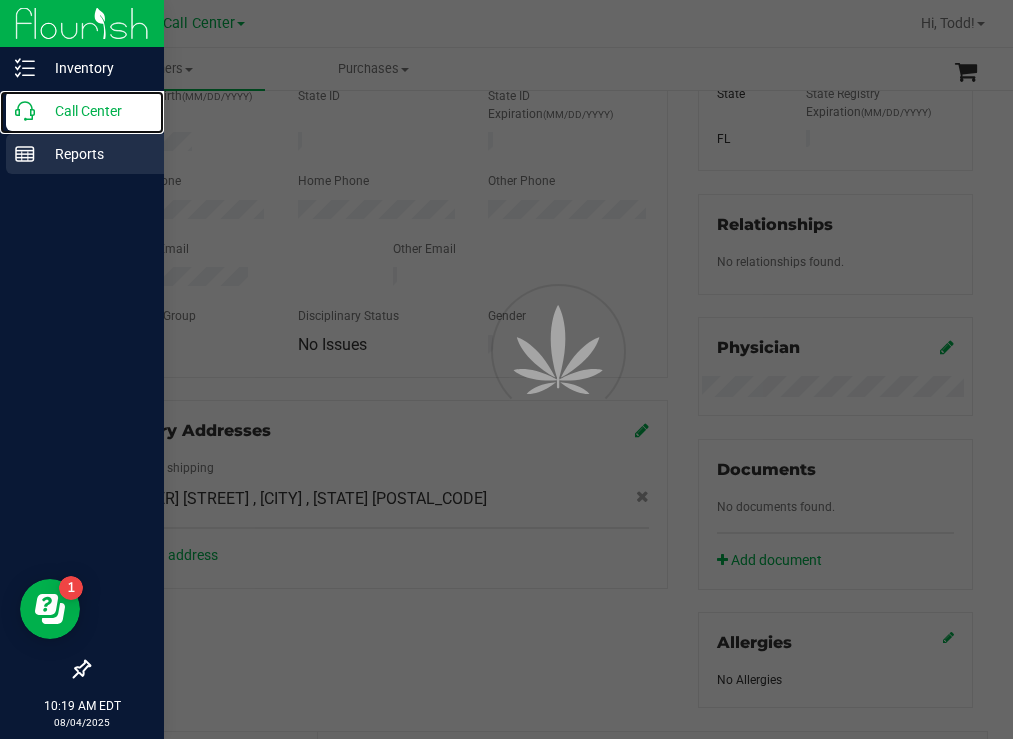 scroll, scrollTop: 0, scrollLeft: 0, axis: both 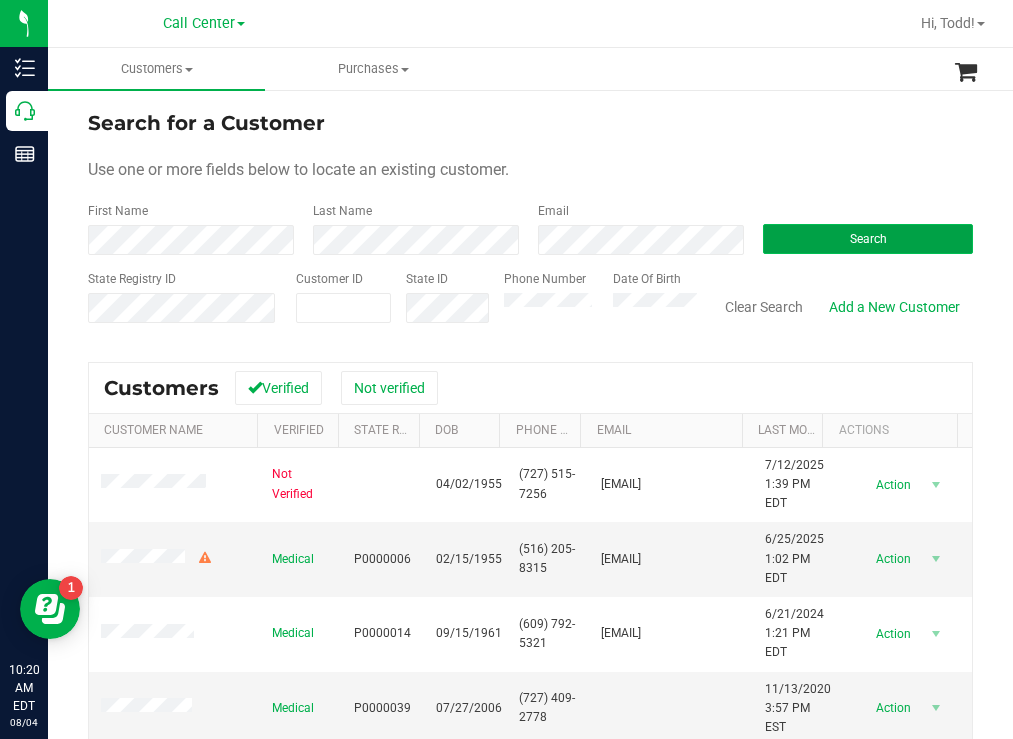 click on "Search" at bounding box center [868, 239] 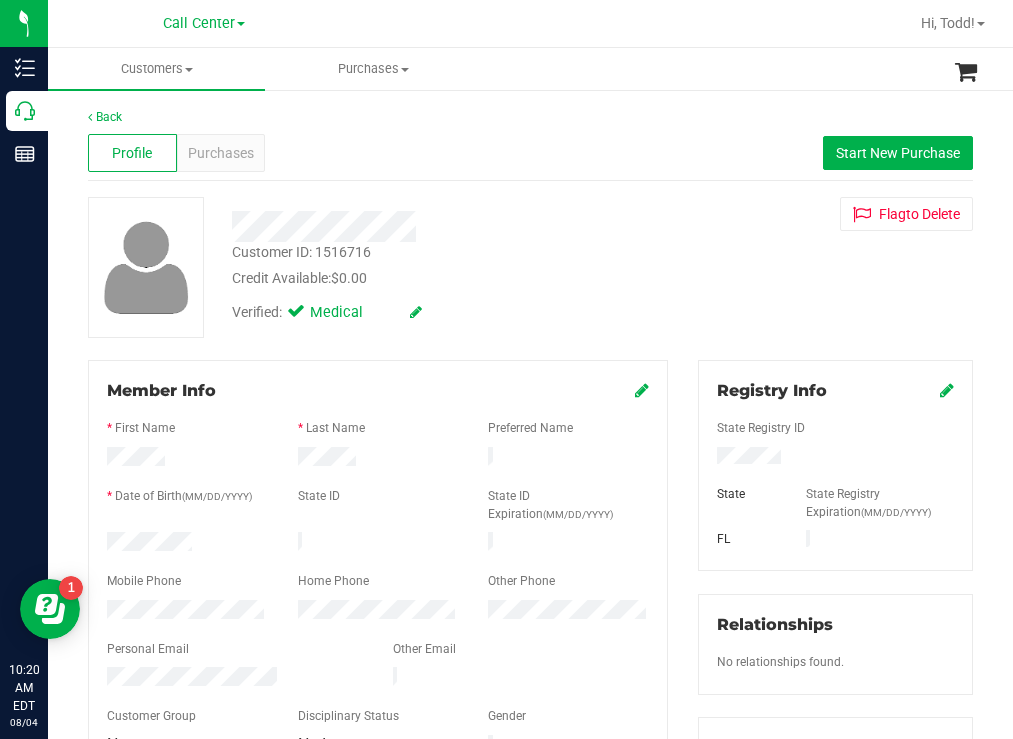 drag, startPoint x: 207, startPoint y: 534, endPoint x: 106, endPoint y: 540, distance: 101.17806 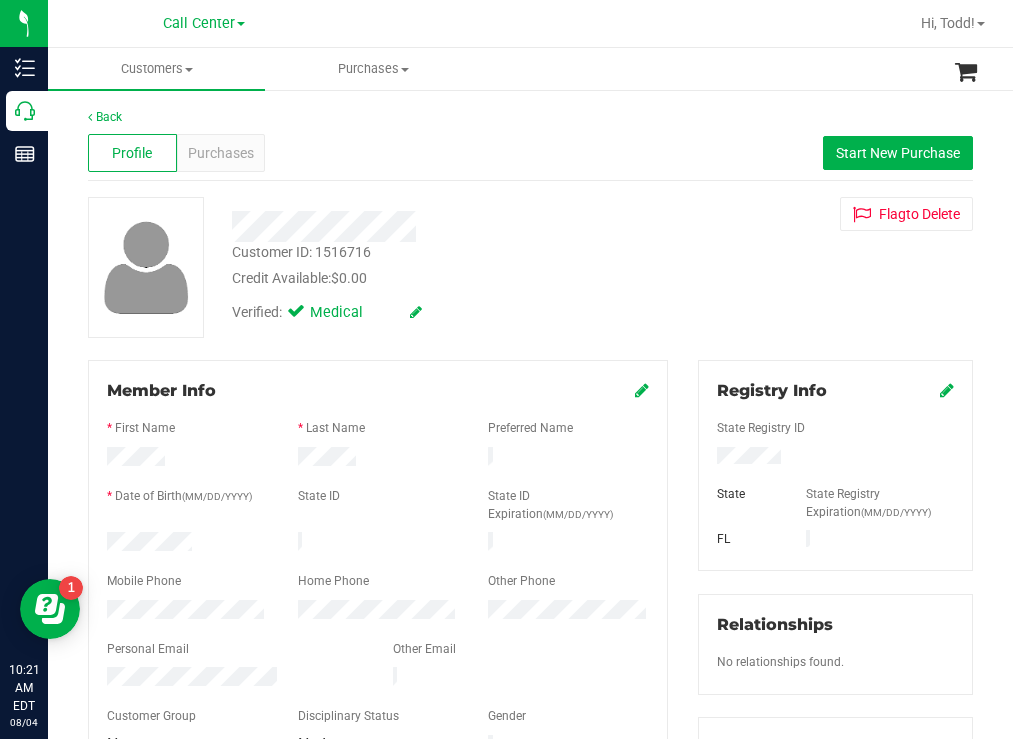 click on "Credit Available:
$0.00" at bounding box center [446, 278] 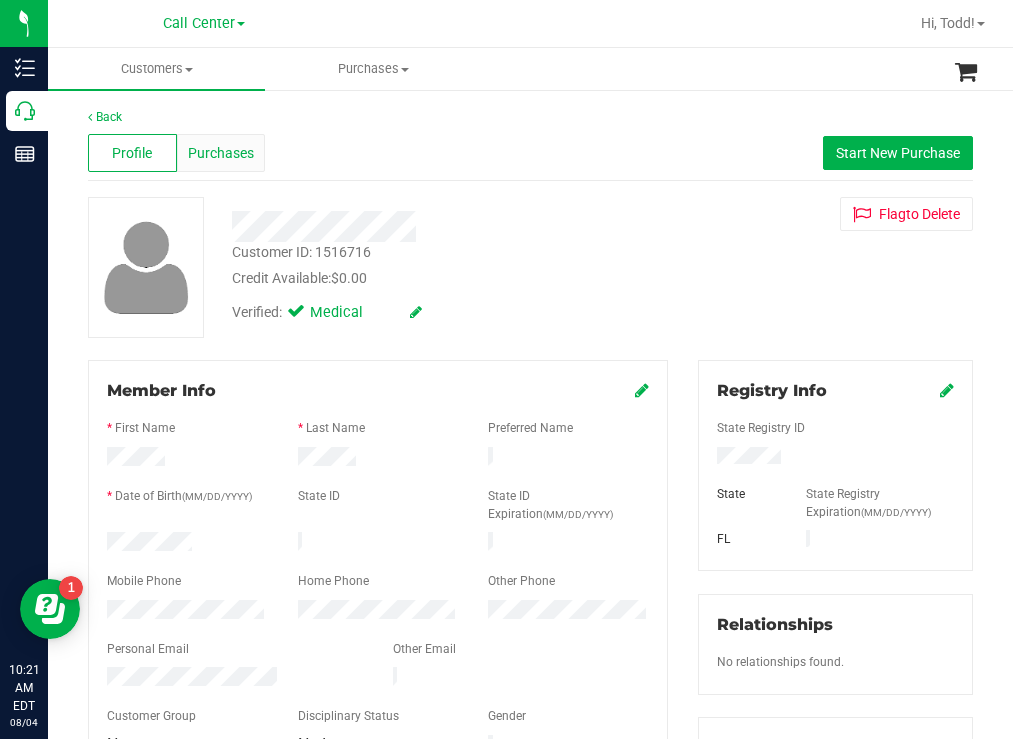 click on "Purchases" at bounding box center [221, 153] 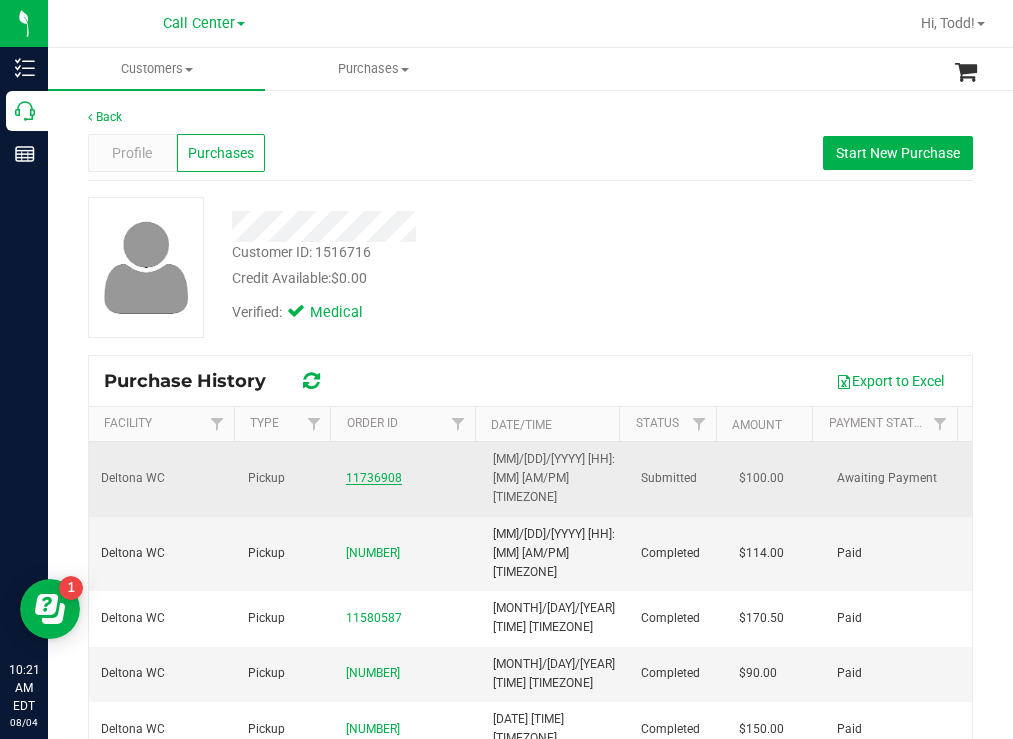 click on "11736908" at bounding box center (374, 478) 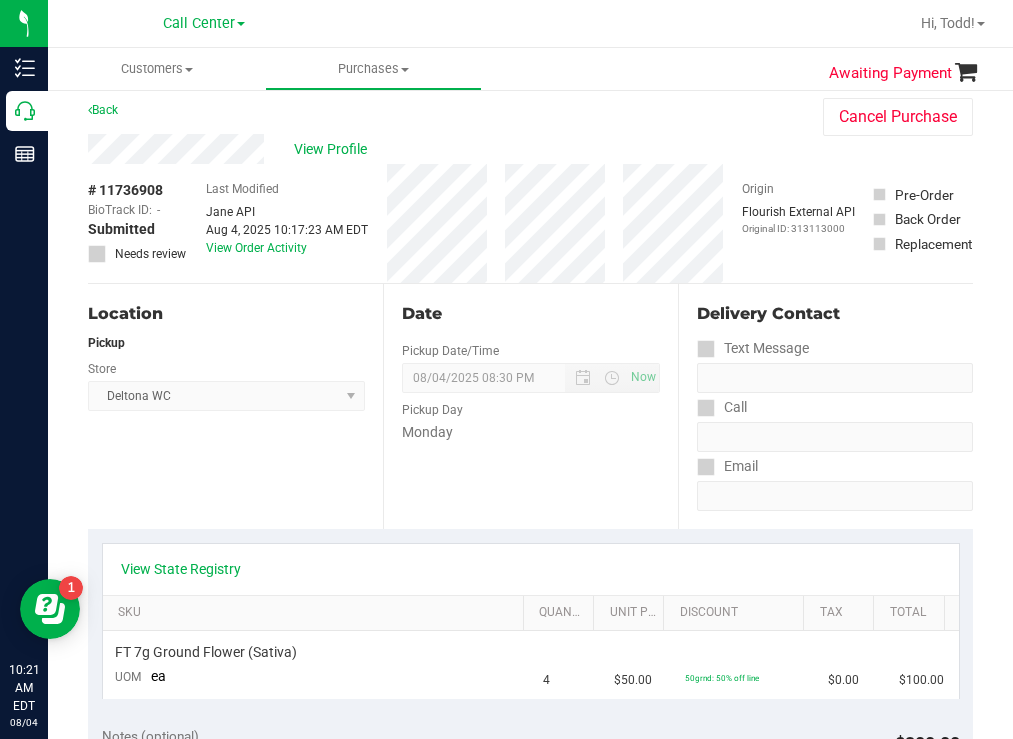 scroll, scrollTop: 0, scrollLeft: 0, axis: both 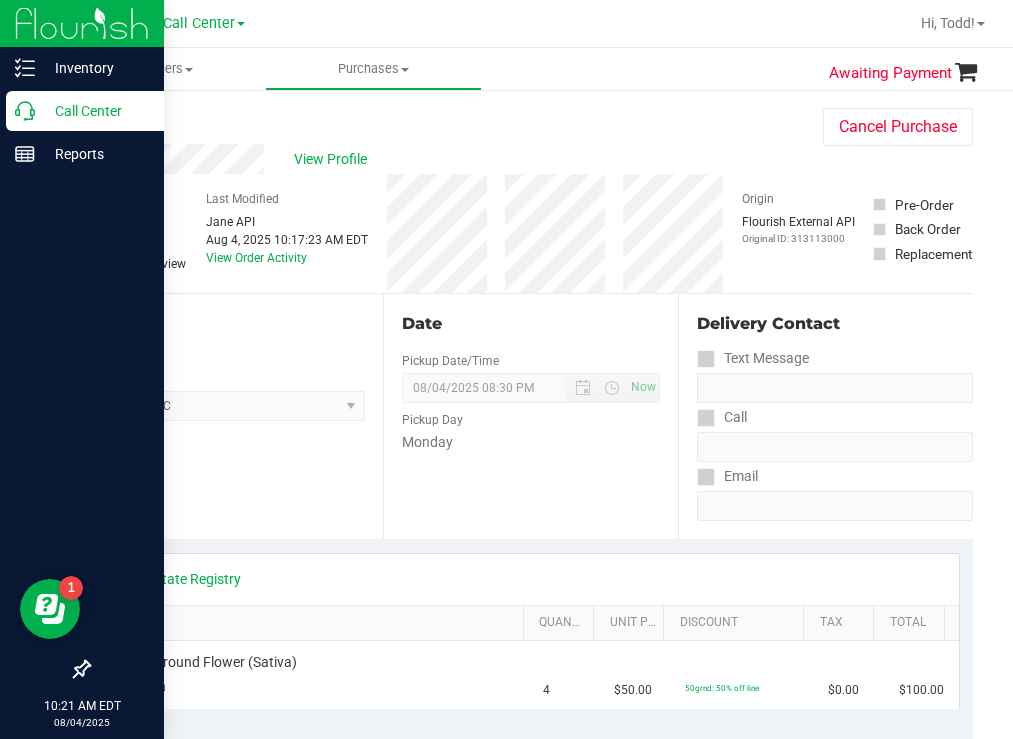 click on "Call Center" at bounding box center [95, 111] 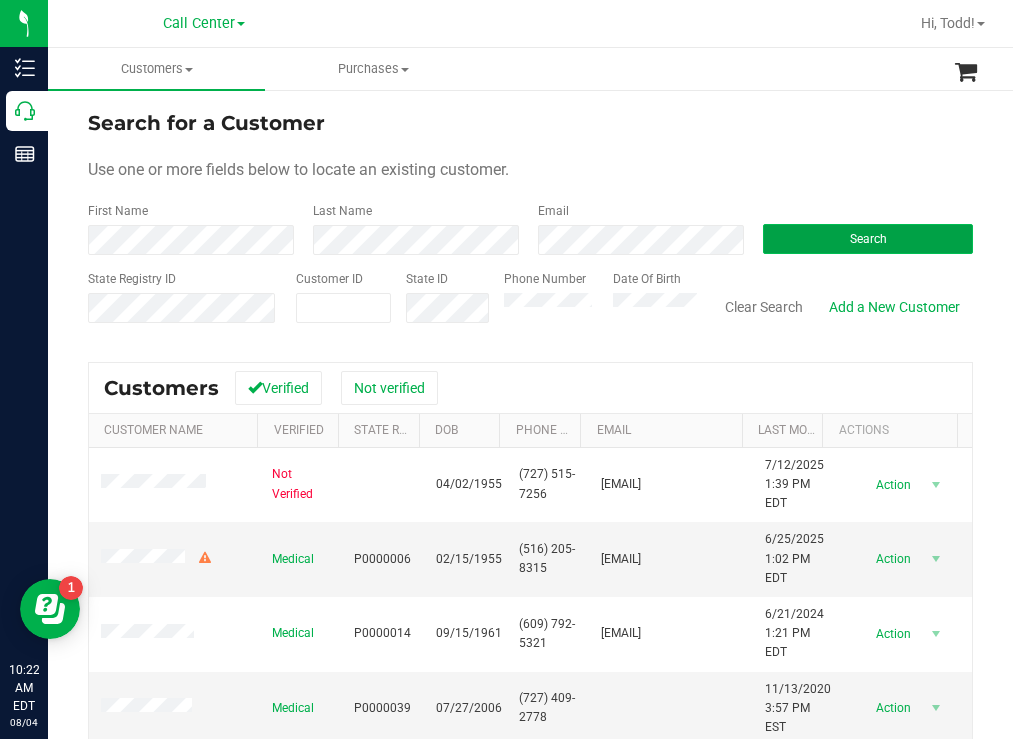click on "Search" at bounding box center [868, 239] 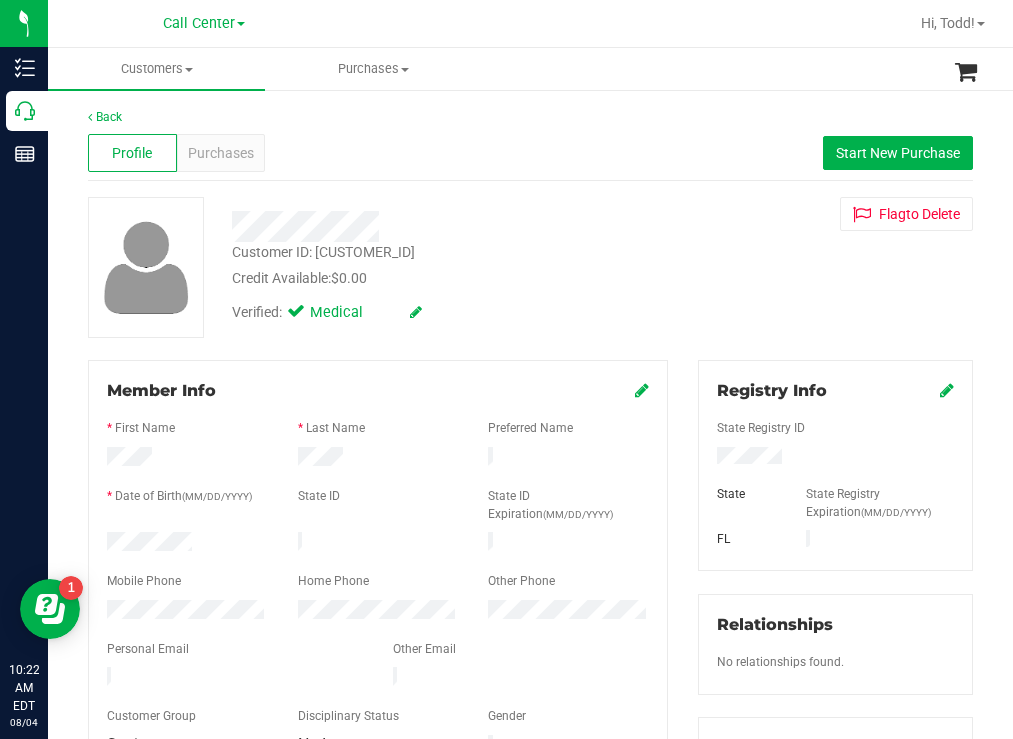 drag, startPoint x: 211, startPoint y: 536, endPoint x: 106, endPoint y: 535, distance: 105.00476 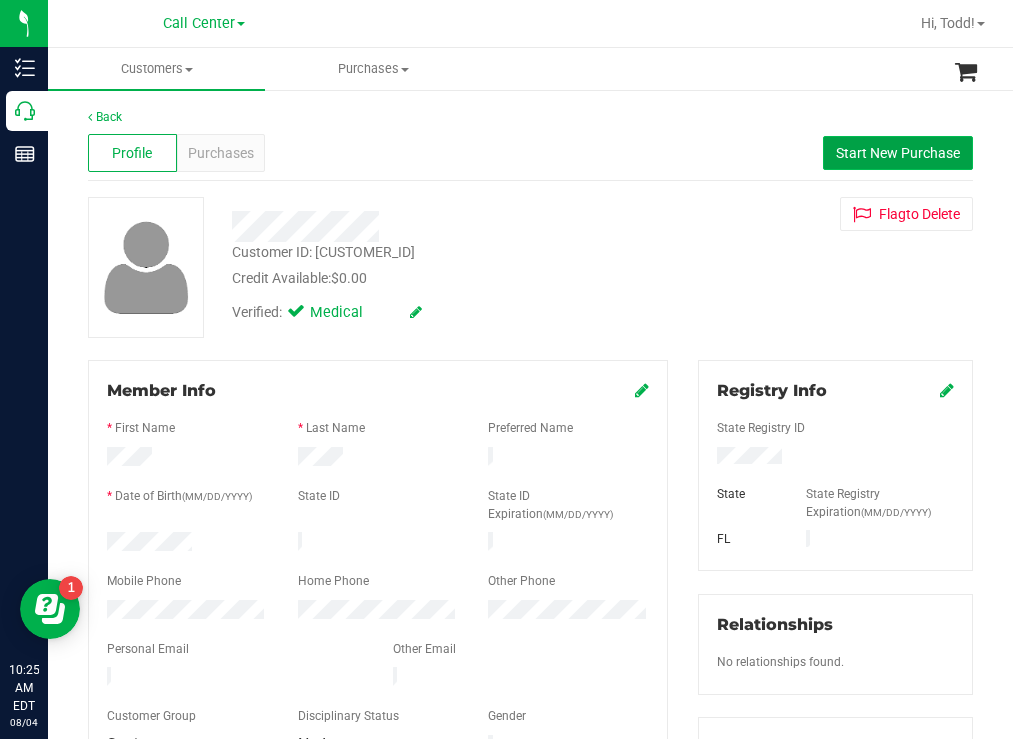 click on "Start New Purchase" at bounding box center (898, 153) 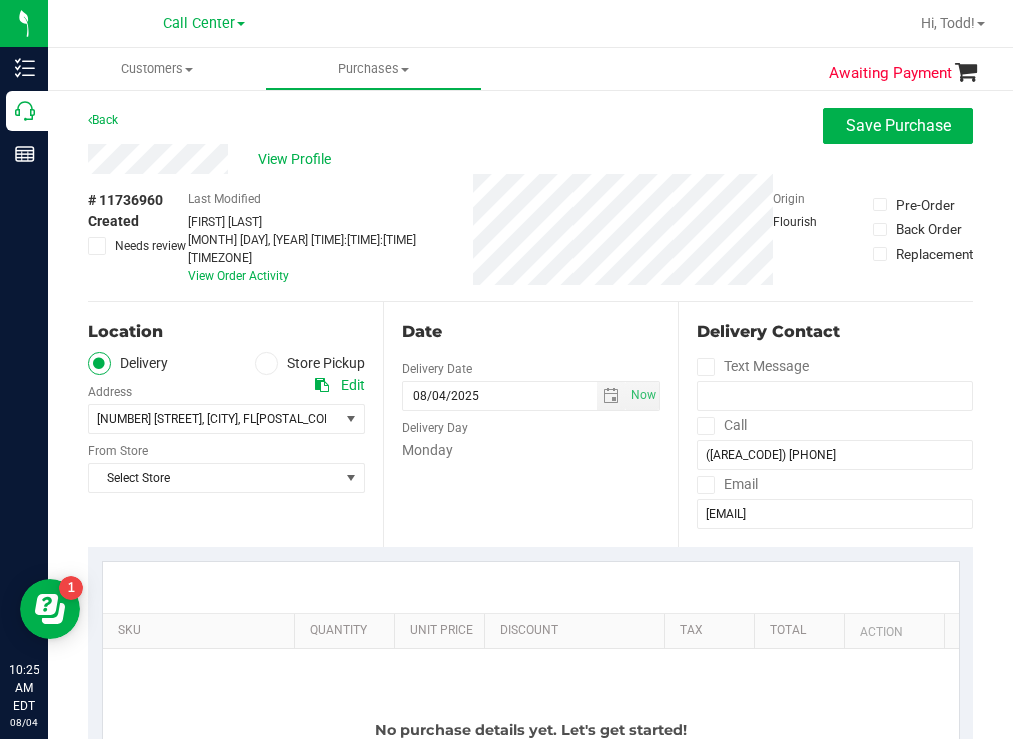 click at bounding box center (267, 363) 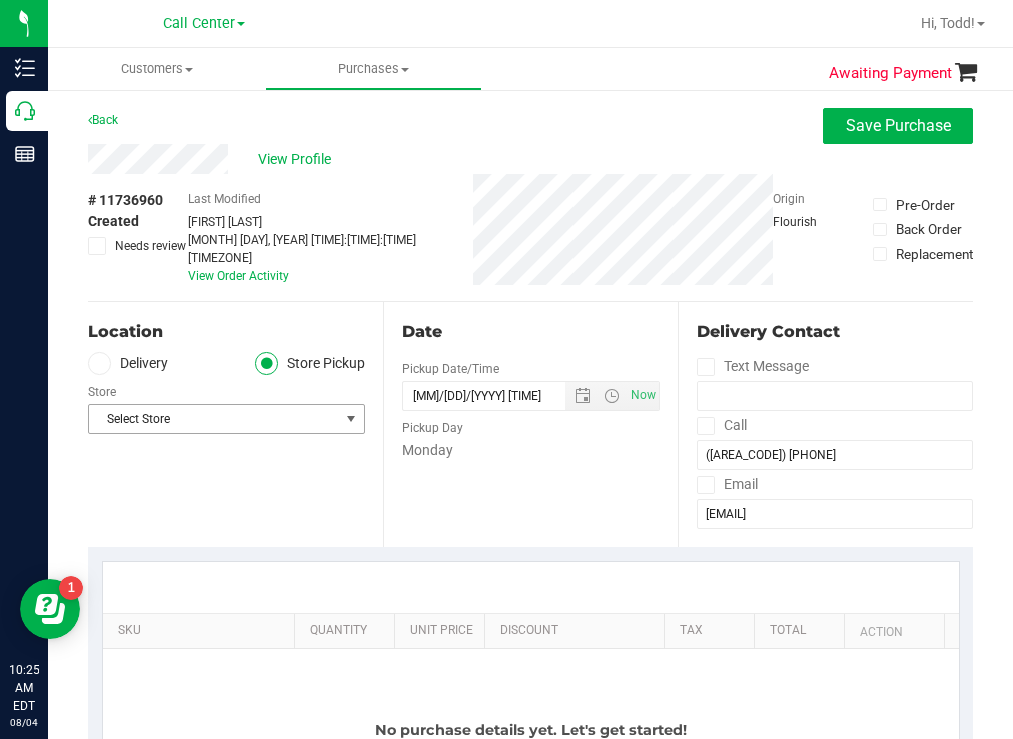 click on "Select Store" at bounding box center (214, 419) 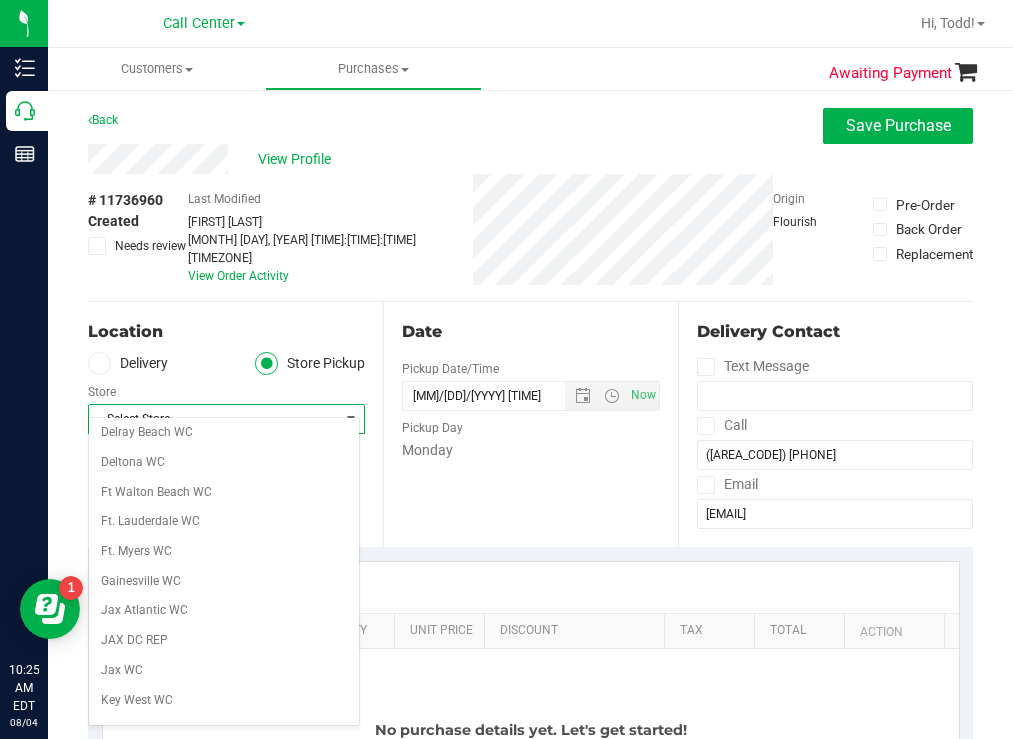 scroll, scrollTop: 300, scrollLeft: 0, axis: vertical 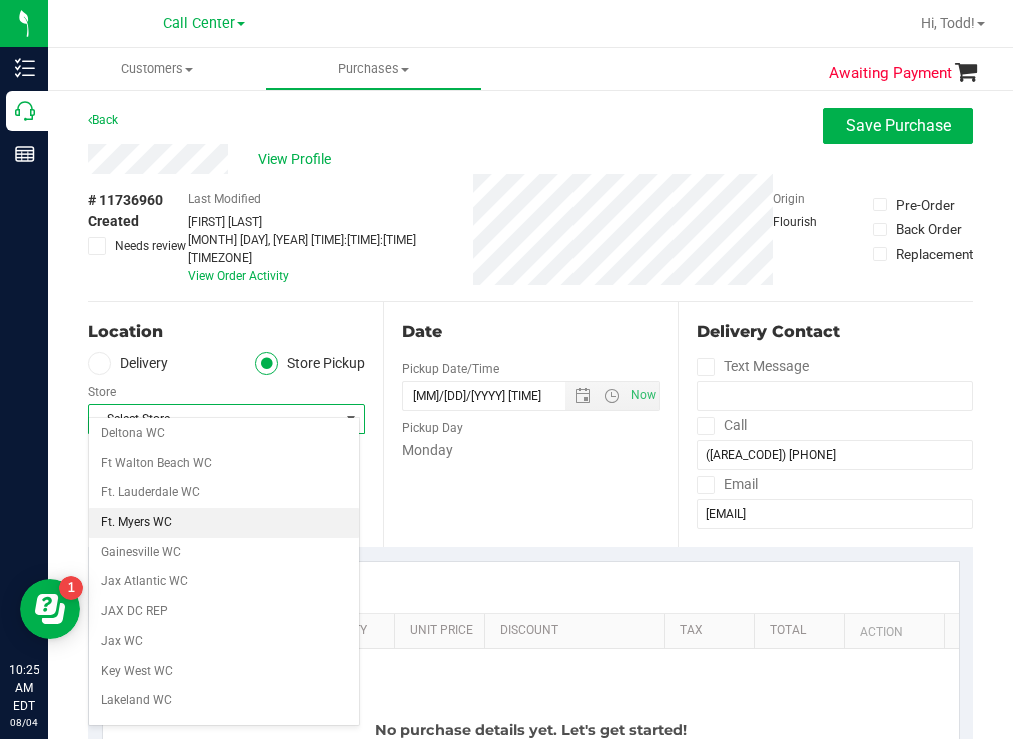click on "Ft. Myers WC" at bounding box center (224, 523) 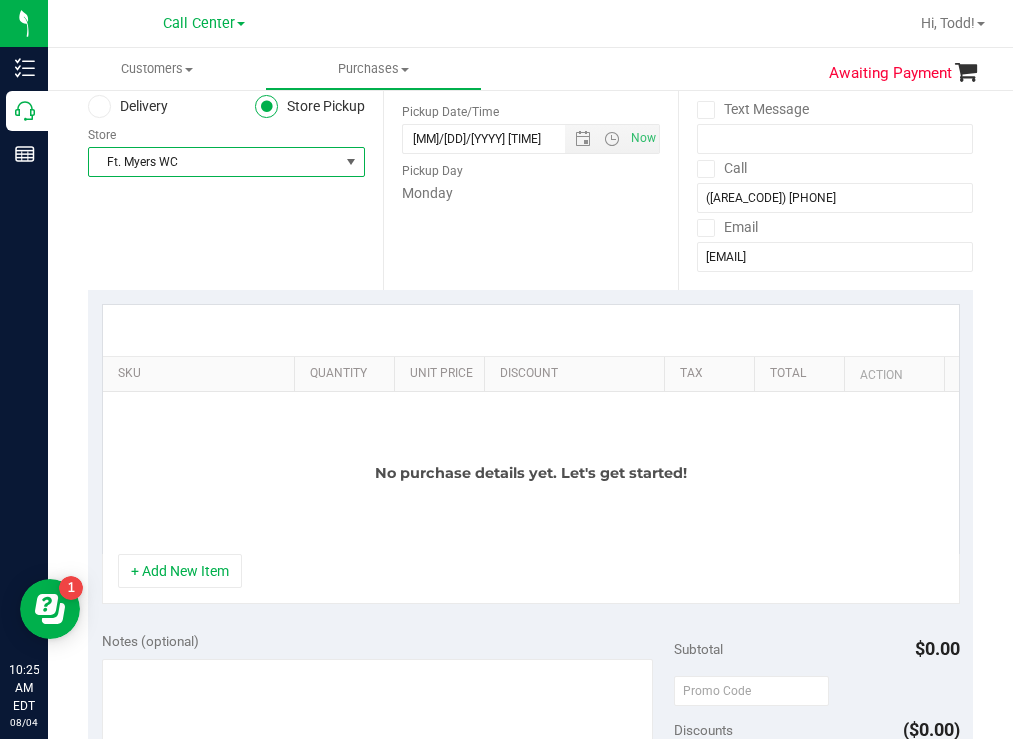 scroll, scrollTop: 300, scrollLeft: 0, axis: vertical 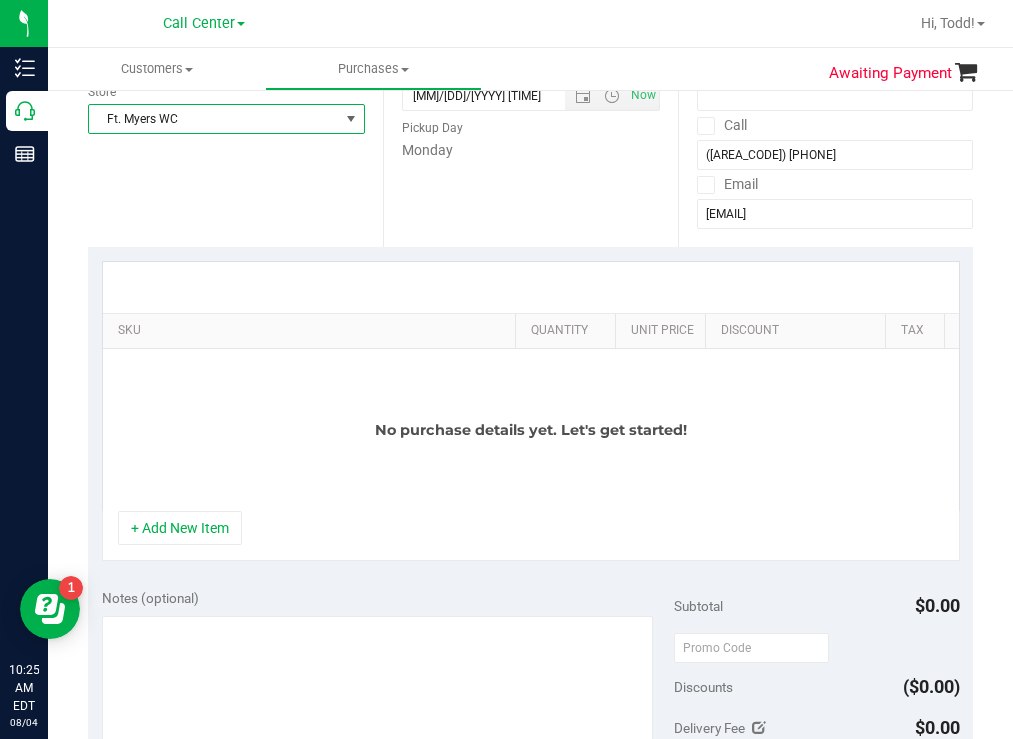 drag, startPoint x: 277, startPoint y: 315, endPoint x: 585, endPoint y: 305, distance: 308.1623 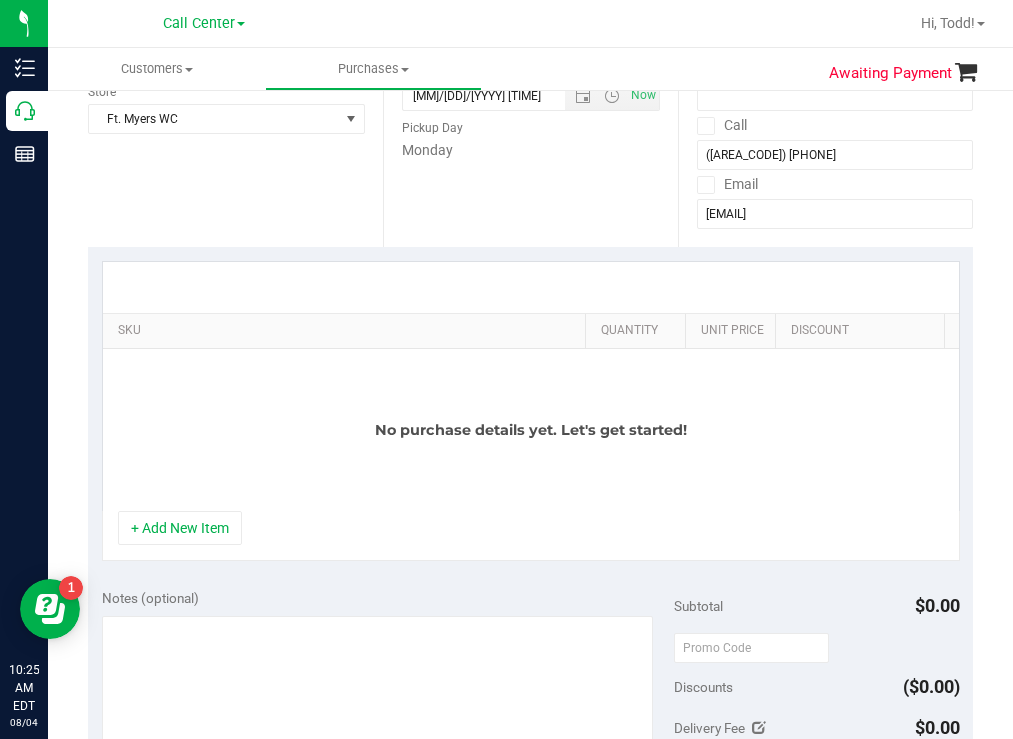 drag, startPoint x: 163, startPoint y: 539, endPoint x: 210, endPoint y: 436, distance: 113.216606 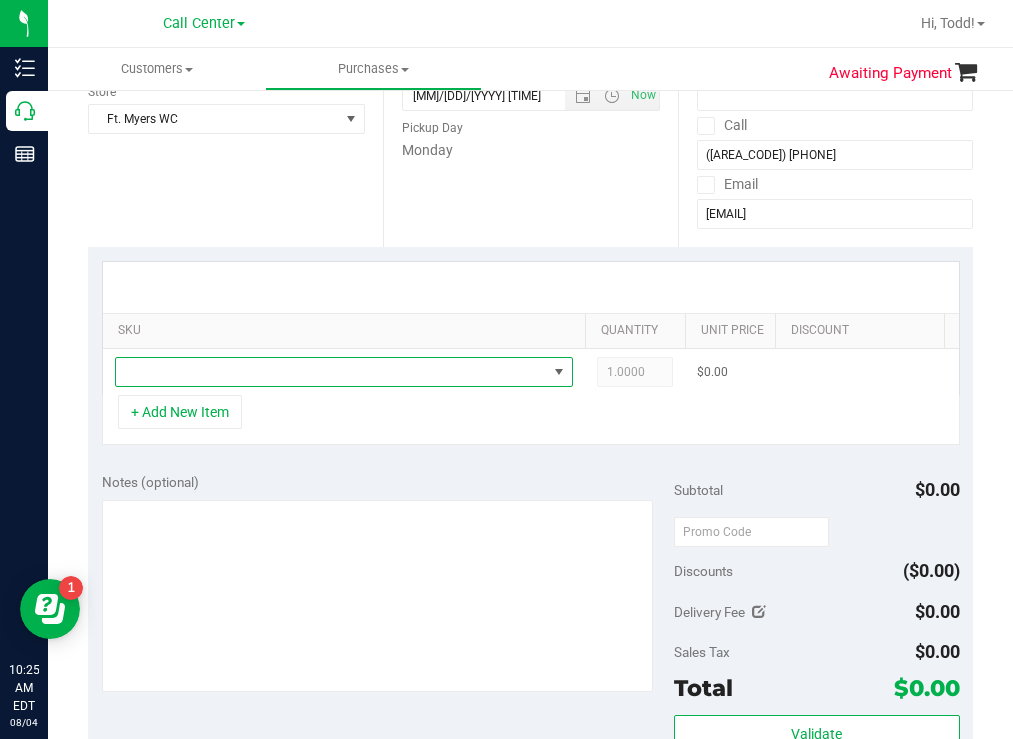 click at bounding box center (331, 372) 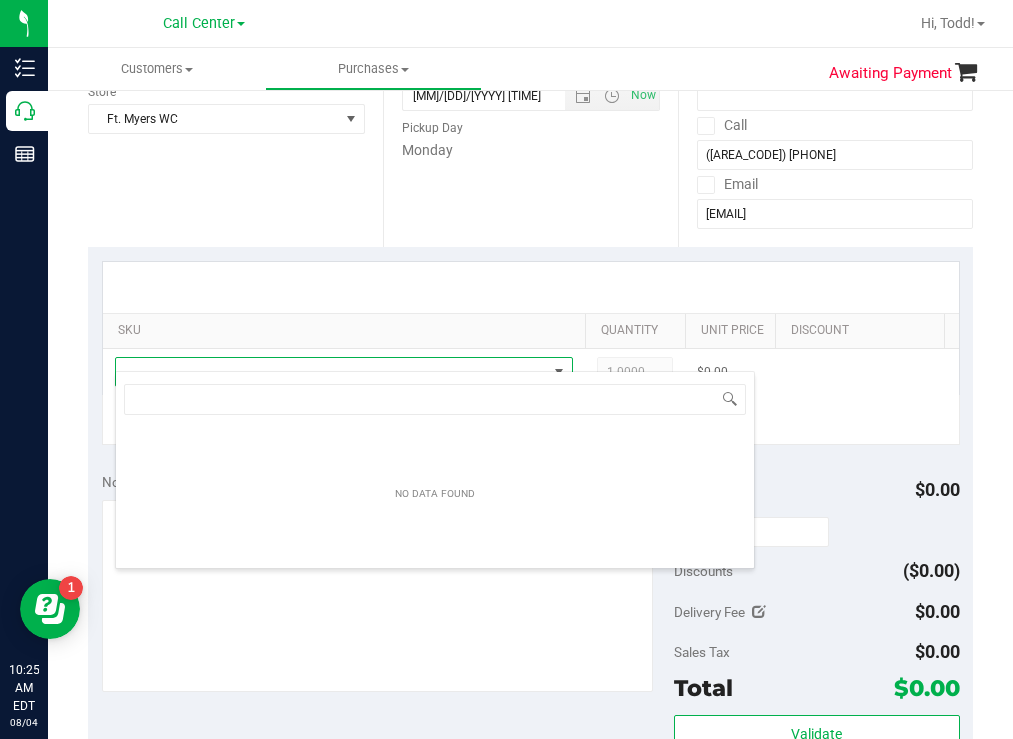 scroll, scrollTop: 99970, scrollLeft: 99542, axis: both 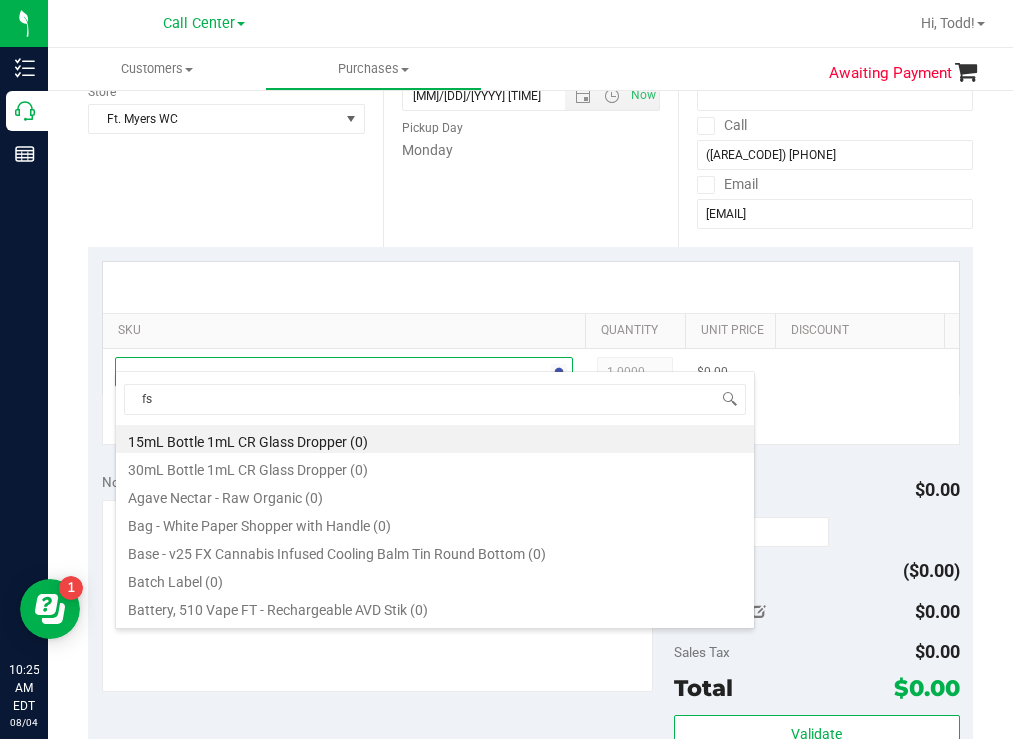 type on "fso" 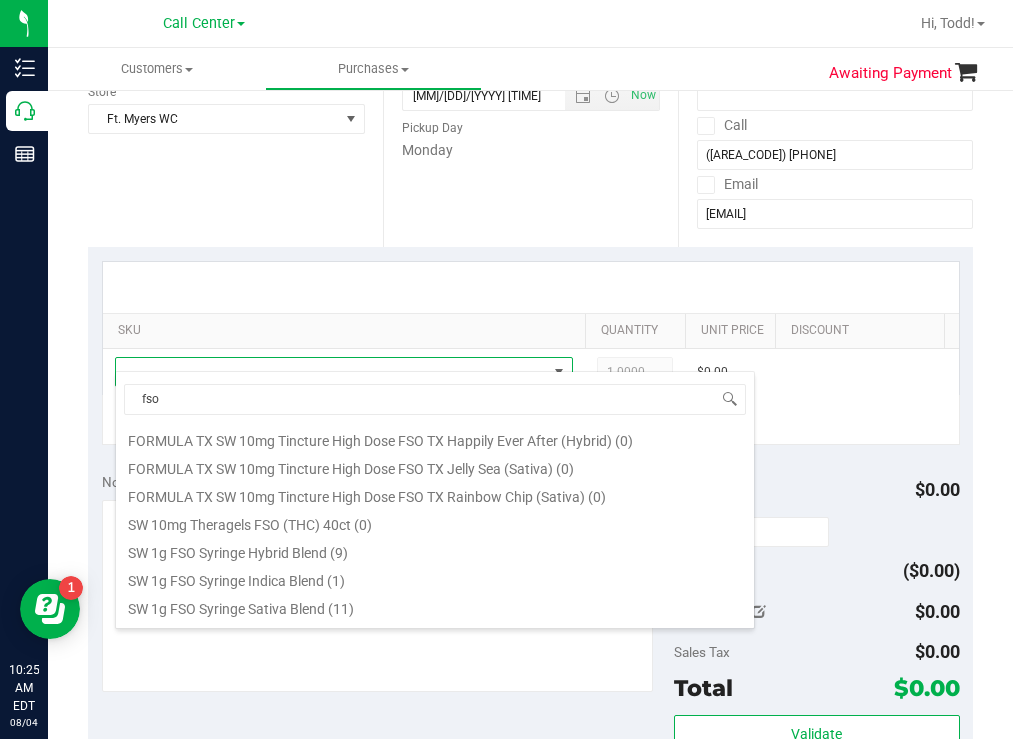 scroll, scrollTop: 400, scrollLeft: 0, axis: vertical 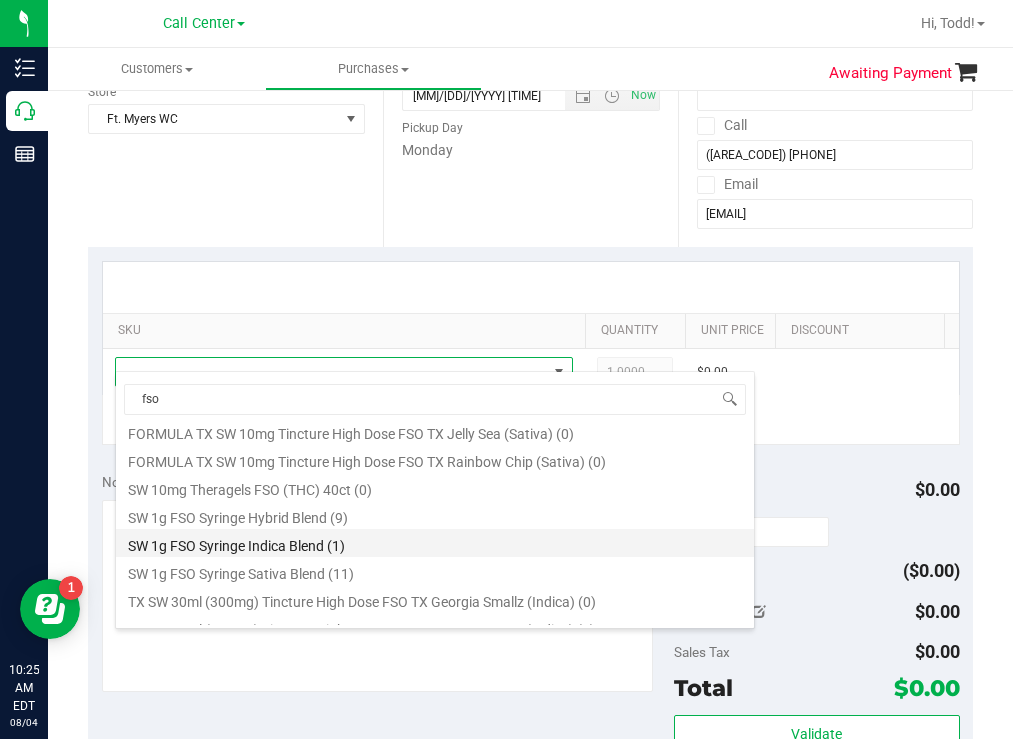 click on "SW 1g FSO Syringe Indica Blend (1)" at bounding box center (435, 543) 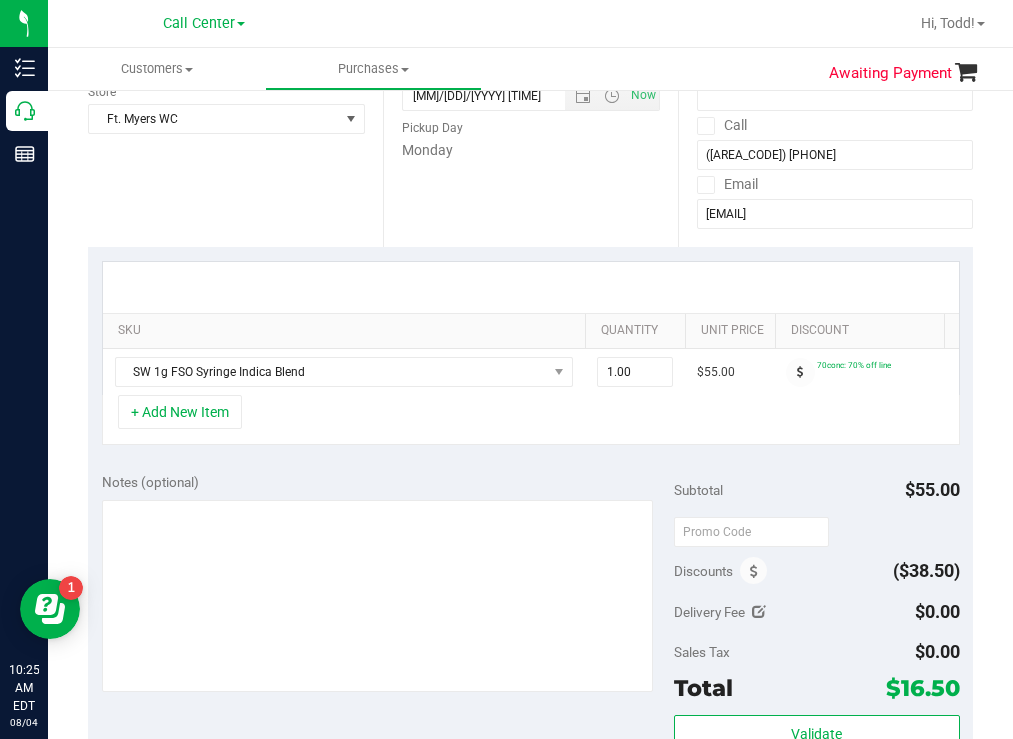 scroll, scrollTop: 0, scrollLeft: 194, axis: horizontal 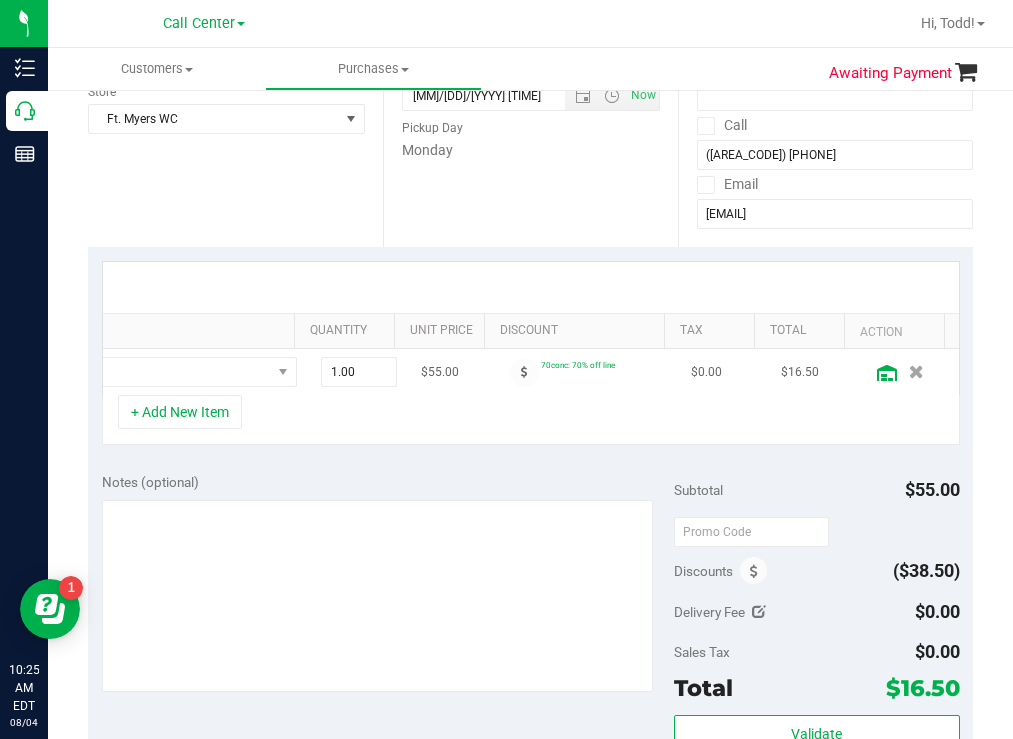 click 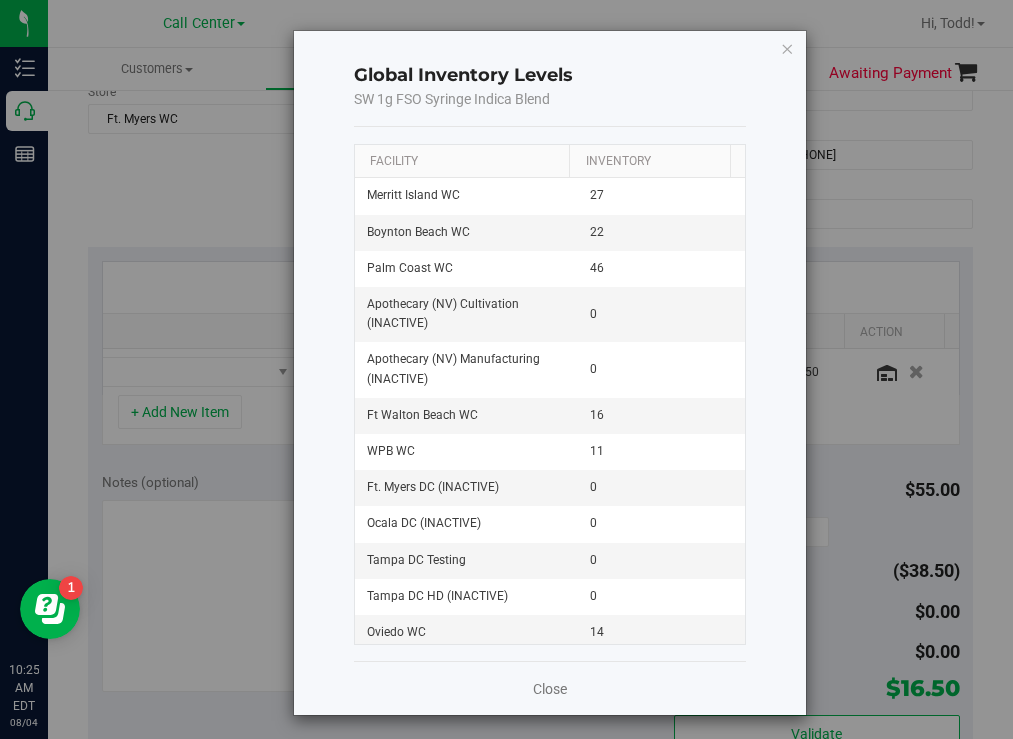 click on "Facility" at bounding box center [462, 162] 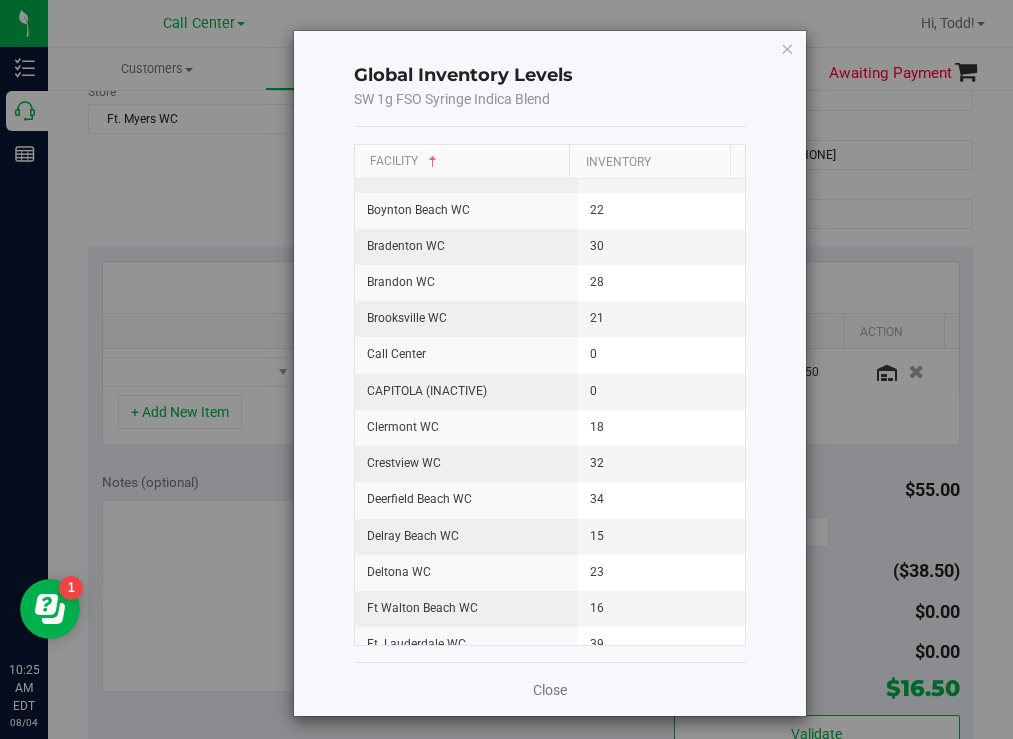 scroll, scrollTop: 400, scrollLeft: 0, axis: vertical 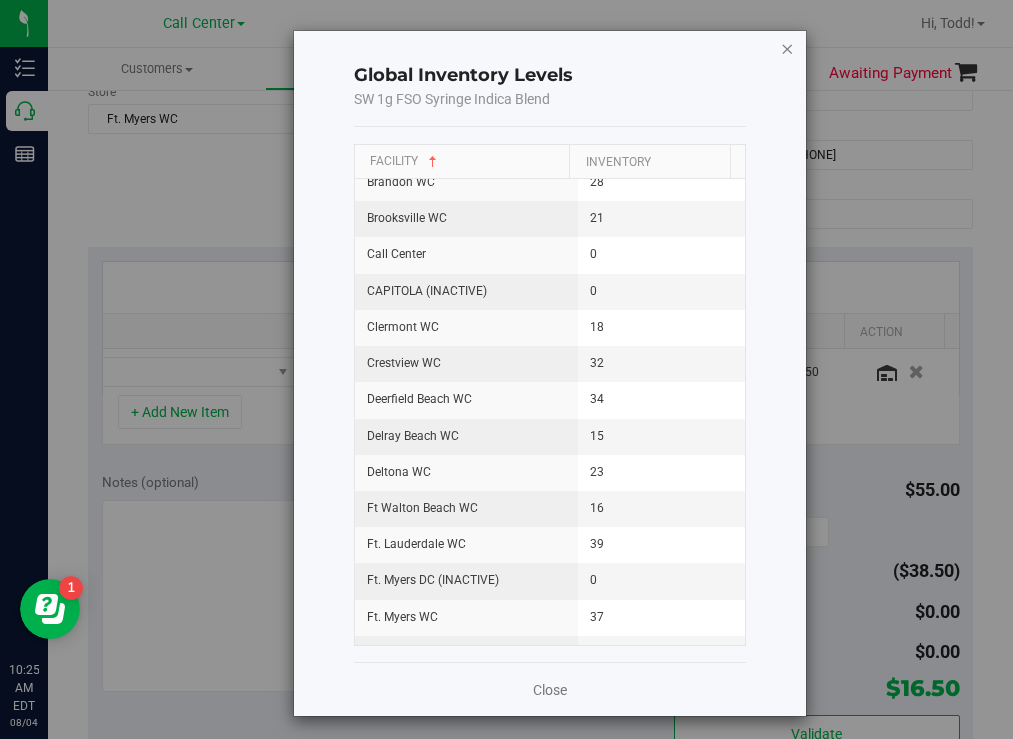 click at bounding box center (787, 48) 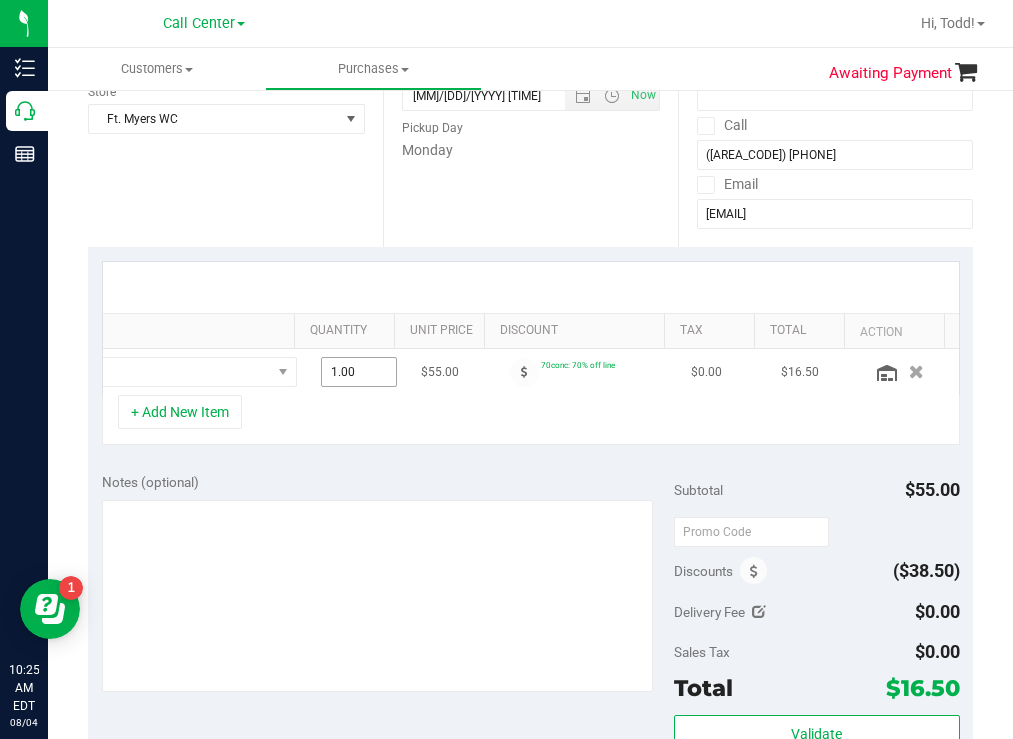 click on "1.00 1" at bounding box center [359, 372] 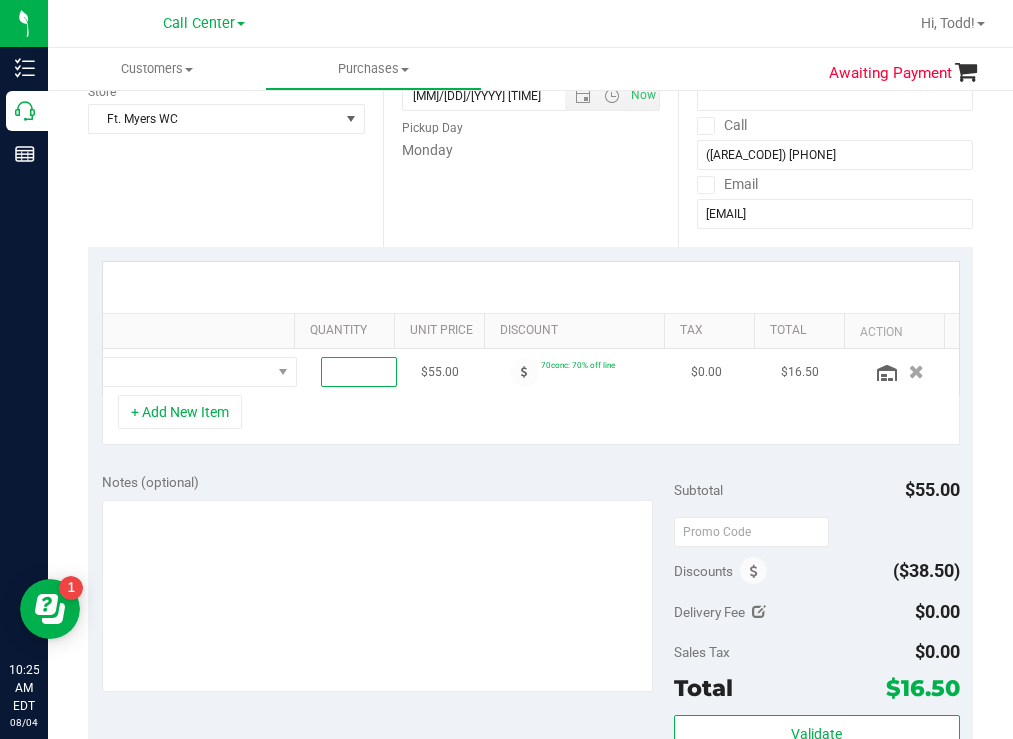 type on "6" 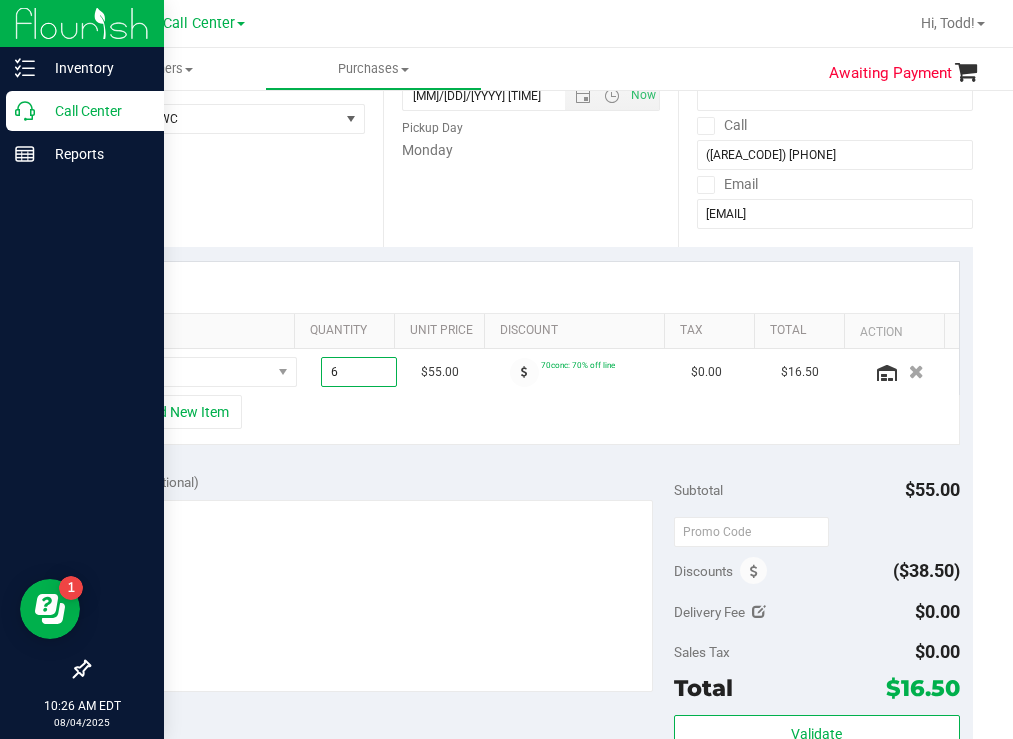 type on "6.00" 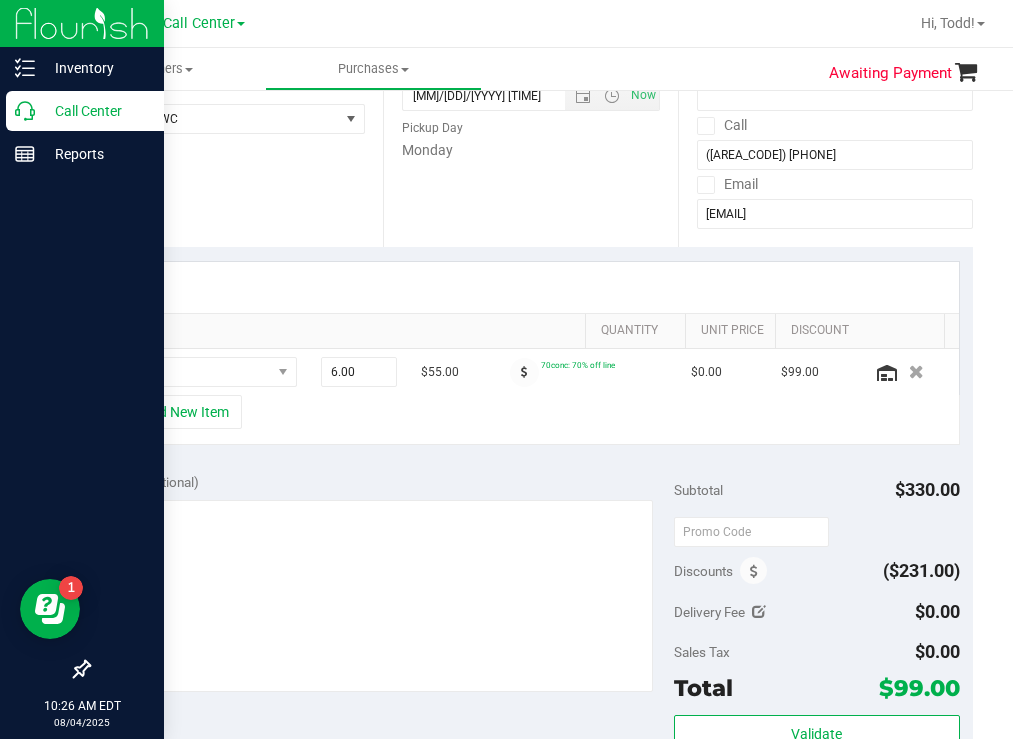 scroll, scrollTop: 0, scrollLeft: 0, axis: both 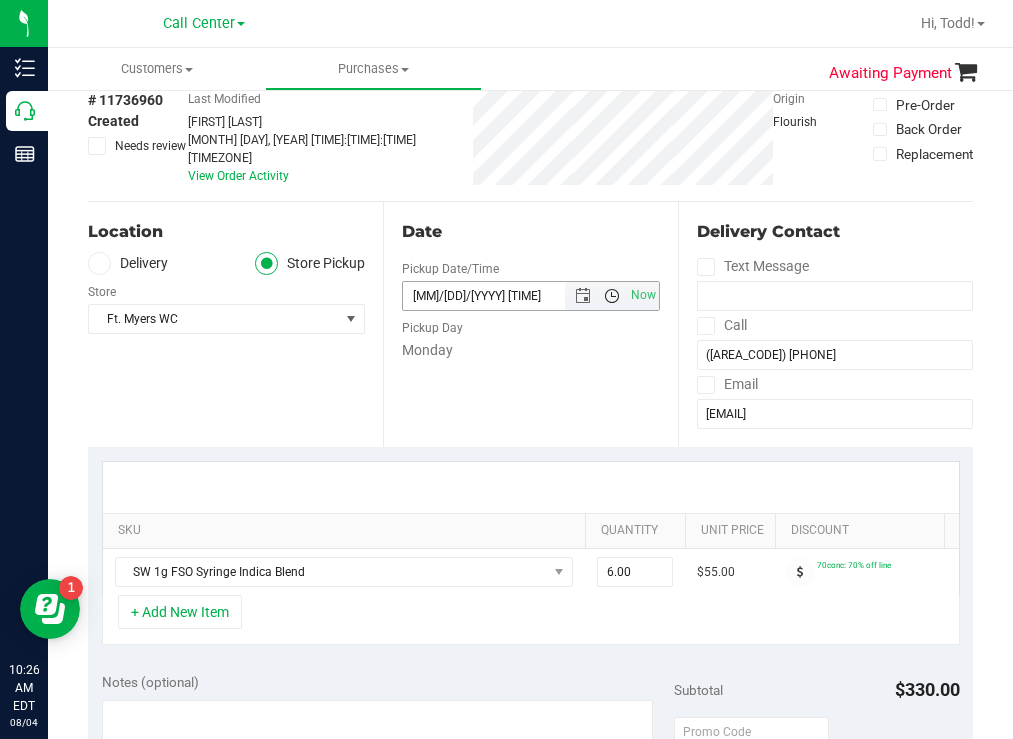 click at bounding box center (612, 296) 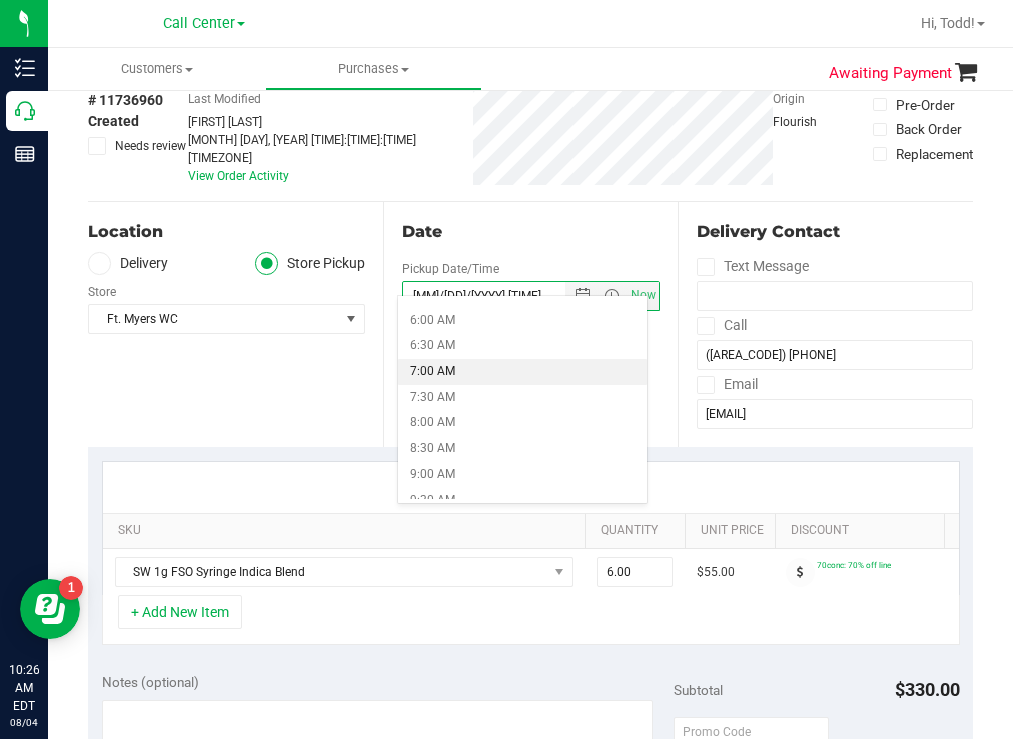 scroll, scrollTop: 500, scrollLeft: 0, axis: vertical 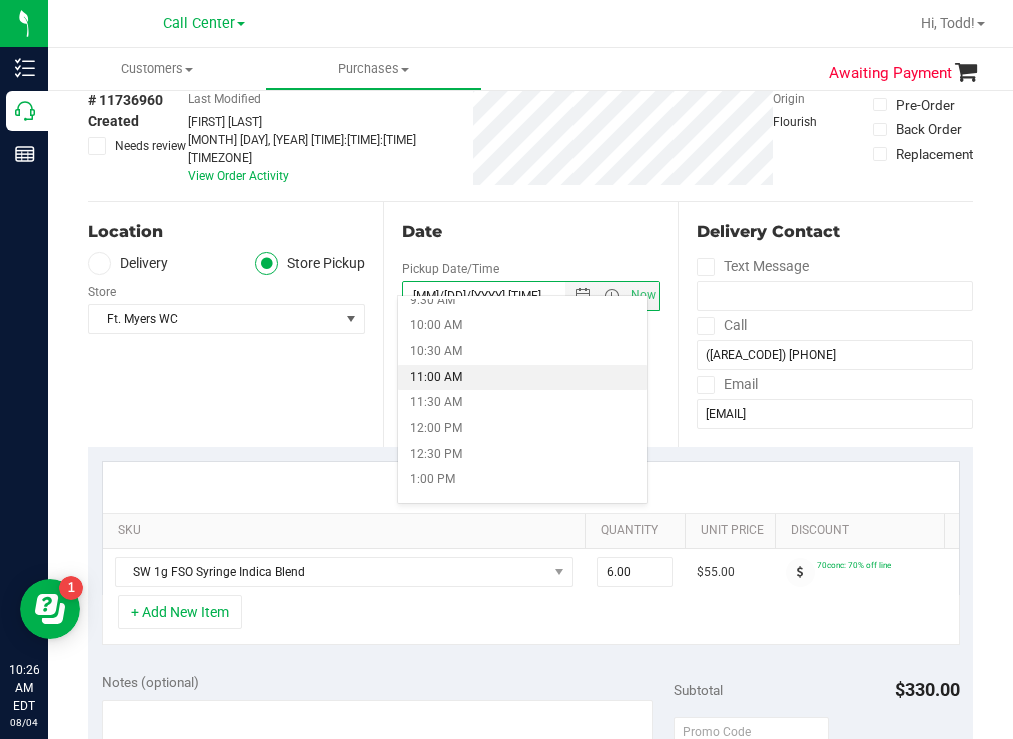 click on "11:00 AM" at bounding box center (522, 378) 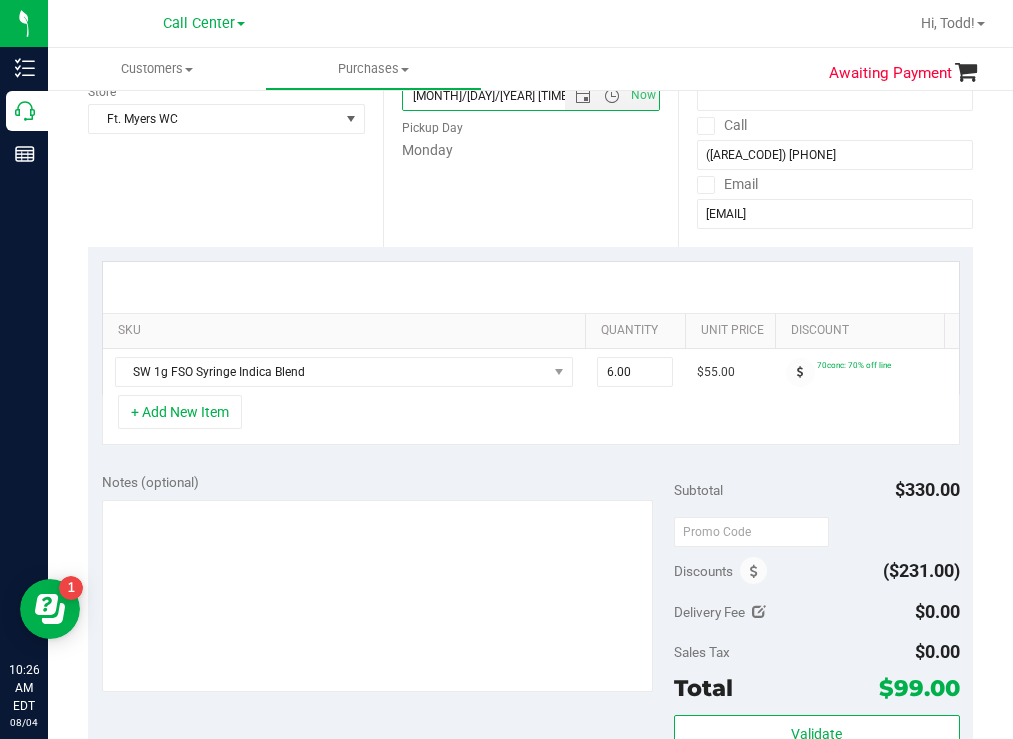 scroll, scrollTop: 200, scrollLeft: 0, axis: vertical 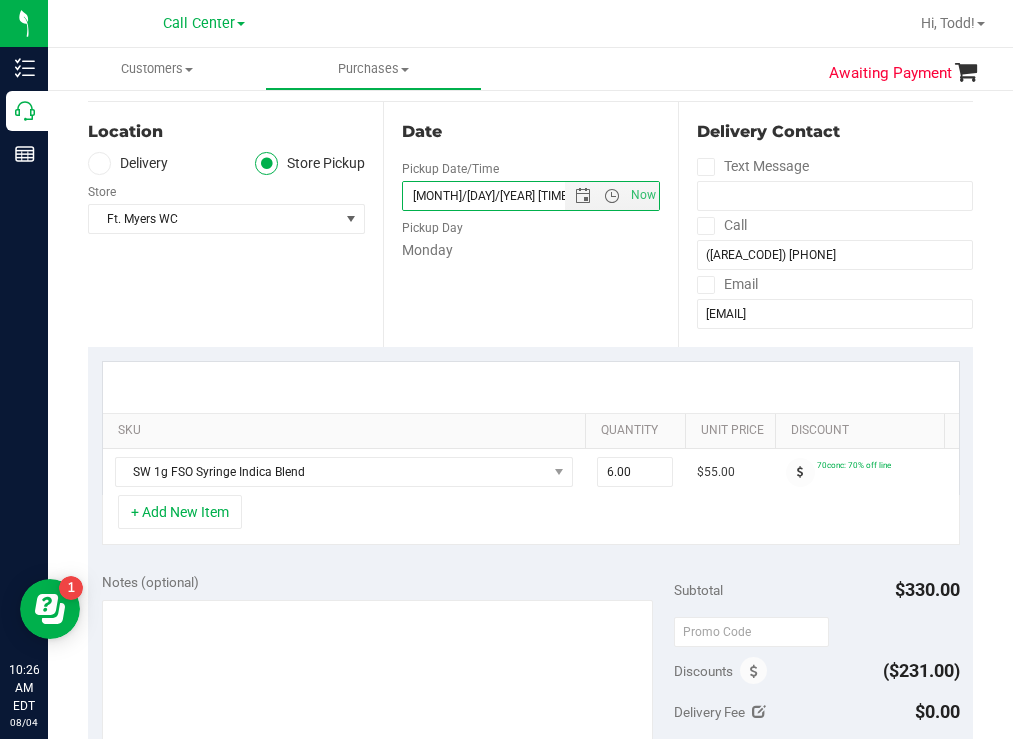 click on "Location
Delivery
Store Pickup
Store
Ft. Myers WC Select Store Bonita Springs WC Boynton Beach WC Bradenton WC Brandon WC Brooksville WC Call Center Clermont WC Crestview WC Deerfield Beach WC Delray Beach WC Deltona WC Ft Walton Beach WC Ft. Lauderdale WC Ft. Myers WC Gainesville WC Jax Atlantic WC JAX DC REP Jax WC Key West WC Lakeland WC Largo WC Lehigh Acres DC REP Merritt Island WC Miami 72nd WC Miami Beach WC Miami Dadeland WC Miramar DC REP New Port Richey WC North Palm Beach WC North Port WC Ocala WC Orange Park WC Orlando Colonial WC Orlando DC REP Orlando WC Oviedo WC Palm Bay WC Palm Coast WC Panama City WC Pensacola WC Port Orange WC" at bounding box center (235, 224) 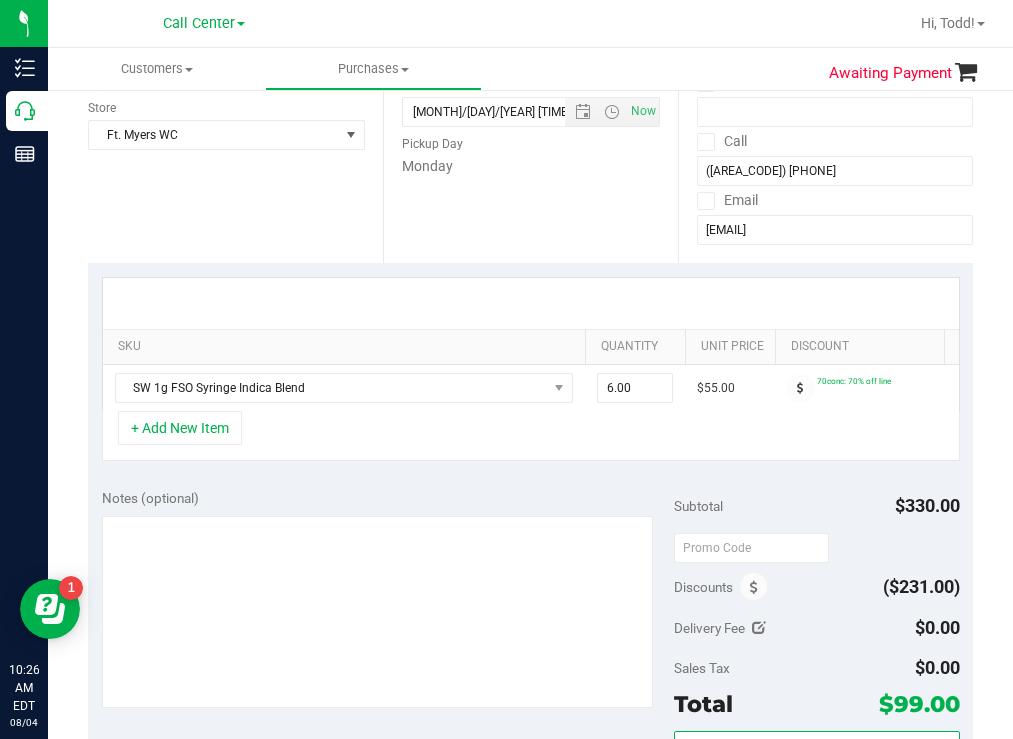 scroll, scrollTop: 400, scrollLeft: 0, axis: vertical 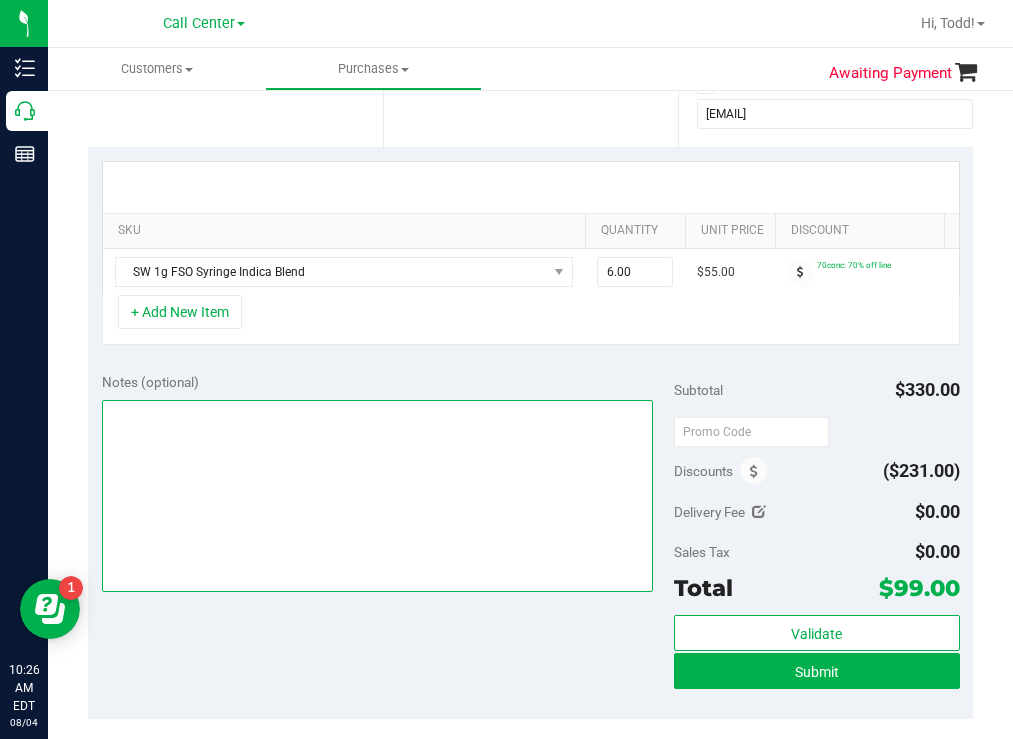 click at bounding box center [378, 496] 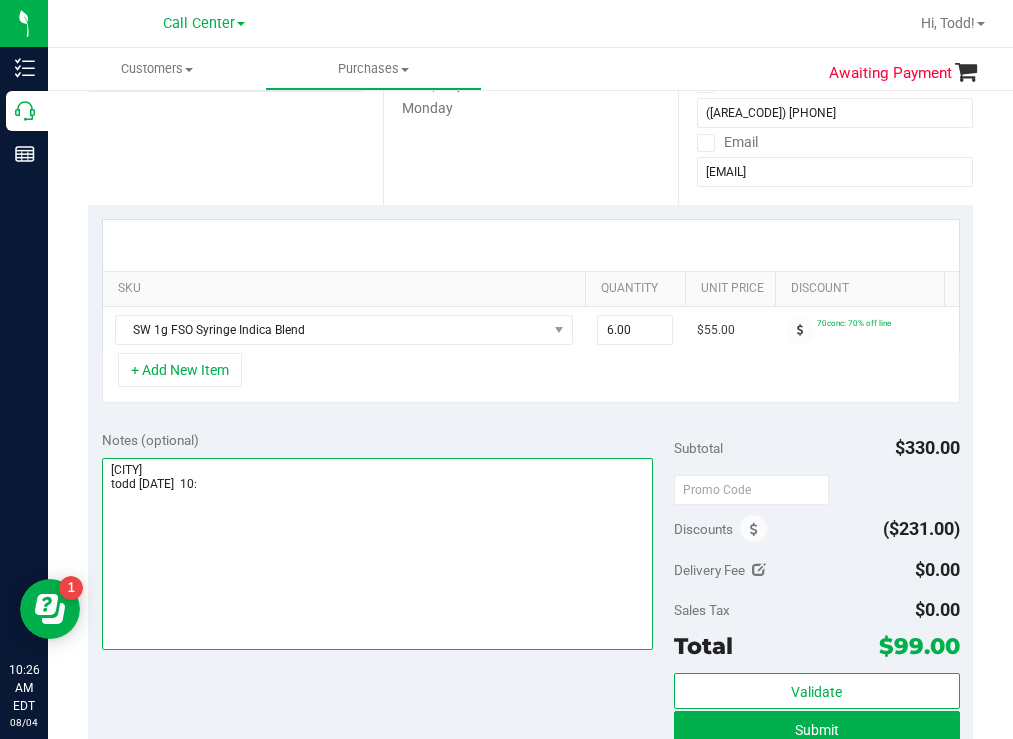 scroll, scrollTop: 600, scrollLeft: 0, axis: vertical 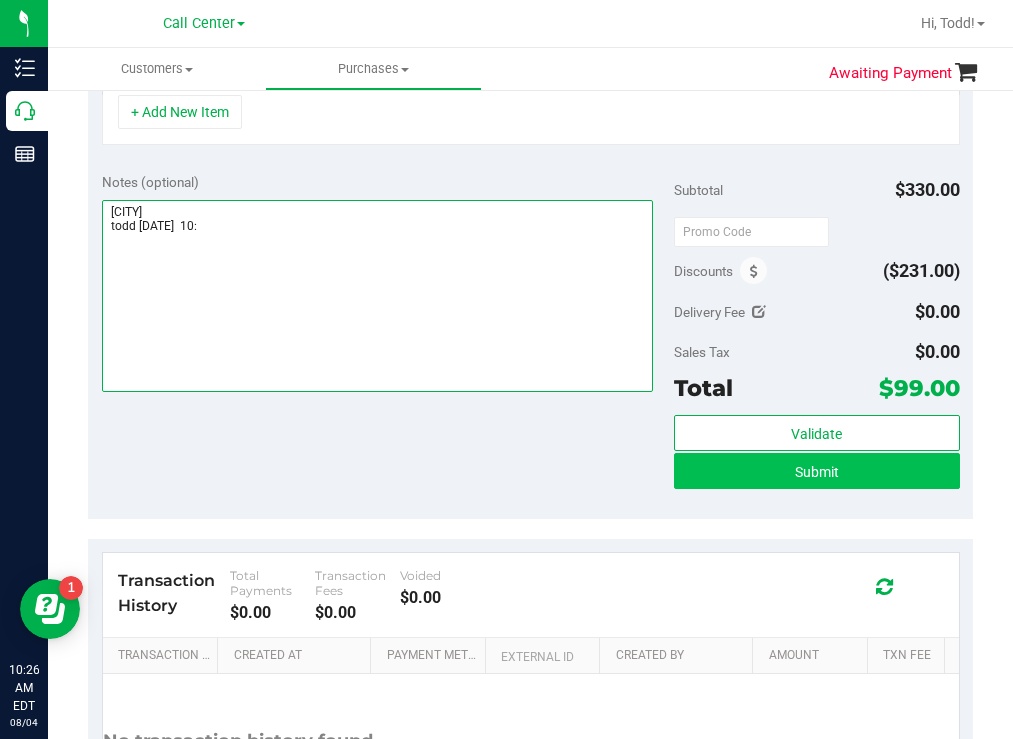 type on "[CITY]
todd [DATE]  10:" 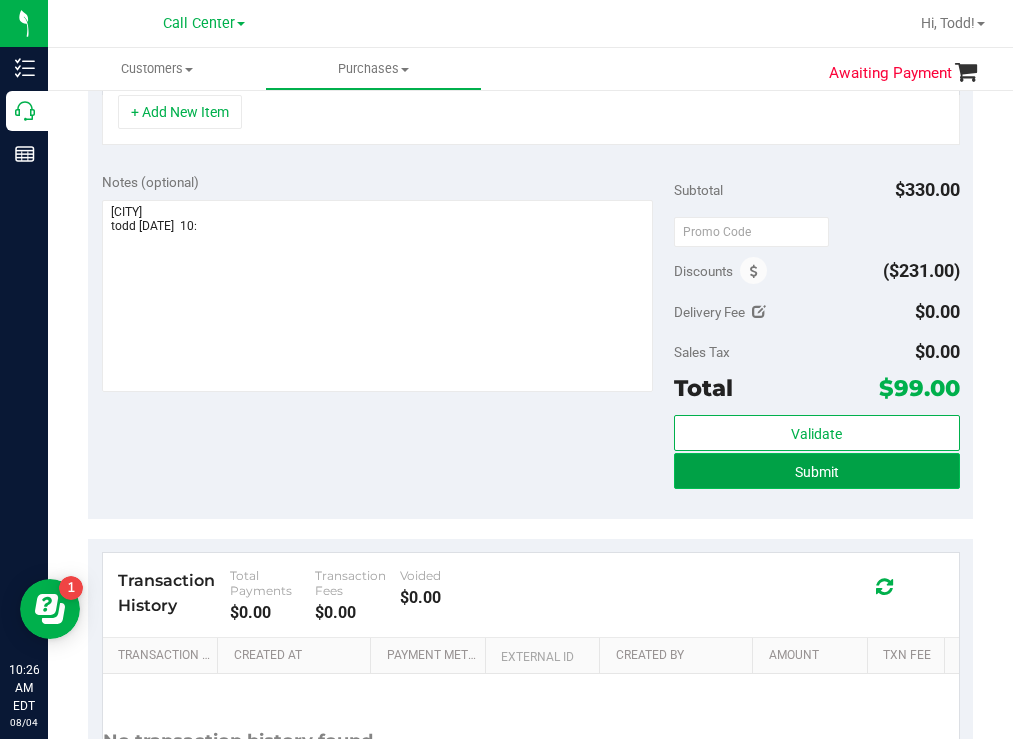 click on "Submit" at bounding box center (817, 471) 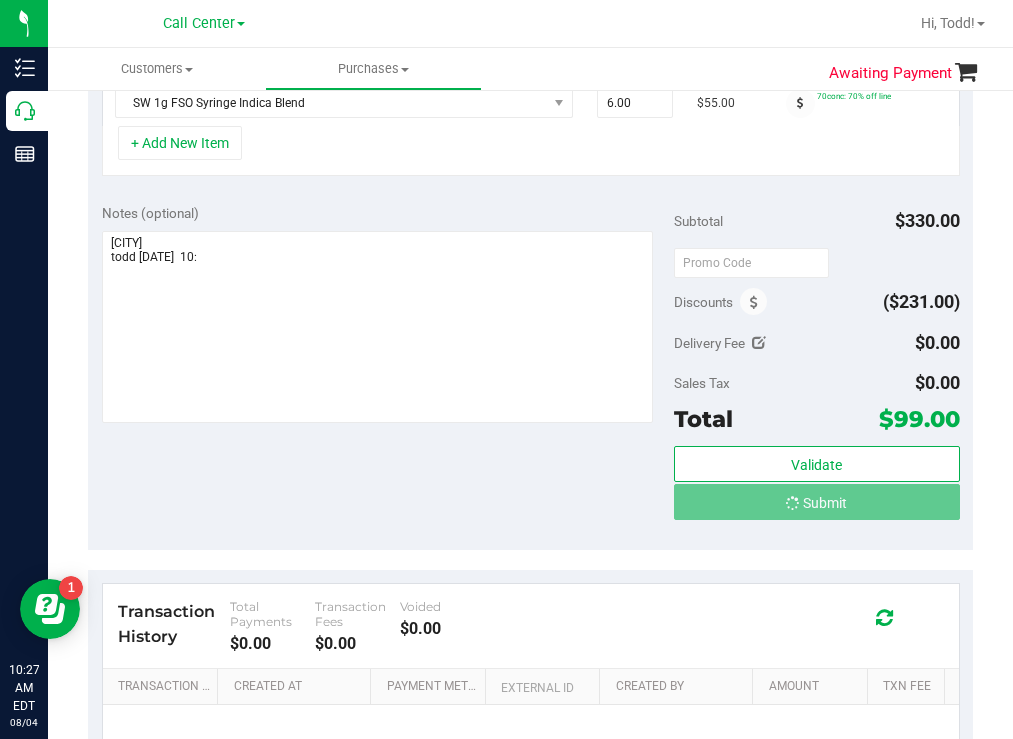 scroll, scrollTop: 573, scrollLeft: 0, axis: vertical 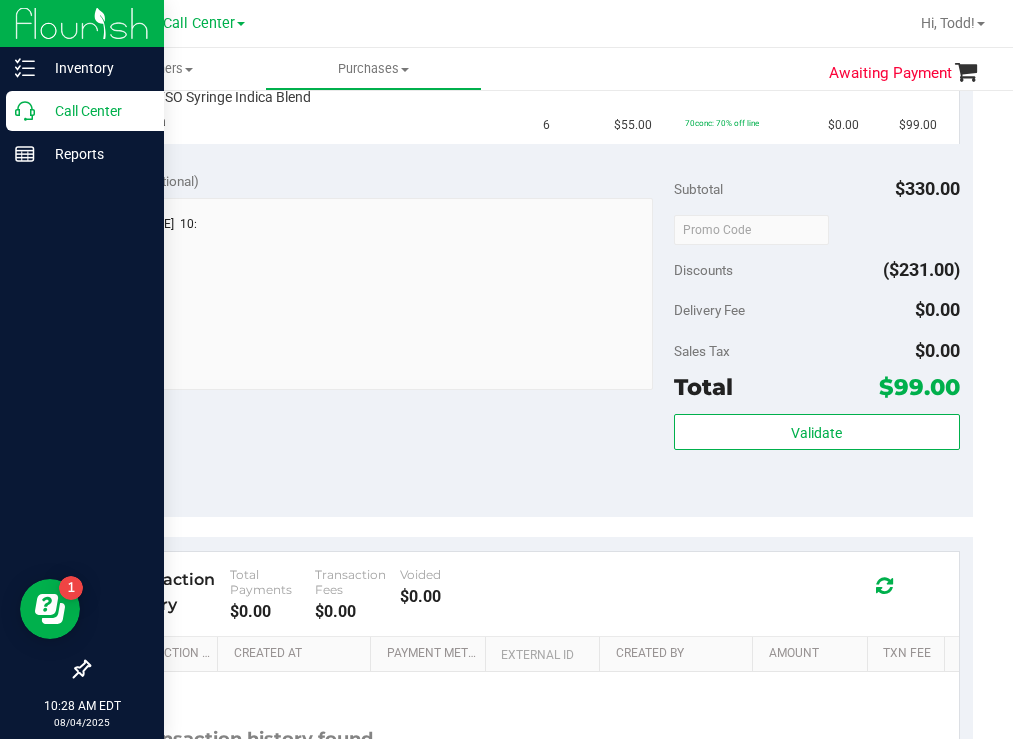 drag, startPoint x: 104, startPoint y: 104, endPoint x: 75, endPoint y: 120, distance: 33.12099 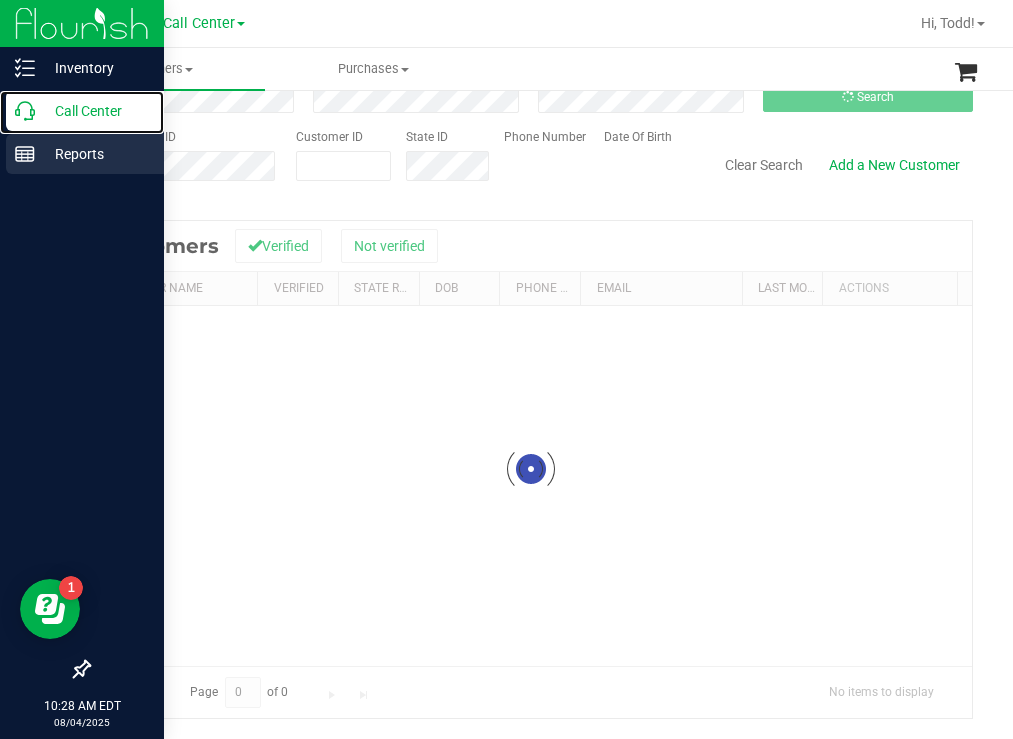 scroll, scrollTop: 0, scrollLeft: 0, axis: both 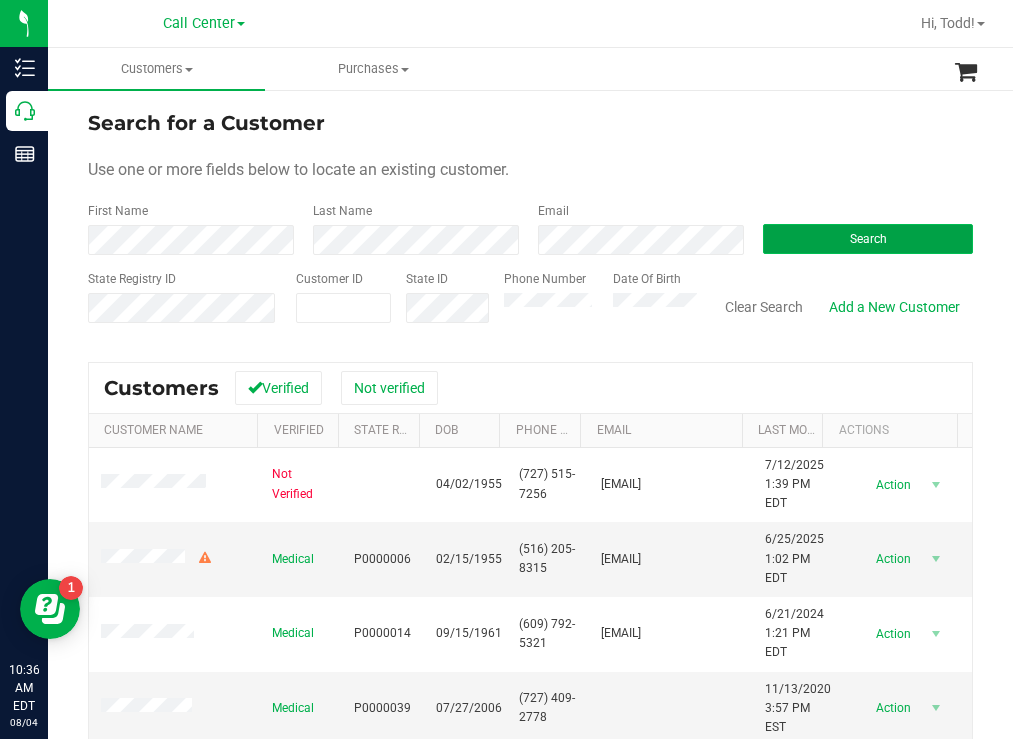 click on "Search" at bounding box center [868, 239] 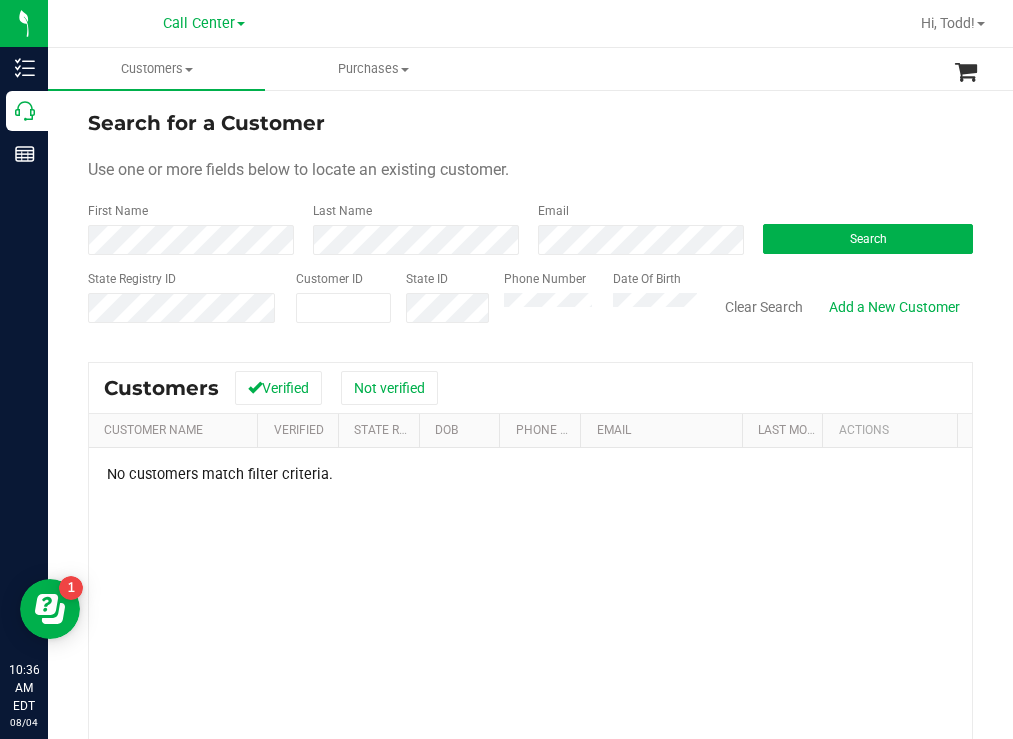 click on "Search for a Customer" at bounding box center (530, 123) 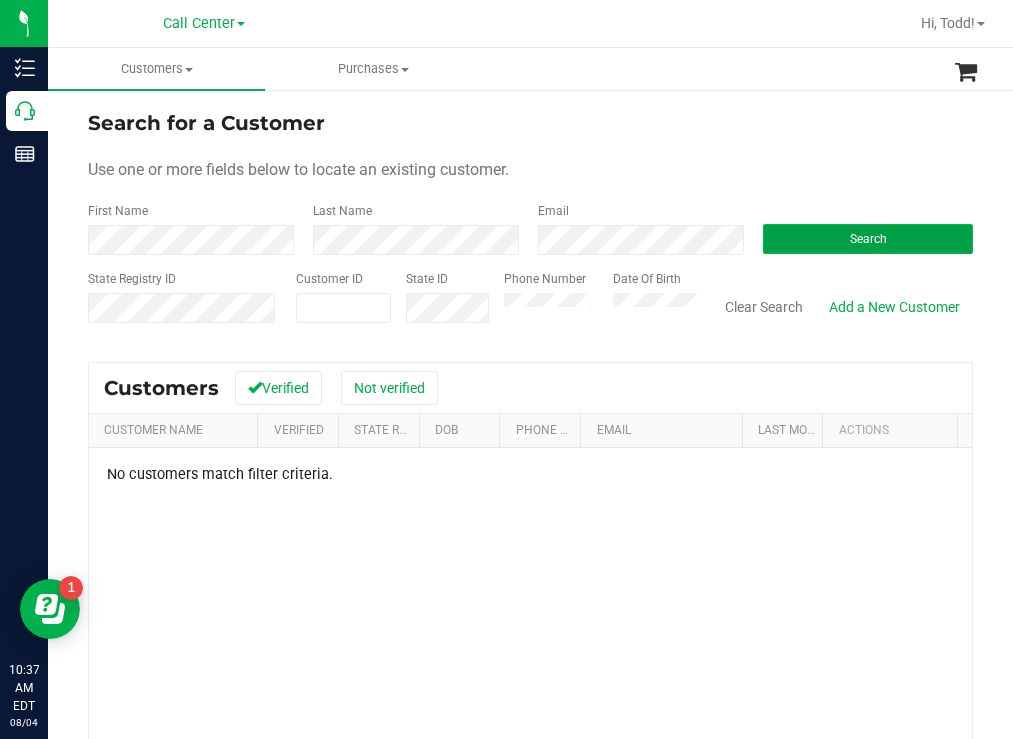 click on "Search" at bounding box center (868, 239) 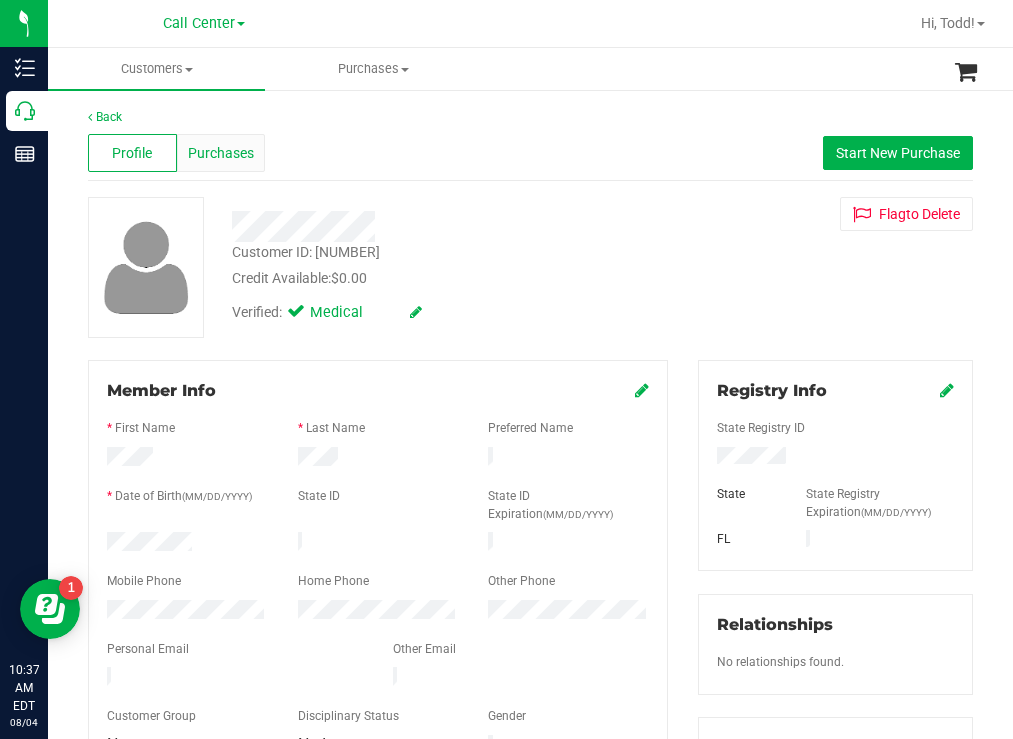 click on "Purchases" at bounding box center [221, 153] 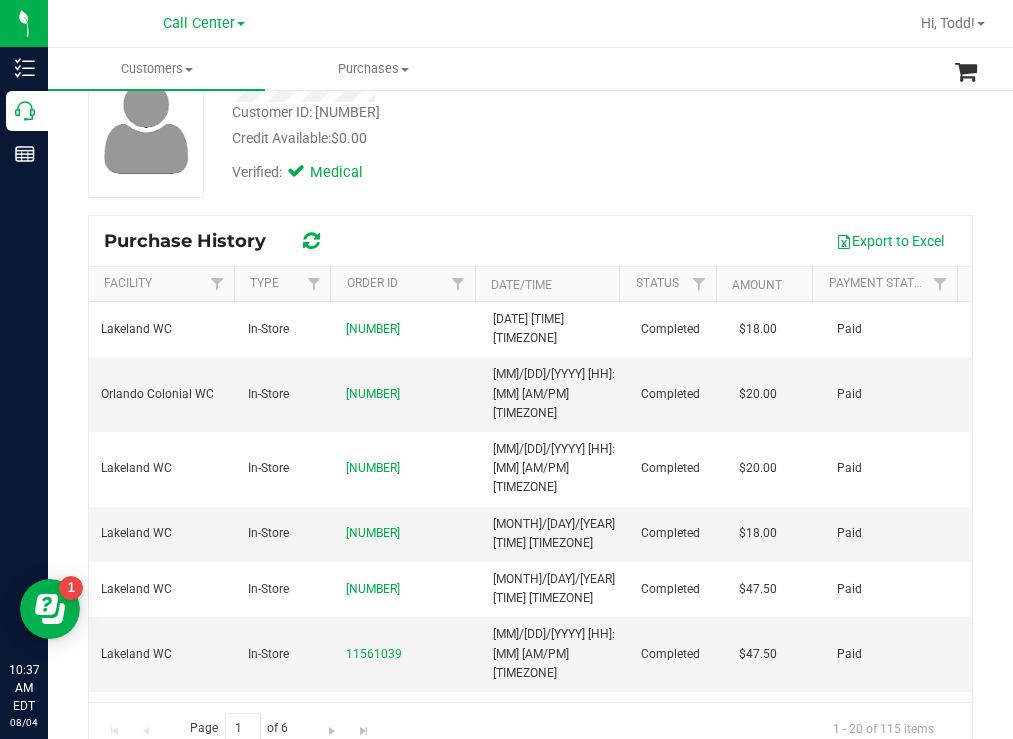 scroll, scrollTop: 176, scrollLeft: 0, axis: vertical 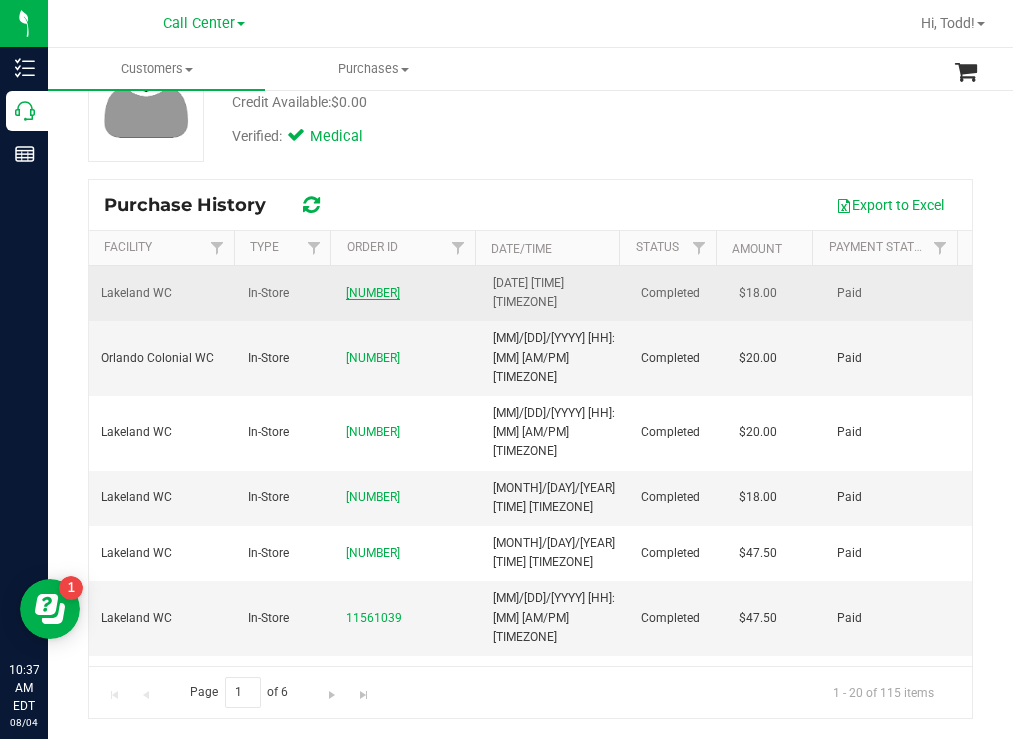 click on "[NUMBER]" at bounding box center [373, 293] 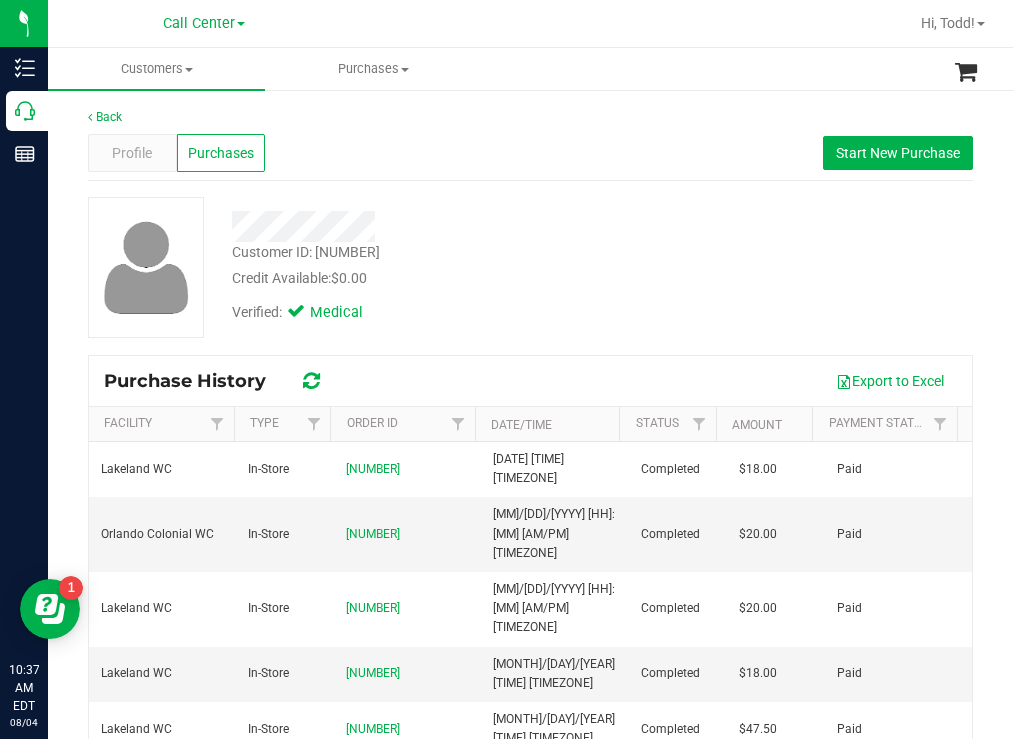 scroll, scrollTop: 100, scrollLeft: 0, axis: vertical 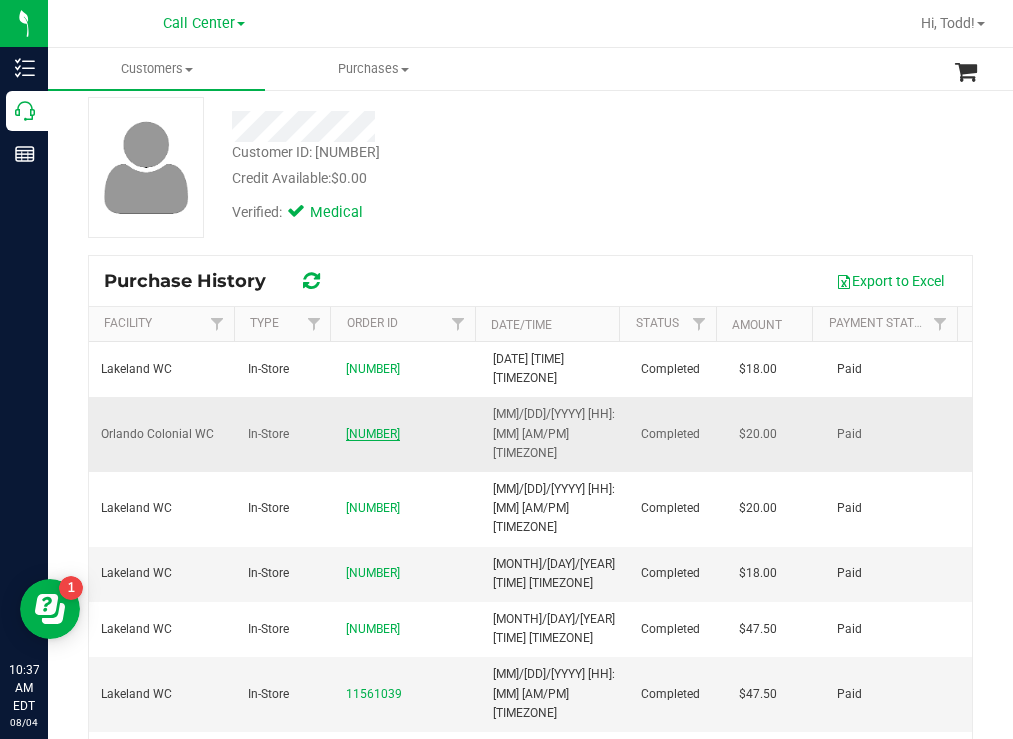 click on "[NUMBER]" at bounding box center [373, 434] 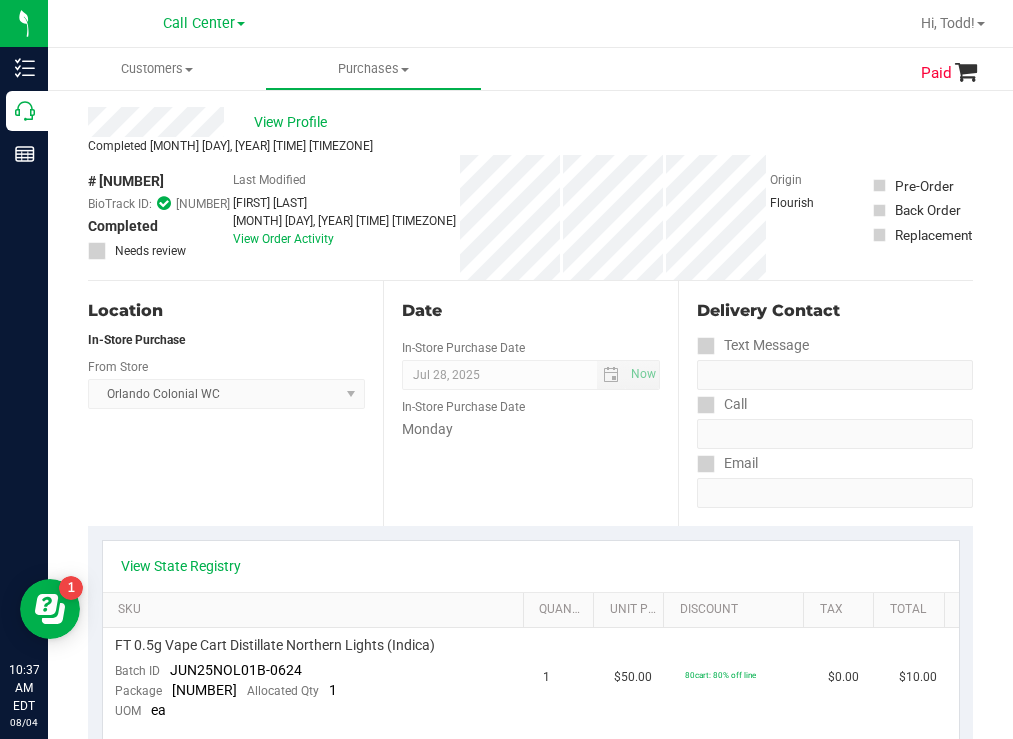 scroll, scrollTop: 0, scrollLeft: 0, axis: both 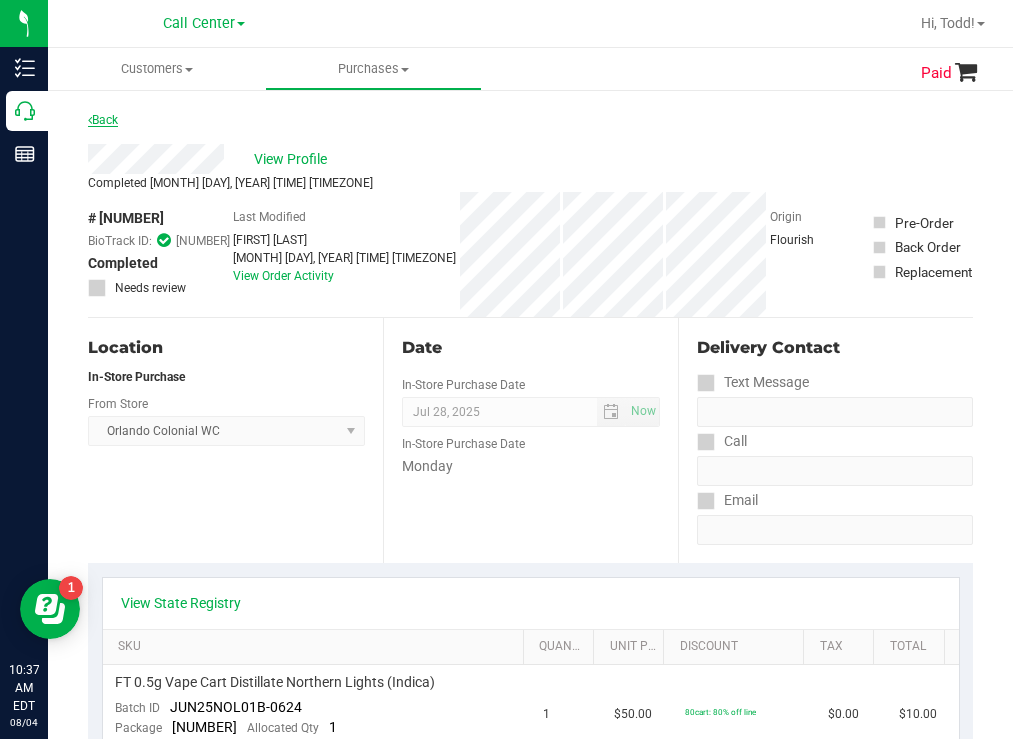 click on "Back" at bounding box center [103, 120] 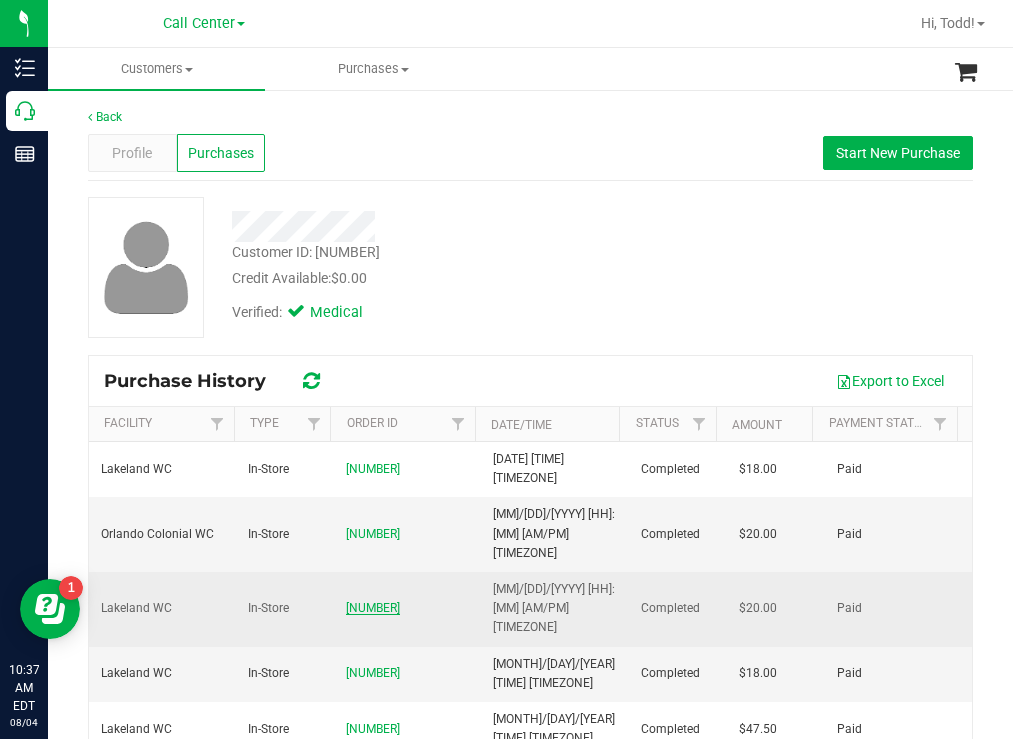 click on "[NUMBER]" at bounding box center (373, 608) 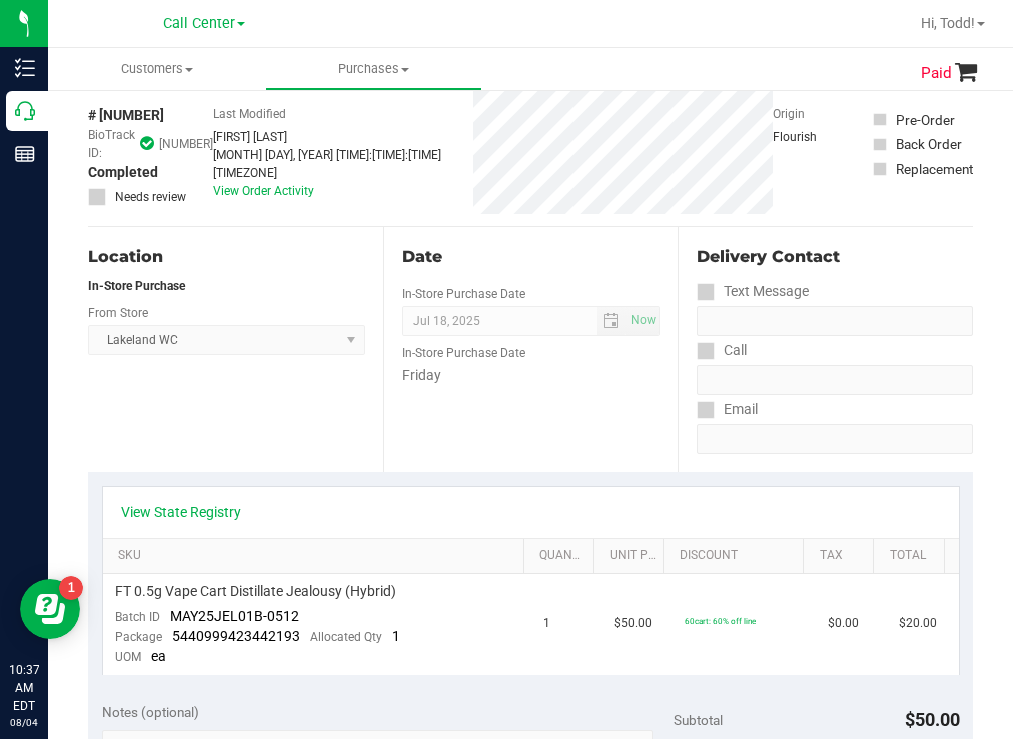 scroll, scrollTop: 0, scrollLeft: 0, axis: both 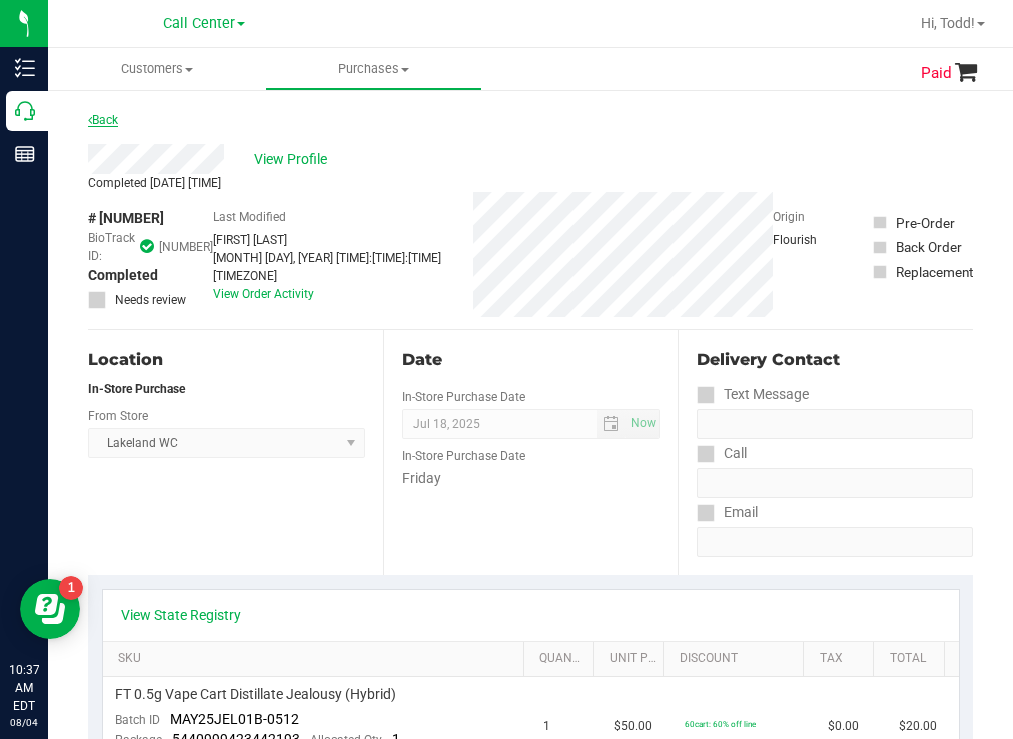 click on "Back" at bounding box center (103, 120) 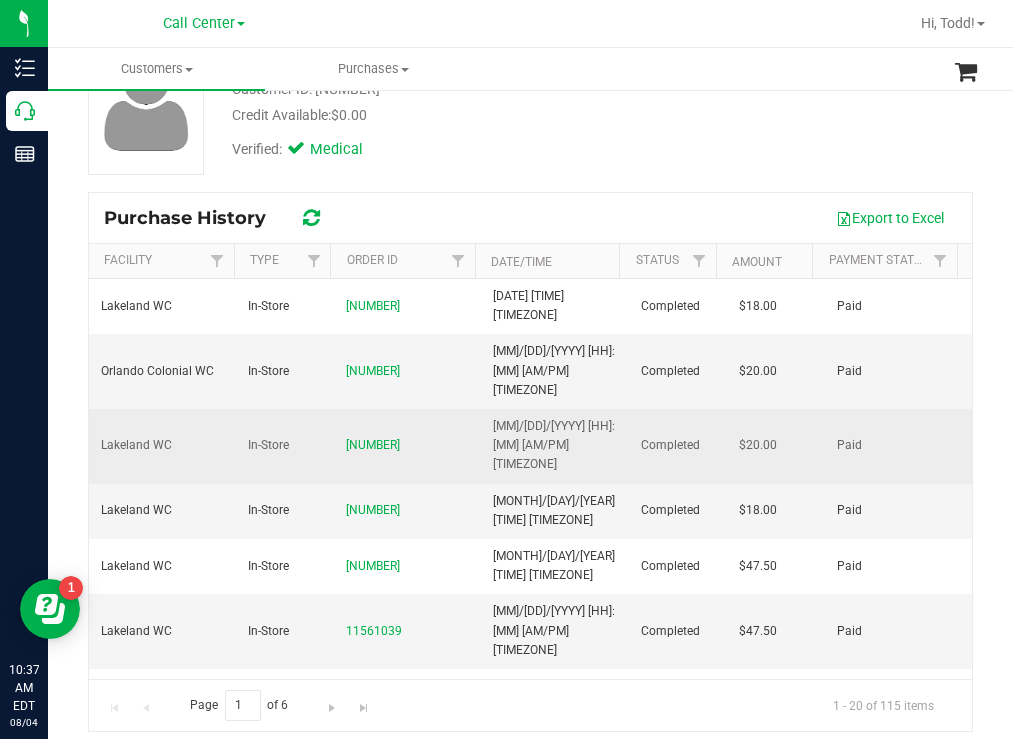 scroll, scrollTop: 176, scrollLeft: 0, axis: vertical 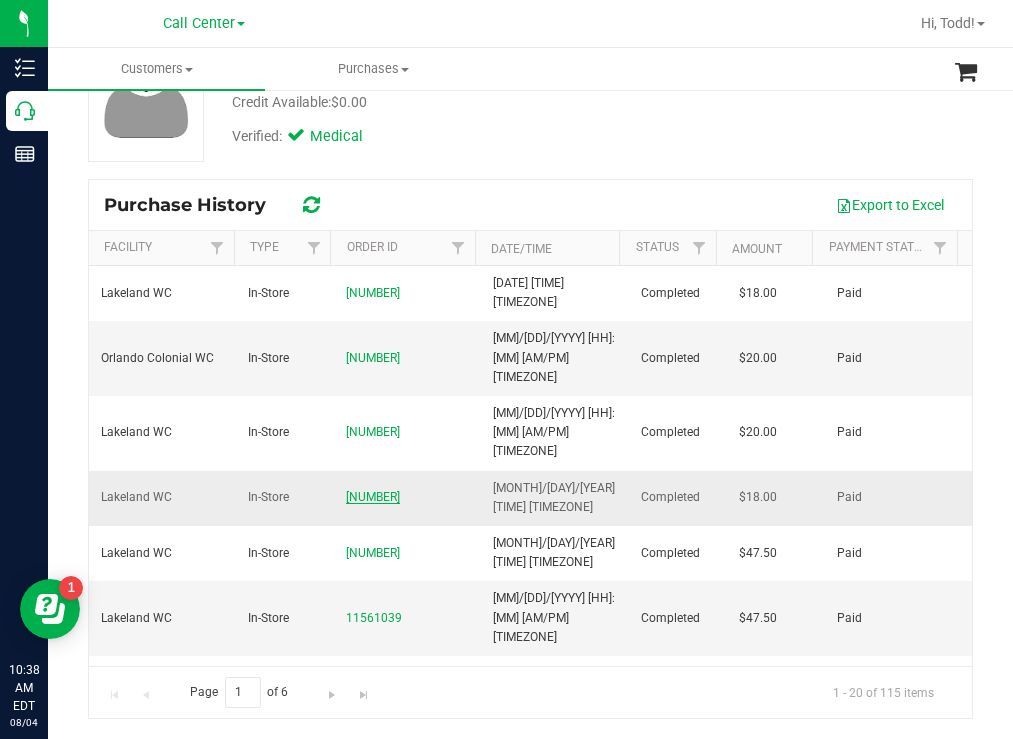 click on "[NUMBER]" at bounding box center [373, 497] 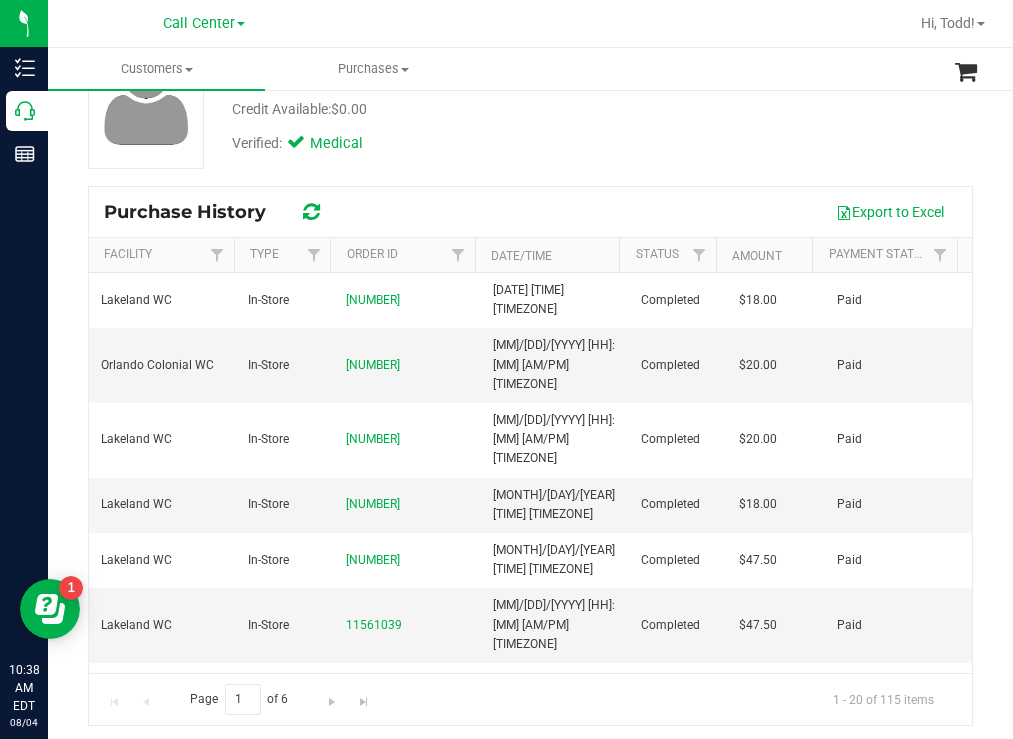 scroll, scrollTop: 176, scrollLeft: 0, axis: vertical 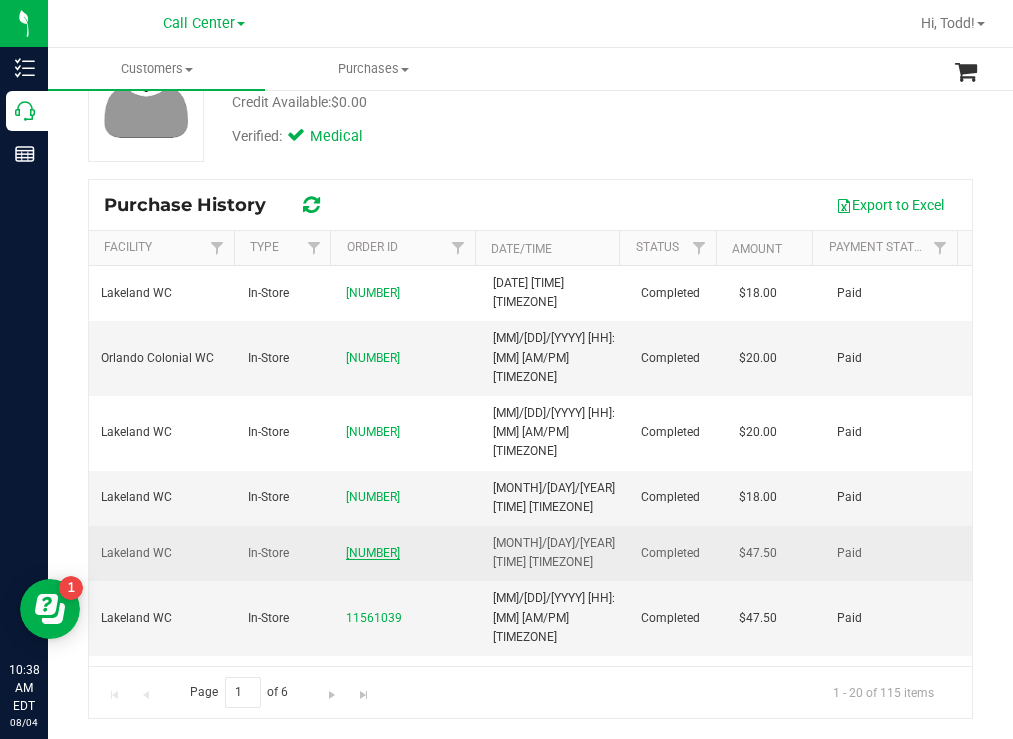 click on "[NUMBER]" at bounding box center [373, 553] 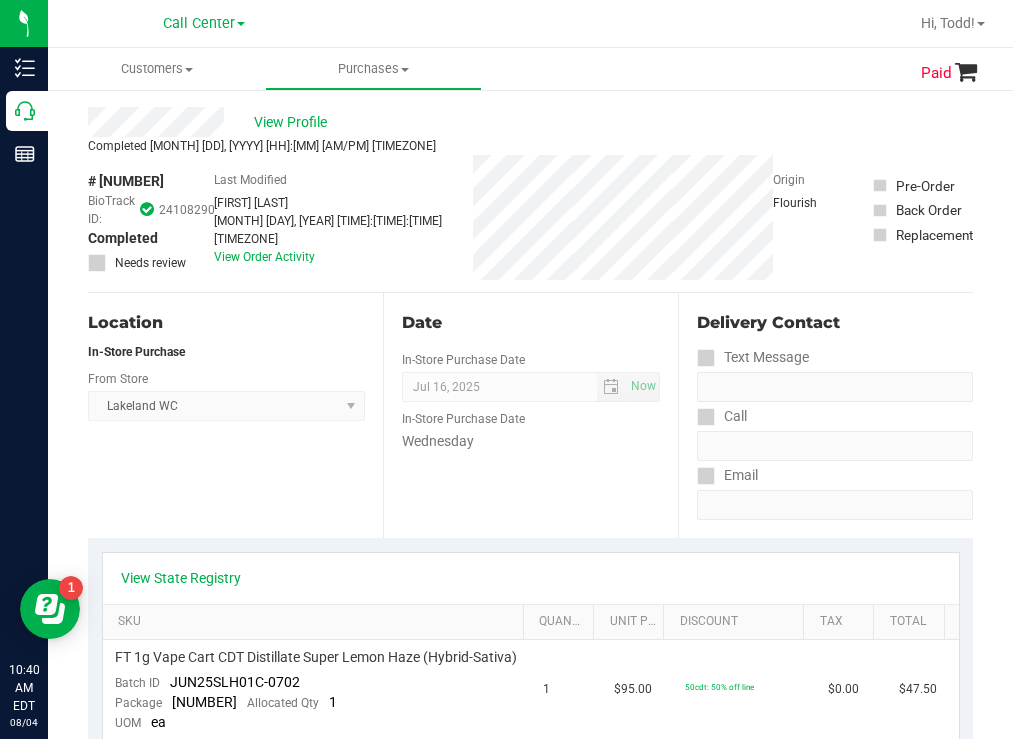 scroll, scrollTop: 0, scrollLeft: 0, axis: both 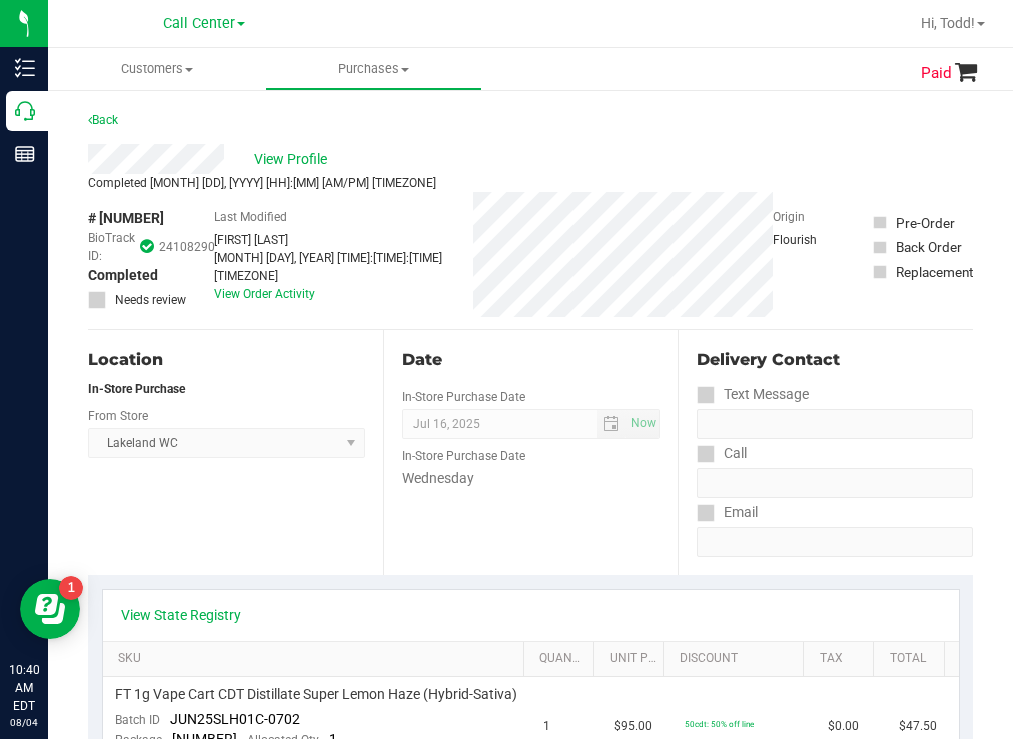 drag, startPoint x: 166, startPoint y: 221, endPoint x: 101, endPoint y: 213, distance: 65.490456 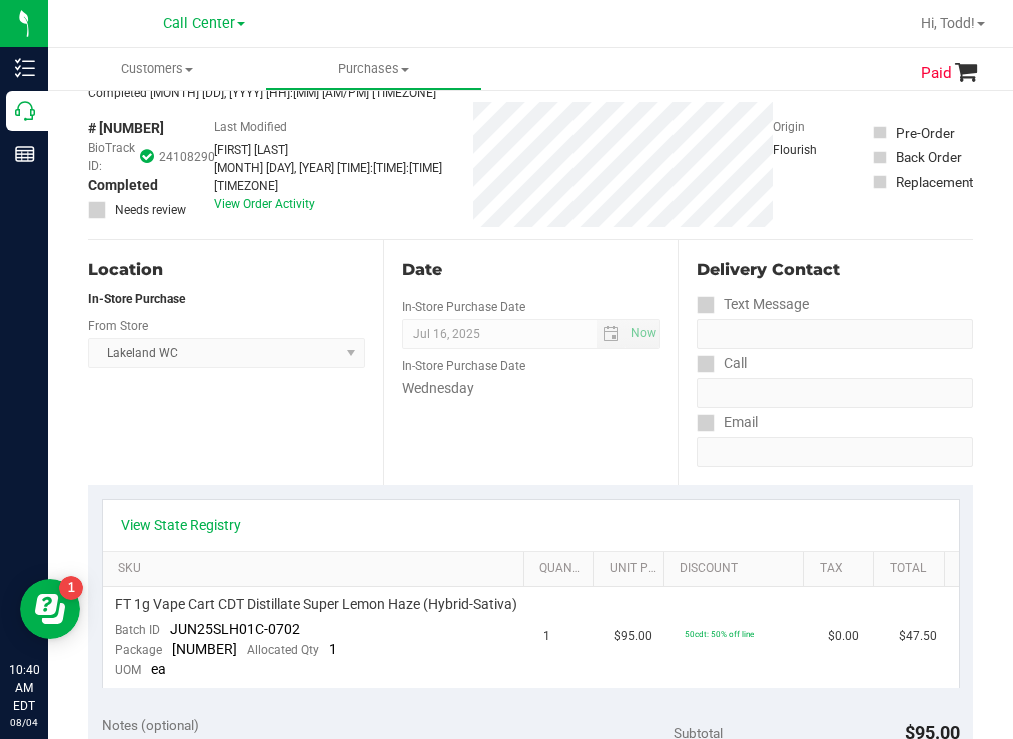 scroll, scrollTop: 200, scrollLeft: 0, axis: vertical 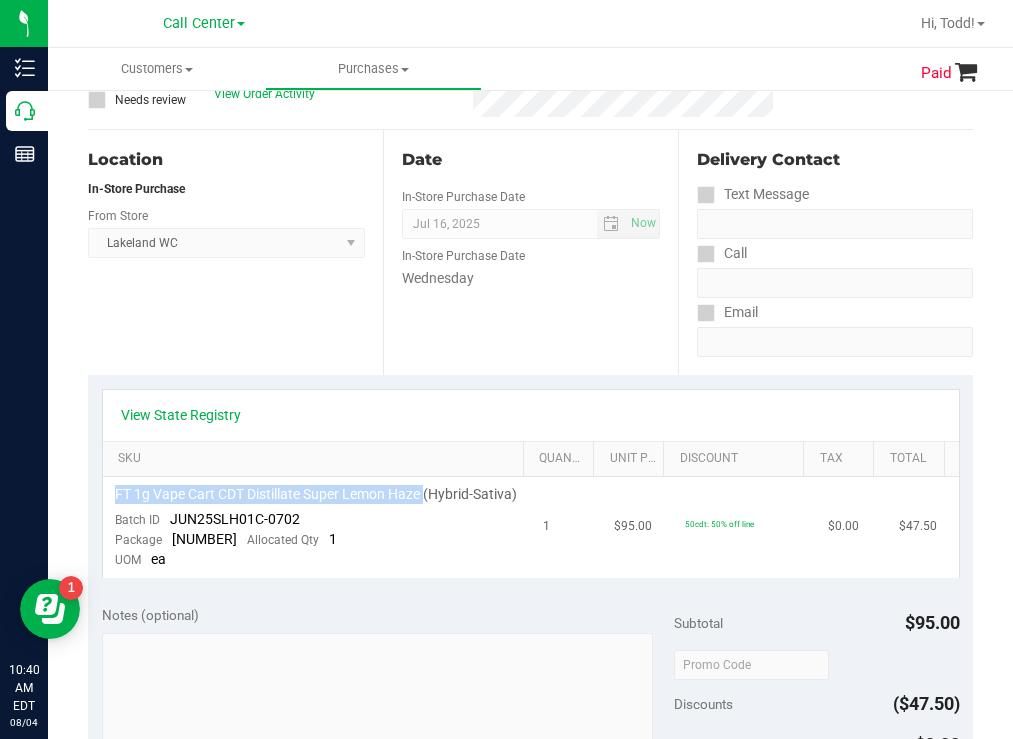 drag, startPoint x: 425, startPoint y: 481, endPoint x: 117, endPoint y: 480, distance: 308.00162 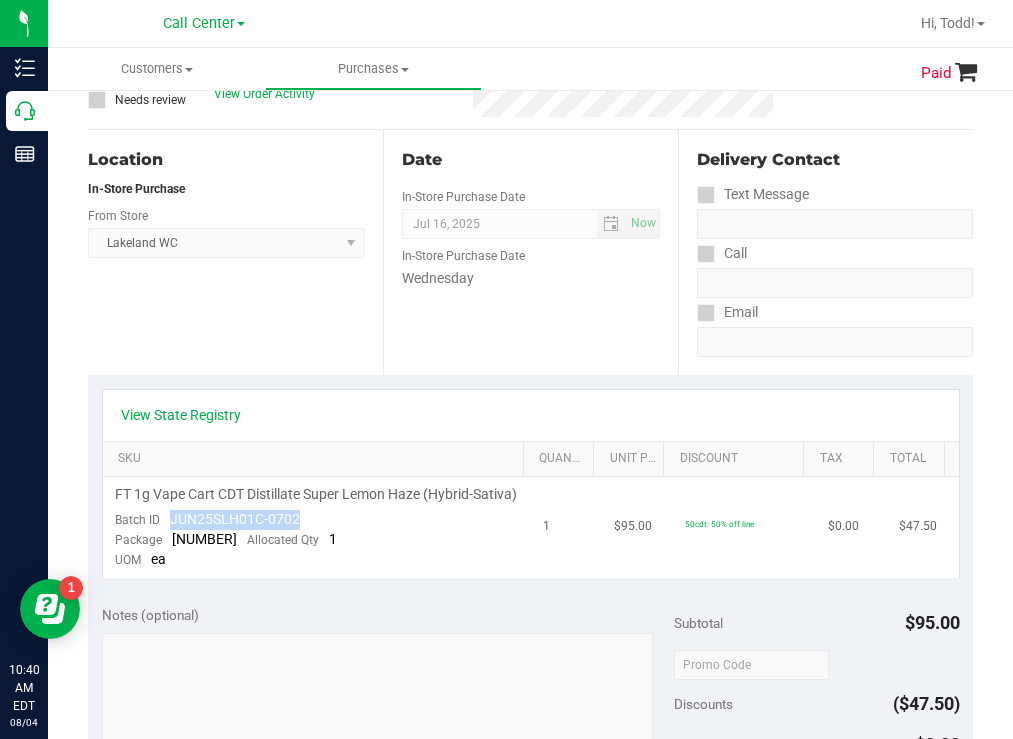 drag, startPoint x: 301, startPoint y: 518, endPoint x: 171, endPoint y: 521, distance: 130.0346 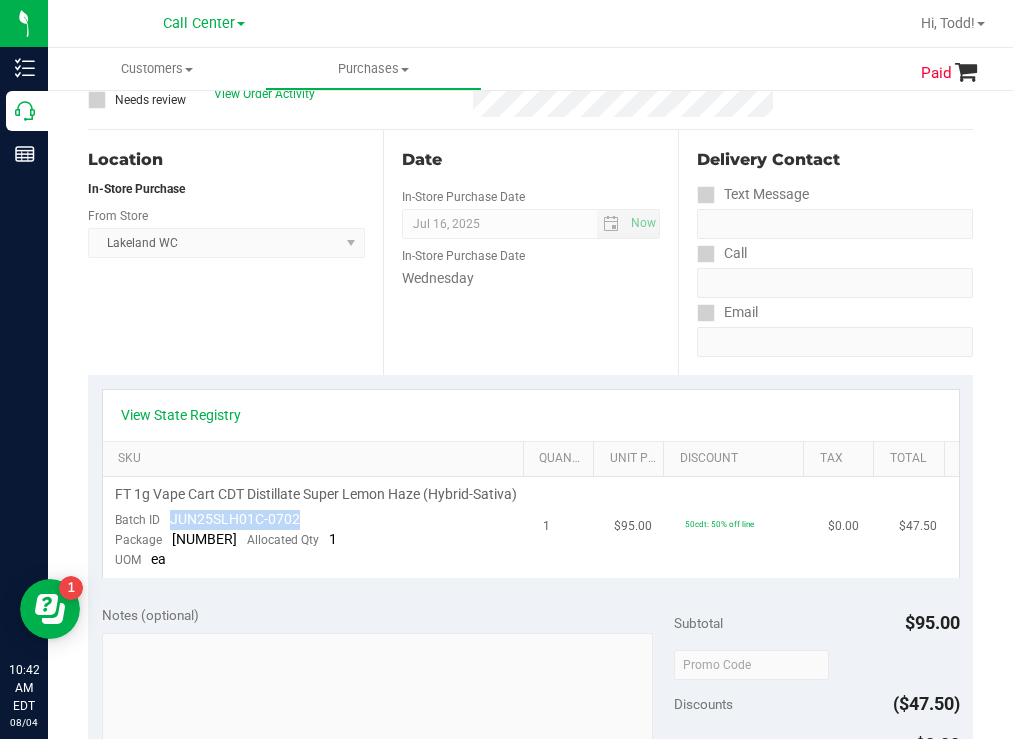 drag, startPoint x: 298, startPoint y: 528, endPoint x: 171, endPoint y: 520, distance: 127.25172 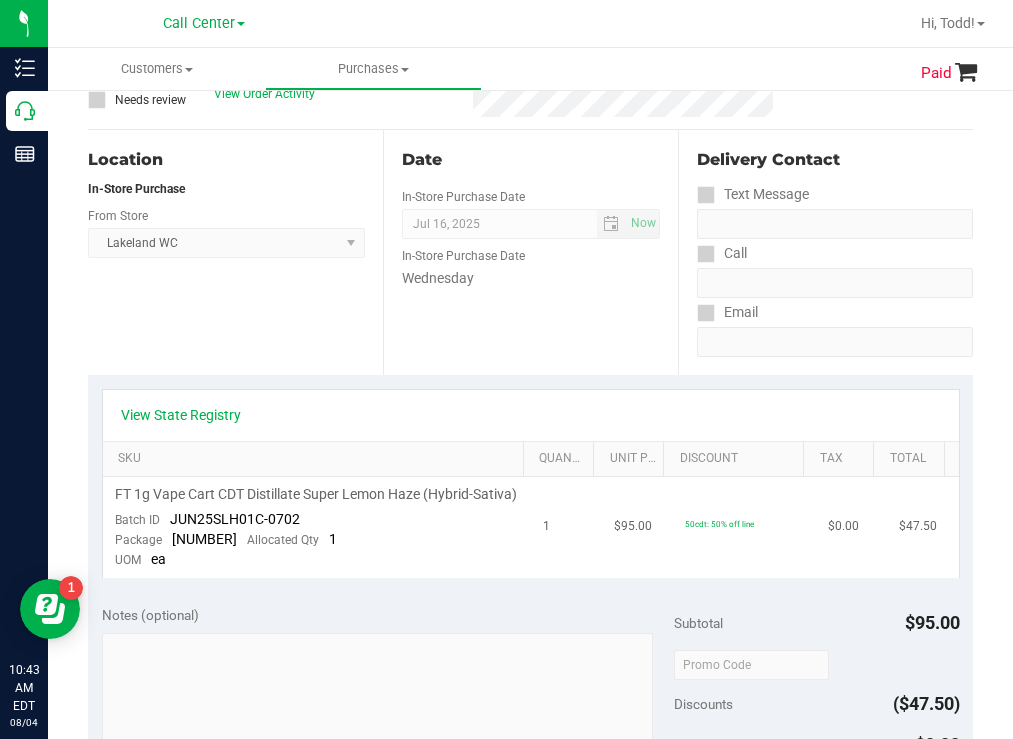click on "FT 1g Vape Cart CDT Distillate Super Lemon Haze (Hybrid-Sativa) Batch ID JUN25SLH01C-0702 Package [NUMBER] Allocated Qty 1 UOM ea" at bounding box center (317, 527) 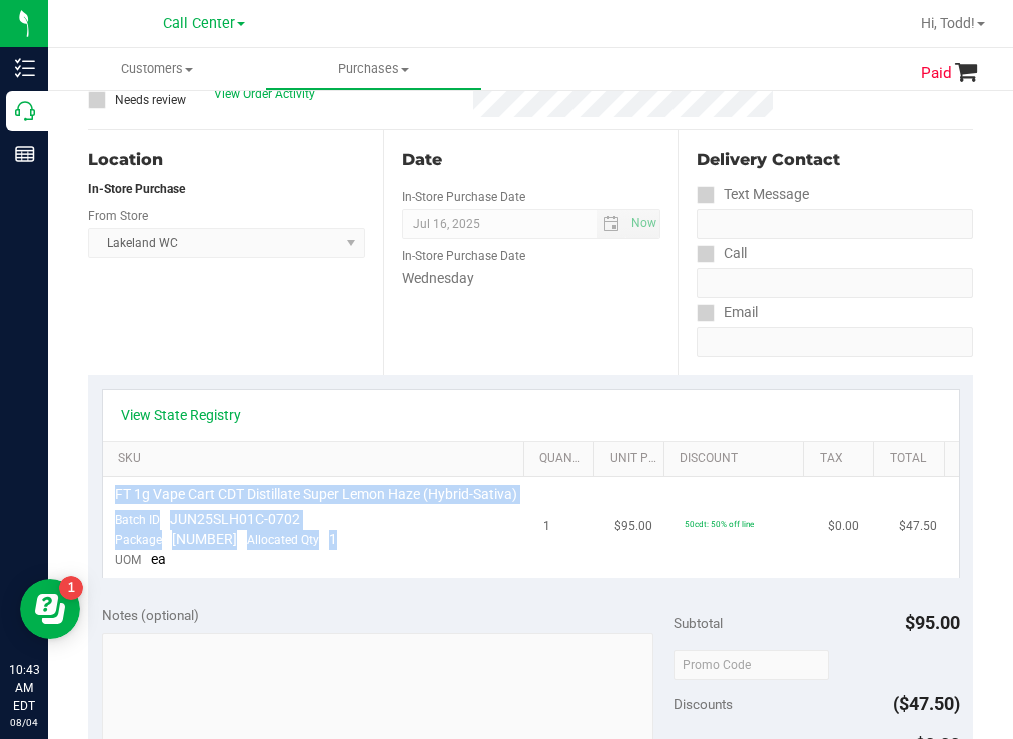 drag, startPoint x: 409, startPoint y: 546, endPoint x: 115, endPoint y: 481, distance: 301.09964 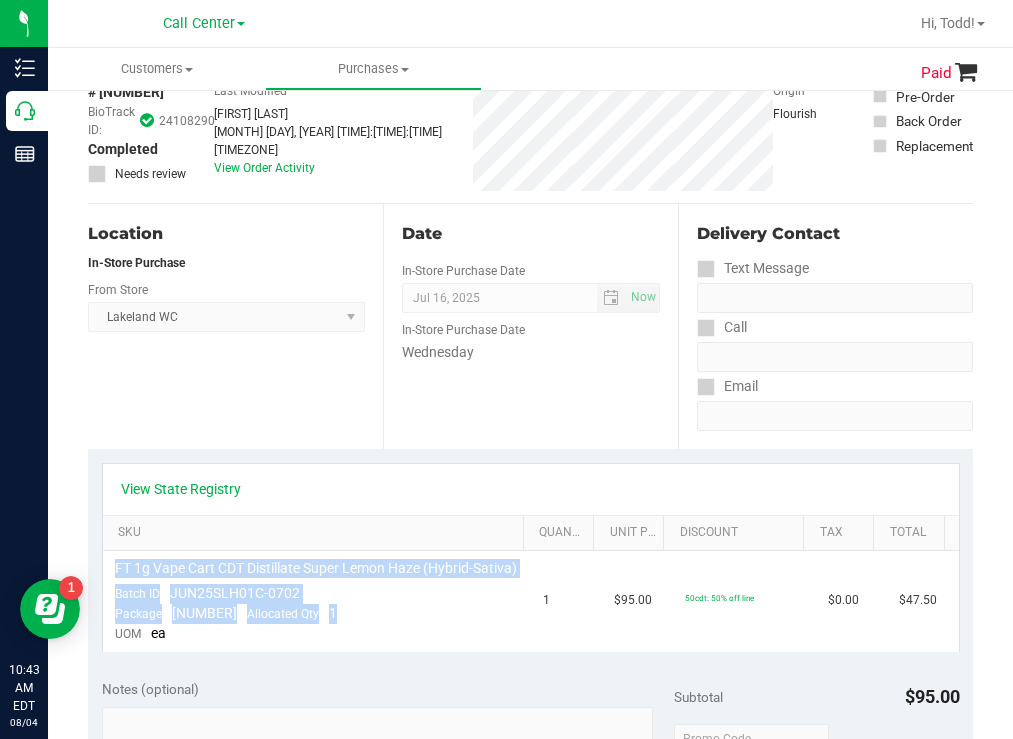 scroll, scrollTop: 0, scrollLeft: 0, axis: both 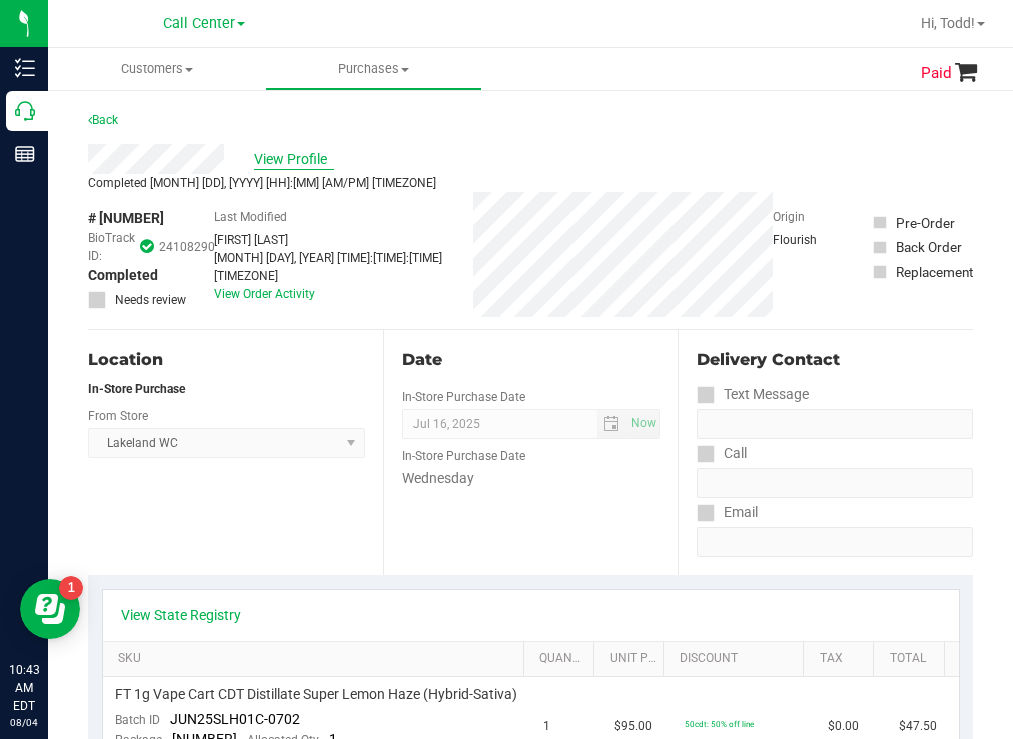 click on "View Profile" at bounding box center (294, 159) 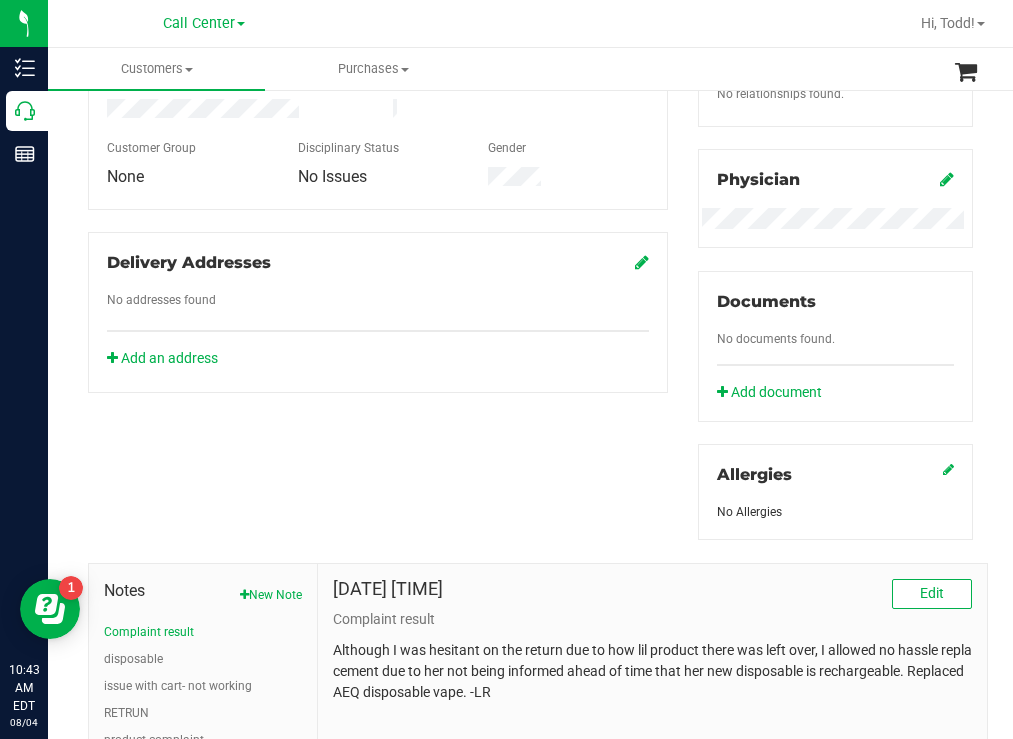scroll, scrollTop: 725, scrollLeft: 0, axis: vertical 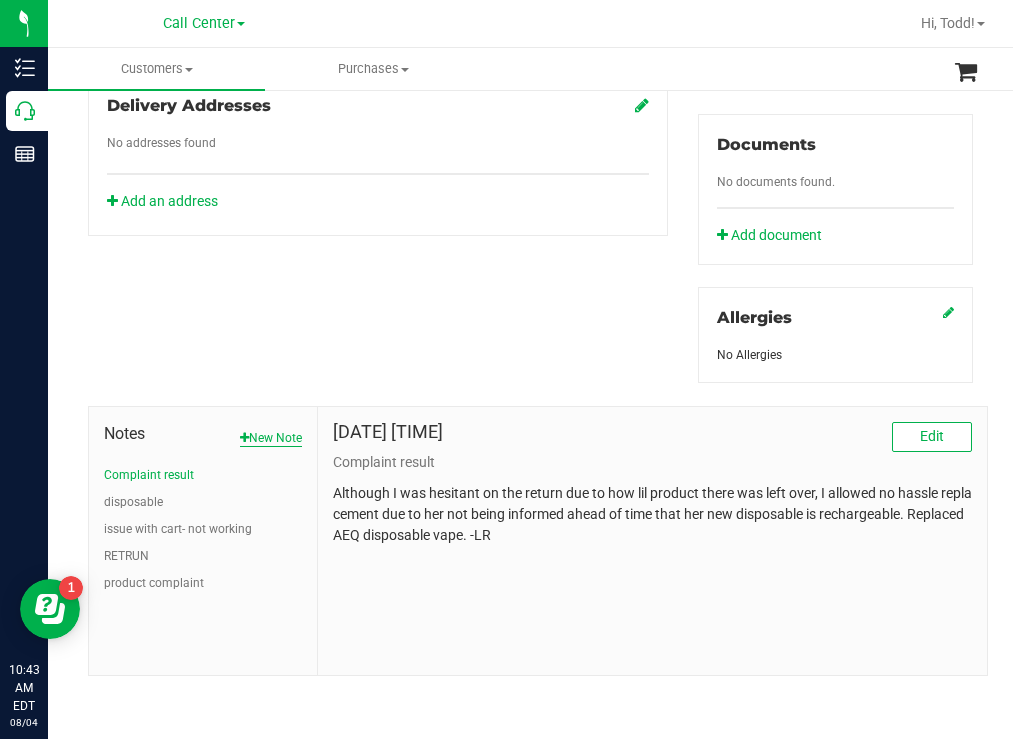 click on "New Note" at bounding box center [271, 438] 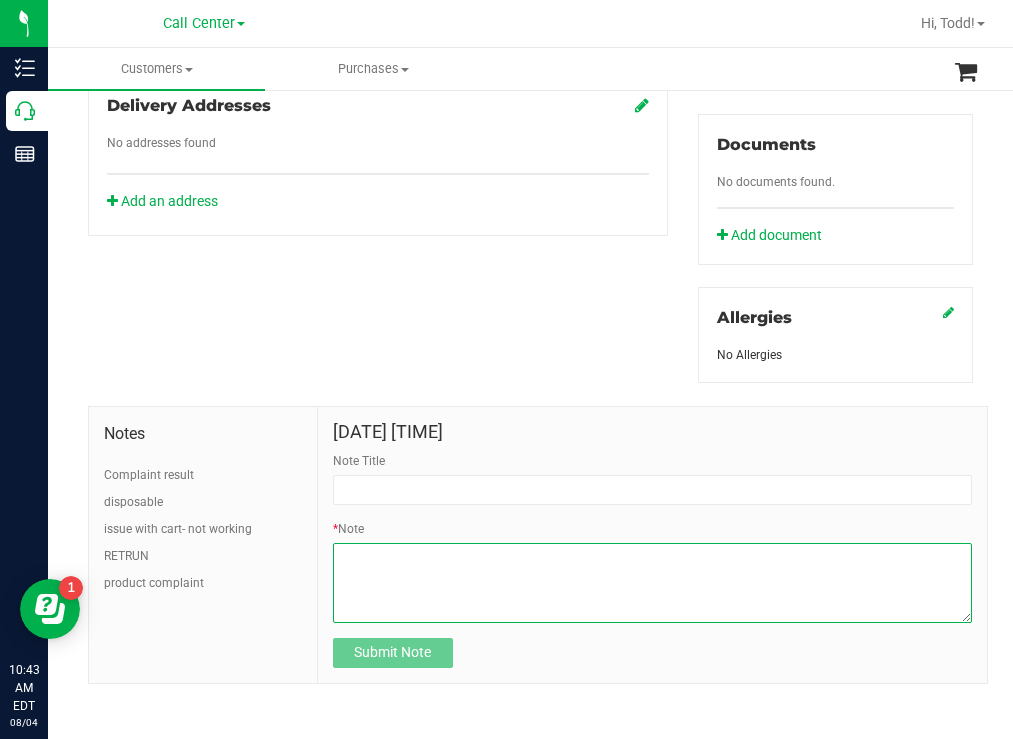 click on "*
Note" at bounding box center [652, 583] 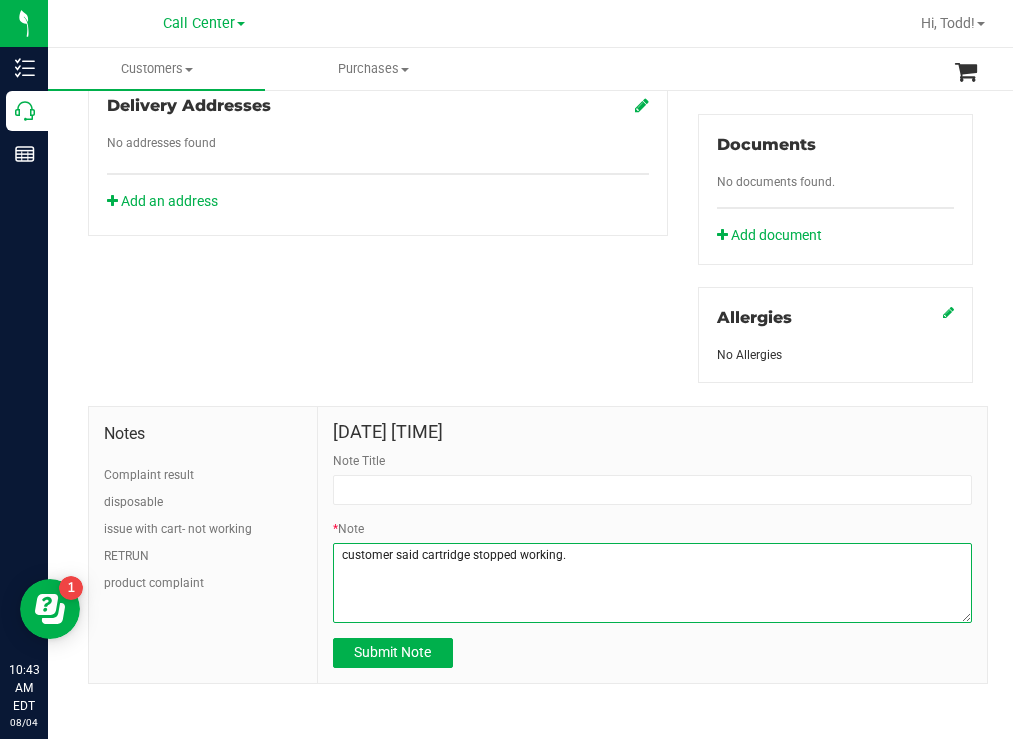 paste on "FT 1g Vape Cart CDT Distillate Super Lemon Haze (Hybrid-Sativa)
Batch IDJUN25SLH01C-0702
Package5408928783526992Allocated Qty1" 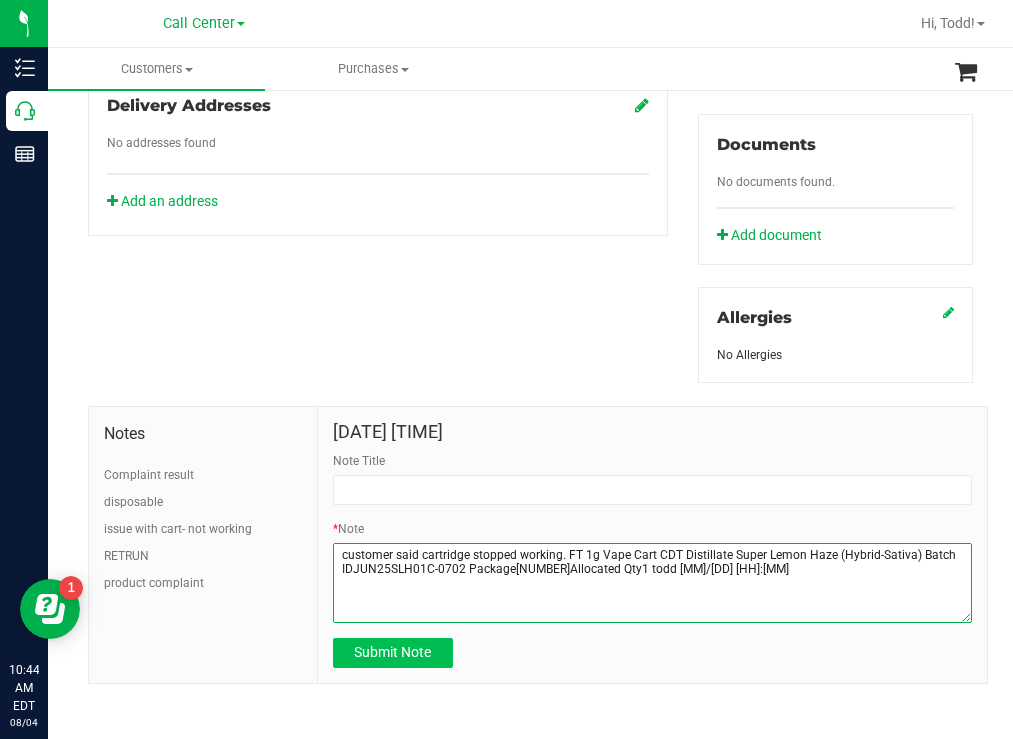 type on "customer said cartridge stopped working. FT 1g Vape Cart CDT Distillate Super Lemon Haze (Hybrid-Sativa) Batch IDJUN25SLH01C-0702 Package[NUMBER]Allocated Qty1 todd [MM]/[DD] [HH]:[MM]" 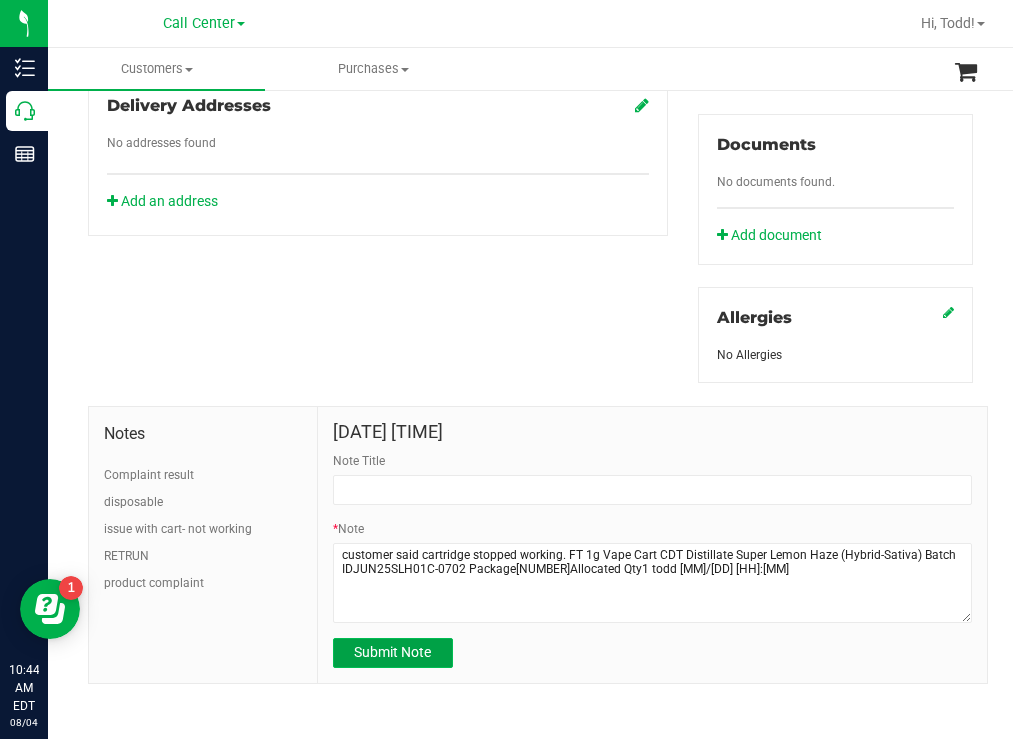 click on "Submit Note" at bounding box center (392, 652) 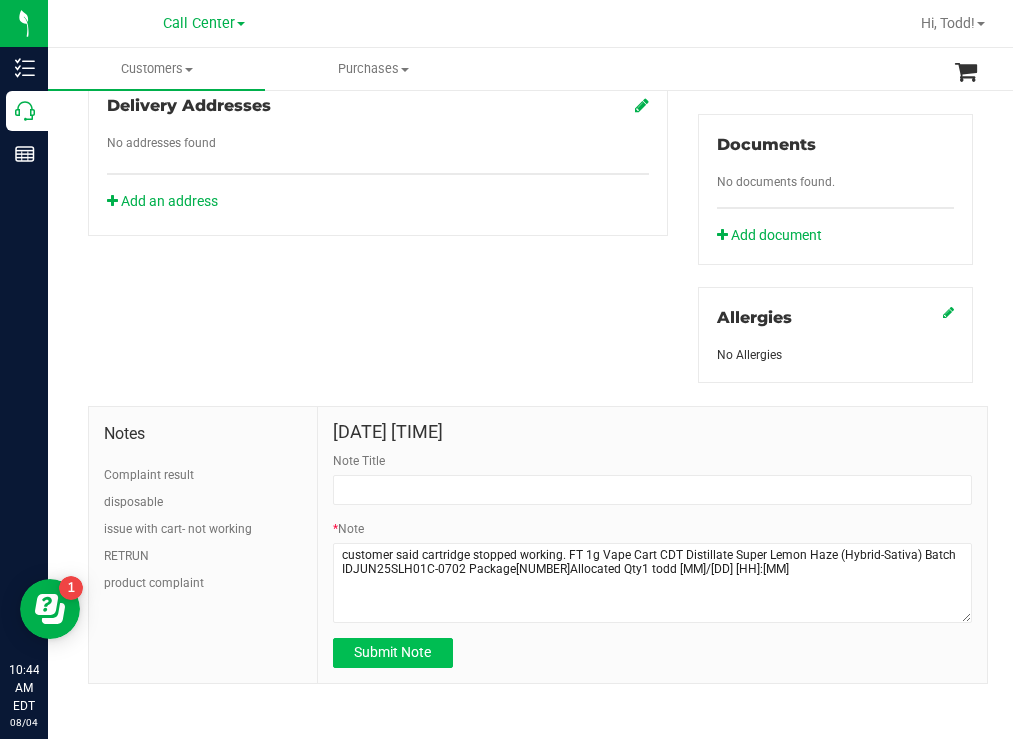 type on "[DATE] [TIME] [TIMEZONE]" 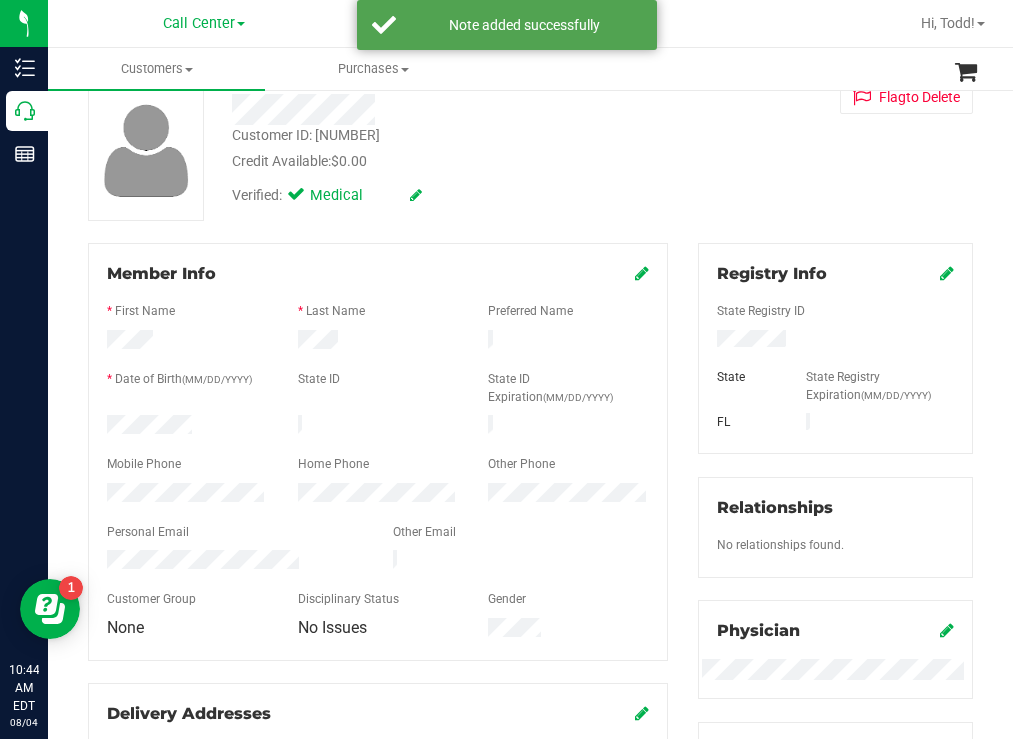 scroll, scrollTop: 0, scrollLeft: 0, axis: both 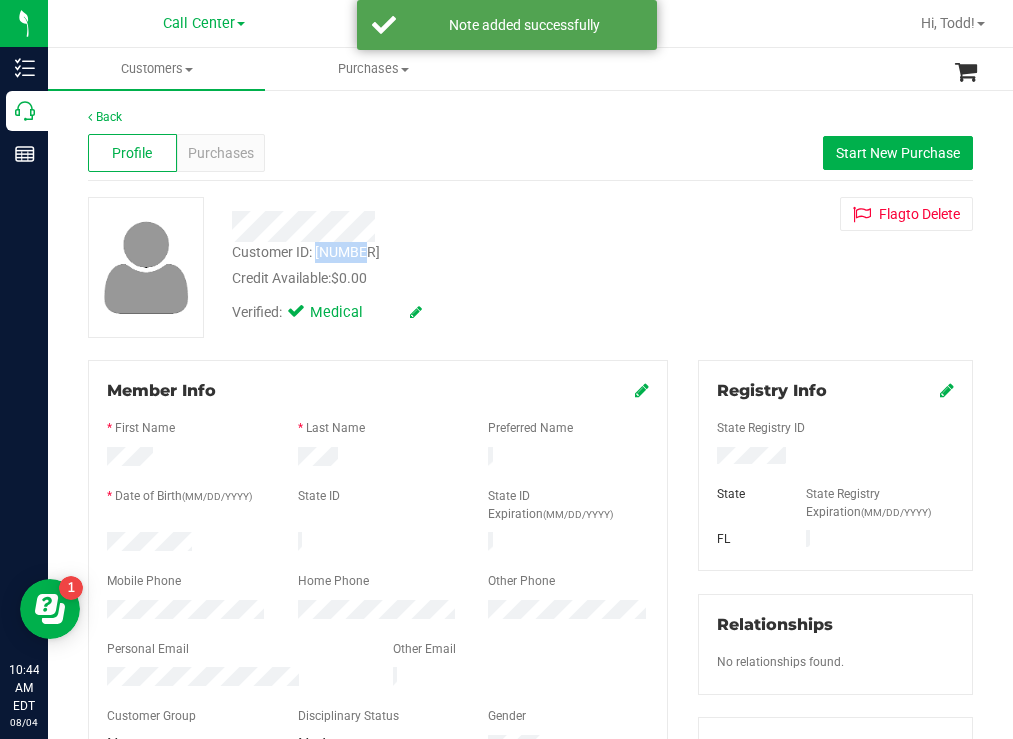 drag, startPoint x: 368, startPoint y: 255, endPoint x: 320, endPoint y: 250, distance: 48.259712 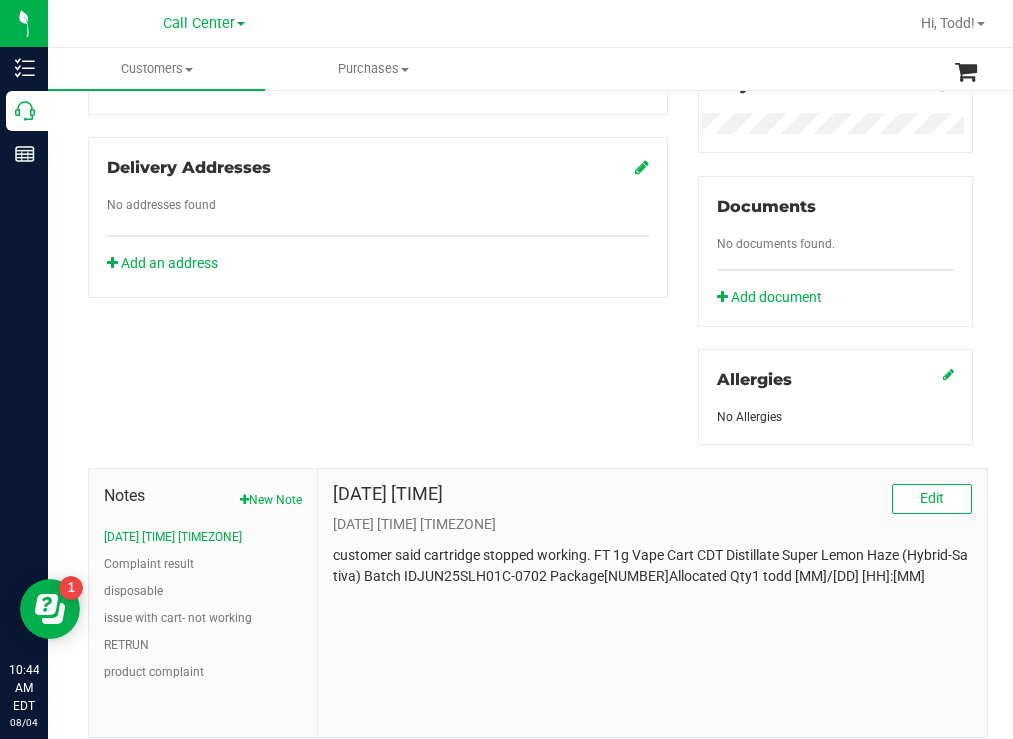 scroll, scrollTop: 725, scrollLeft: 0, axis: vertical 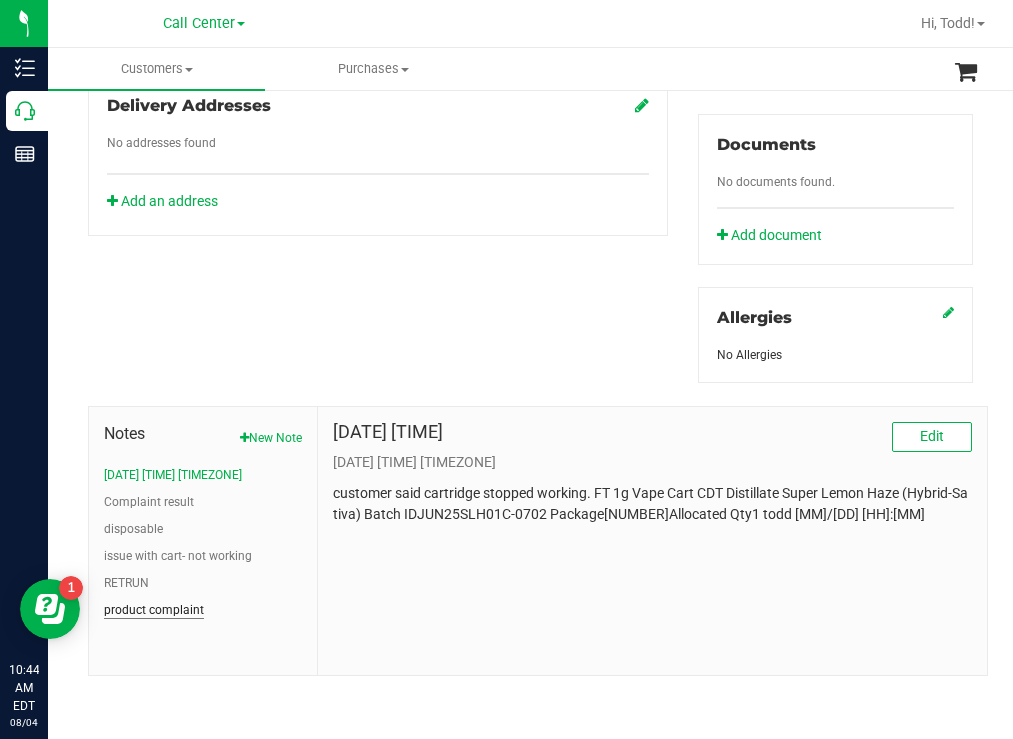 click on "product complaint" at bounding box center [154, 610] 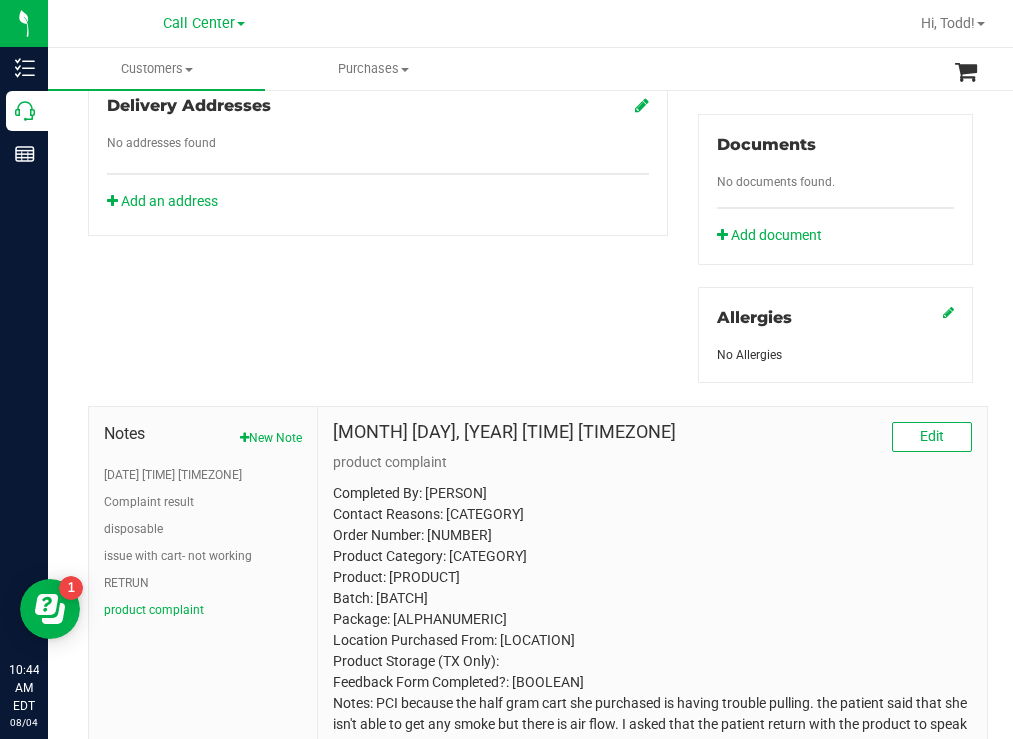 scroll, scrollTop: 821, scrollLeft: 0, axis: vertical 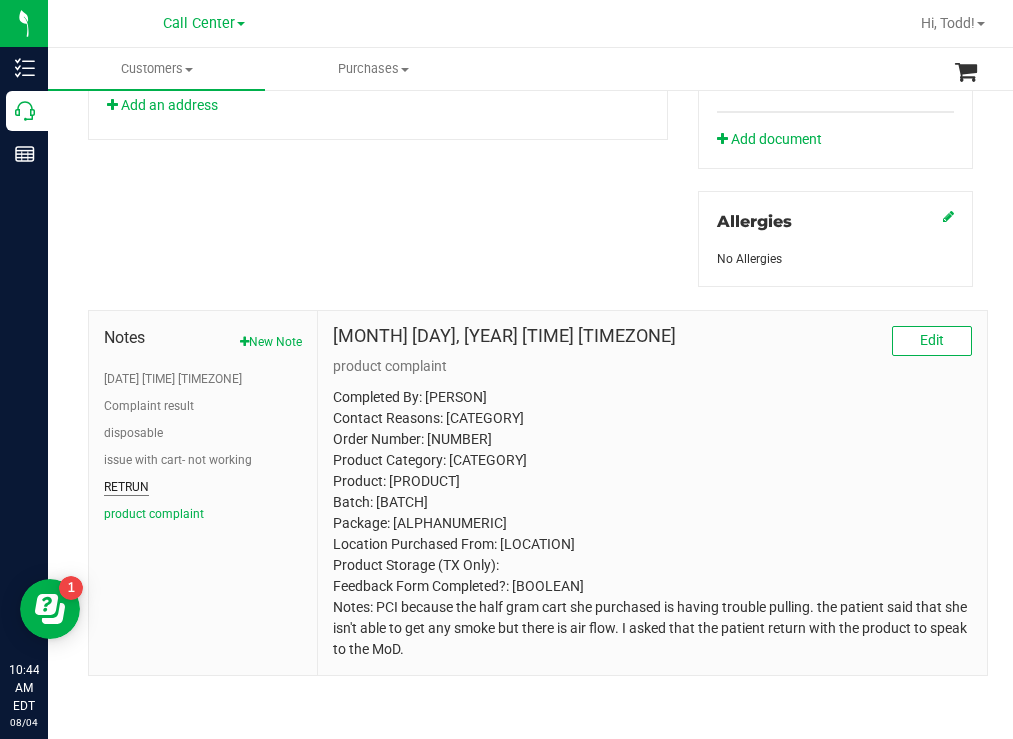 click on "RETRUN" at bounding box center [126, 487] 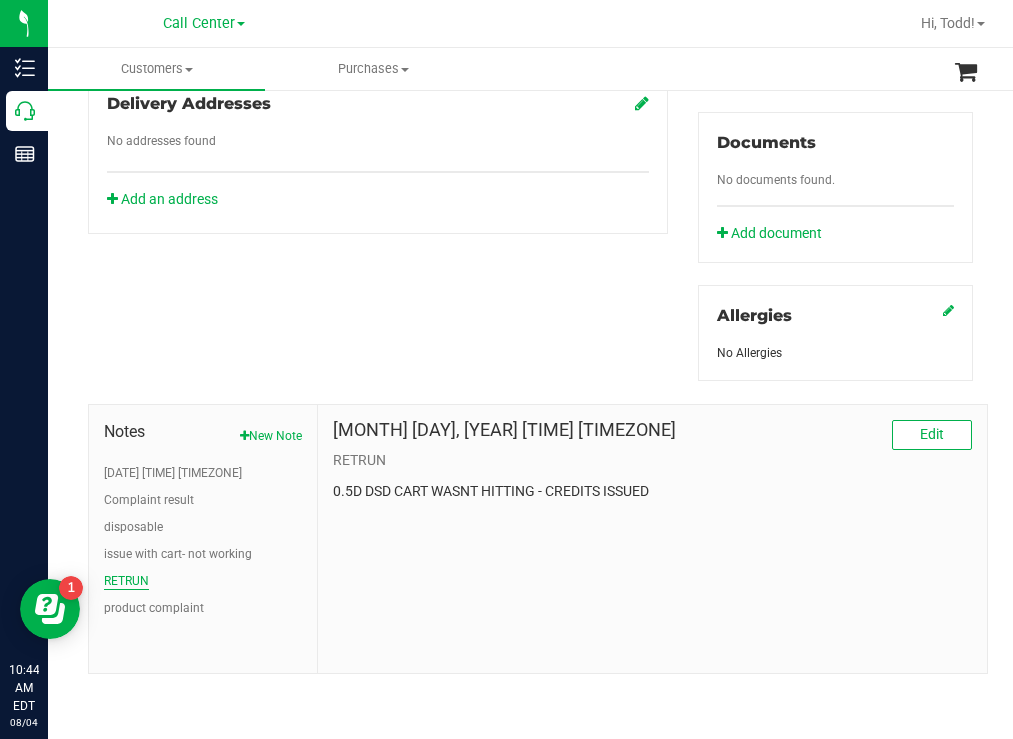 scroll, scrollTop: 725, scrollLeft: 0, axis: vertical 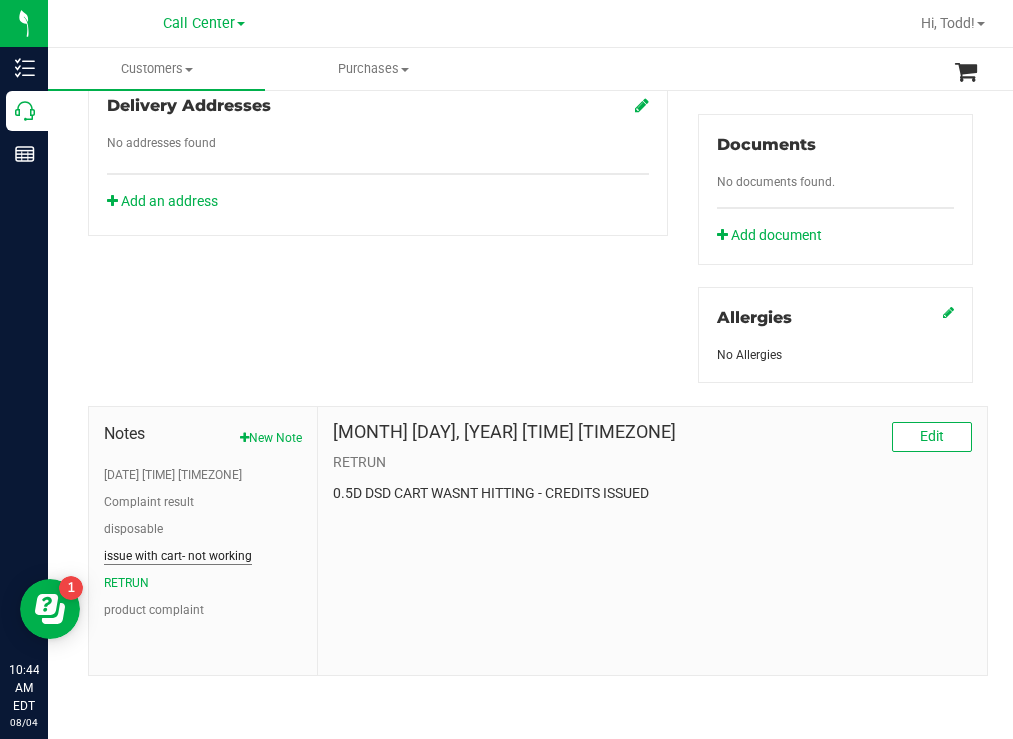 click on "issue with cart- not working" at bounding box center (178, 556) 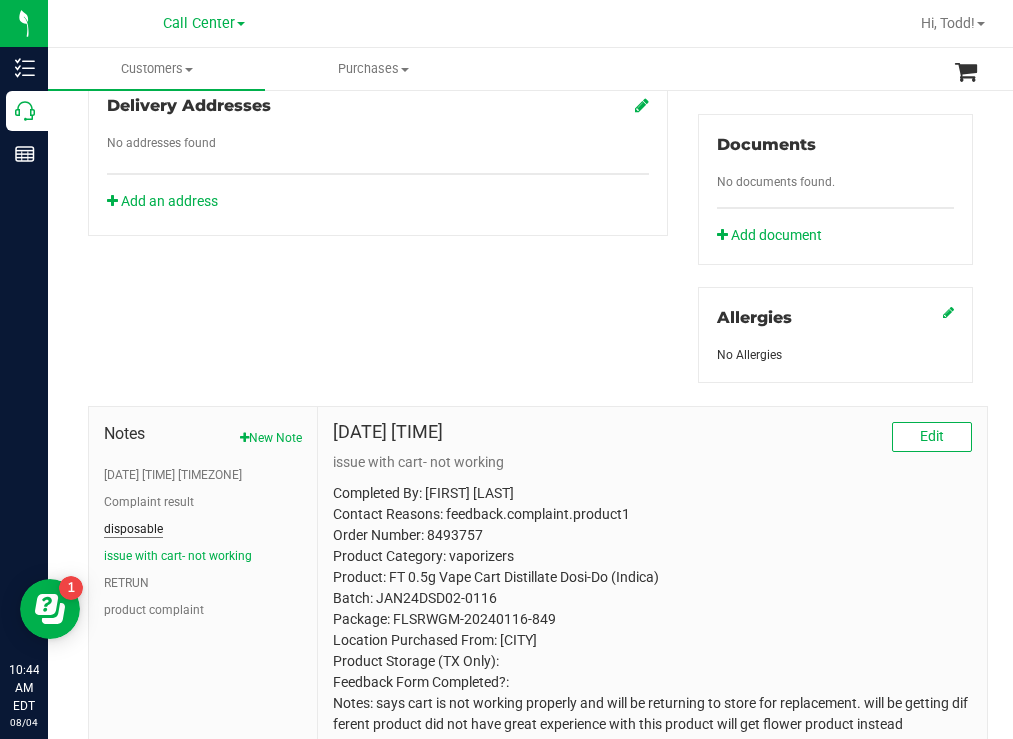 click on "disposable" at bounding box center [133, 529] 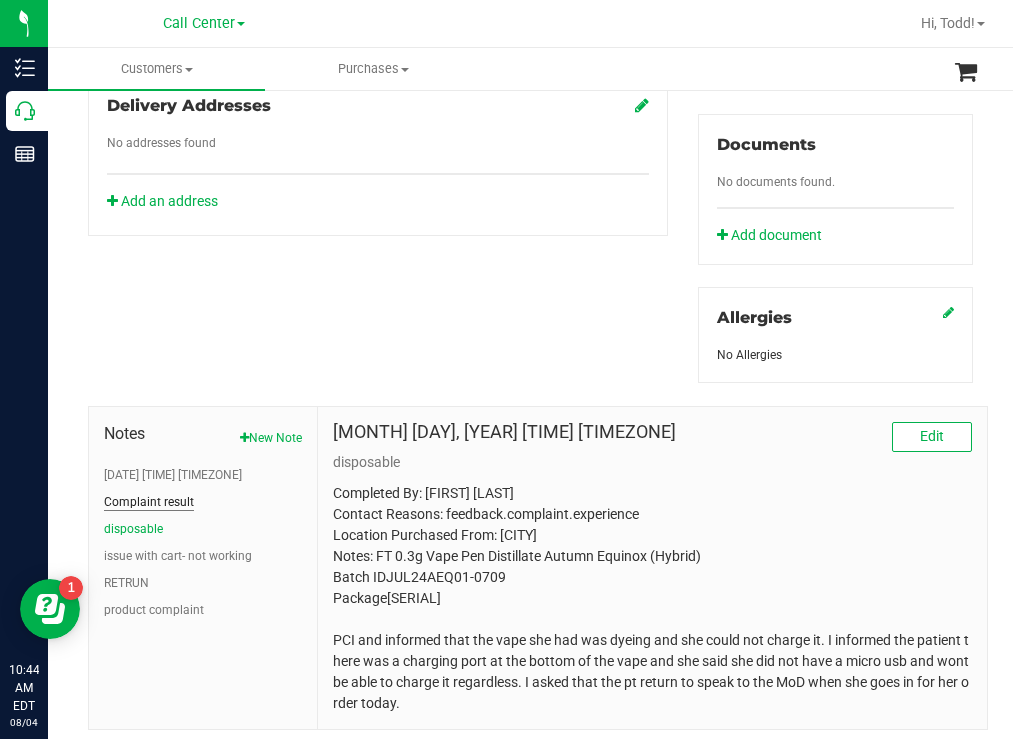 click on "Complaint result" at bounding box center [149, 502] 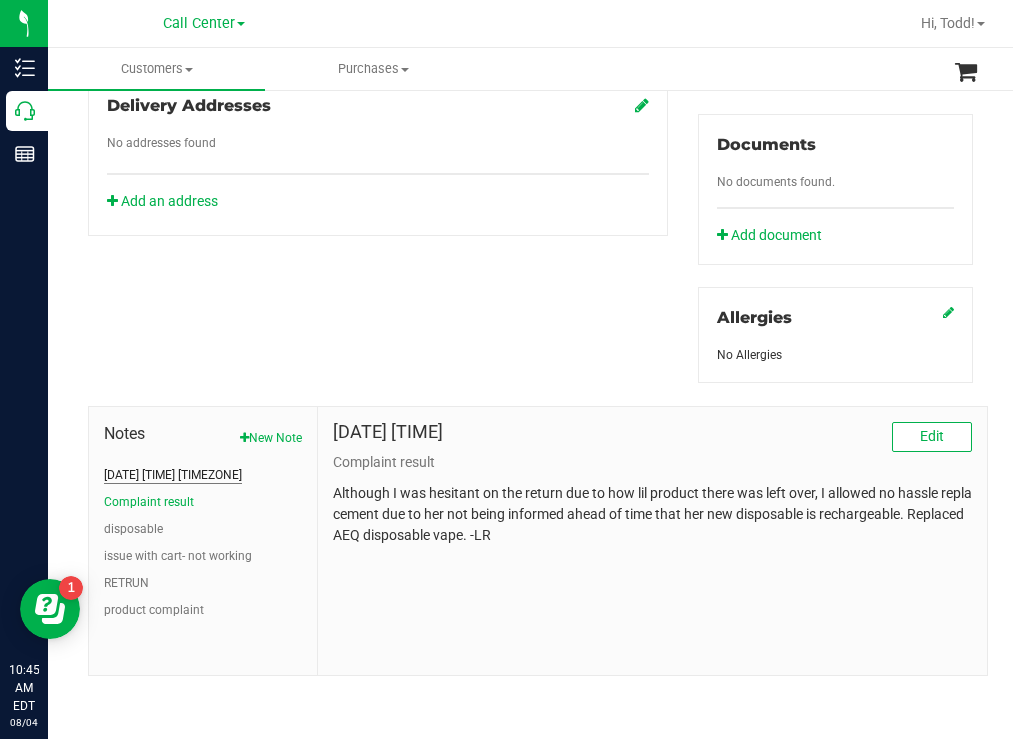 click on "[DATE] [TIME] [TIMEZONE]" at bounding box center (173, 475) 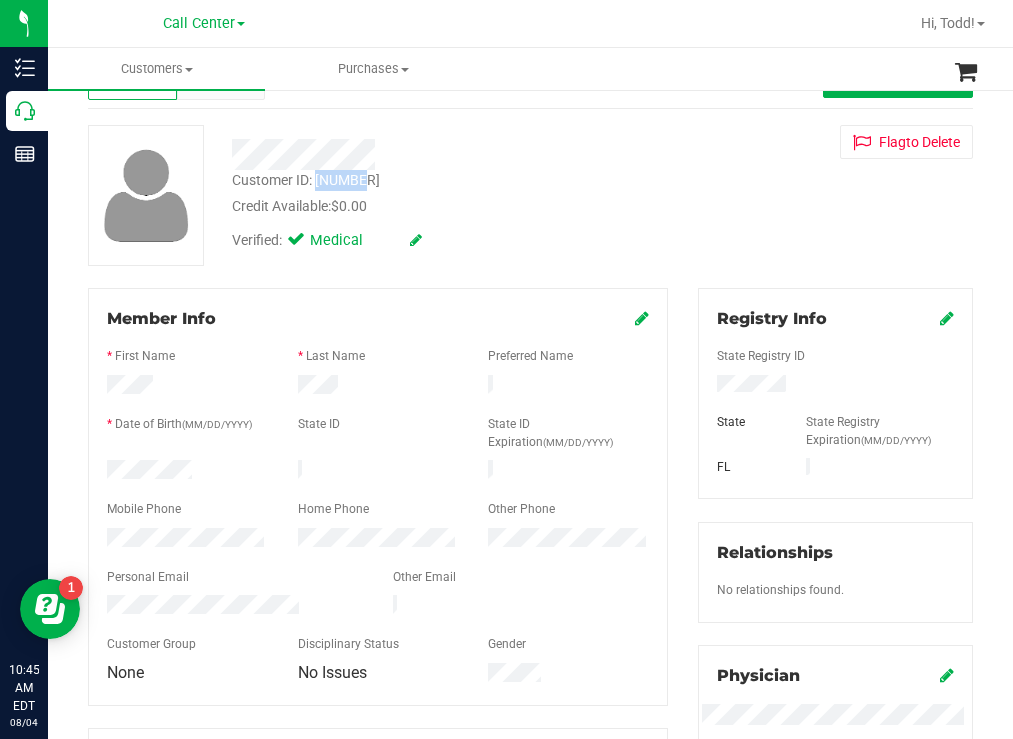 scroll, scrollTop: 0, scrollLeft: 0, axis: both 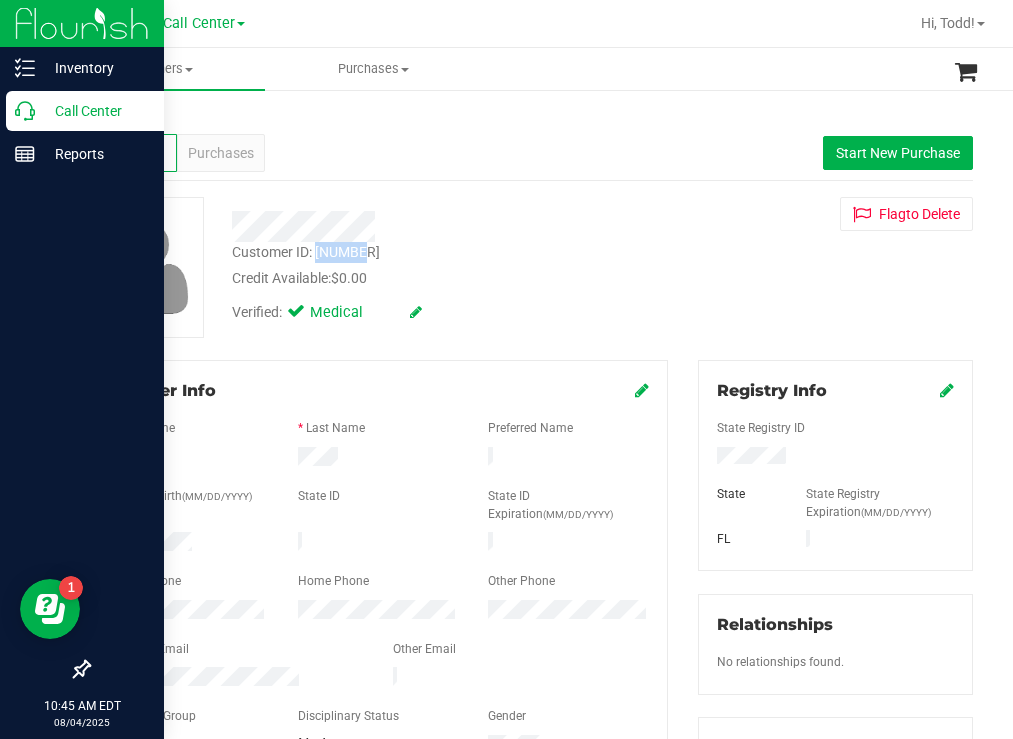 click on "Call Center" at bounding box center (95, 111) 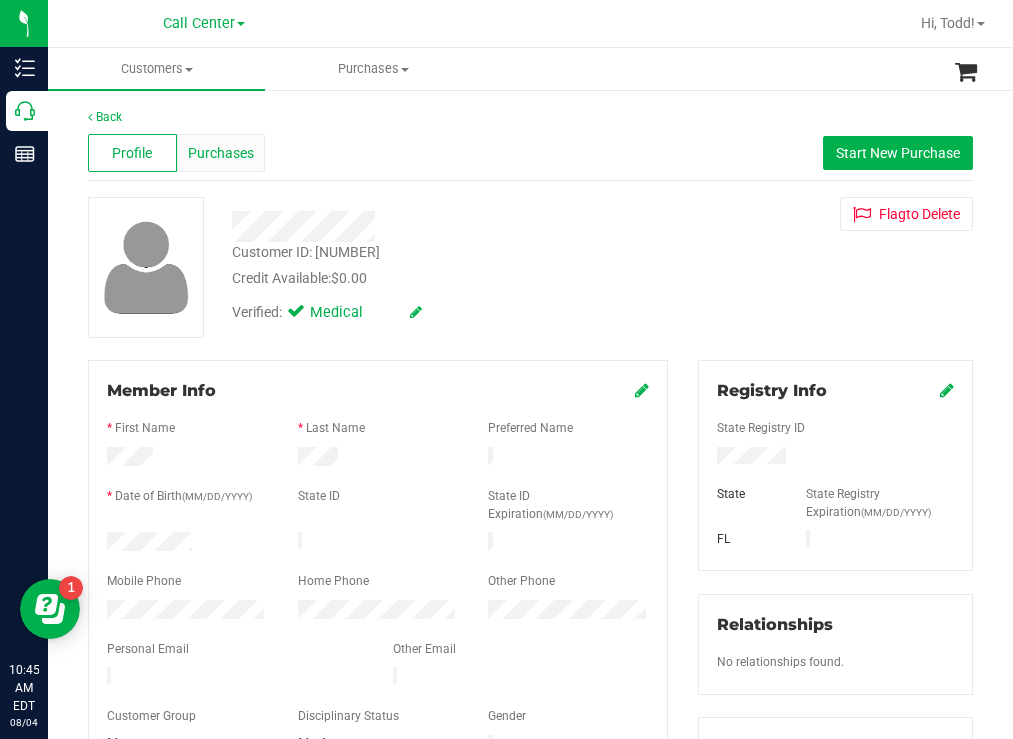 click on "Purchases" at bounding box center (221, 153) 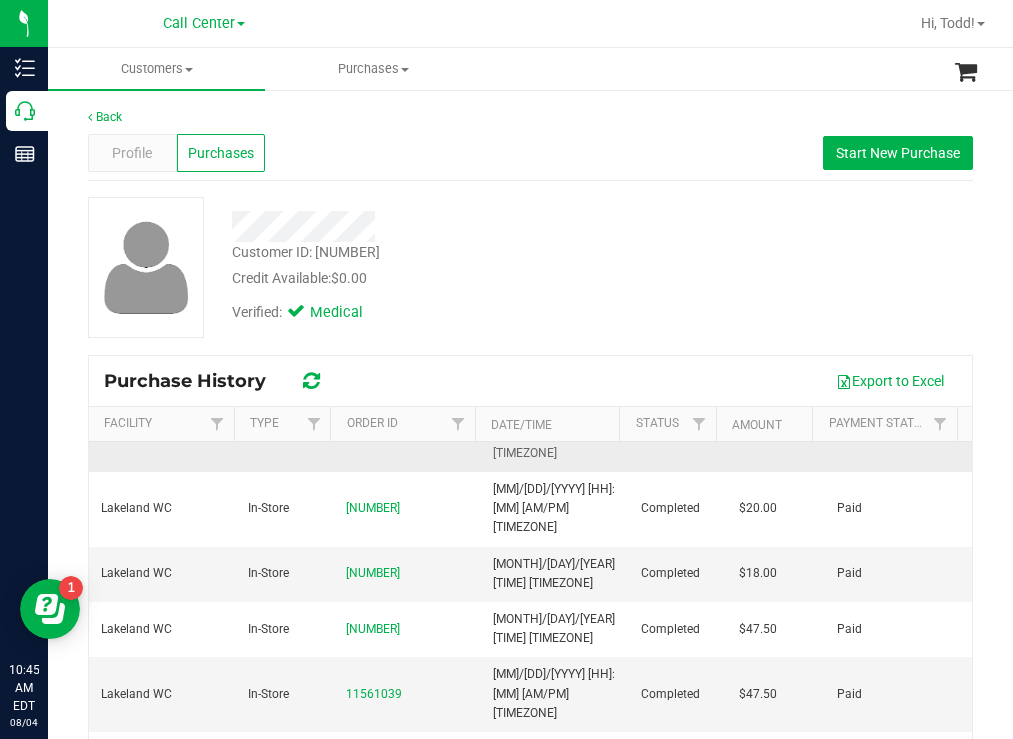 scroll, scrollTop: 0, scrollLeft: 0, axis: both 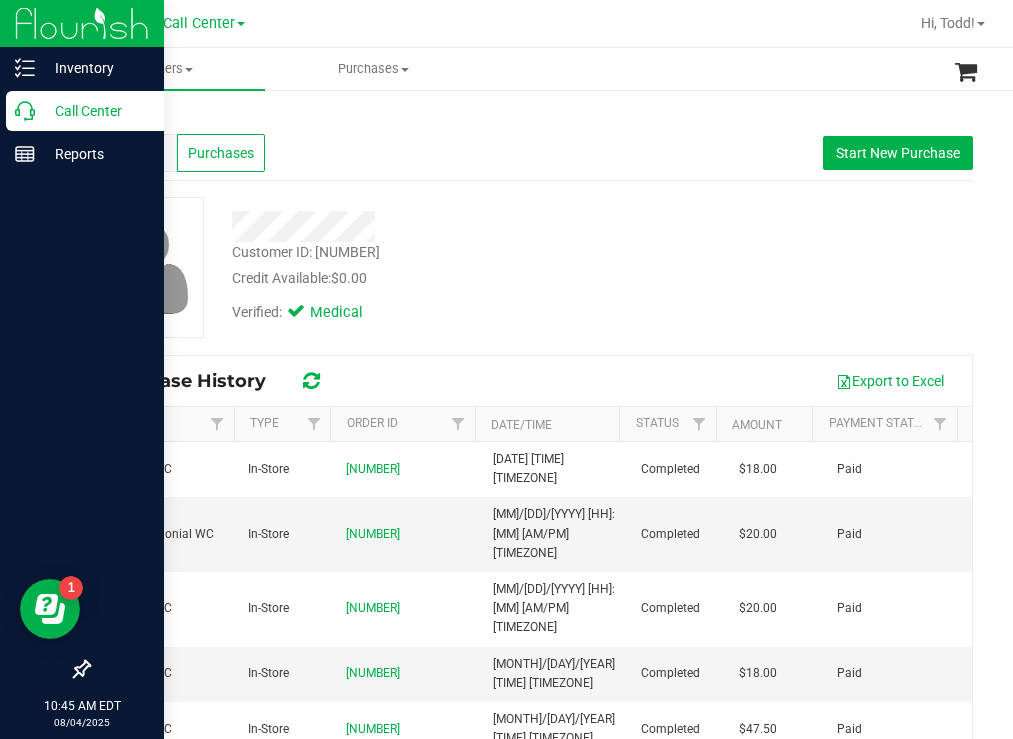 click on "Call Center" at bounding box center (85, 111) 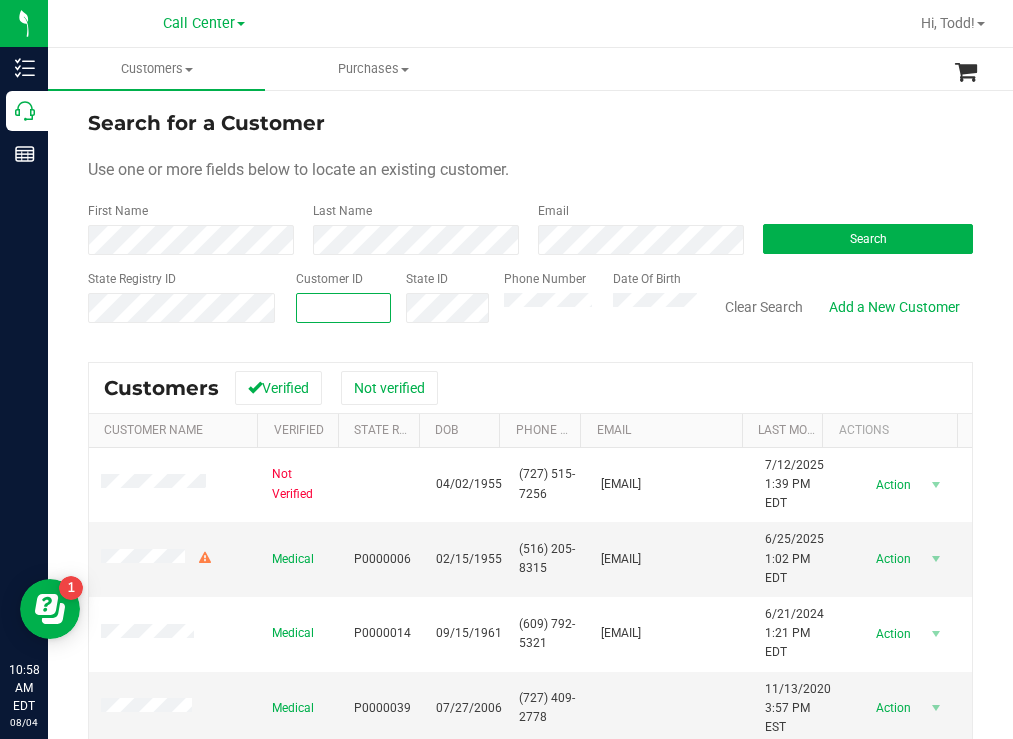 paste on "[NUMBER]" 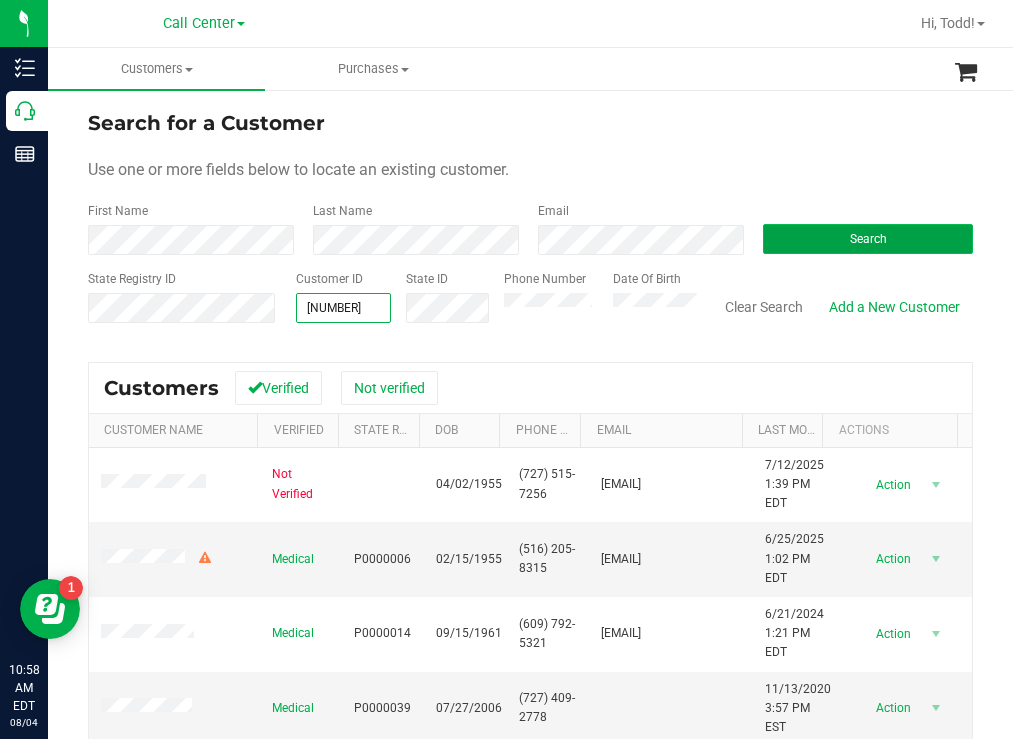 type on "[NUMBER]" 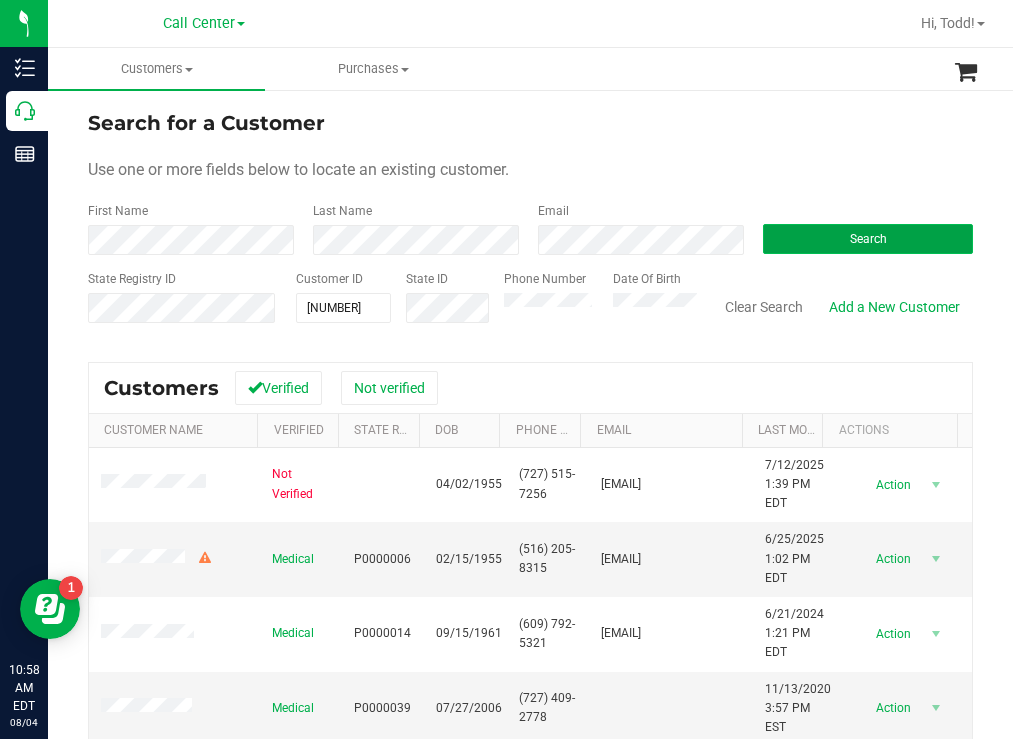 click on "Search" at bounding box center [868, 239] 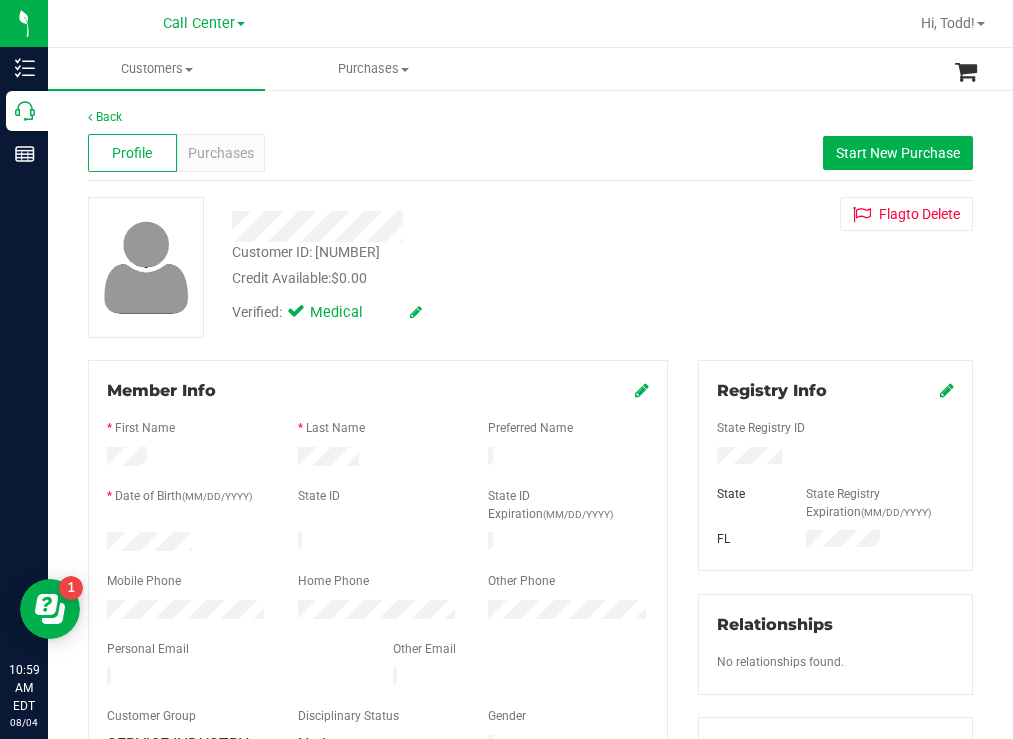 click on "Customer ID: [NUMBER]
Credit Available:
$0.00" at bounding box center [446, 265] 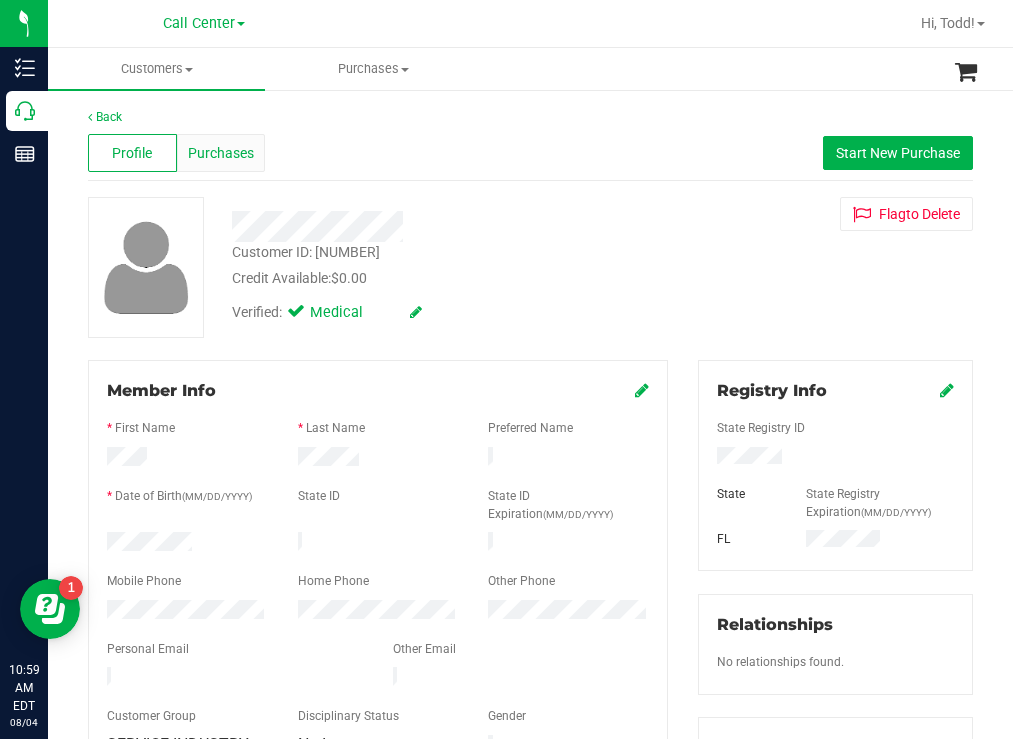 click on "Purchases" at bounding box center (221, 153) 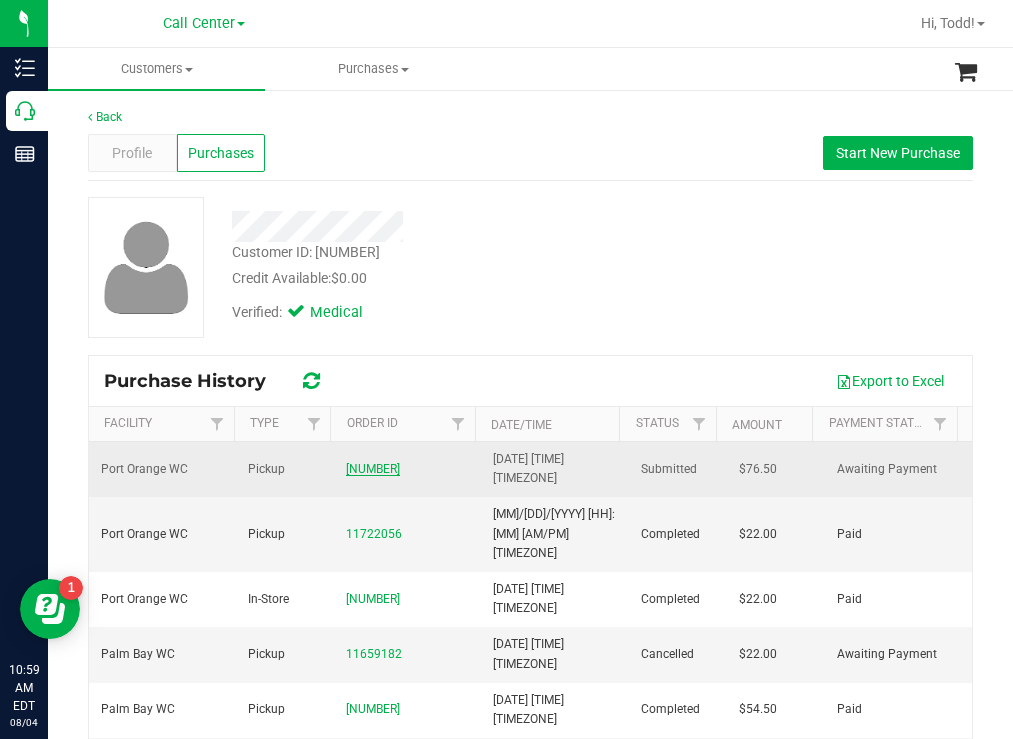 click on "[NUMBER]" at bounding box center (373, 469) 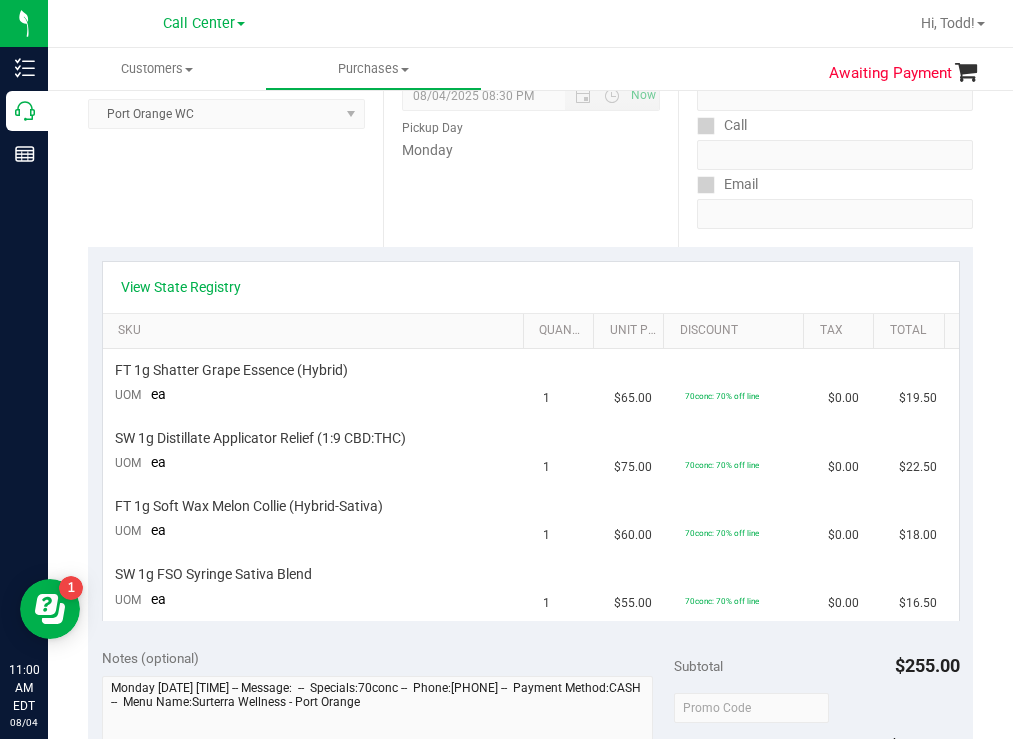 scroll, scrollTop: 0, scrollLeft: 0, axis: both 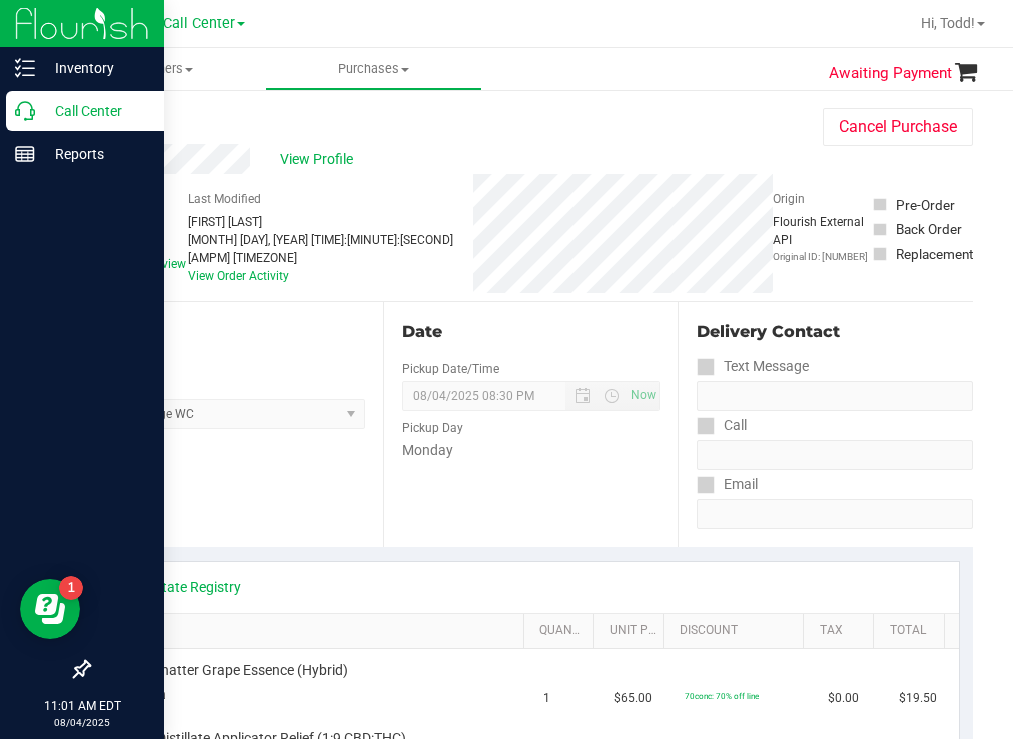 click on "Call Center" at bounding box center (95, 111) 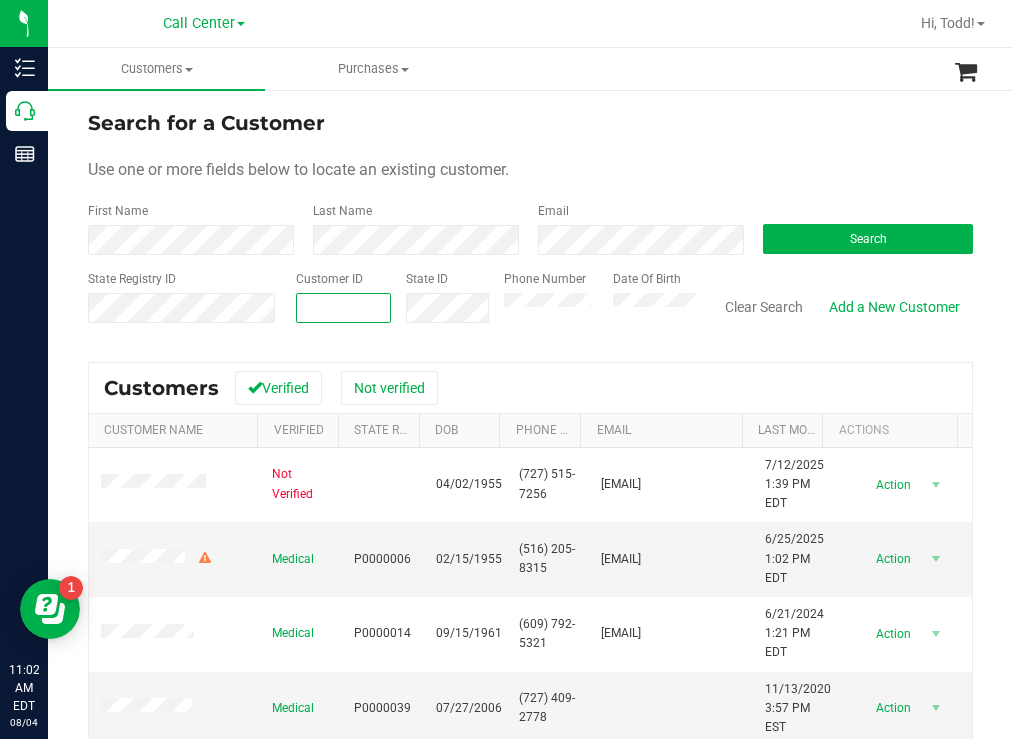 paste on "[NUMBER]" 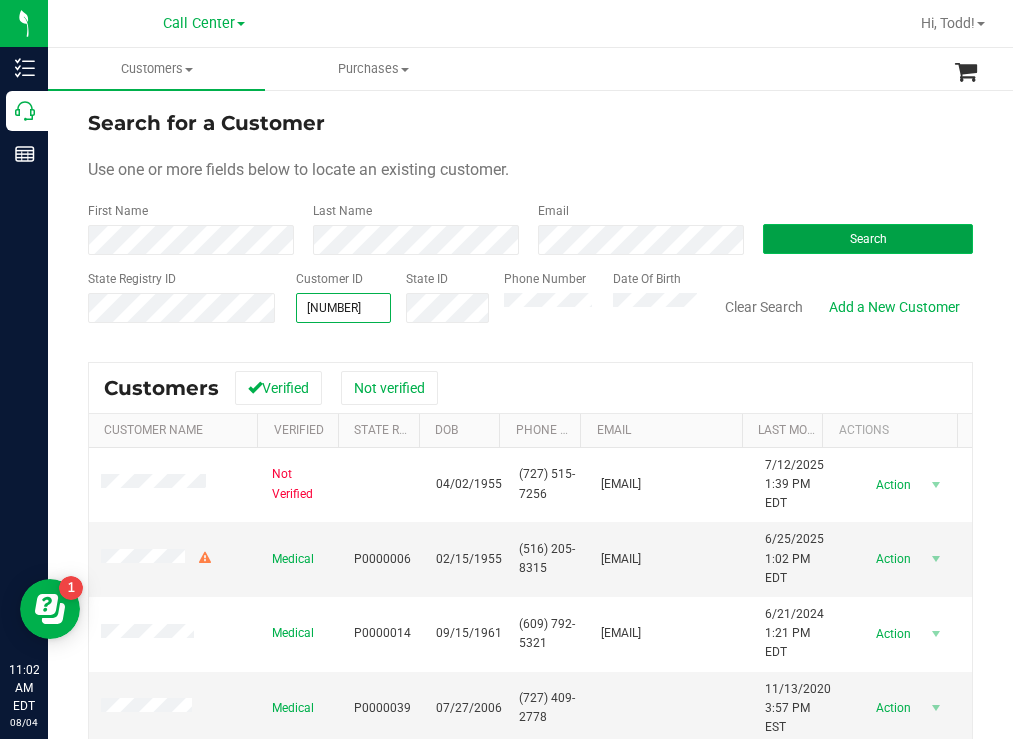 type on "[NUMBER]" 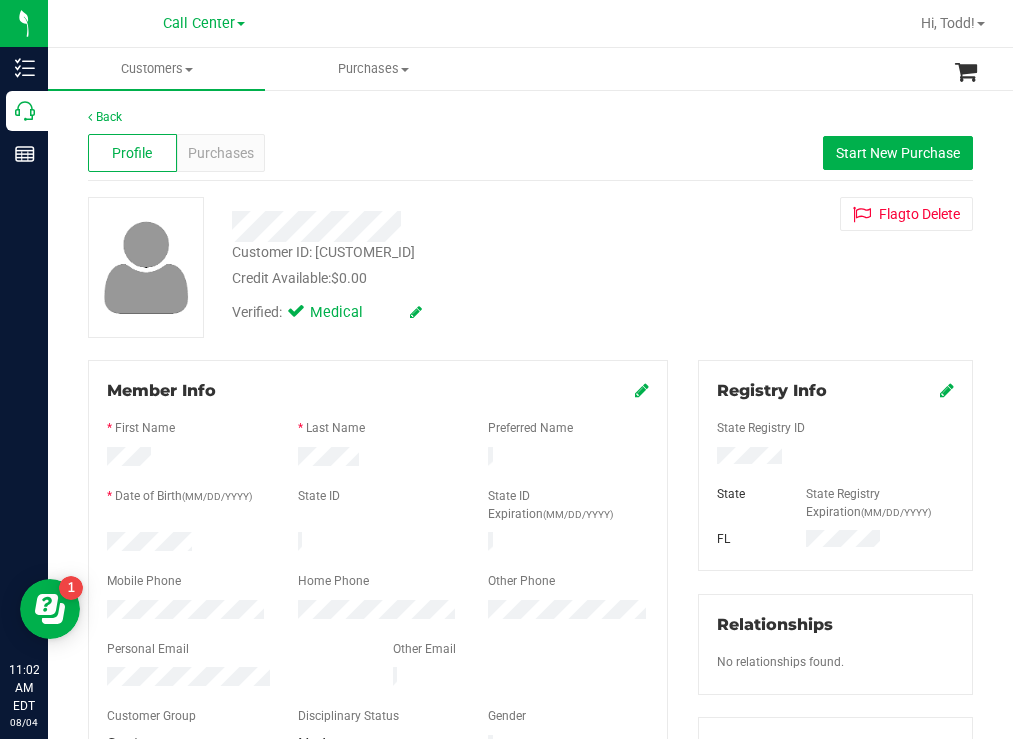 click at bounding box center [187, 544] 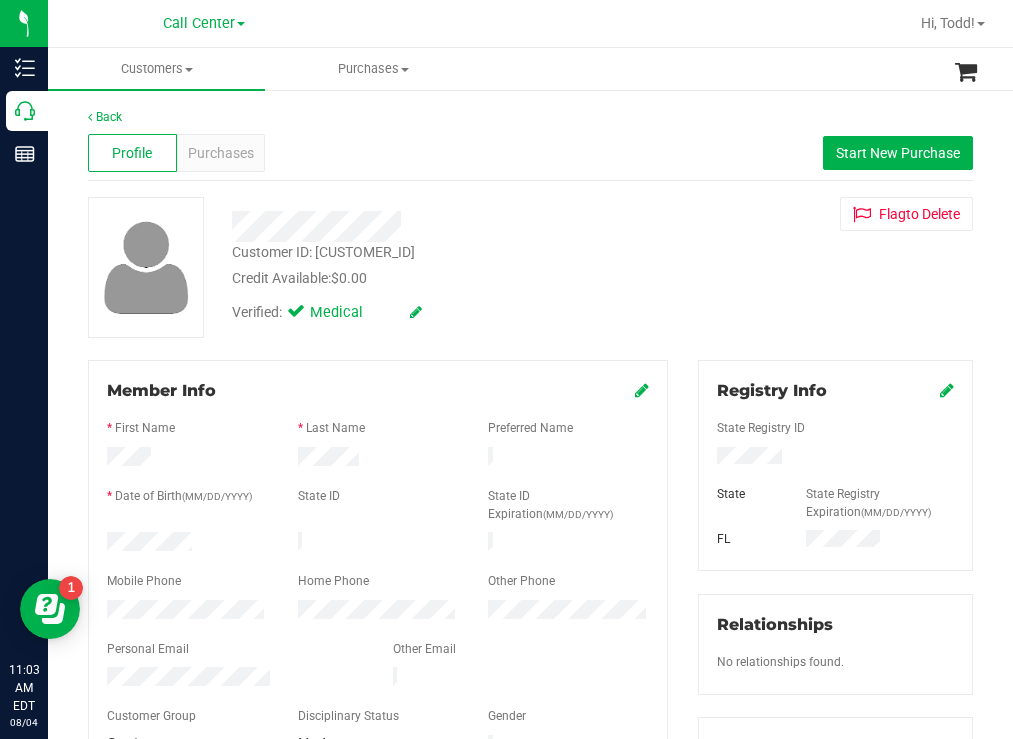 click on "Credit Available:
$0.00" at bounding box center [446, 278] 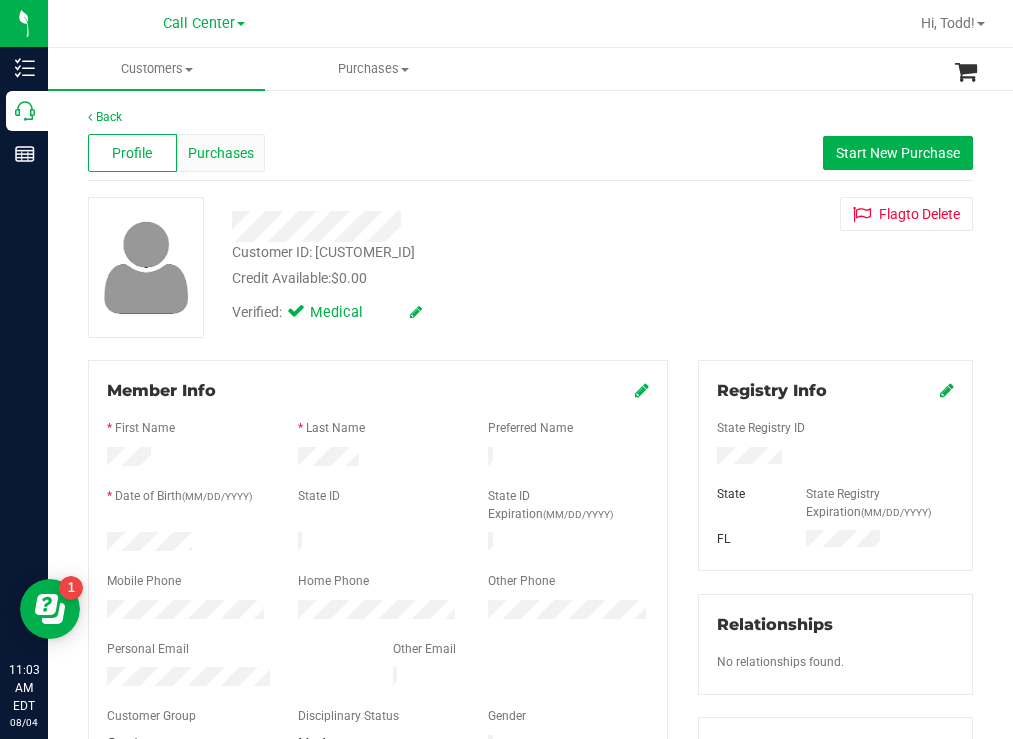 click on "Purchases" at bounding box center (221, 153) 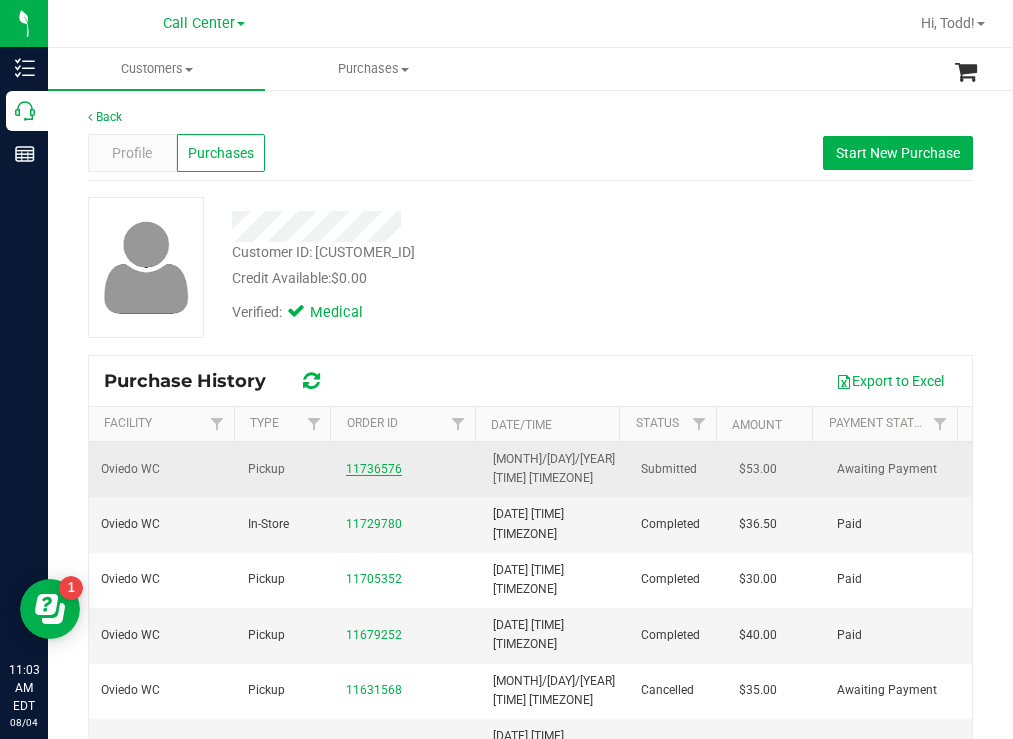 click on "11736576" at bounding box center (374, 469) 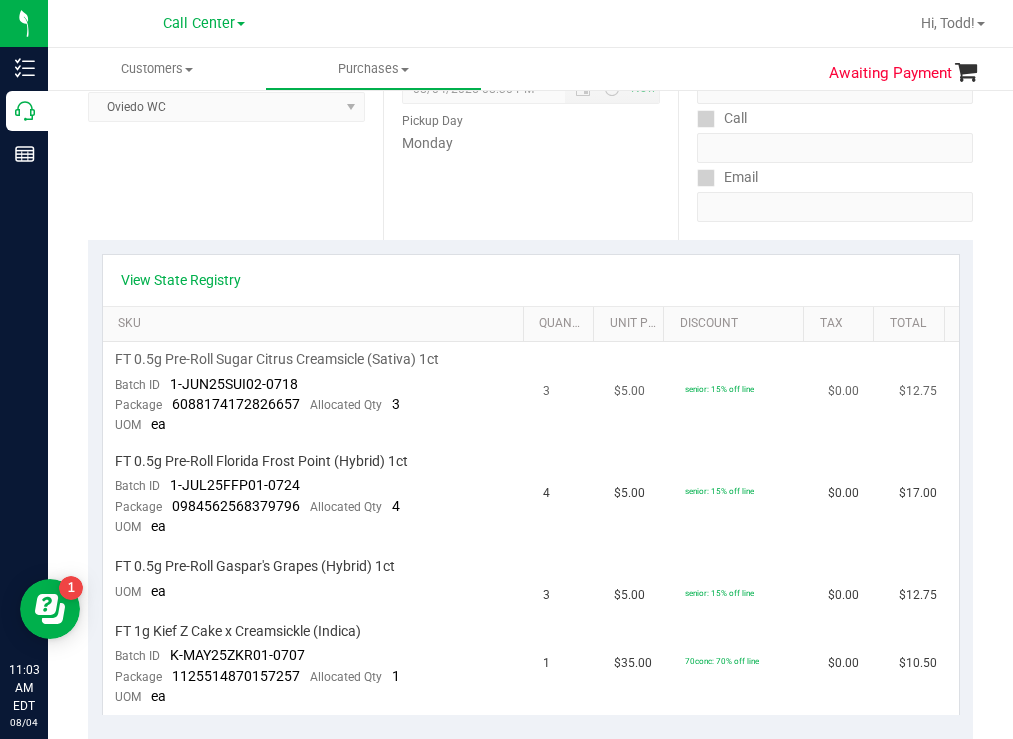 scroll, scrollTop: 300, scrollLeft: 0, axis: vertical 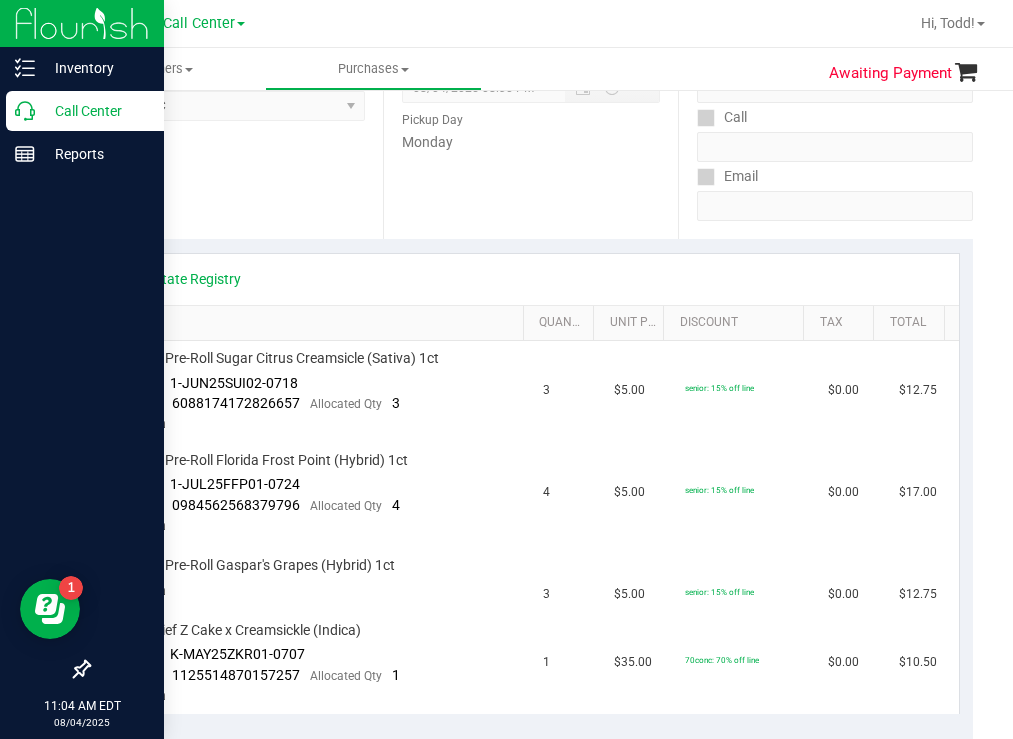 click on "Call Center" at bounding box center (95, 111) 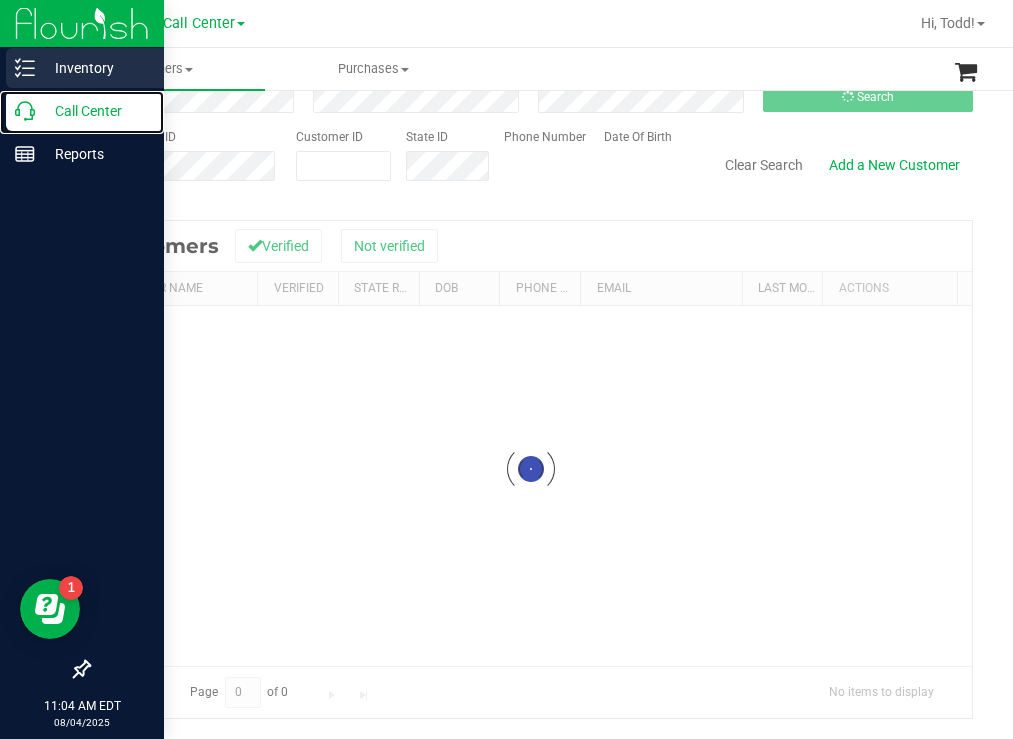 scroll, scrollTop: 0, scrollLeft: 0, axis: both 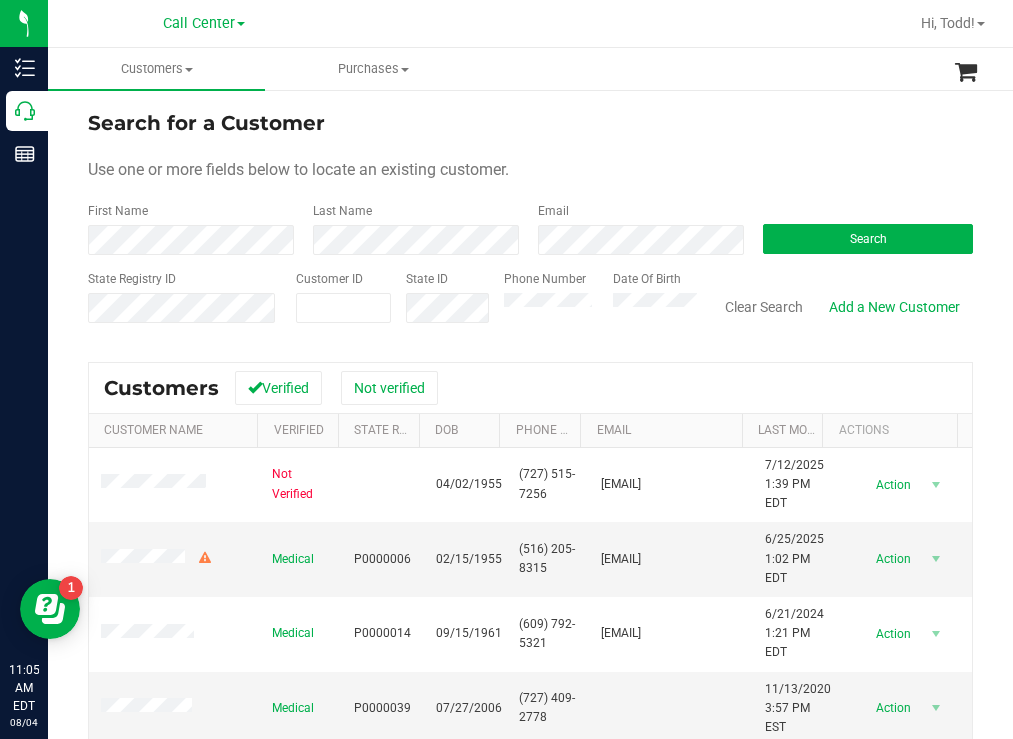 click on "Search for a Customer" at bounding box center (530, 123) 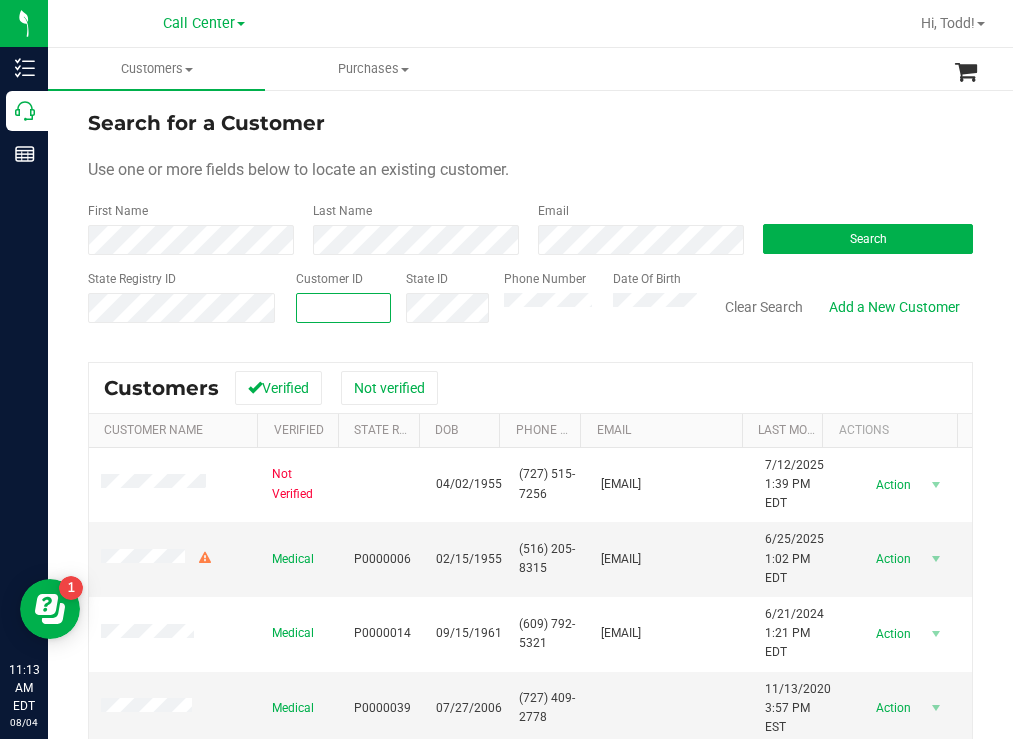 paste on "81683" 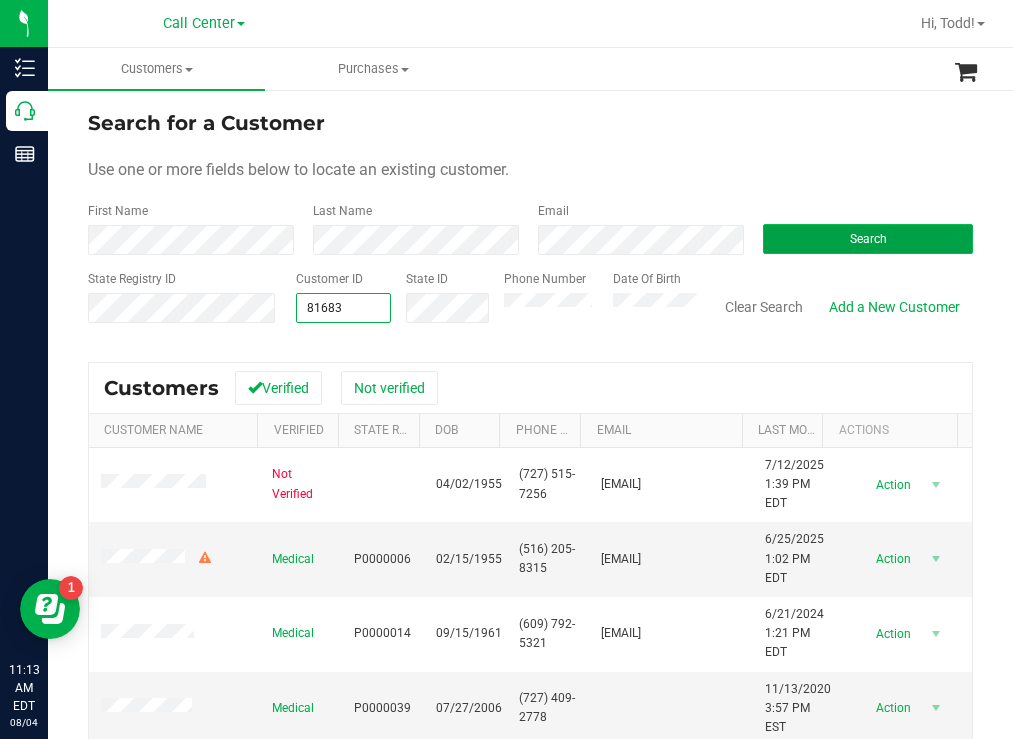 type on "81683" 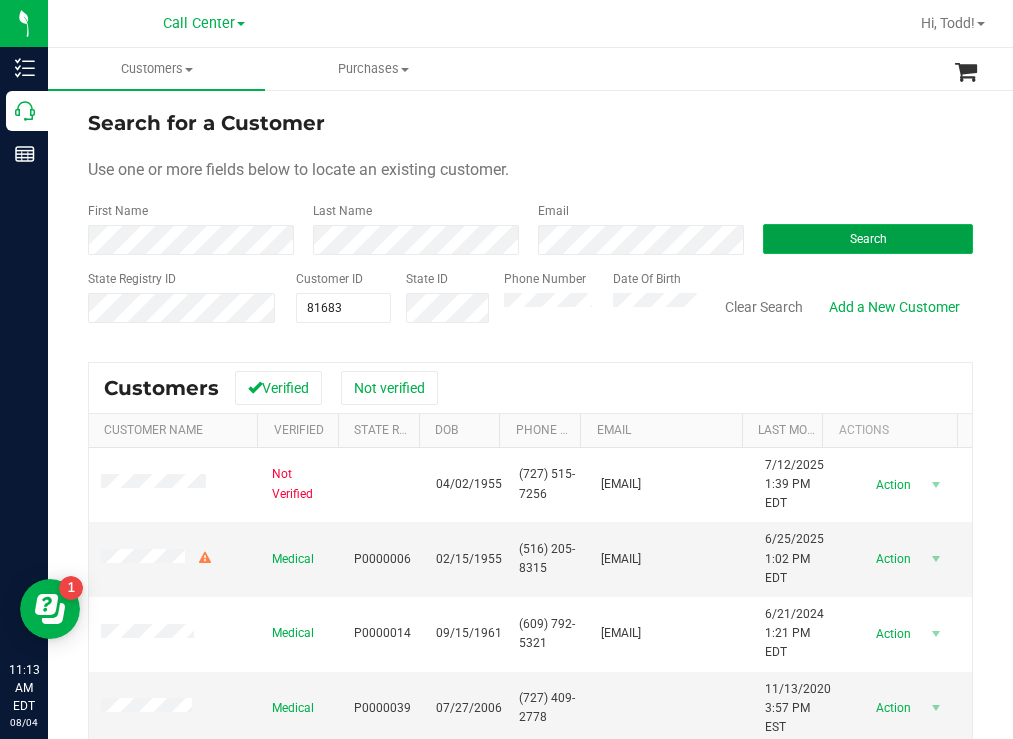 click on "Search" at bounding box center [868, 239] 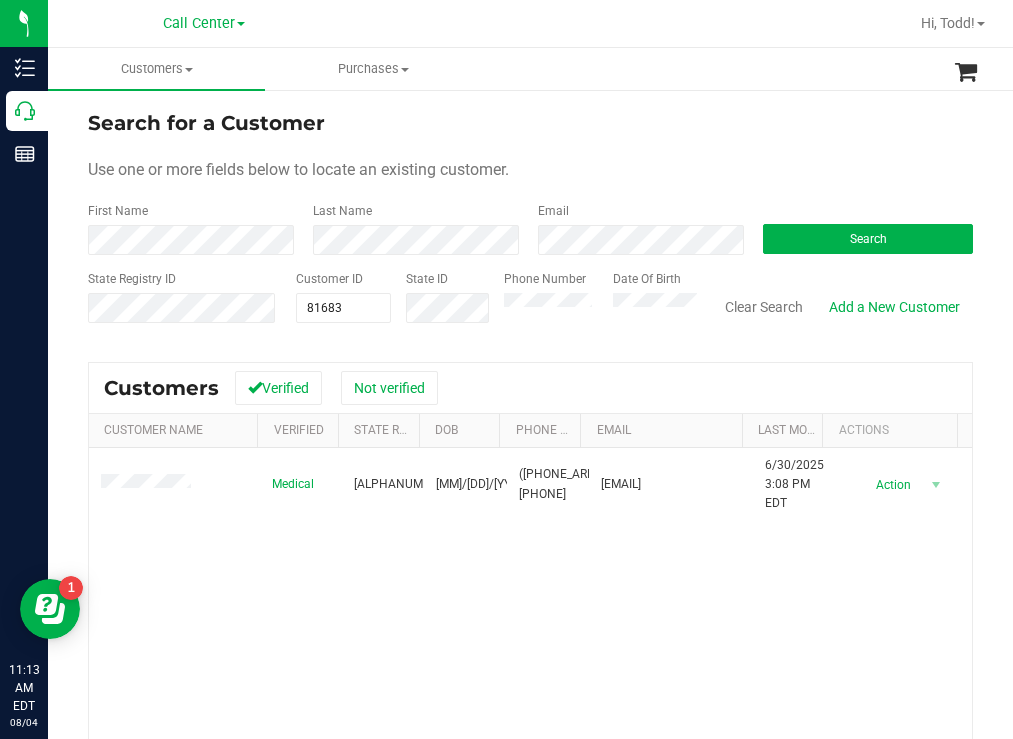 click on "Search for a Customer" at bounding box center (530, 123) 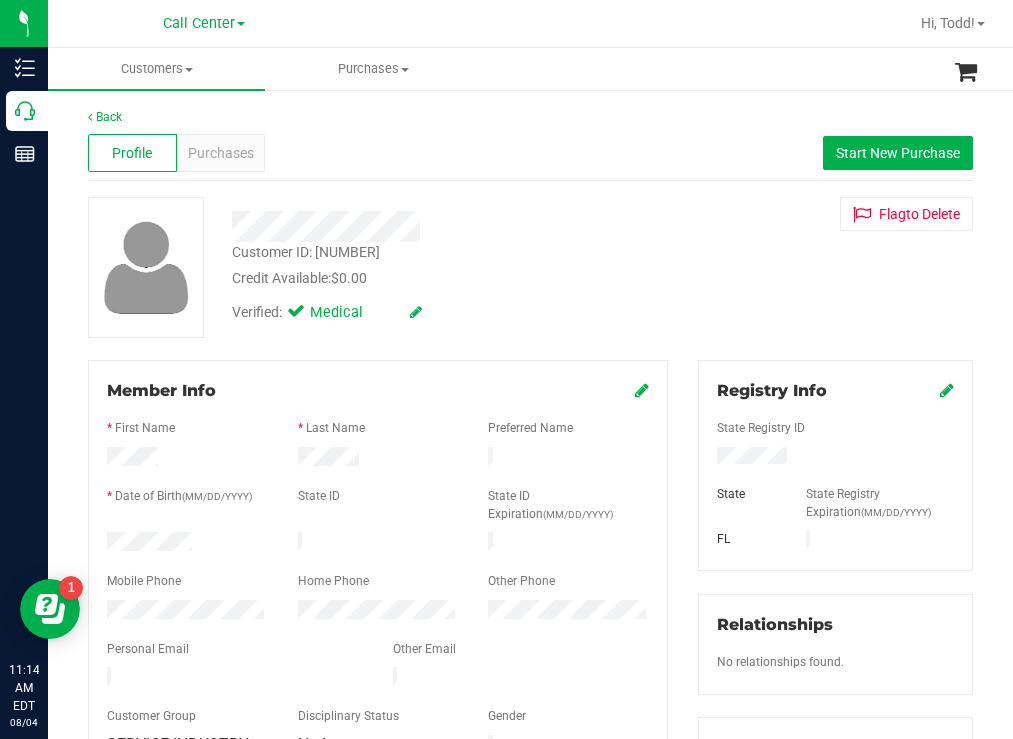 drag, startPoint x: 198, startPoint y: 533, endPoint x: 116, endPoint y: 525, distance: 82.38932 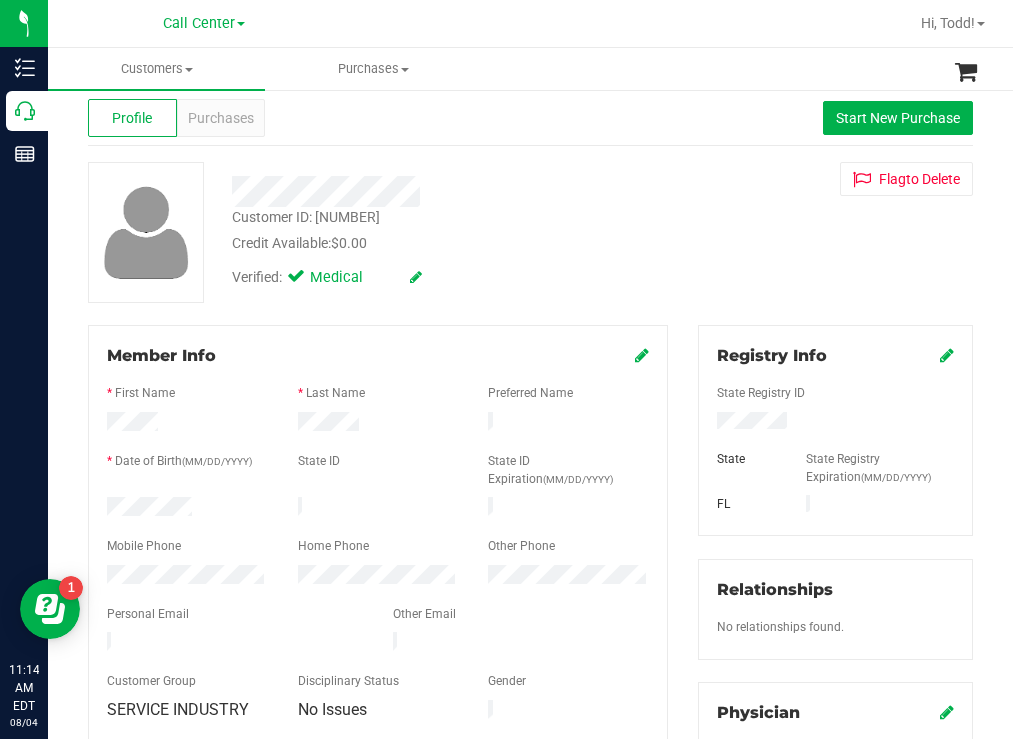 scroll, scrollTop: 0, scrollLeft: 0, axis: both 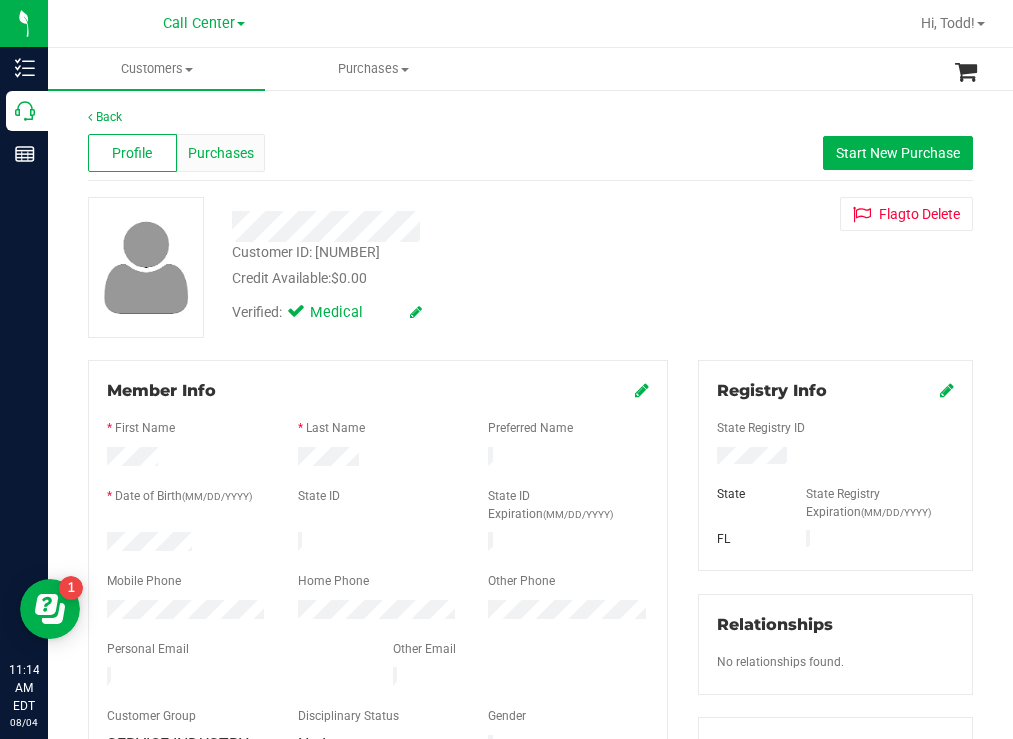 click on "Purchases" at bounding box center [221, 153] 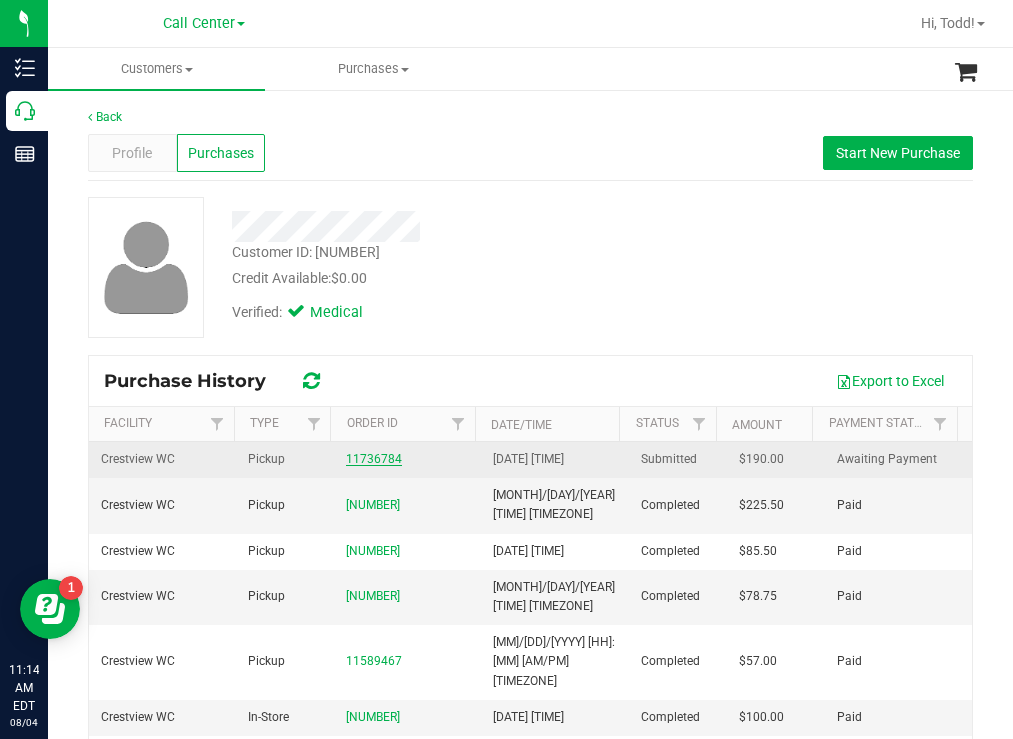 click on "11736784" at bounding box center [374, 459] 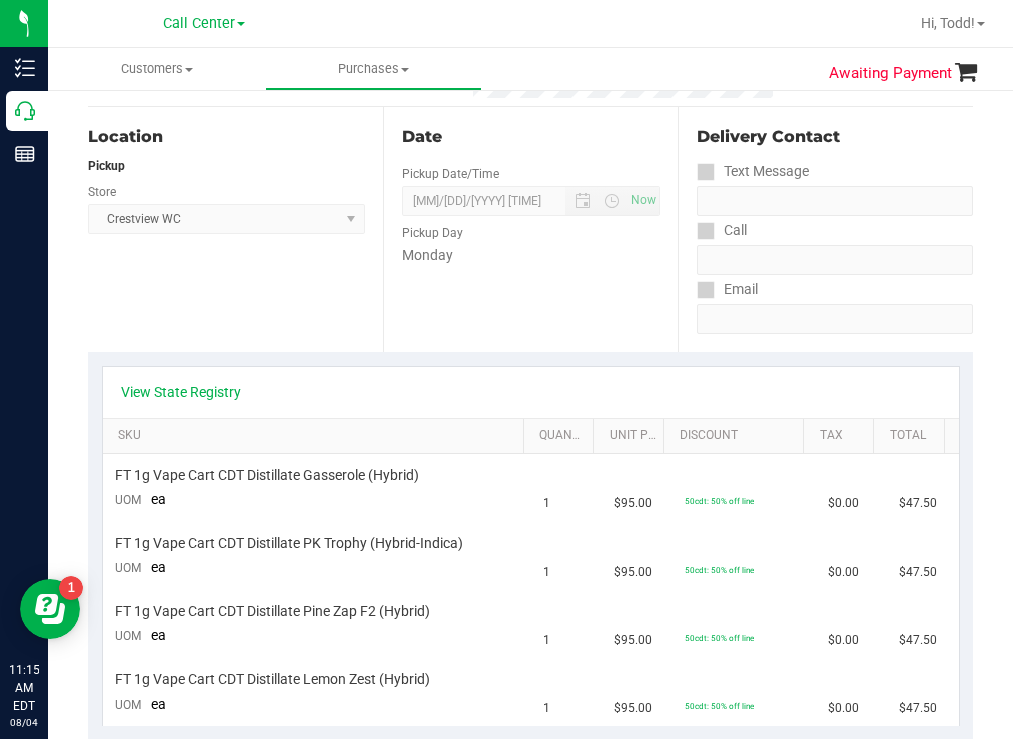 scroll, scrollTop: 200, scrollLeft: 0, axis: vertical 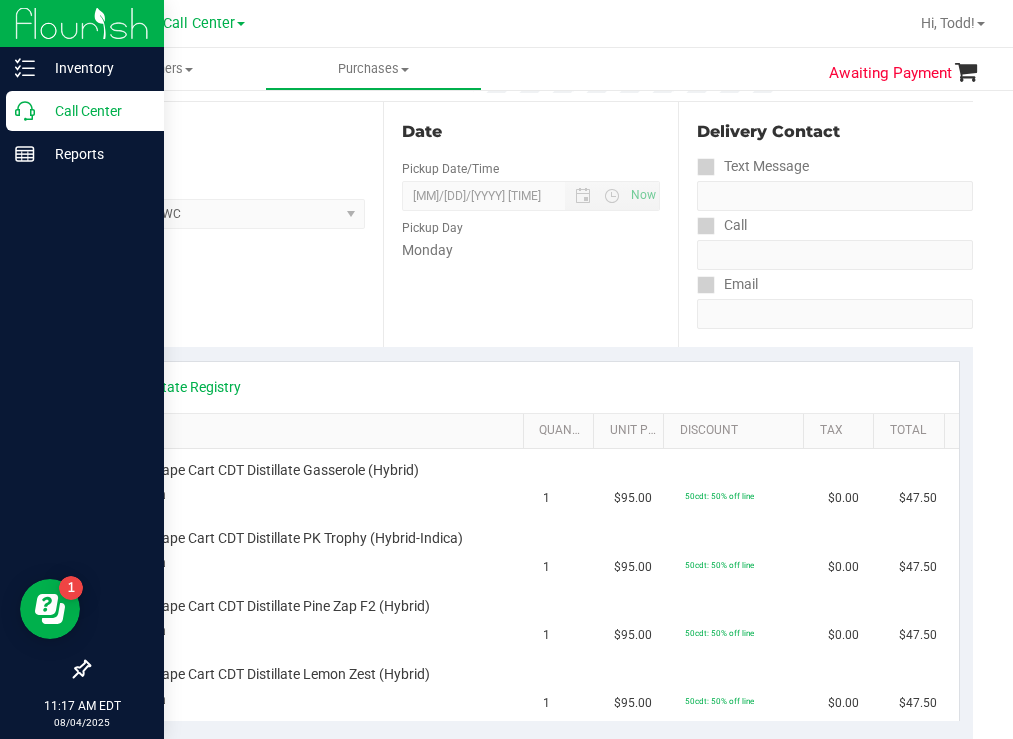 click on "Call Center" at bounding box center [95, 111] 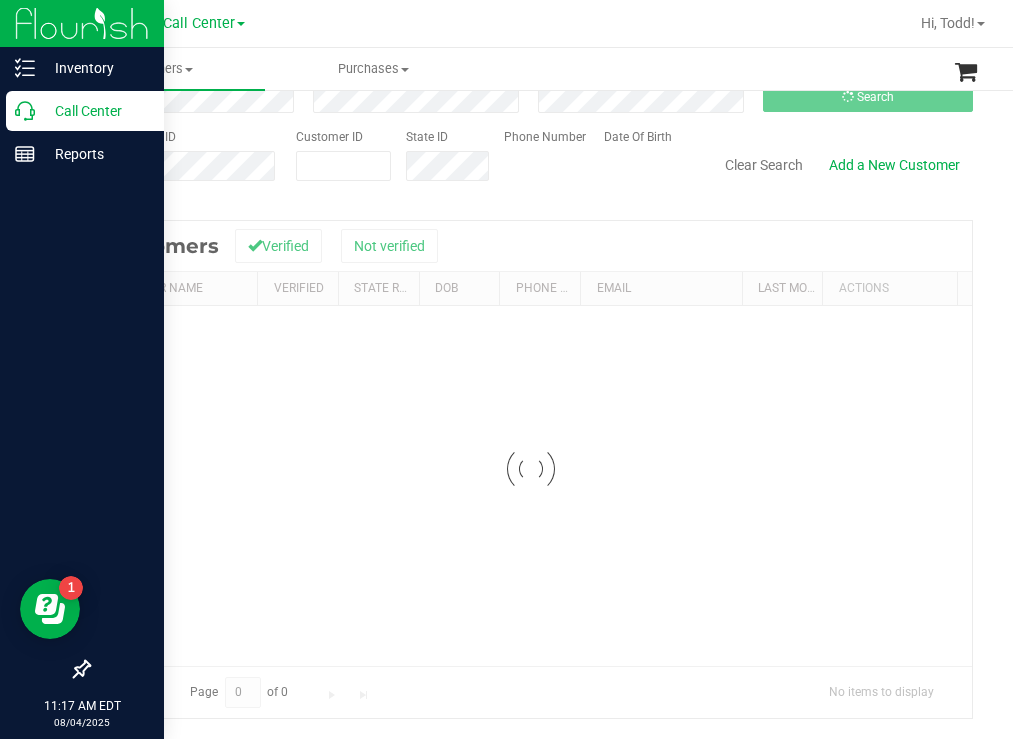 scroll, scrollTop: 0, scrollLeft: 0, axis: both 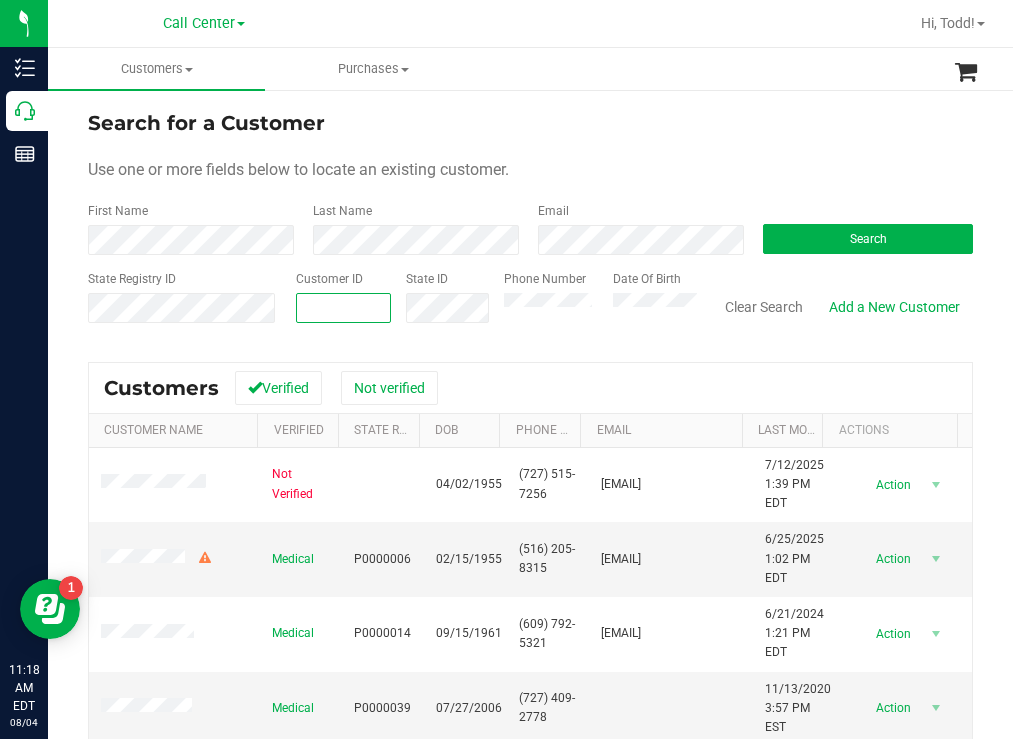 paste on "1478783" 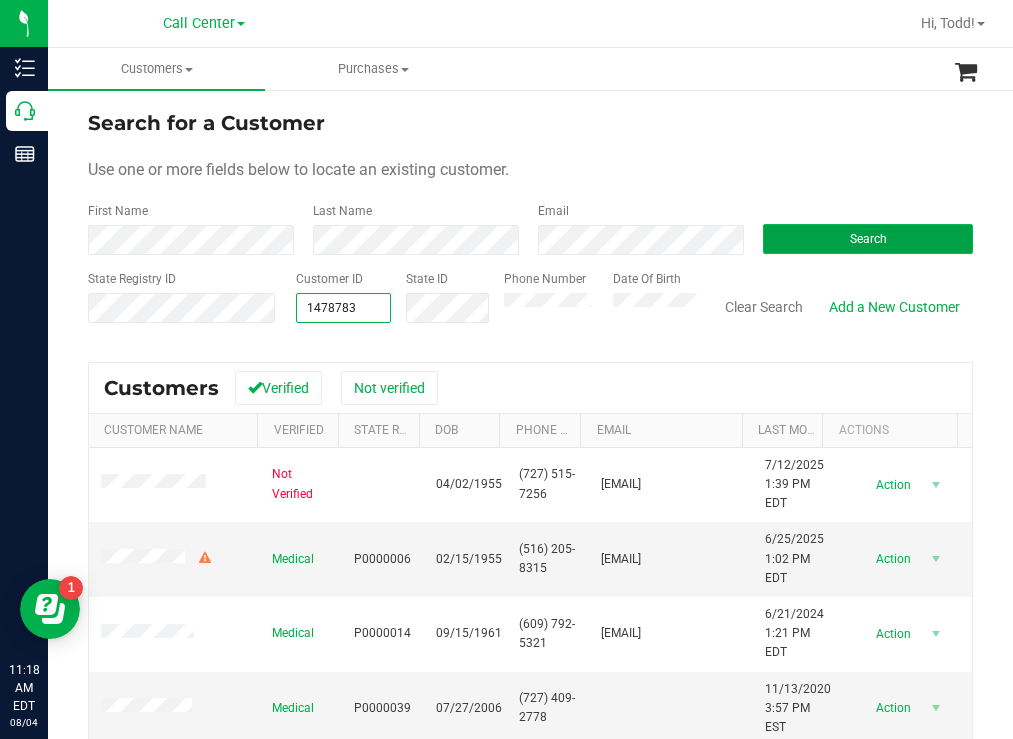 type on "1478783" 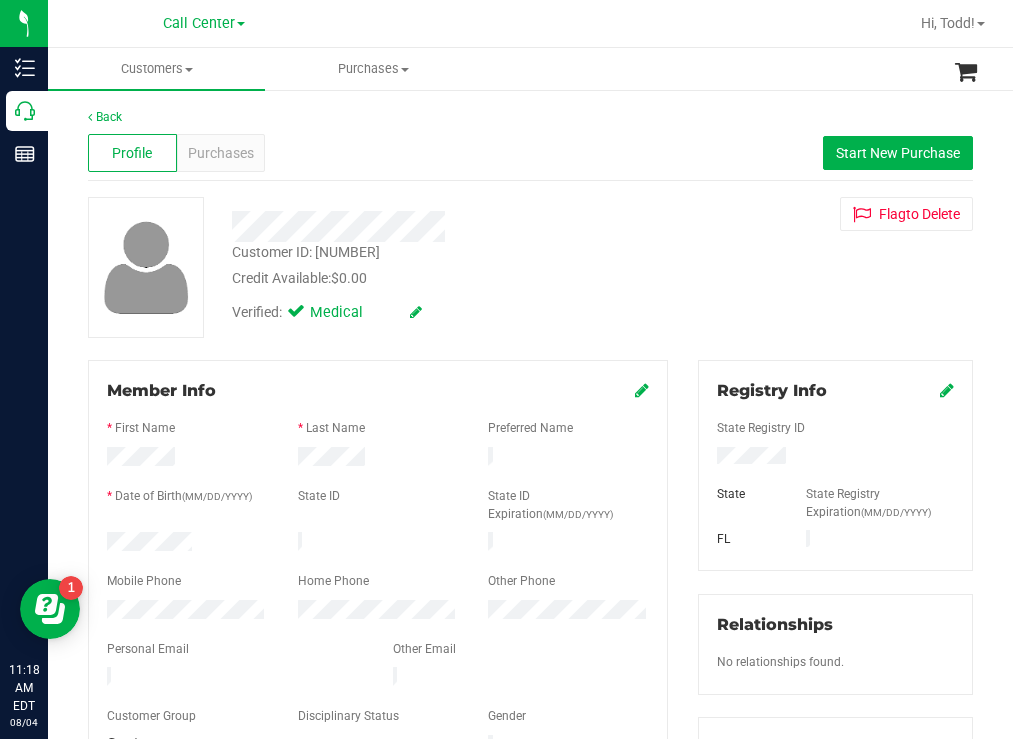 drag, startPoint x: 783, startPoint y: 458, endPoint x: 704, endPoint y: 454, distance: 79.101204 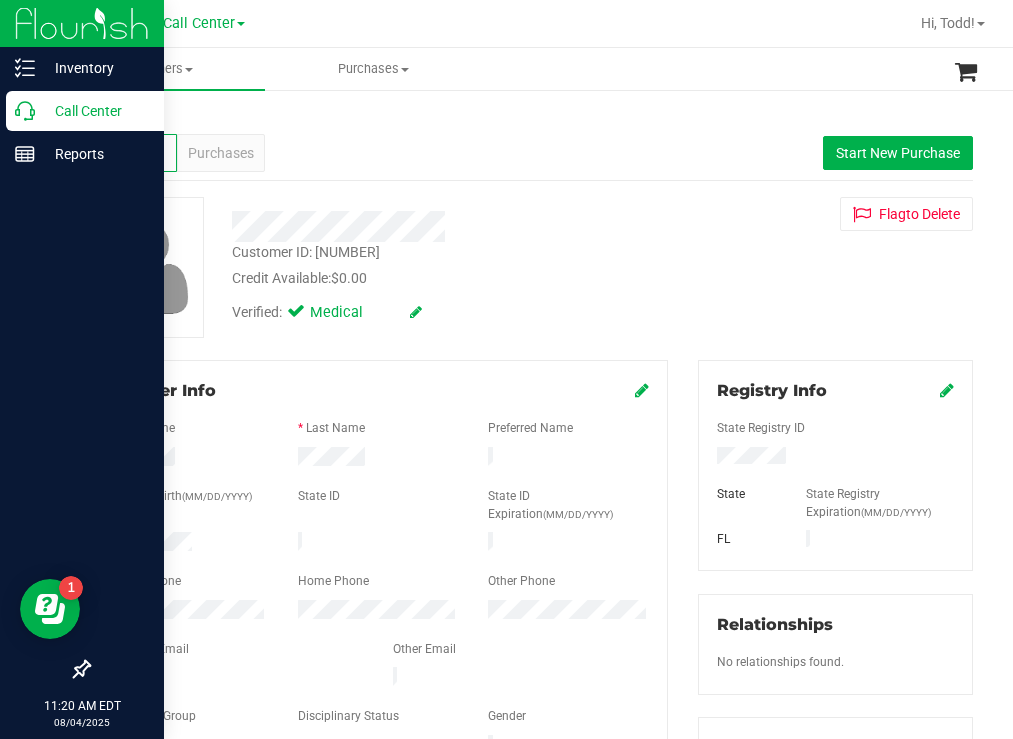 click on "Call Center" at bounding box center [95, 111] 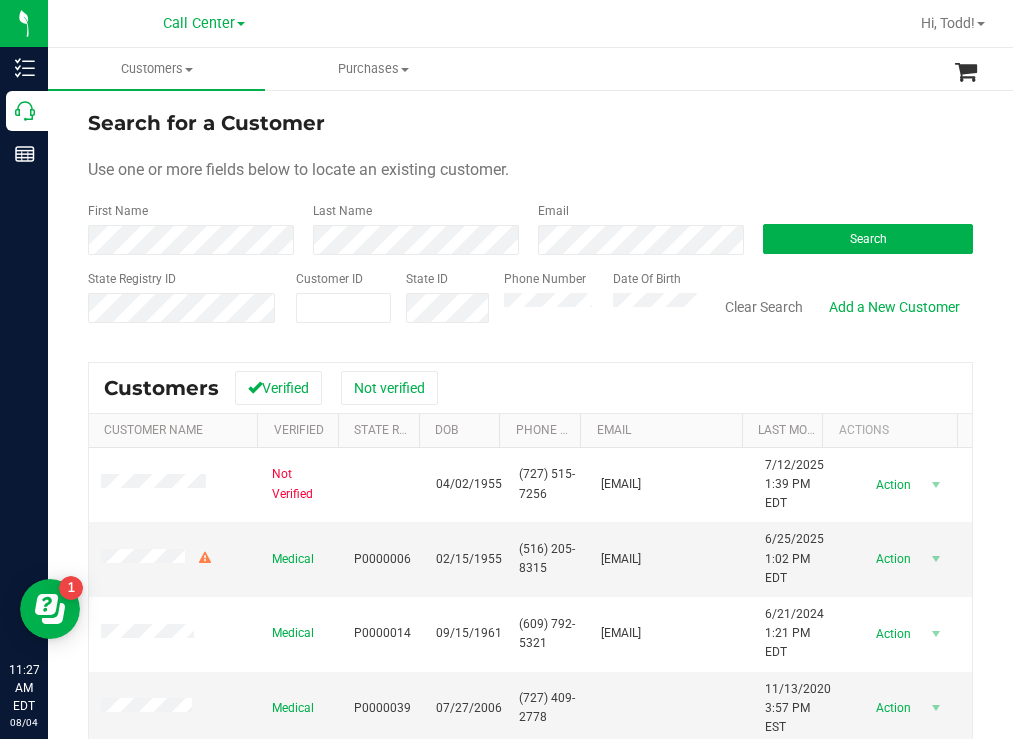 click on "Search" at bounding box center (860, 228) 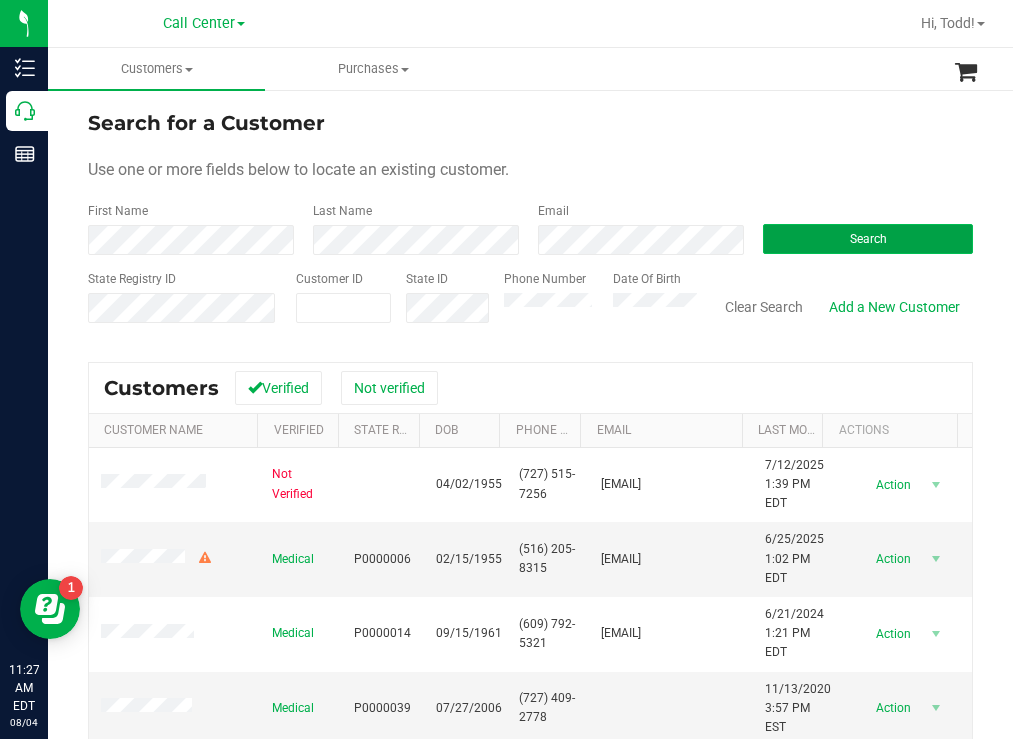 click on "Search" at bounding box center (868, 239) 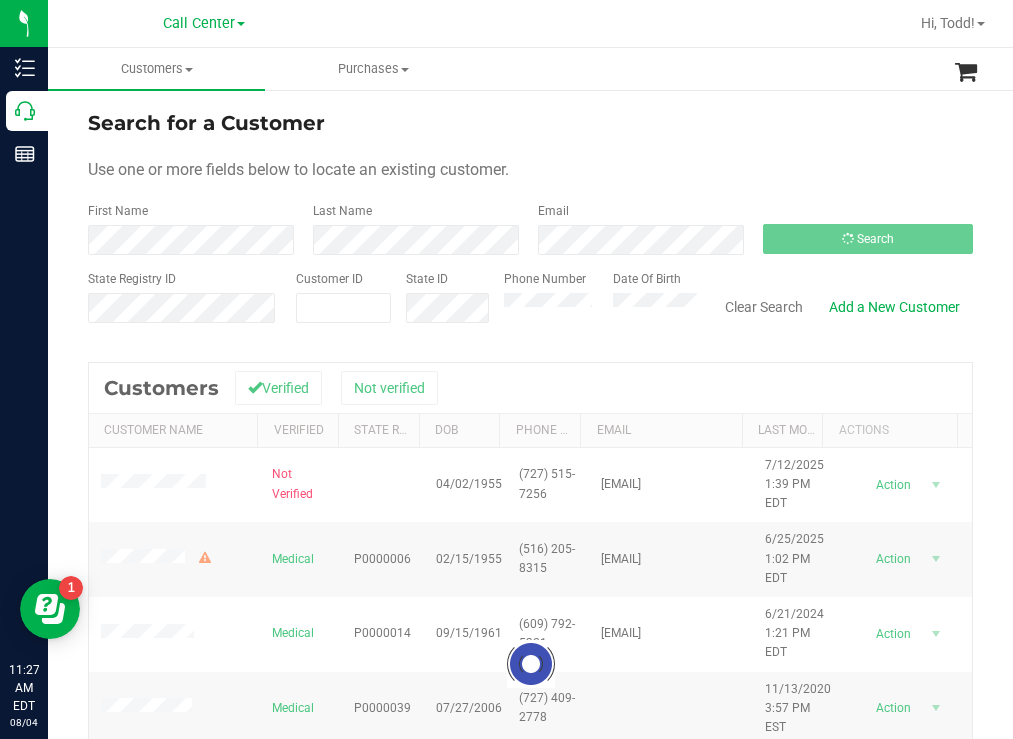 click on "Search for a Customer" at bounding box center [530, 123] 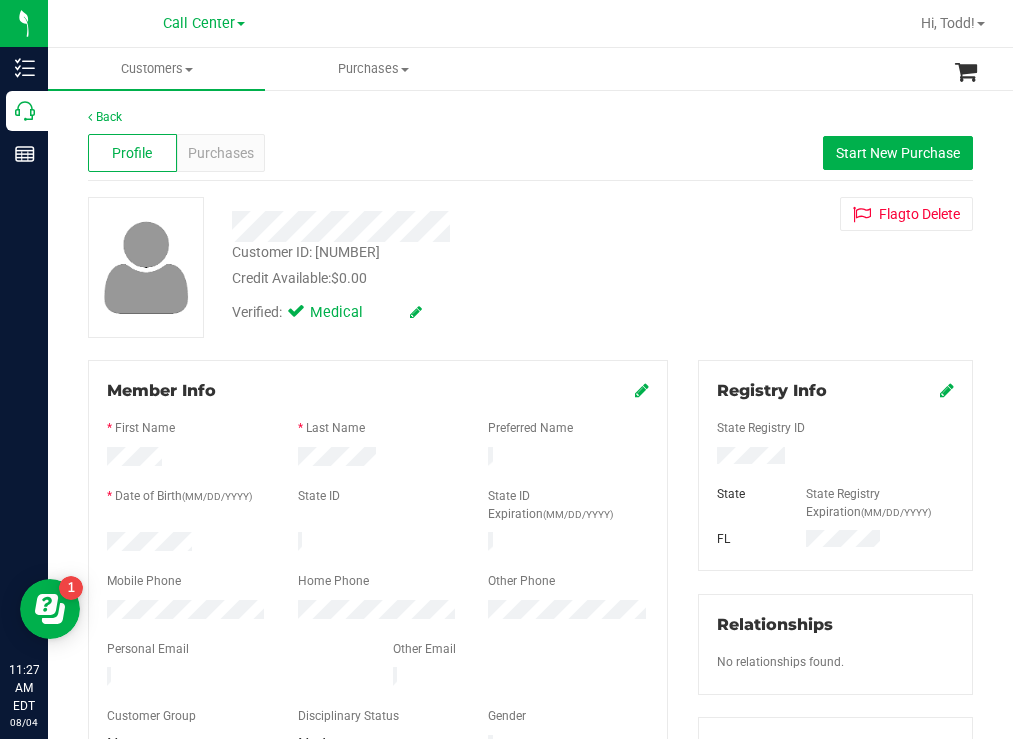 click at bounding box center [187, 544] 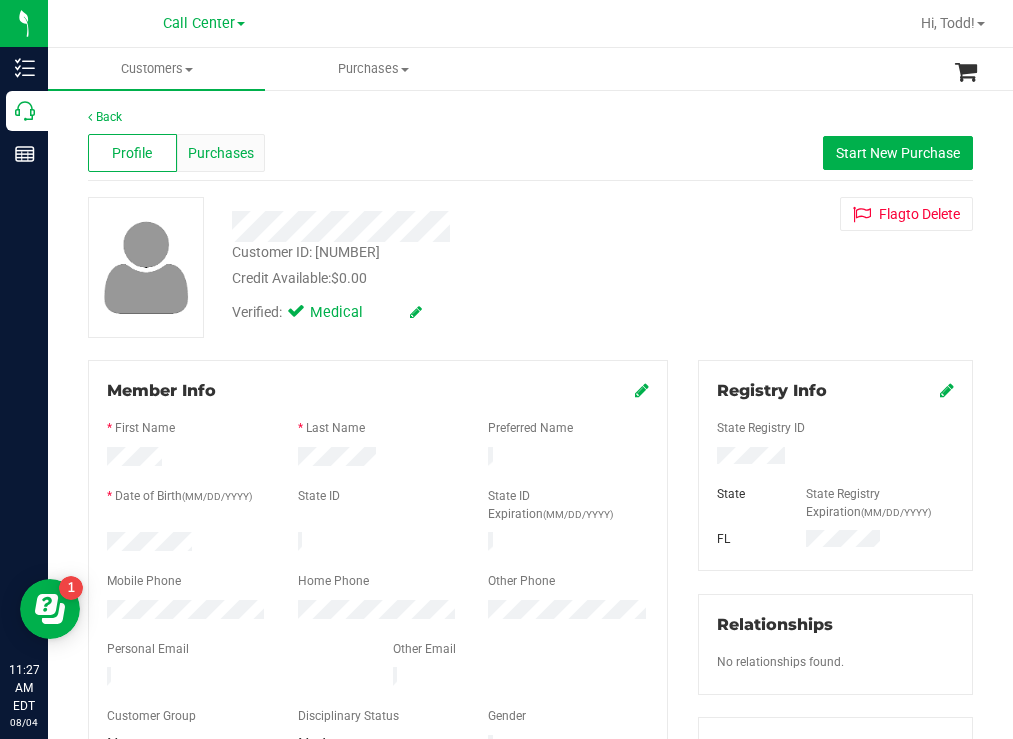 click on "Purchases" at bounding box center (221, 153) 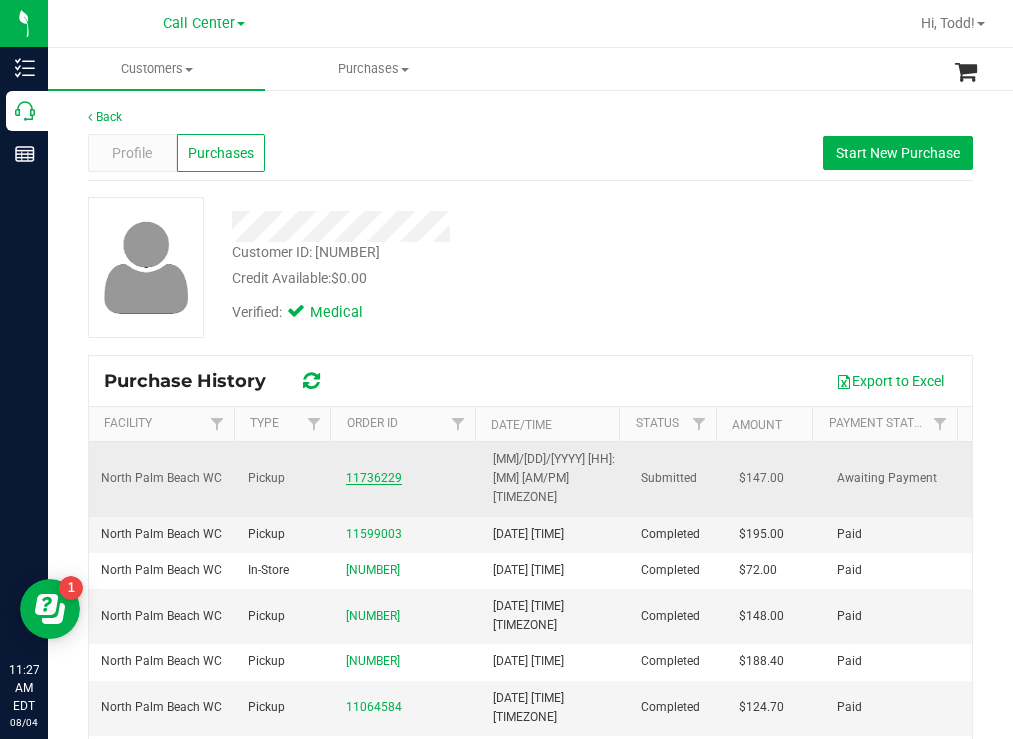click on "11736229" at bounding box center [374, 478] 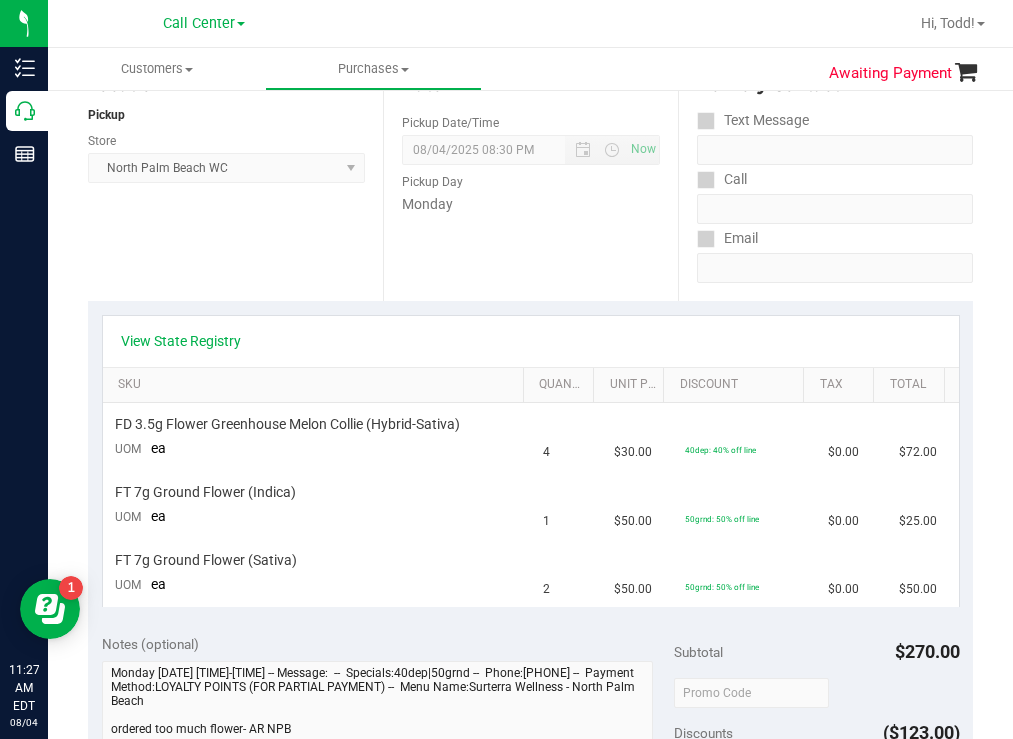 scroll, scrollTop: 400, scrollLeft: 0, axis: vertical 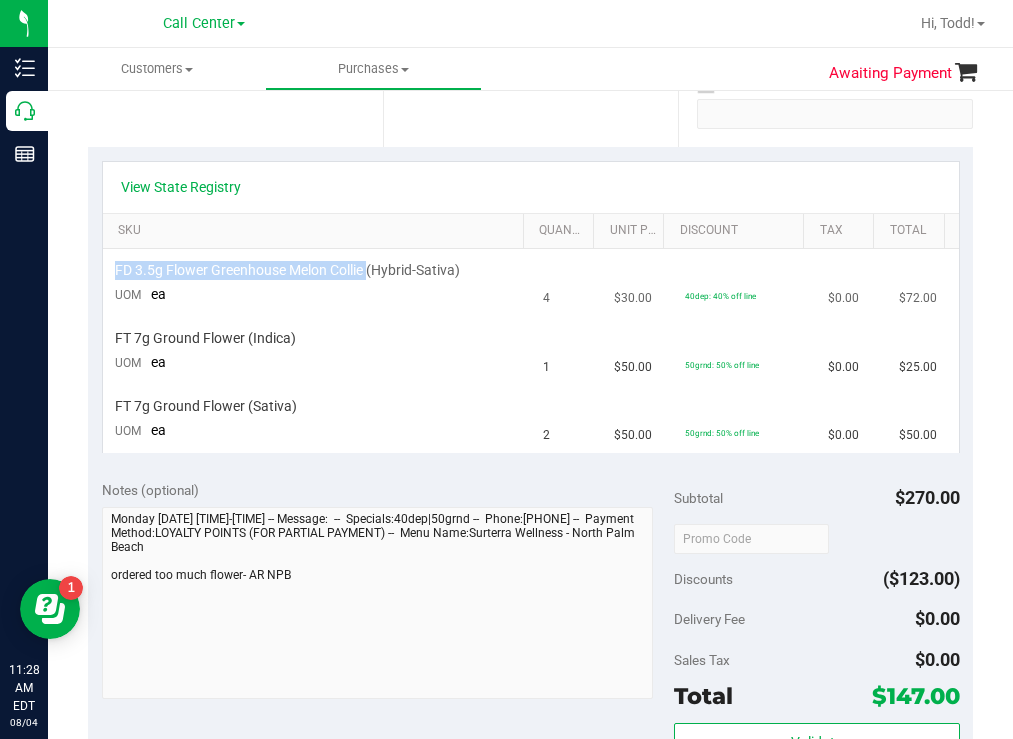 drag, startPoint x: 368, startPoint y: 262, endPoint x: 111, endPoint y: 259, distance: 257.01752 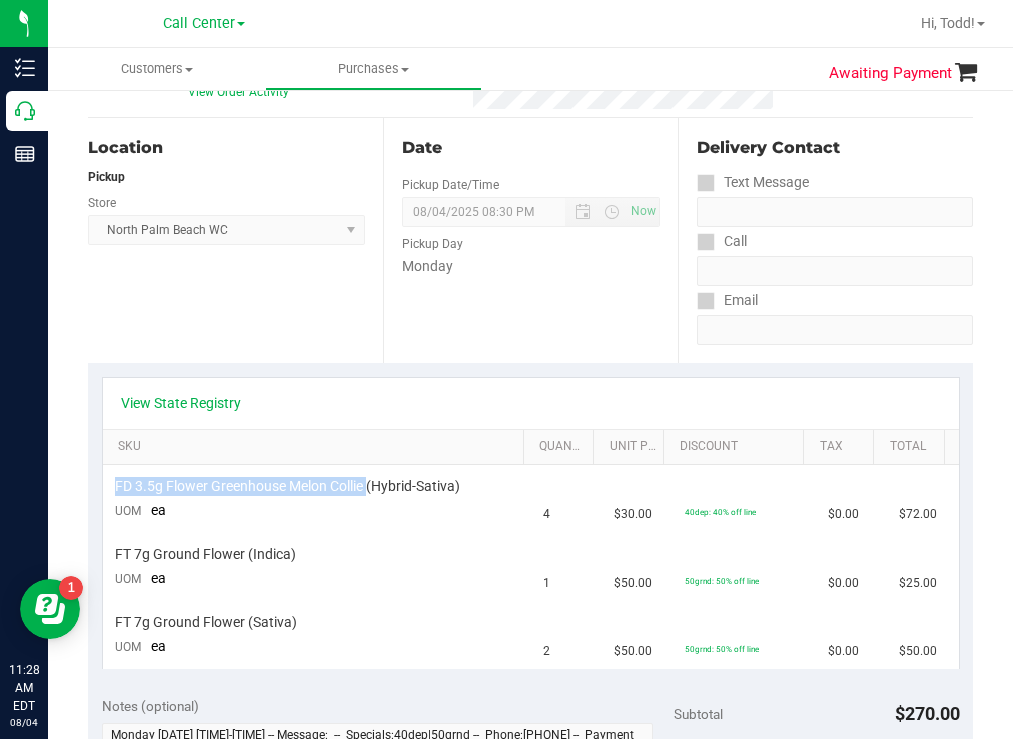 scroll, scrollTop: 0, scrollLeft: 0, axis: both 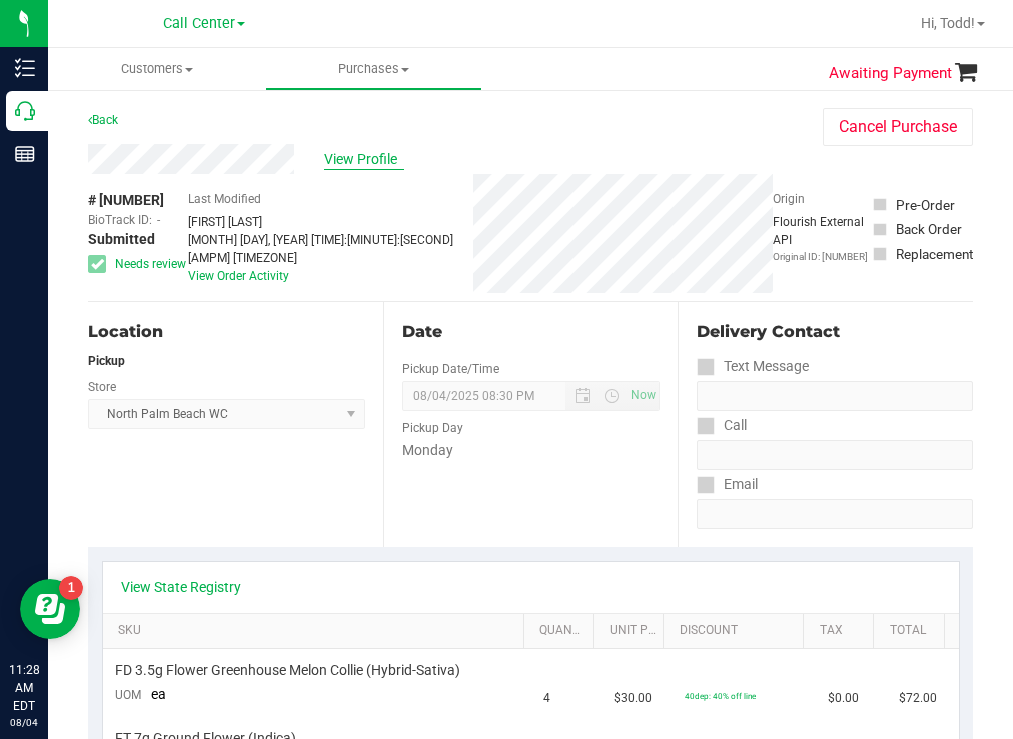 click on "View Profile" at bounding box center (364, 159) 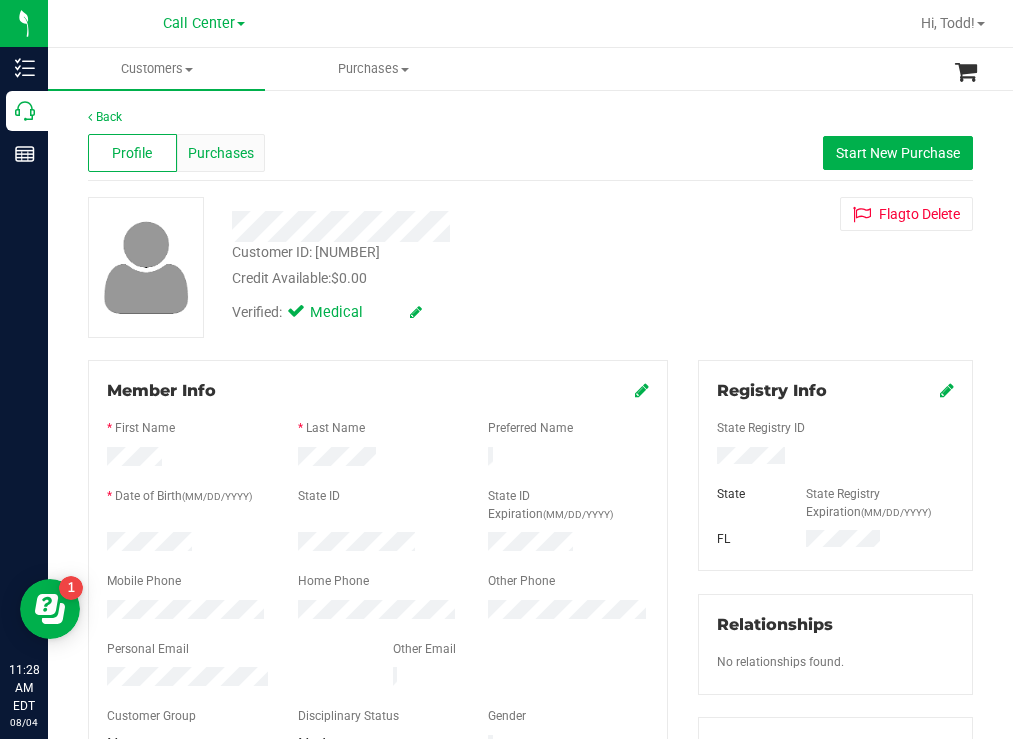 click on "Purchases" at bounding box center (221, 153) 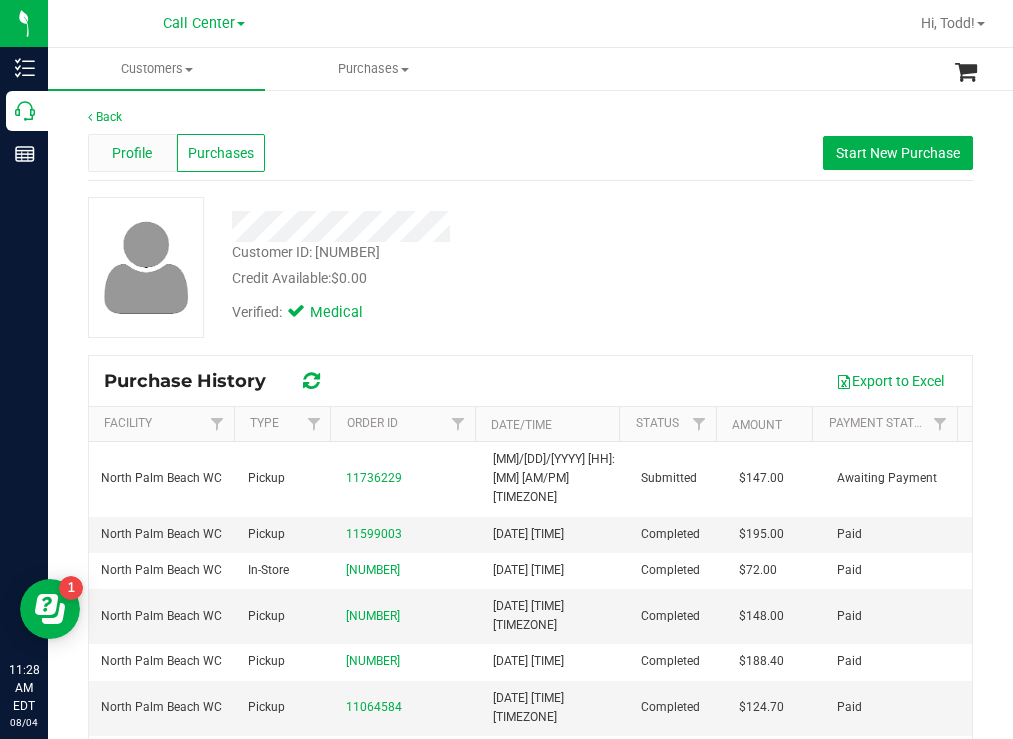 click on "Profile" at bounding box center [132, 153] 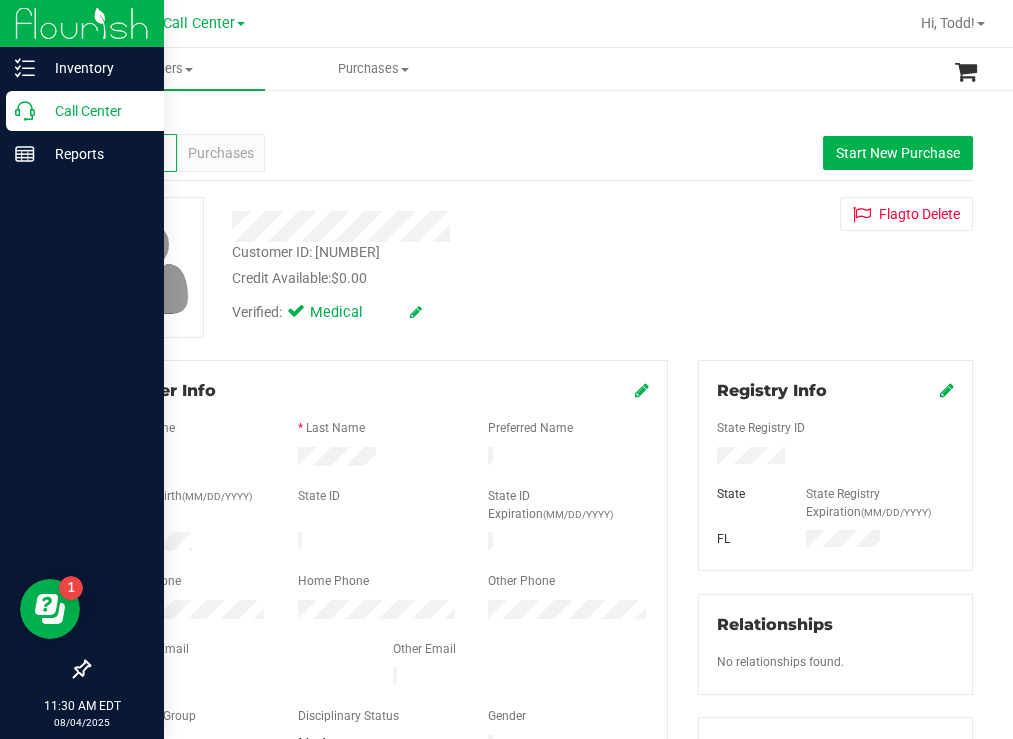 click on "Call Center" at bounding box center [95, 111] 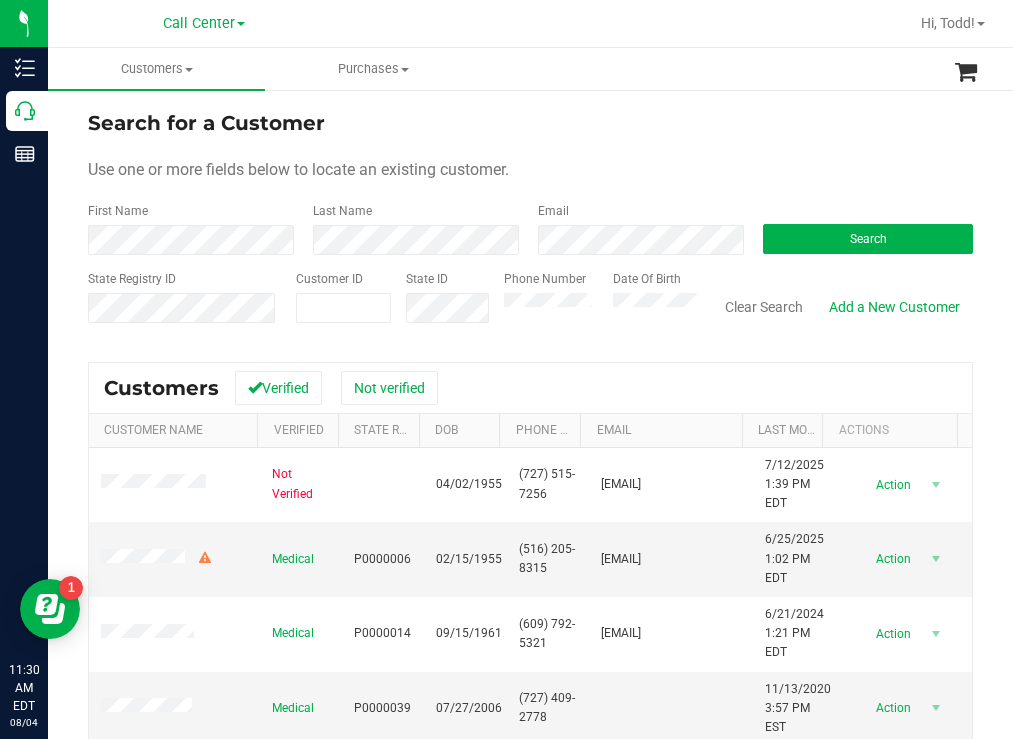 click on "Search for a Customer
Use one or more fields below to locate an existing customer.
First Name
Last Name
Email
Search
State Registry ID
Customer ID
State ID
Phone Number
Date Of Birth" at bounding box center (530, 224) 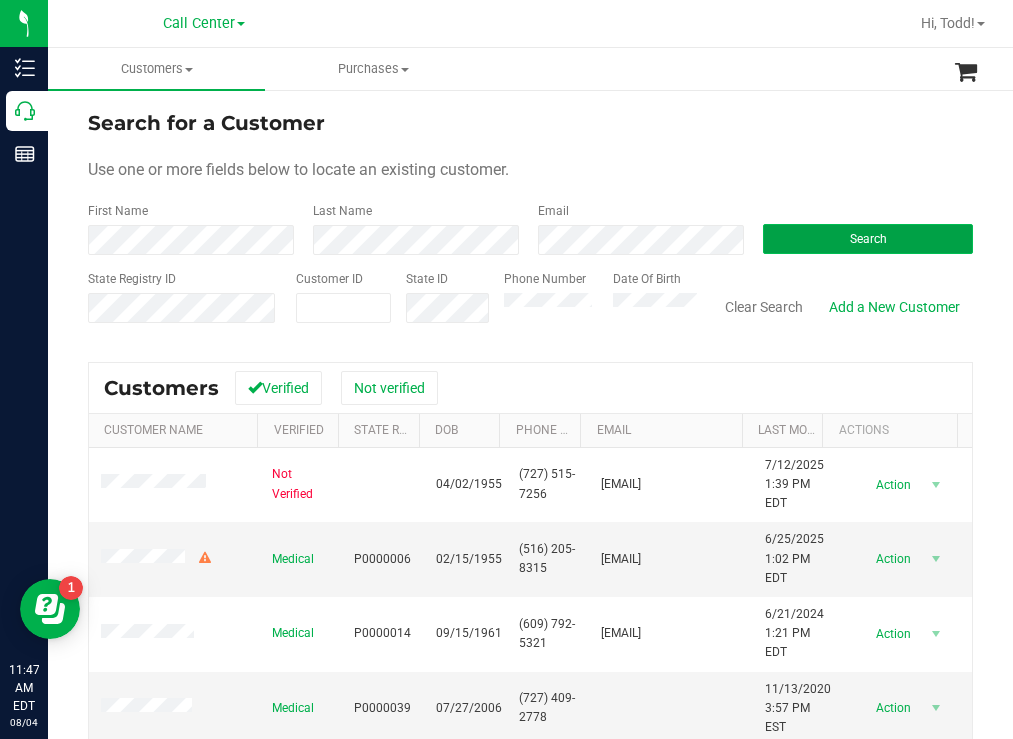 click on "Search" at bounding box center [868, 239] 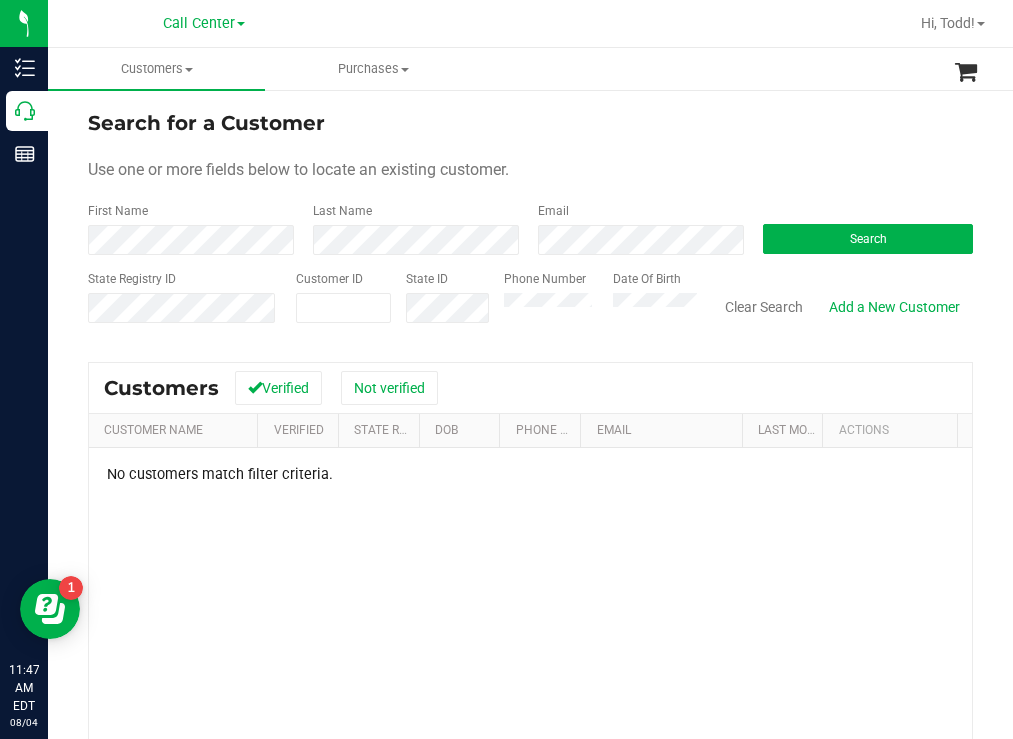 click on "Search for a Customer
Use one or more fields below to locate an existing customer.
First Name
Last Name
Email
Search
State Registry ID
Customer ID
State ID
Phone Number" at bounding box center (530, 537) 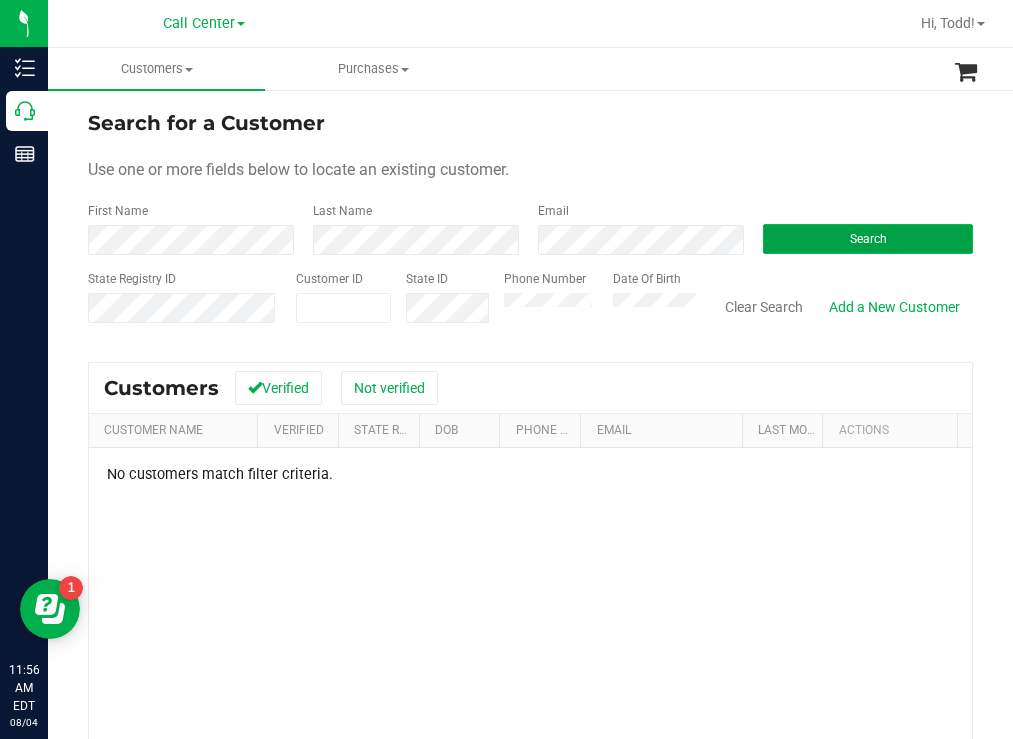 click on "Search" at bounding box center (868, 239) 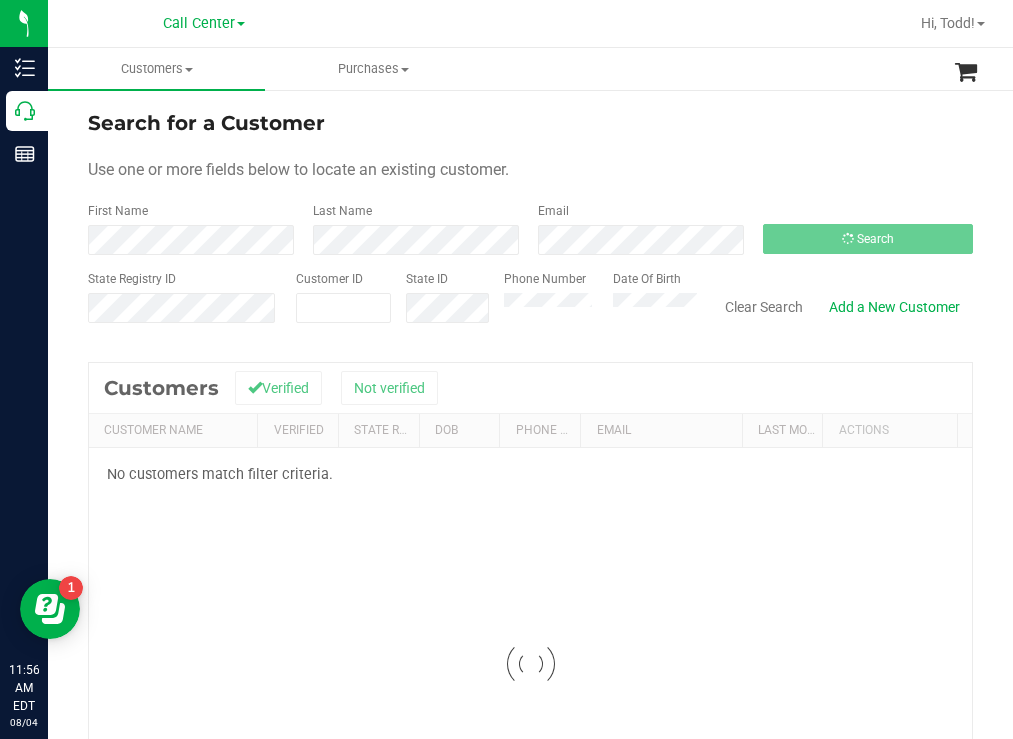 drag, startPoint x: 723, startPoint y: 103, endPoint x: 703, endPoint y: 103, distance: 20 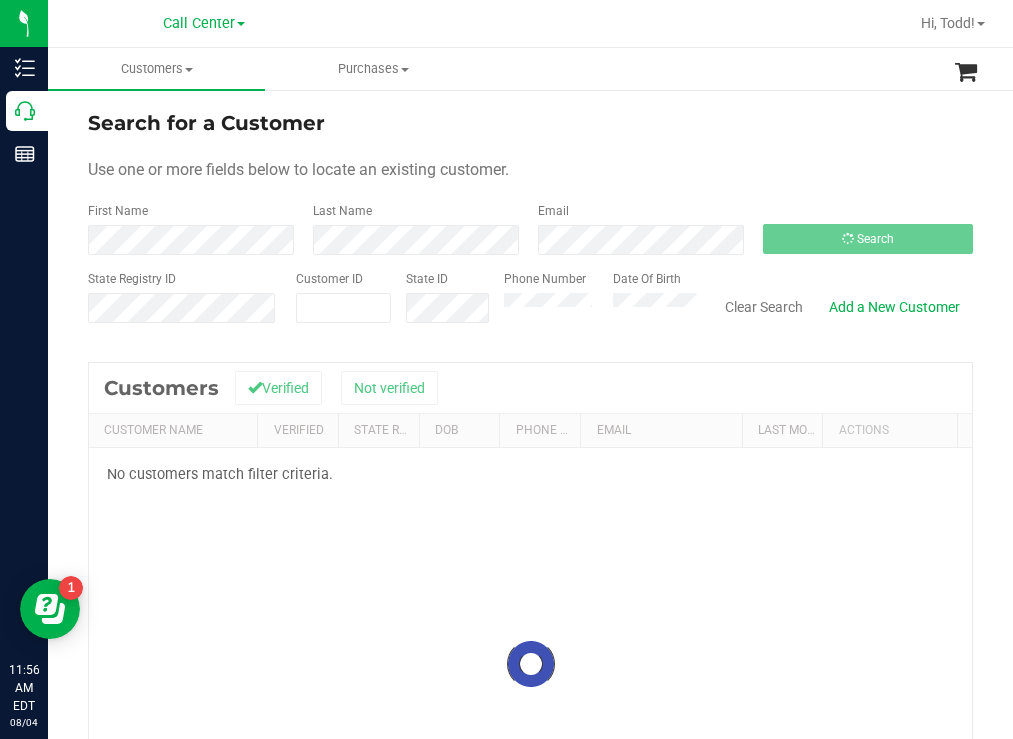 click on "Search for a Customer
Use one or more fields below to locate an existing customer.
First Name
Last Name
Email
Search
State Registry ID
Customer ID
State ID
Phone Number" at bounding box center [530, 537] 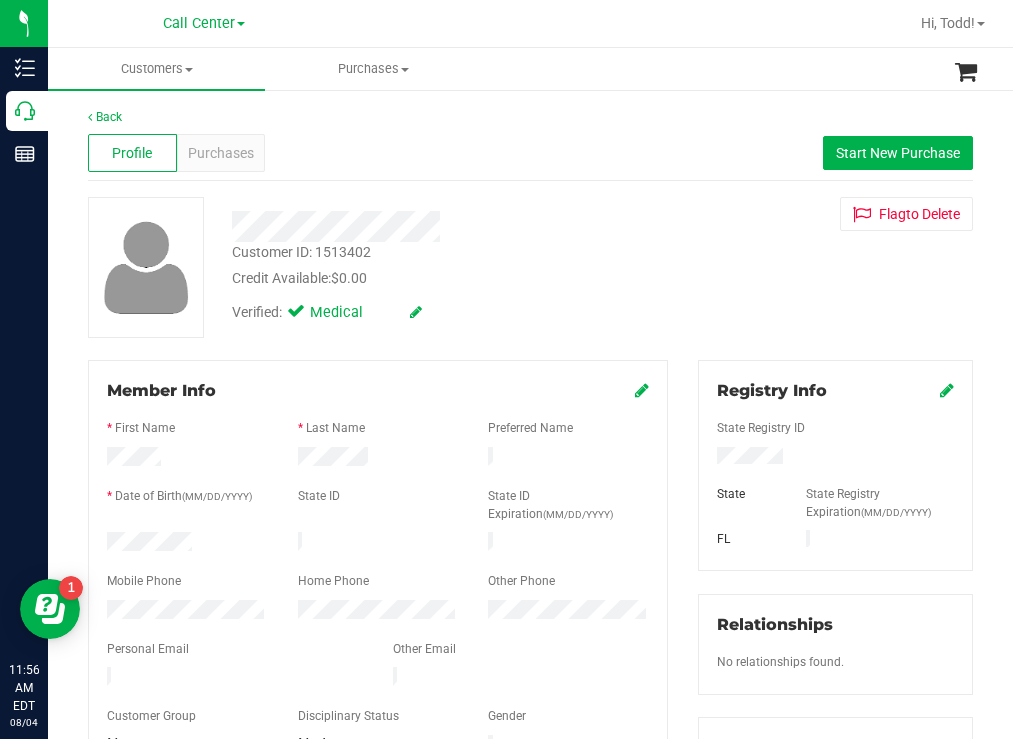 click at bounding box center [187, 544] 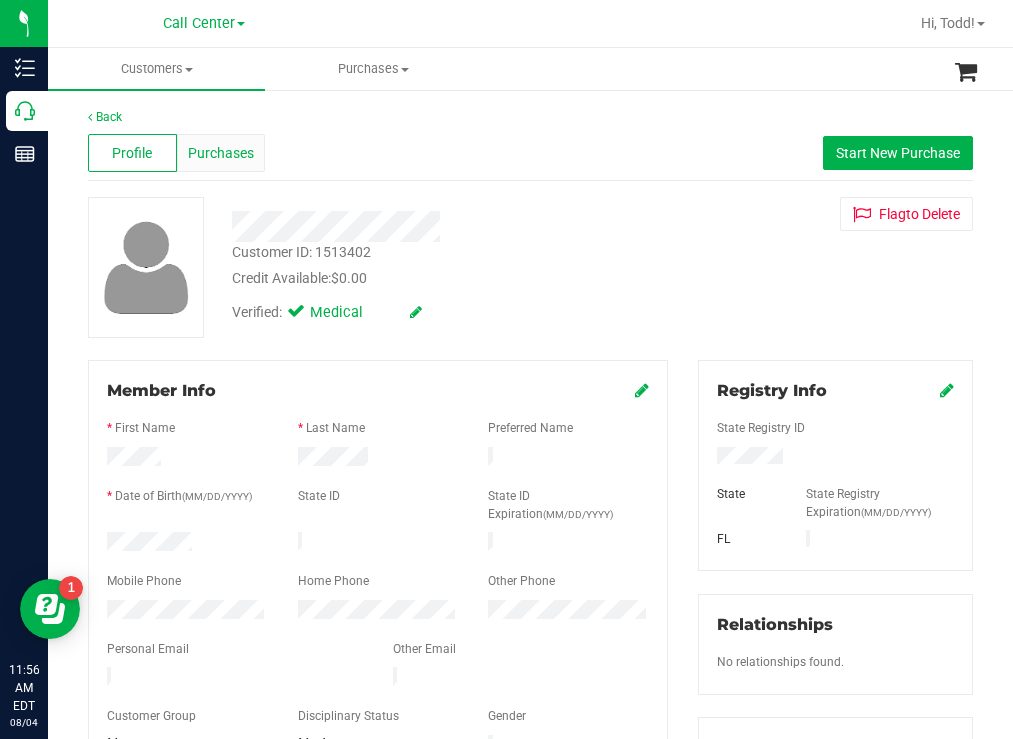 click on "Purchases" at bounding box center (221, 153) 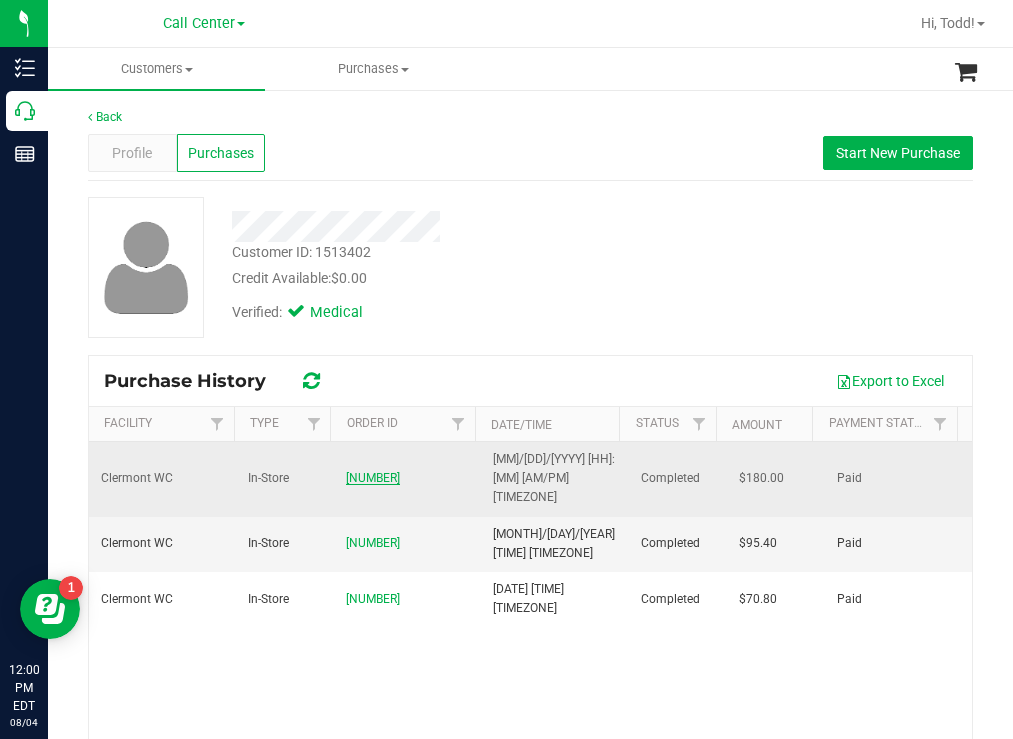 click on "[NUMBER]" at bounding box center [373, 478] 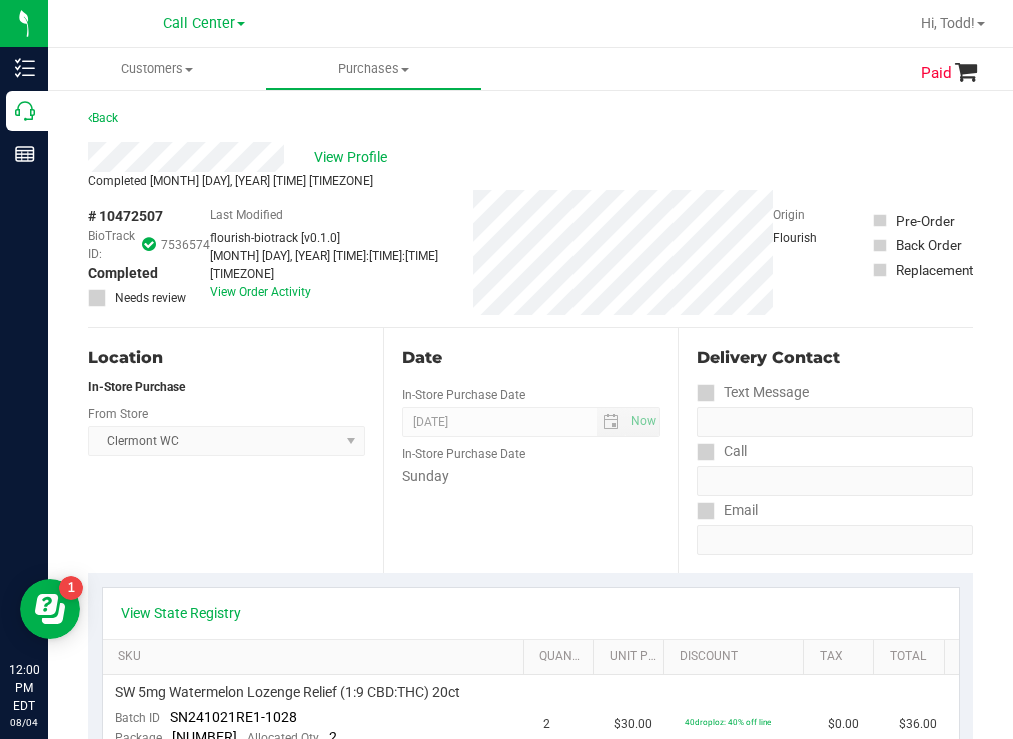 scroll, scrollTop: 0, scrollLeft: 0, axis: both 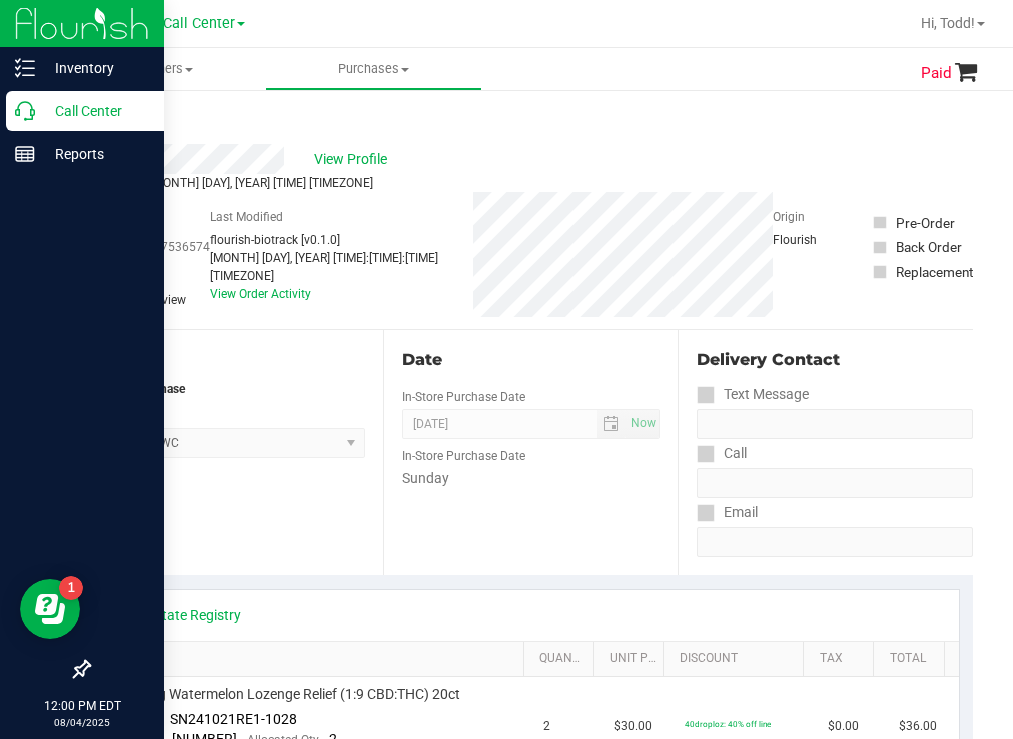 click on "Call Center" at bounding box center (95, 111) 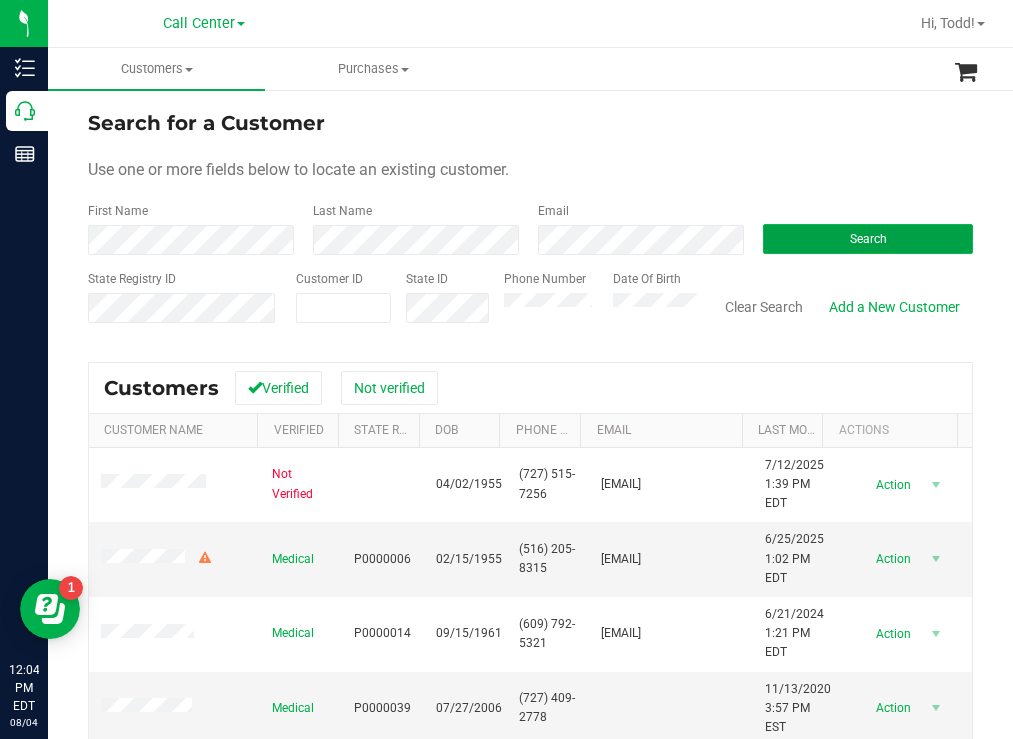 click on "Search" at bounding box center [868, 239] 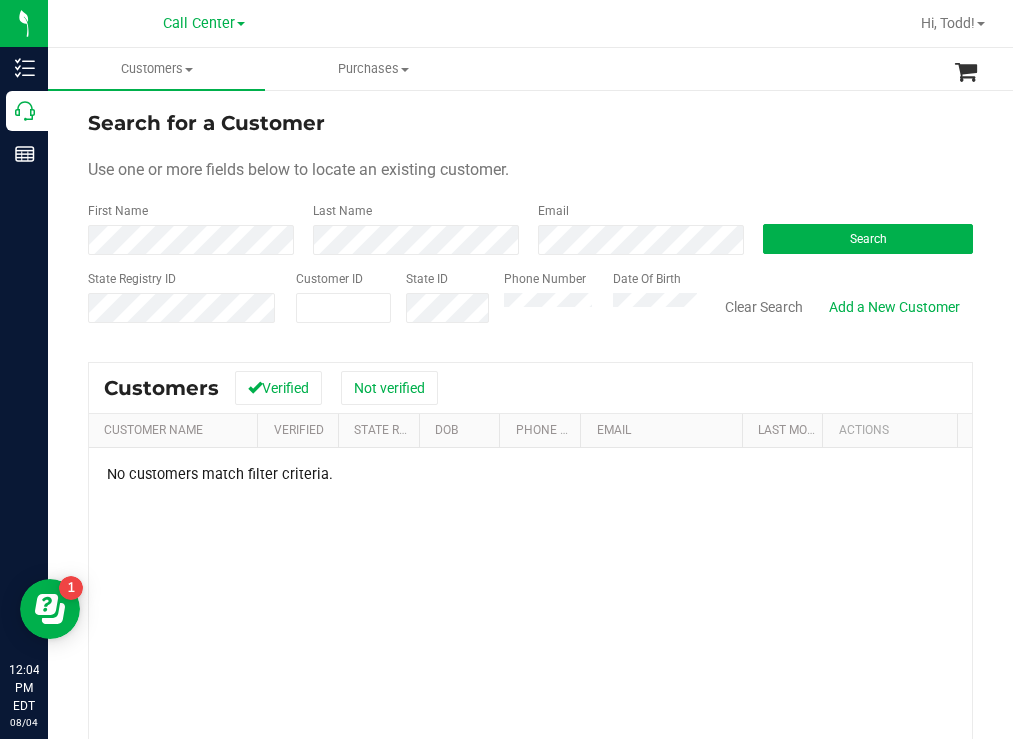 click on "Search for a Customer" at bounding box center [530, 123] 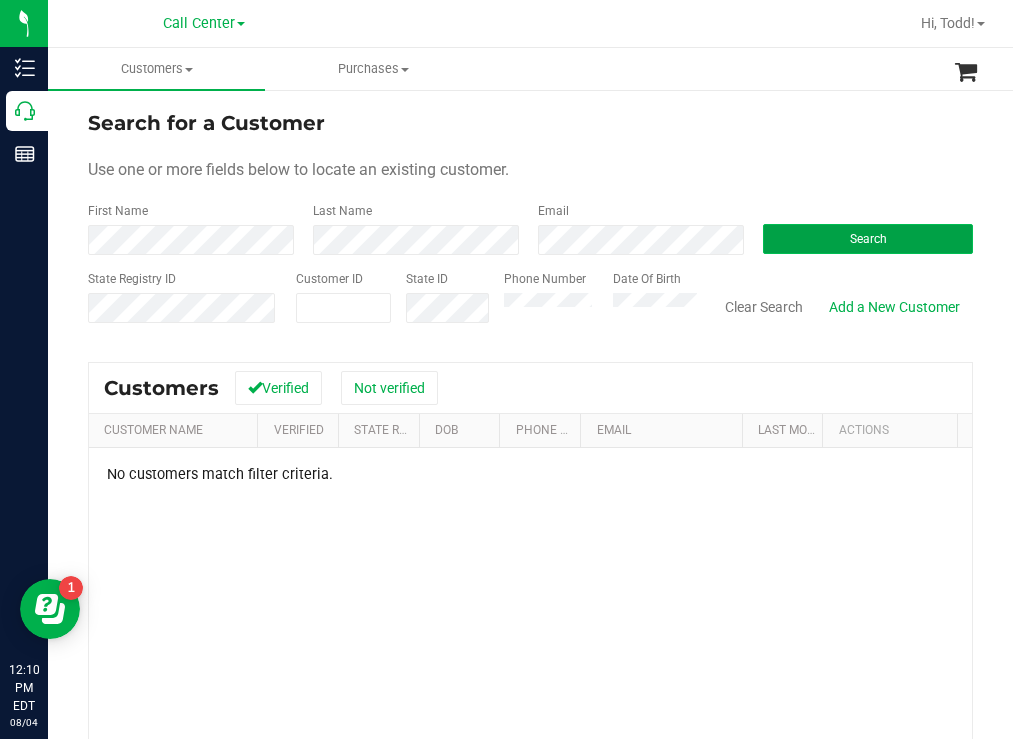click on "Search" at bounding box center [868, 239] 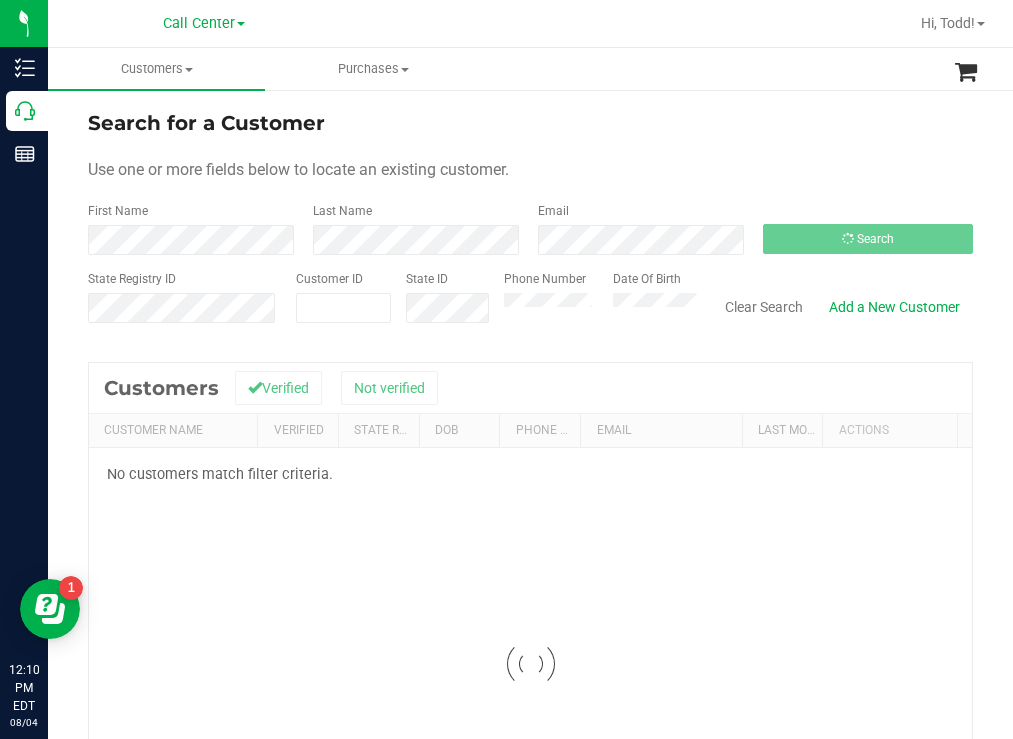 click on "Search for a Customer" at bounding box center (530, 123) 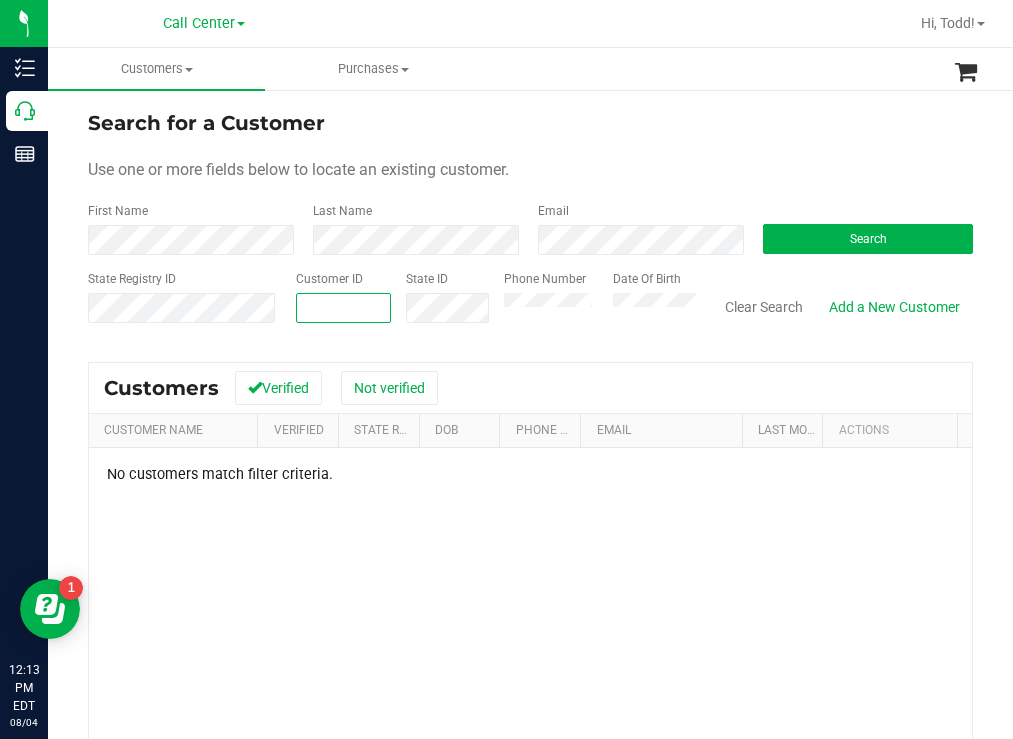paste on "1537685" 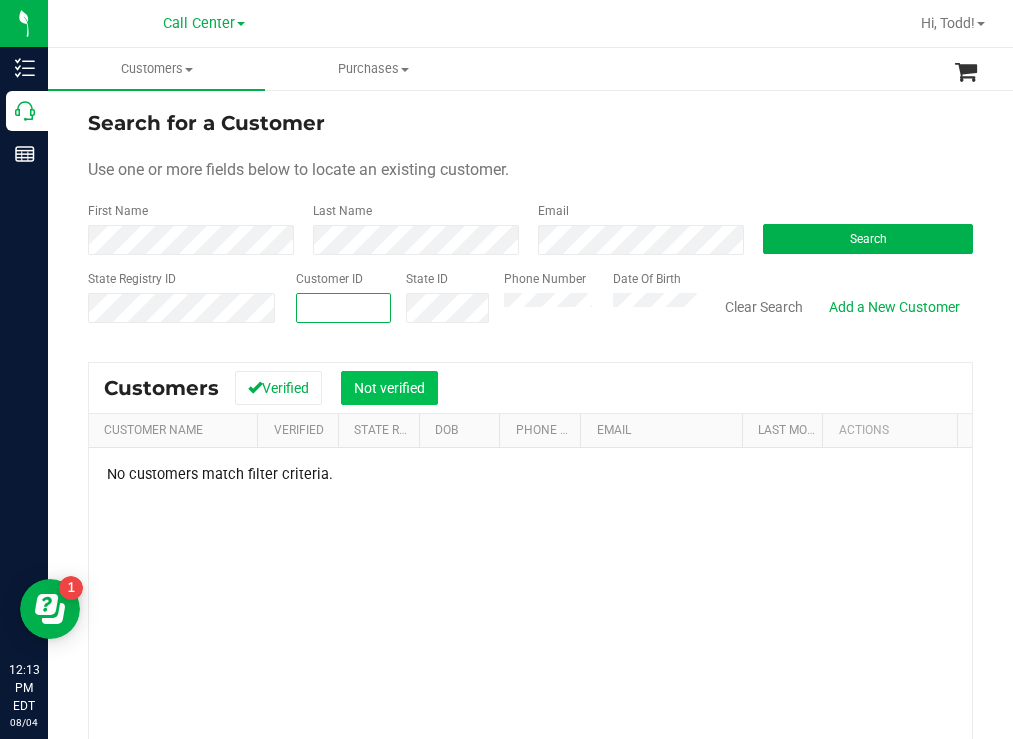 type on "1537685" 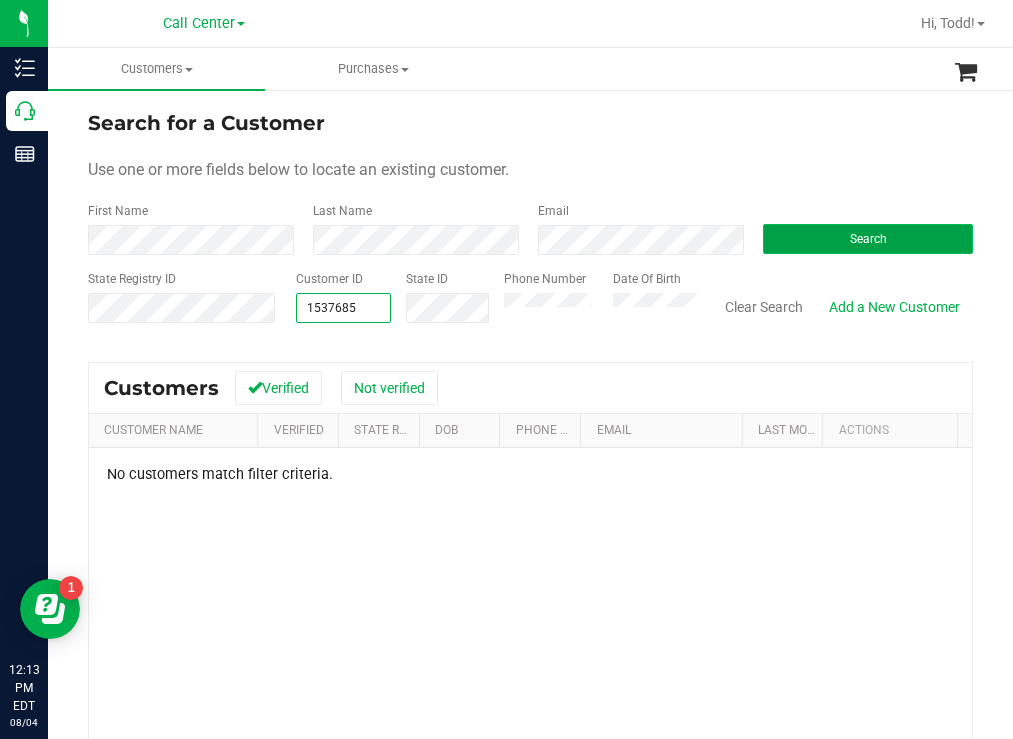 type on "1537685" 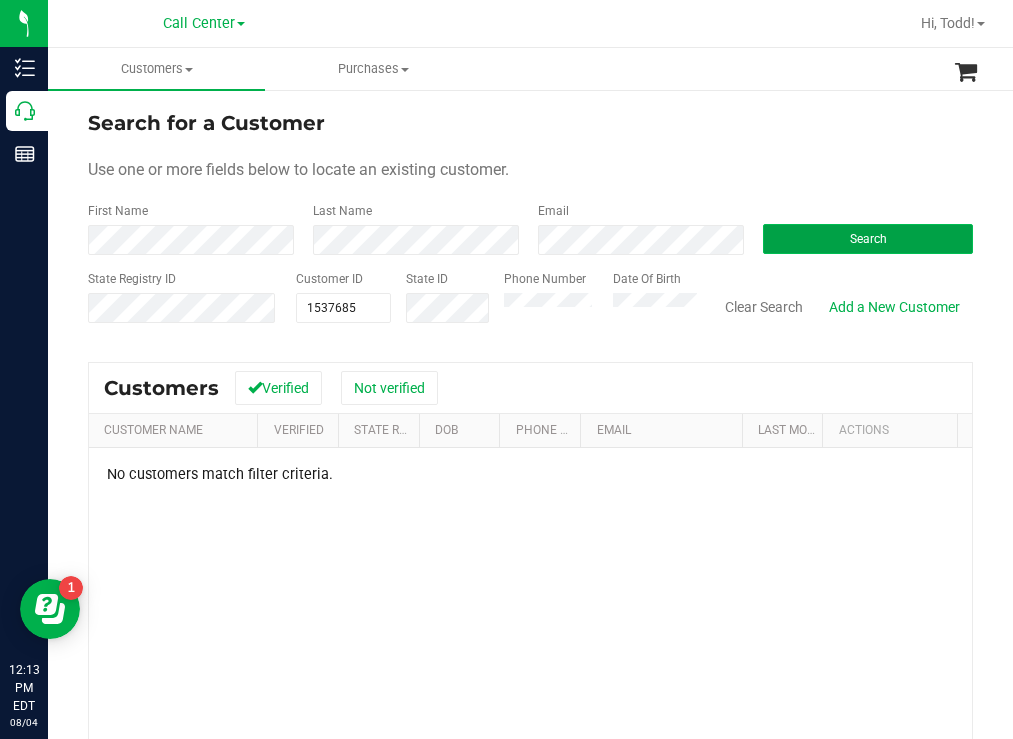click on "Search" at bounding box center (868, 239) 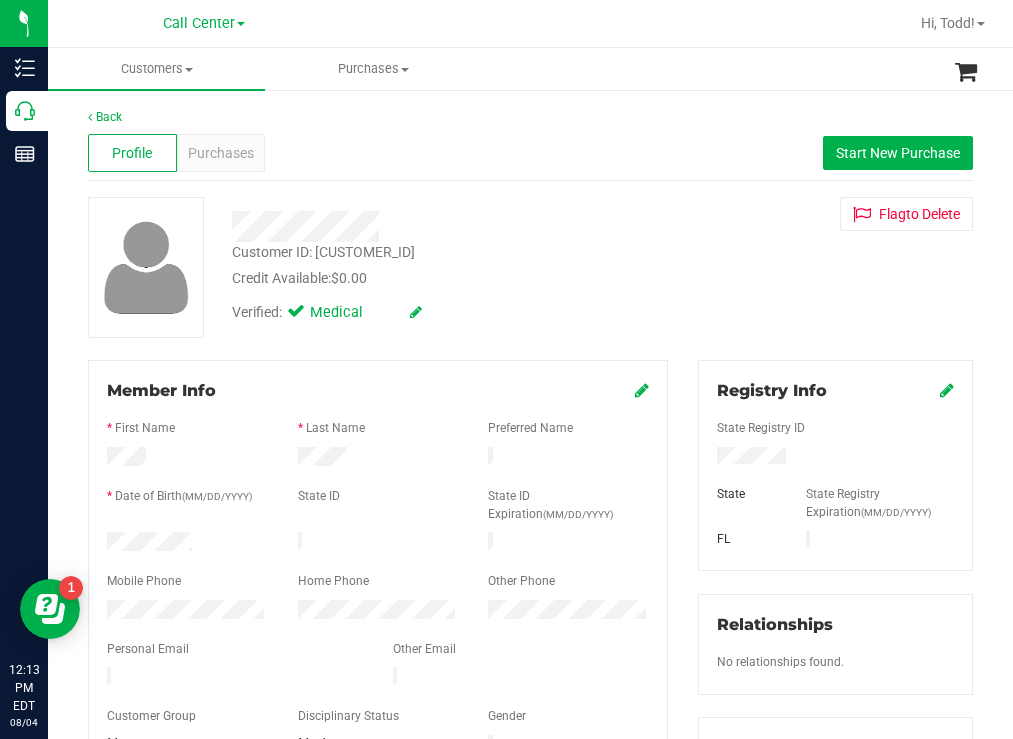 drag, startPoint x: 205, startPoint y: 532, endPoint x: 97, endPoint y: 536, distance: 108.07405 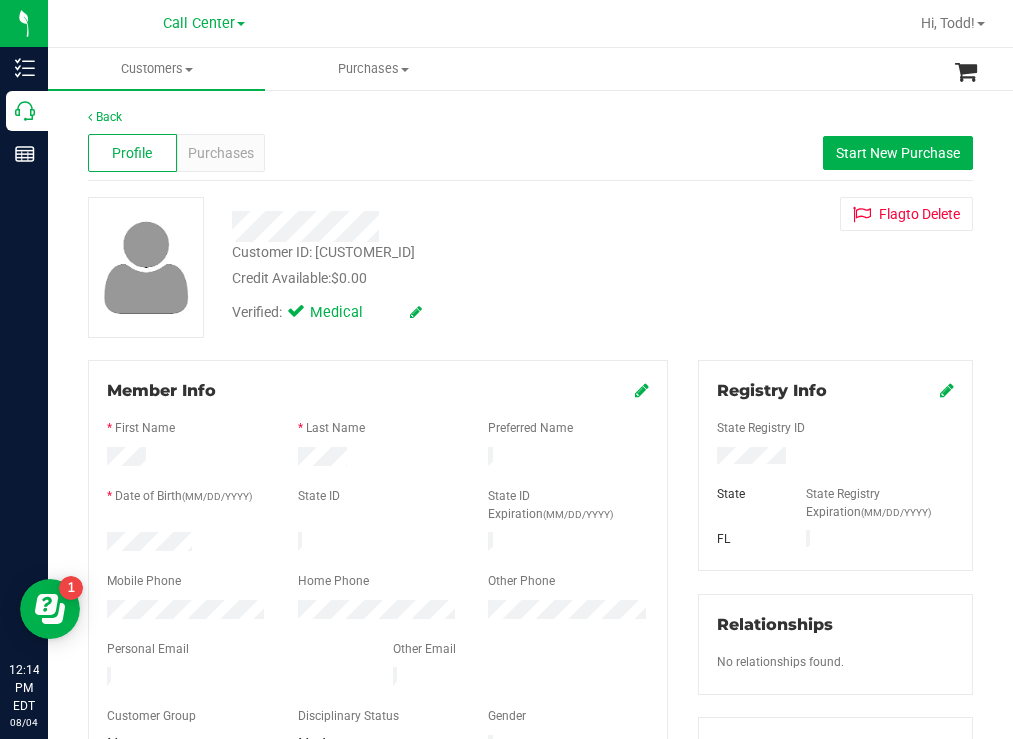 drag, startPoint x: 471, startPoint y: 253, endPoint x: 451, endPoint y: 246, distance: 21.189621 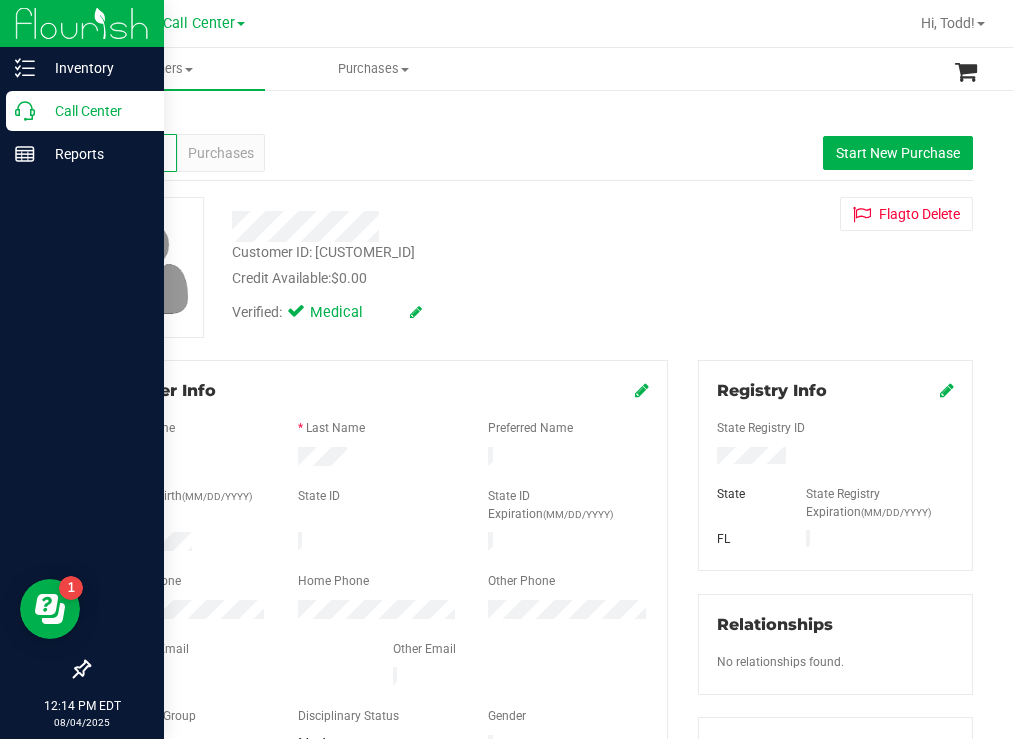 click on "Call Center" at bounding box center [95, 111] 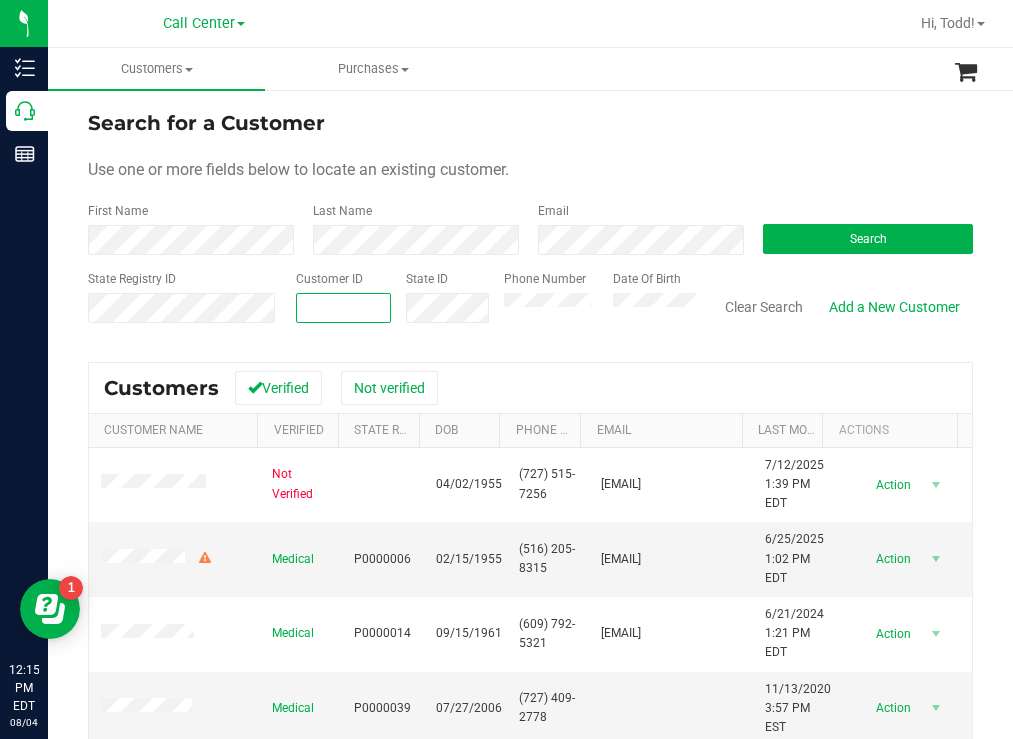 paste on "[NUMBER]" 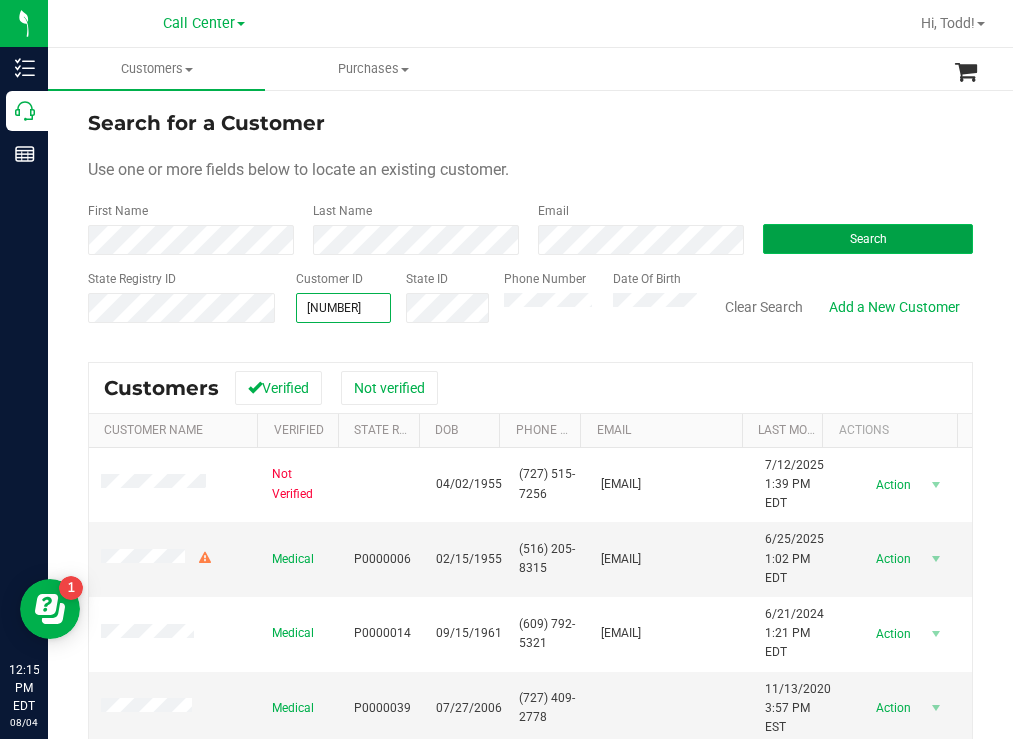 type on "[NUMBER]" 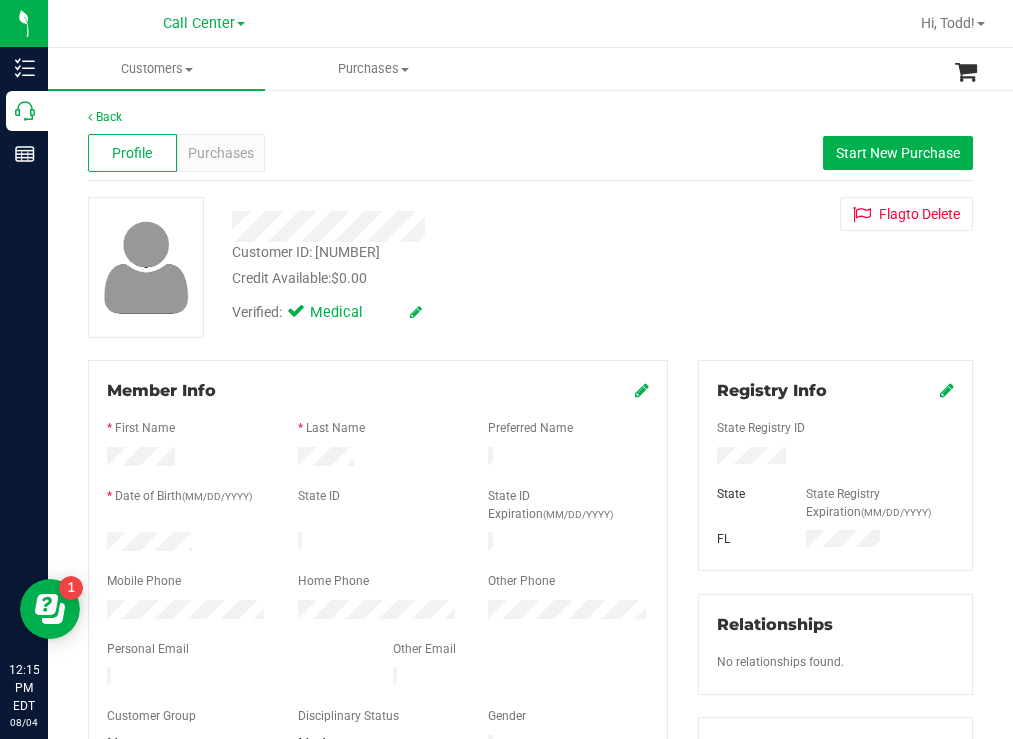 click at bounding box center [187, 544] 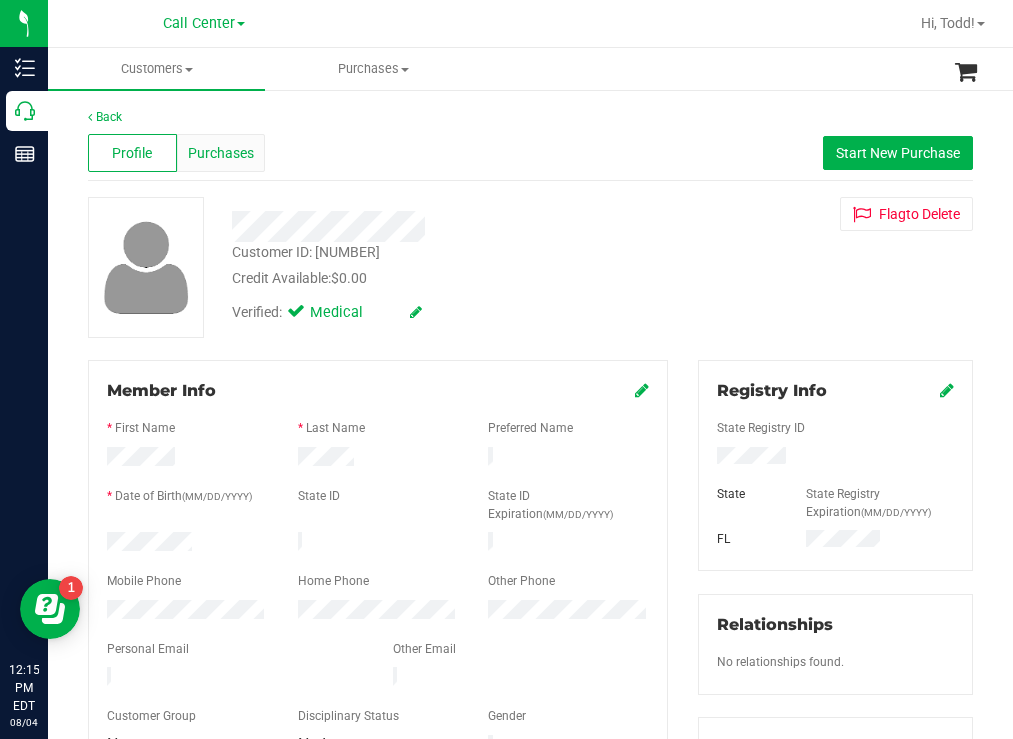 click on "Purchases" at bounding box center [221, 153] 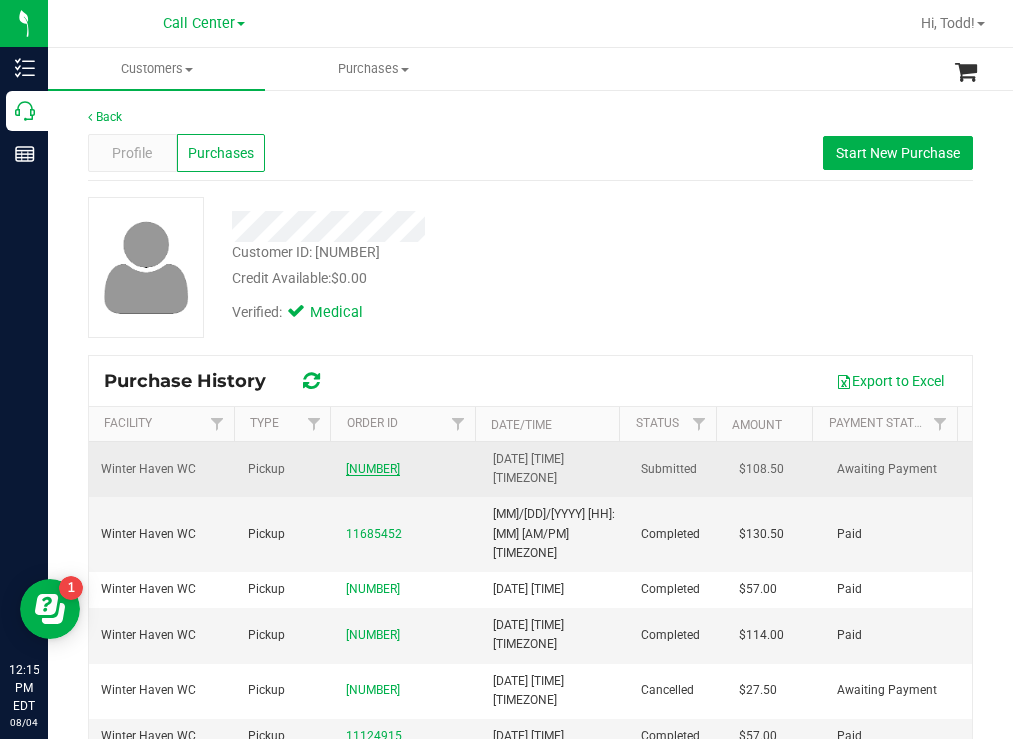 click on "[NUMBER]" at bounding box center (373, 469) 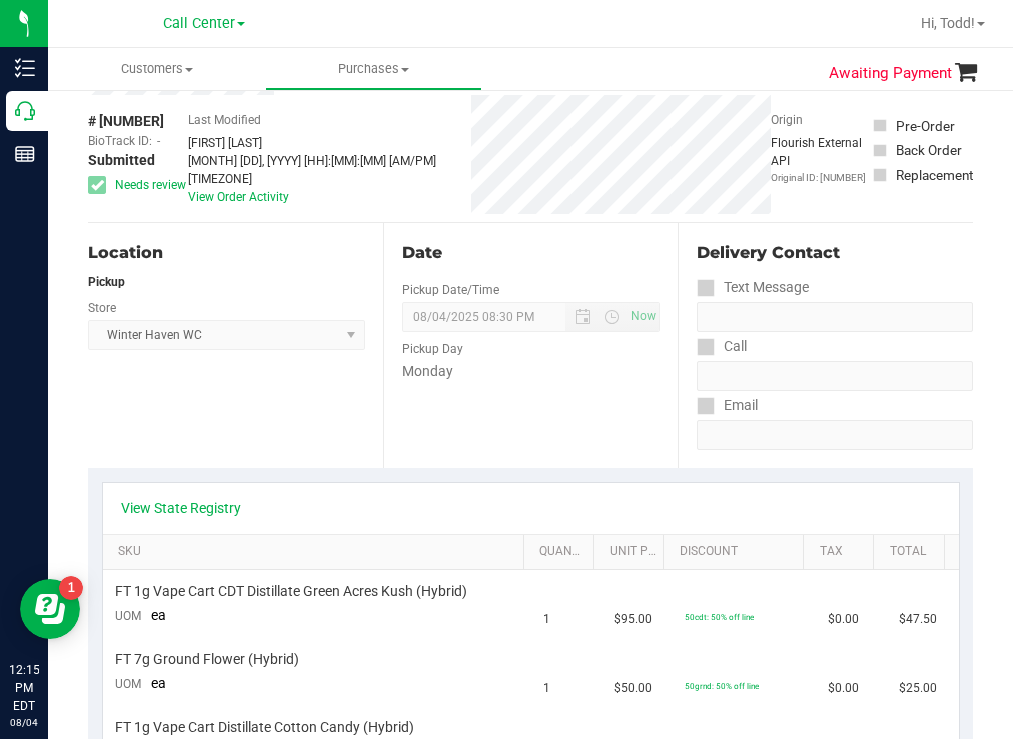 scroll, scrollTop: 300, scrollLeft: 0, axis: vertical 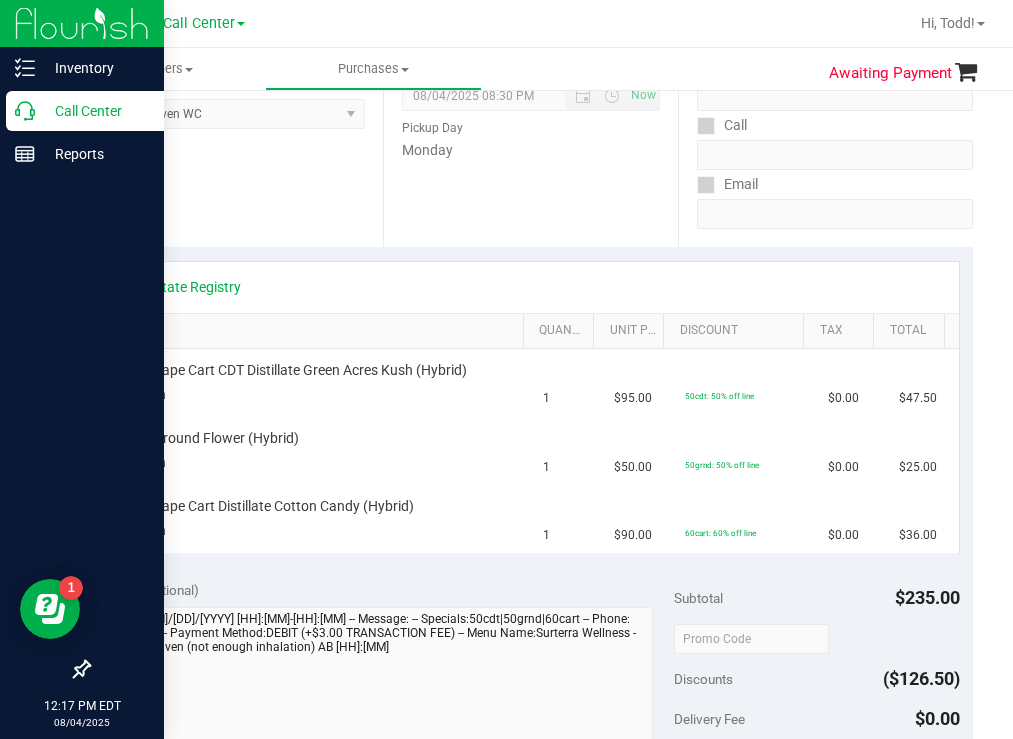click on "Call Center" at bounding box center (95, 111) 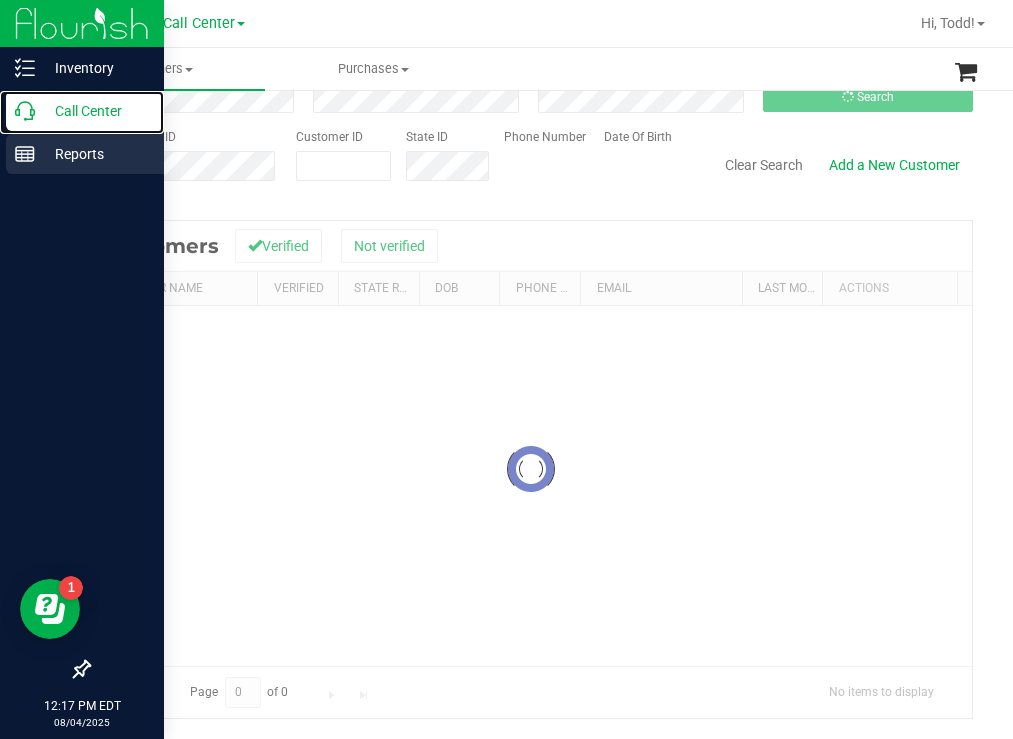 scroll, scrollTop: 0, scrollLeft: 0, axis: both 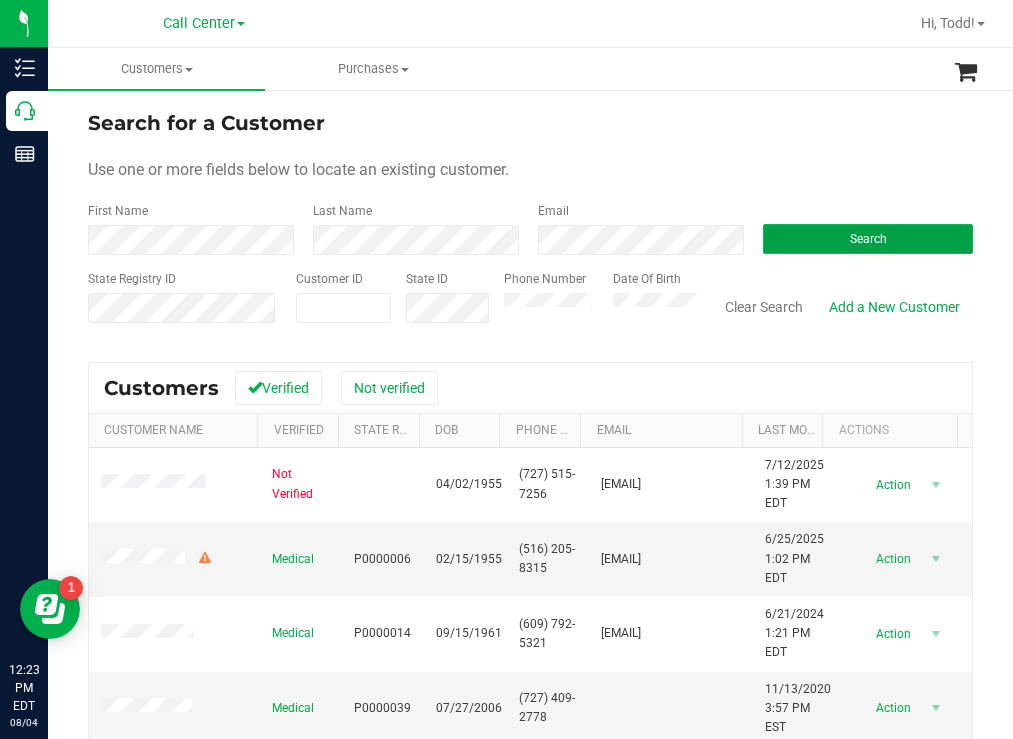 click on "Search" at bounding box center [868, 239] 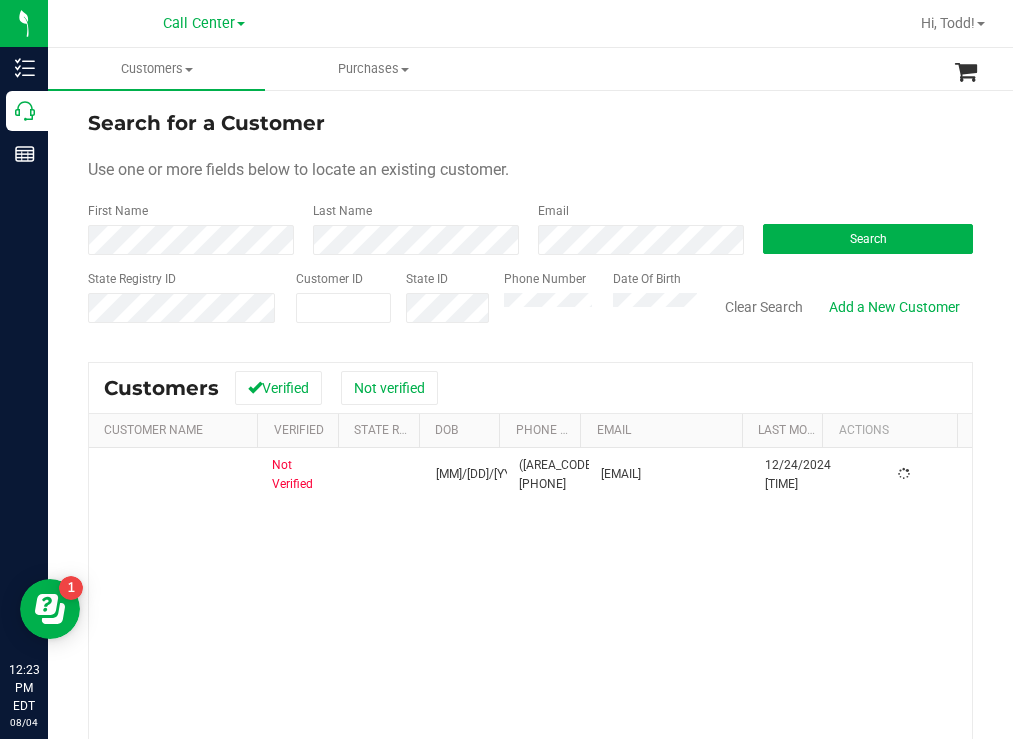 click on "Search for a Customer" at bounding box center [530, 123] 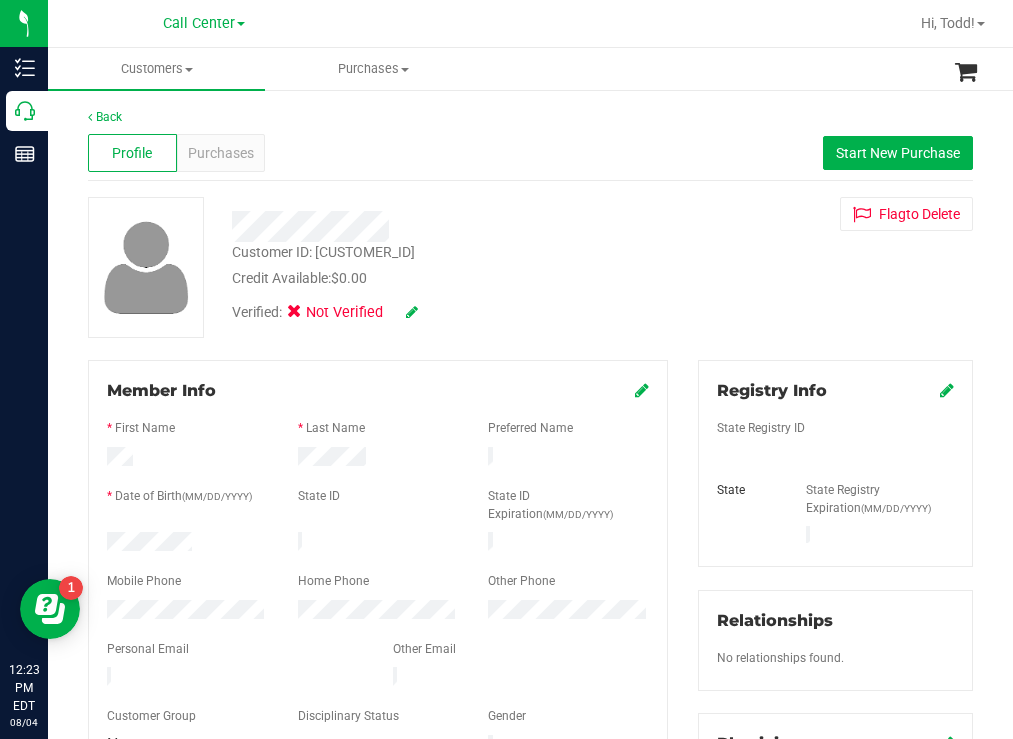 drag, startPoint x: 382, startPoint y: 464, endPoint x: 278, endPoint y: 453, distance: 104.58012 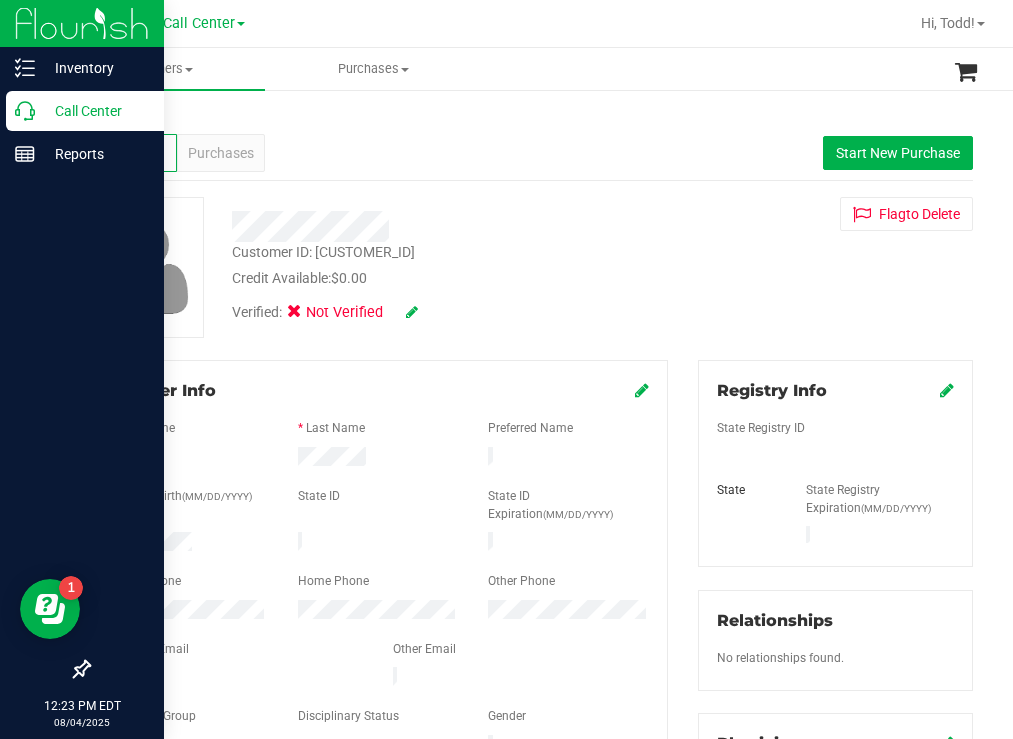 click on "Call Center" at bounding box center (95, 111) 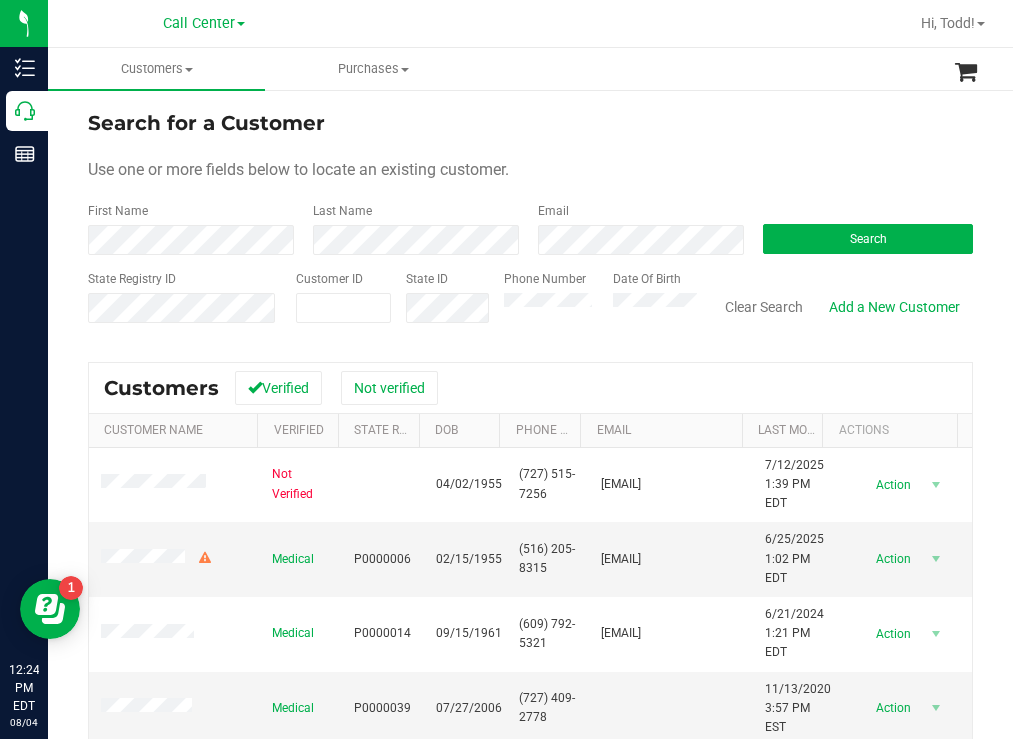 drag, startPoint x: 712, startPoint y: 118, endPoint x: 691, endPoint y: 118, distance: 21 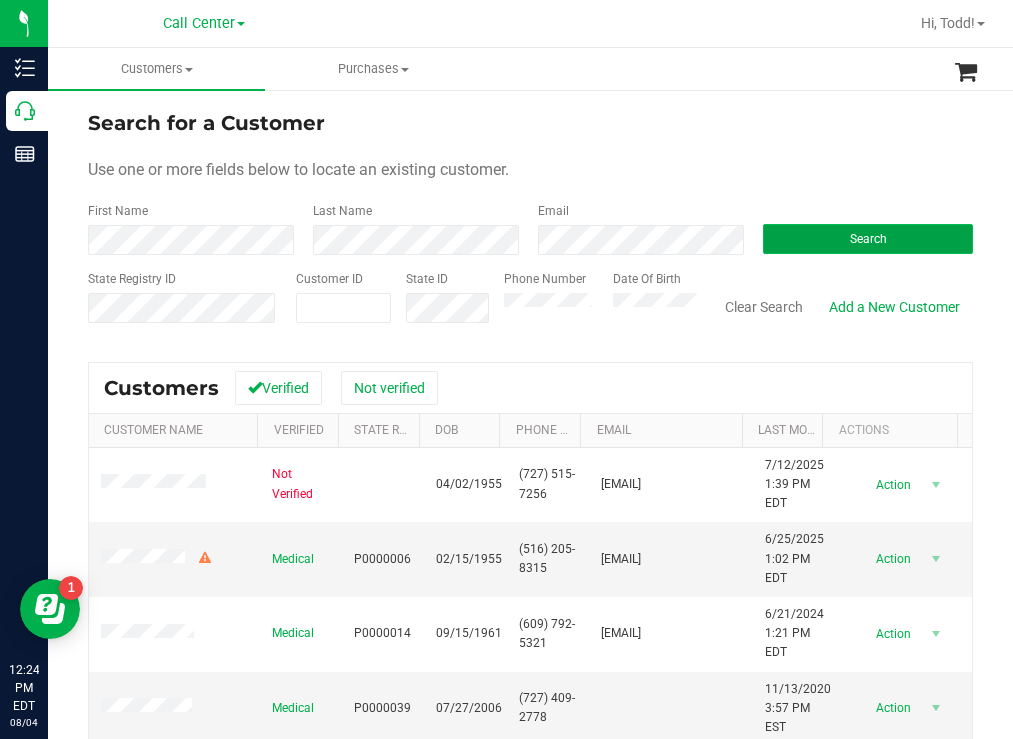 click on "Search" at bounding box center [868, 239] 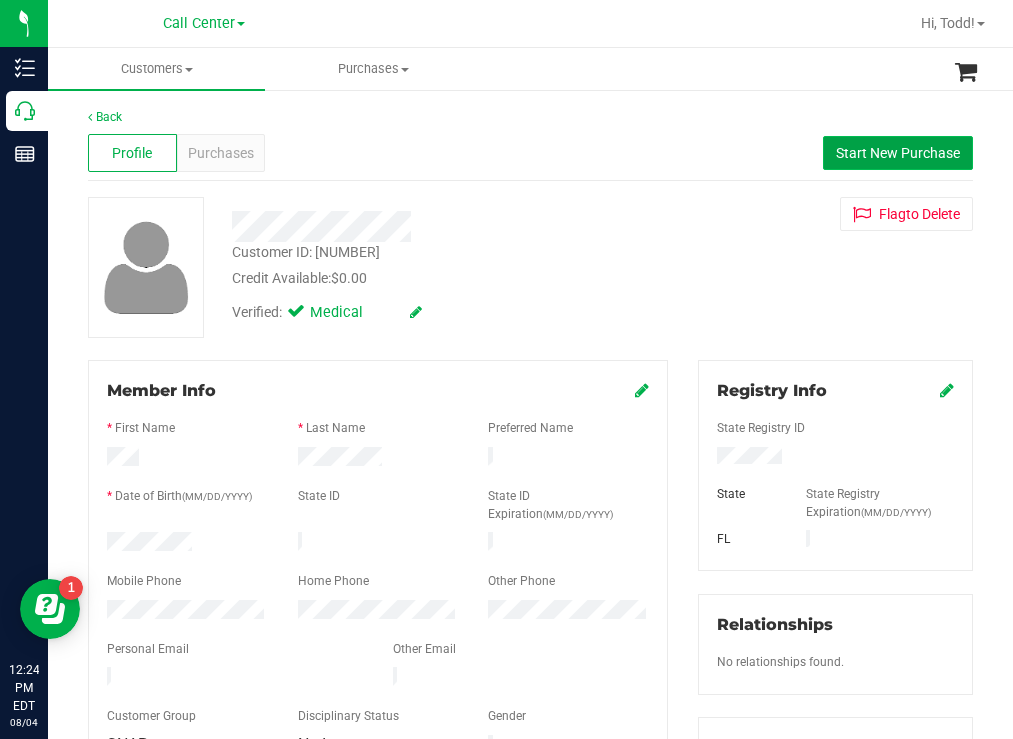 click on "Start New Purchase" at bounding box center (898, 153) 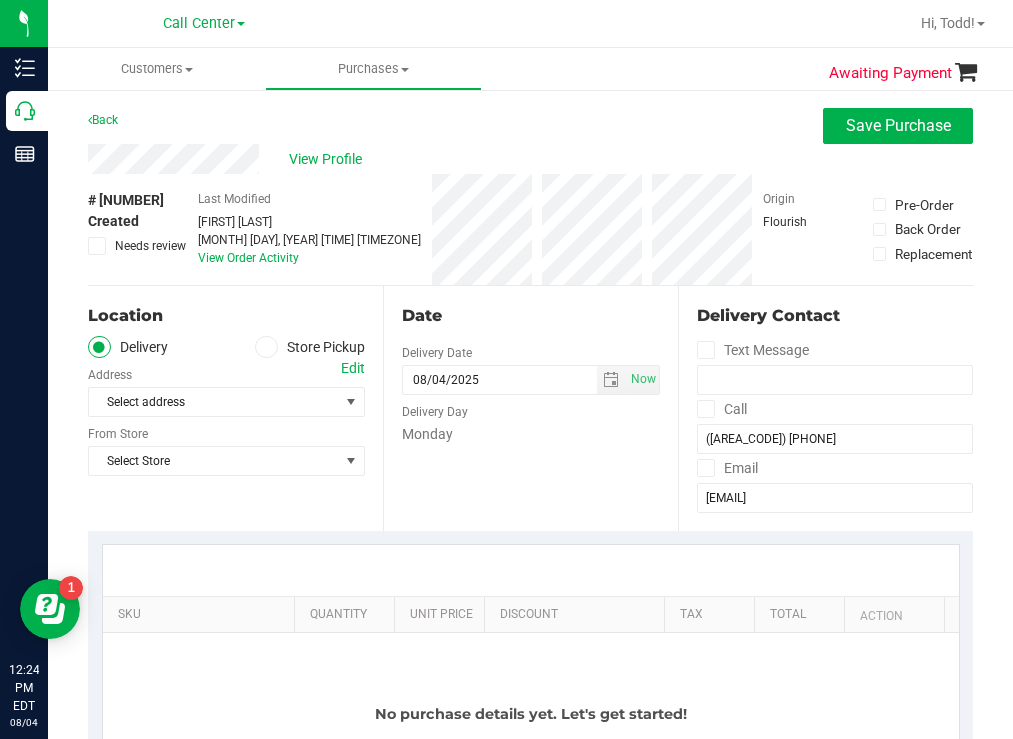 click on "Store Pickup" at bounding box center (310, 347) 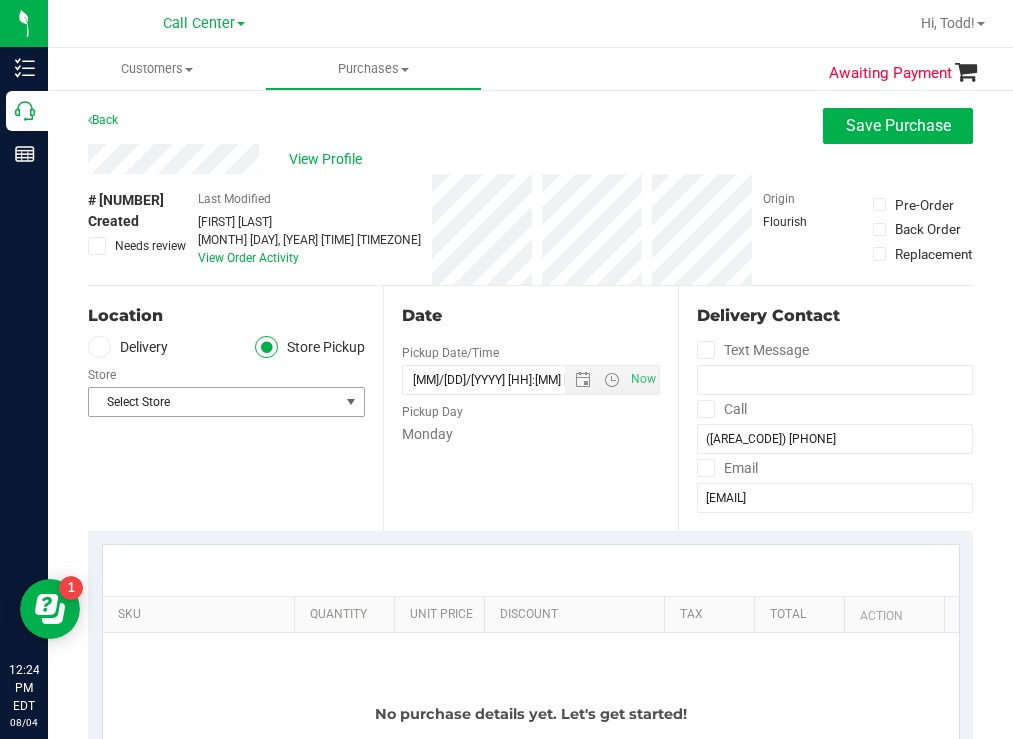 click on "Select Store" at bounding box center [214, 402] 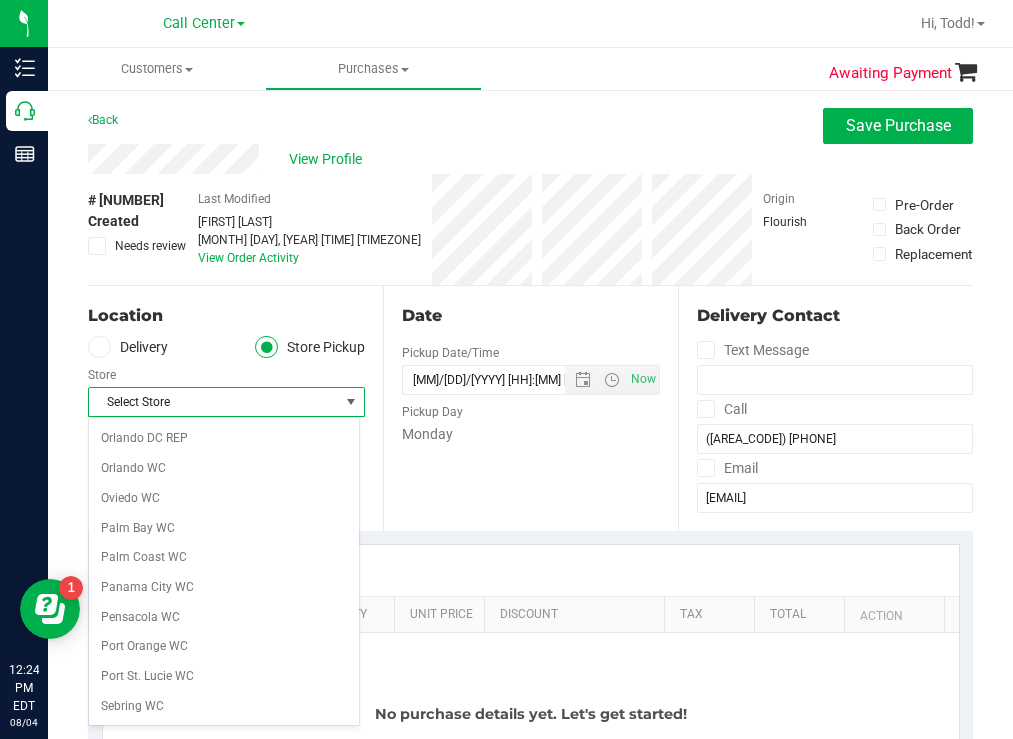 scroll, scrollTop: 1000, scrollLeft: 0, axis: vertical 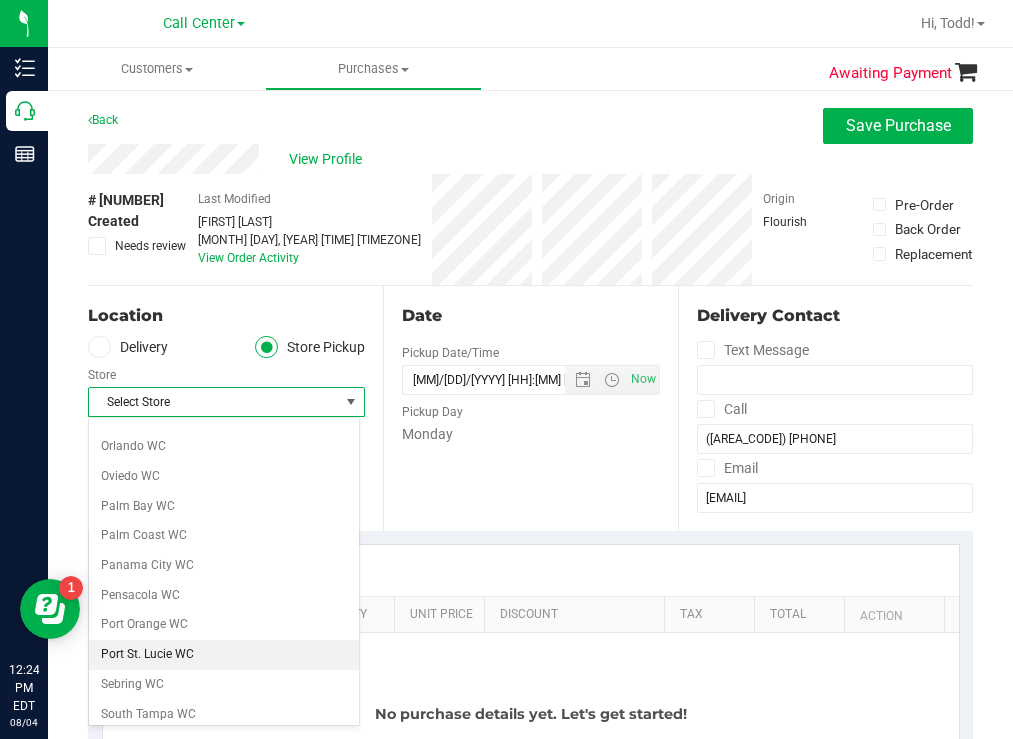 click on "Port St. Lucie WC" at bounding box center (224, 655) 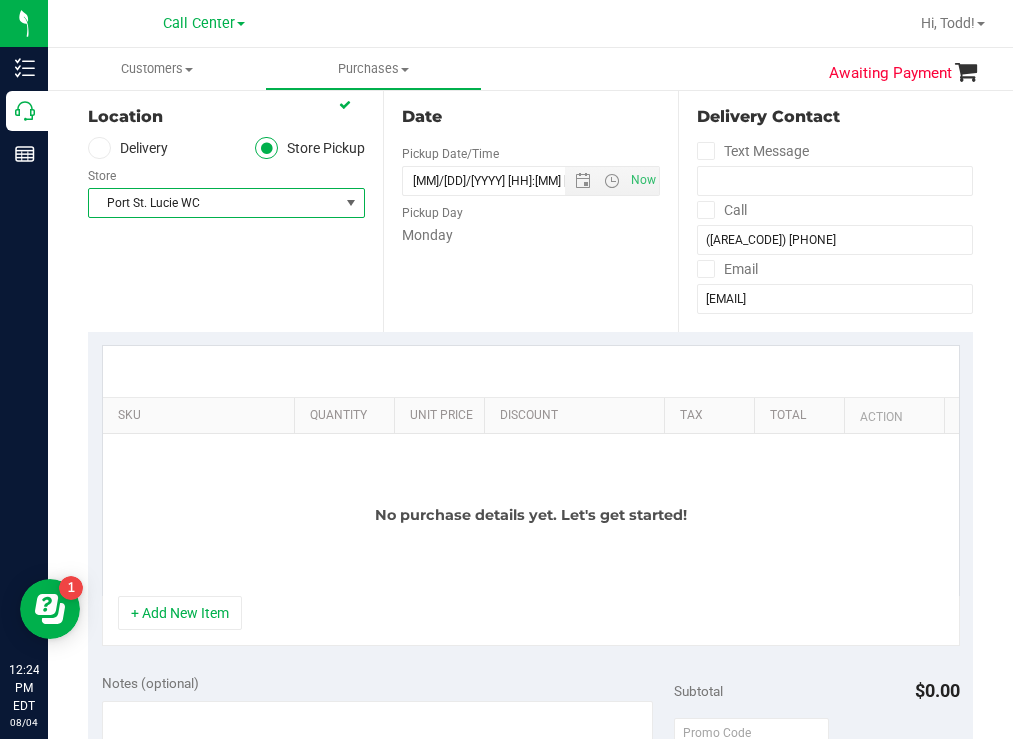 scroll, scrollTop: 200, scrollLeft: 0, axis: vertical 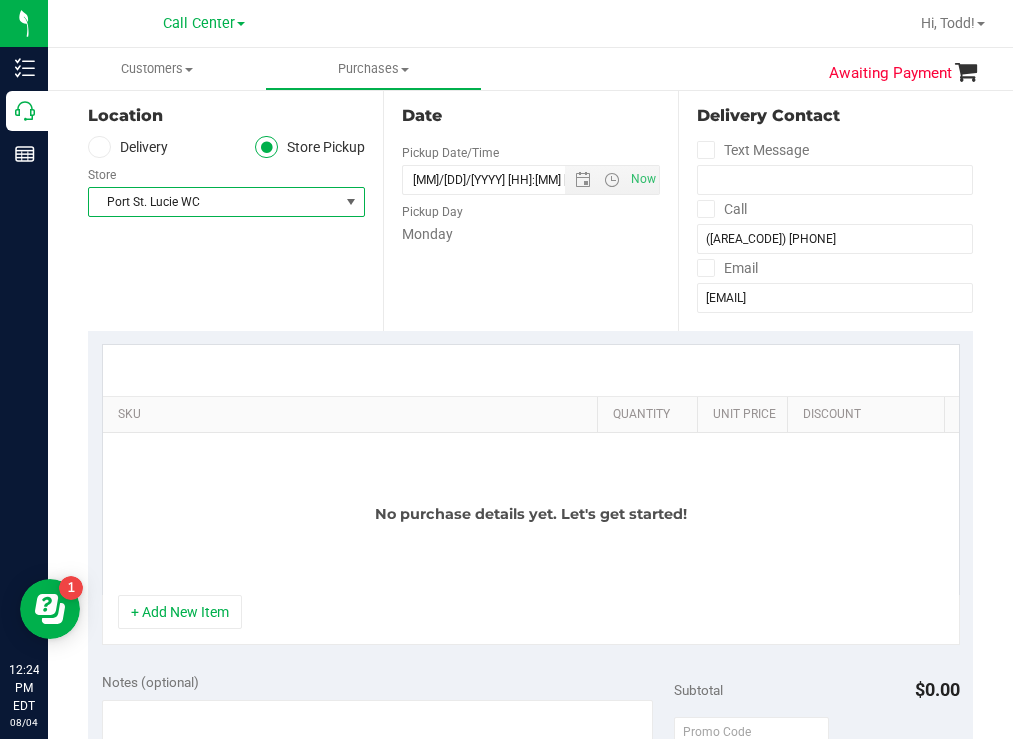 drag, startPoint x: 276, startPoint y: 408, endPoint x: 613, endPoint y: 292, distance: 356.40567 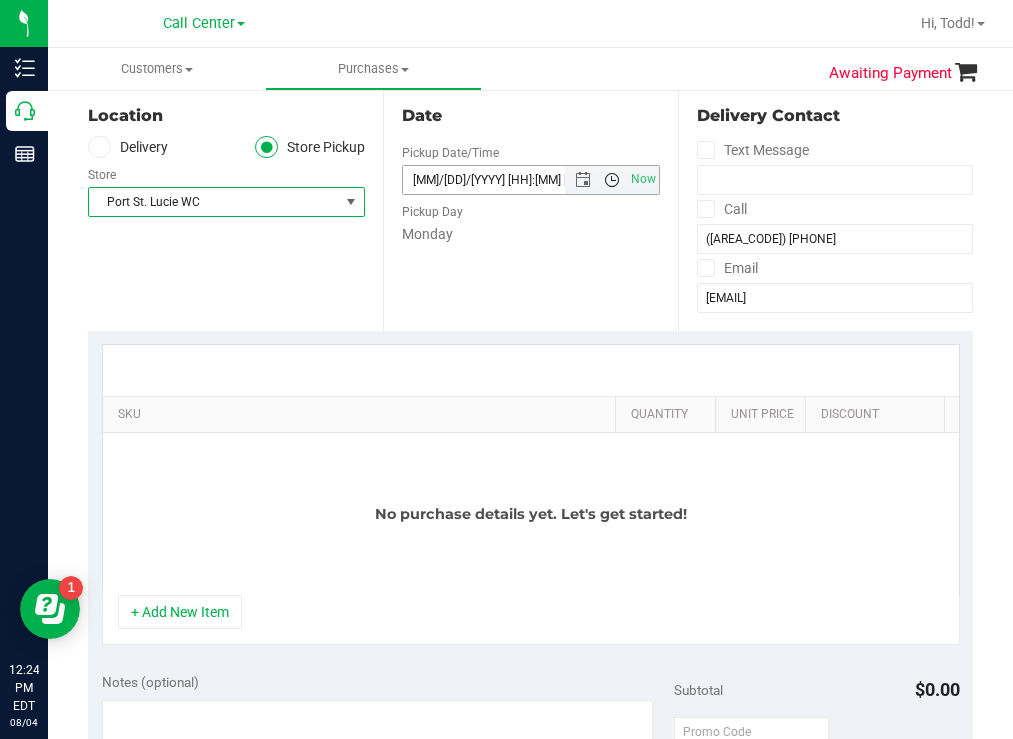 click at bounding box center [612, 180] 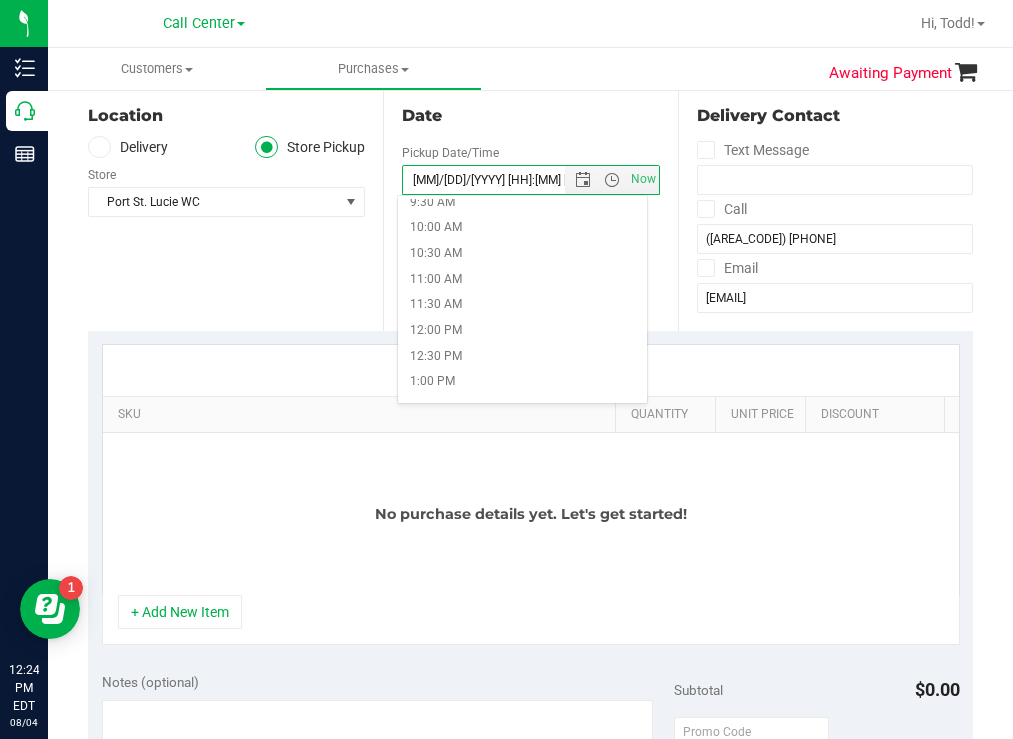 scroll, scrollTop: 500, scrollLeft: 0, axis: vertical 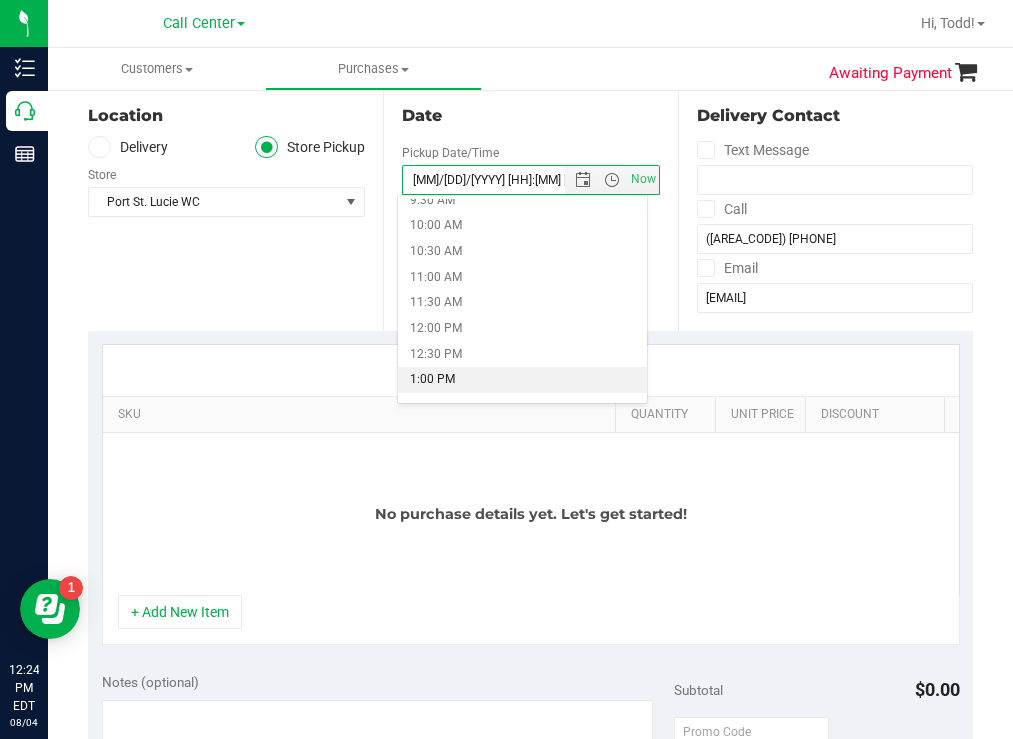 click on "1:00 PM" at bounding box center (522, 380) 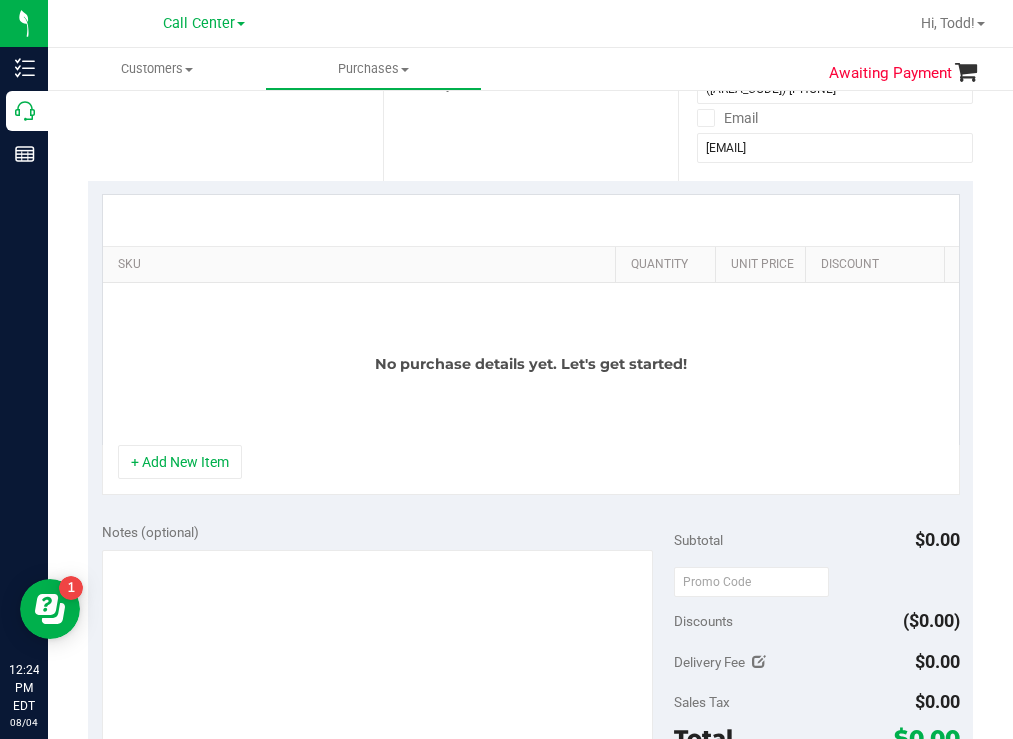 scroll, scrollTop: 400, scrollLeft: 0, axis: vertical 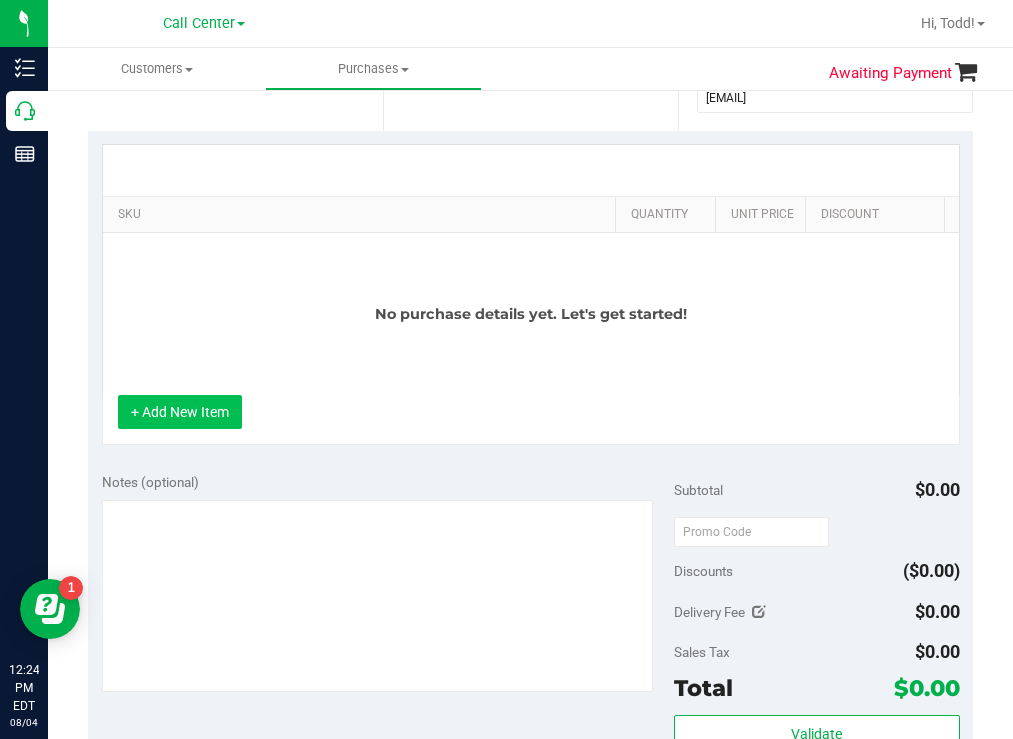 click on "+ Add New Item" at bounding box center (180, 412) 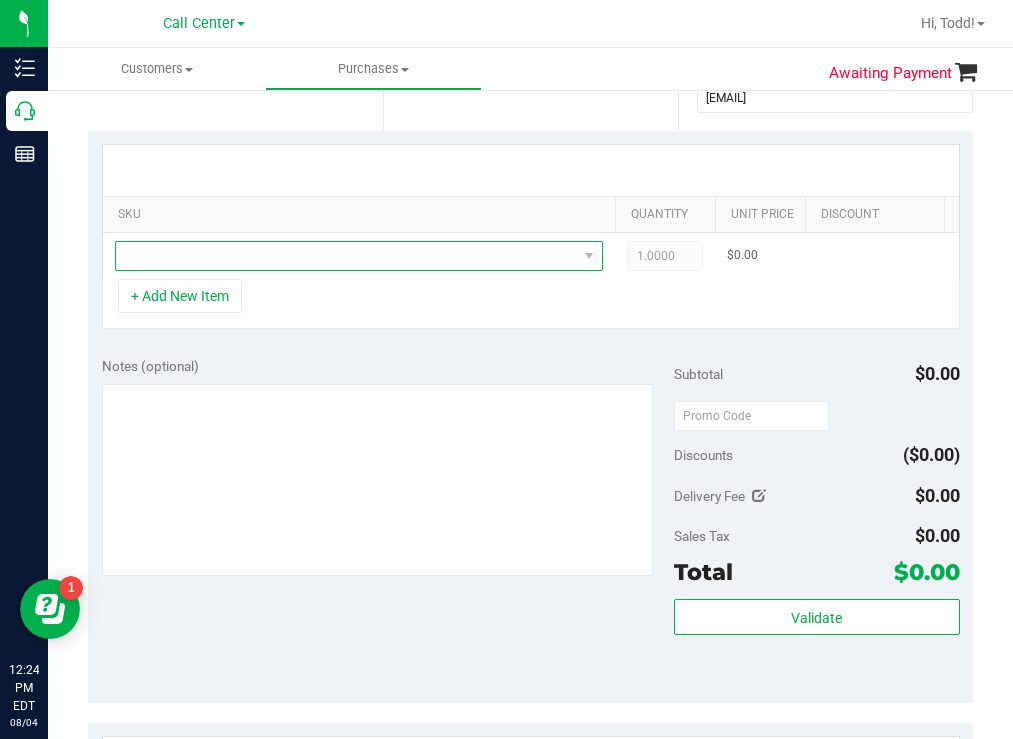 click at bounding box center (346, 256) 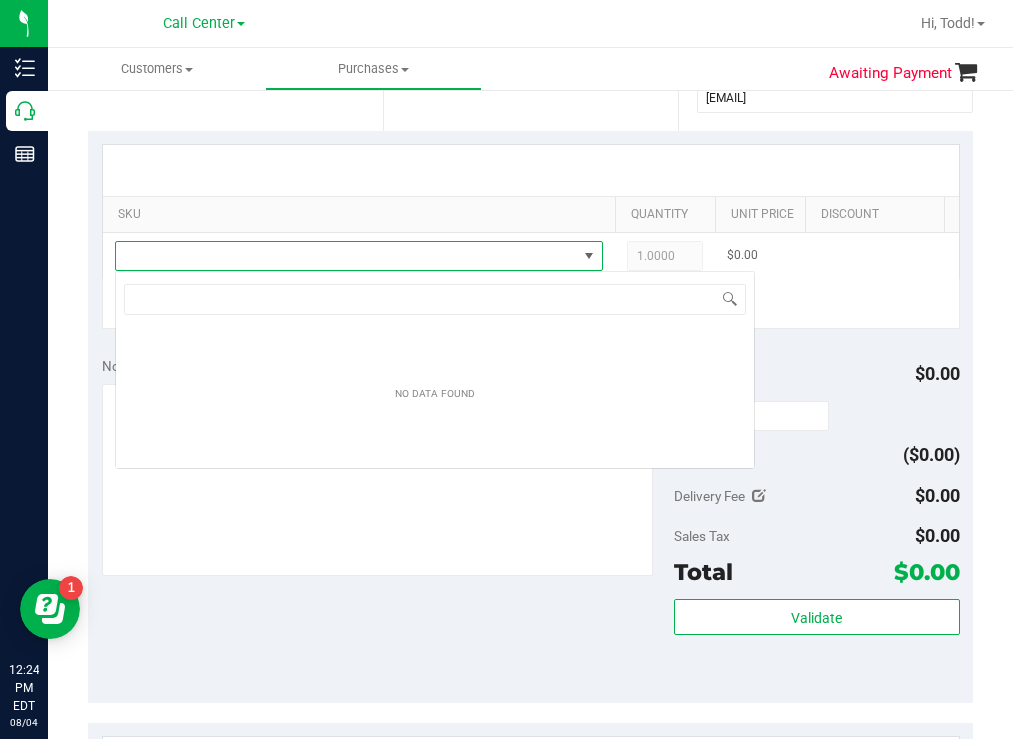 scroll, scrollTop: 99970, scrollLeft: 99512, axis: both 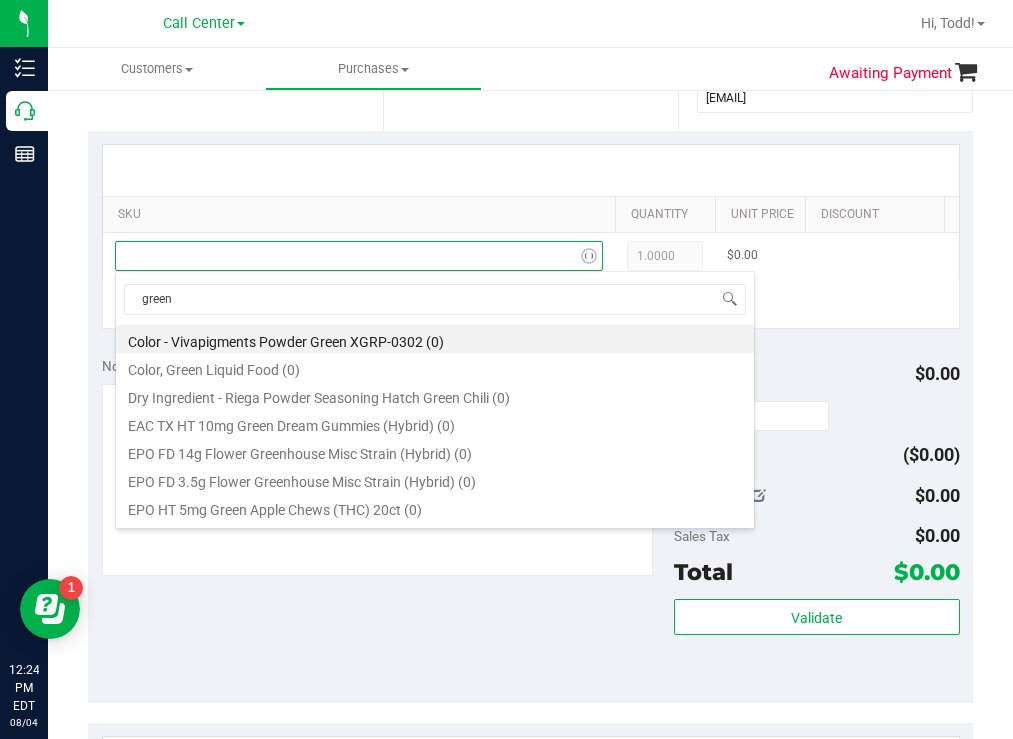 type on "green c" 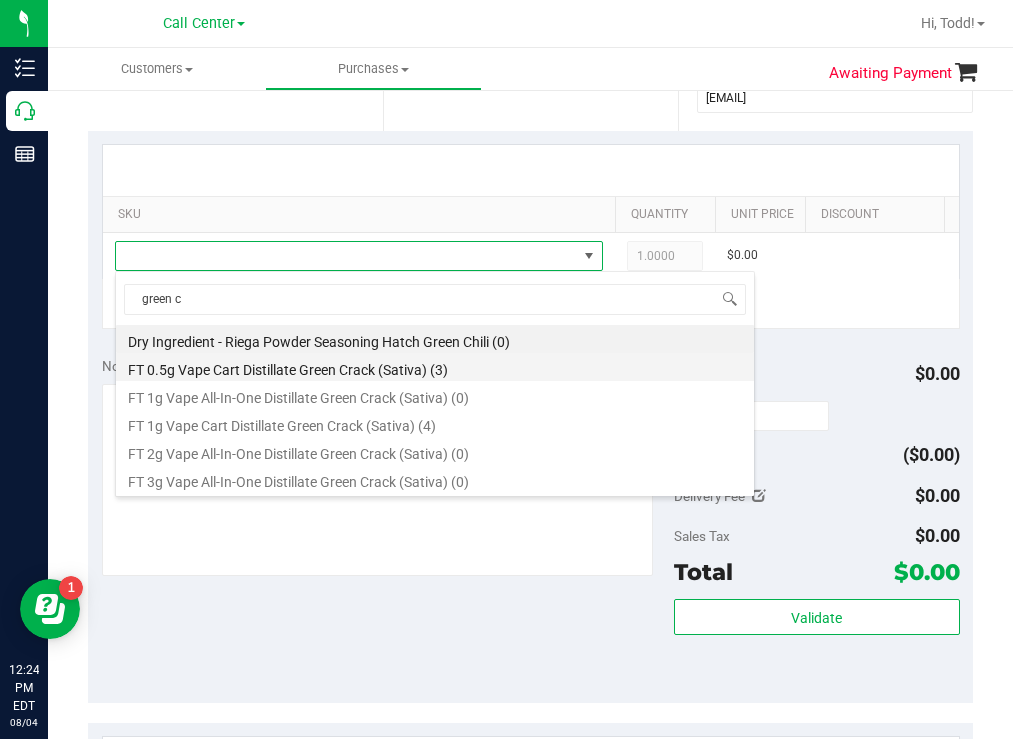 click on "FT 0.5g Vape Cart Distillate Green Crack (Sativa) (3)" at bounding box center (435, 367) 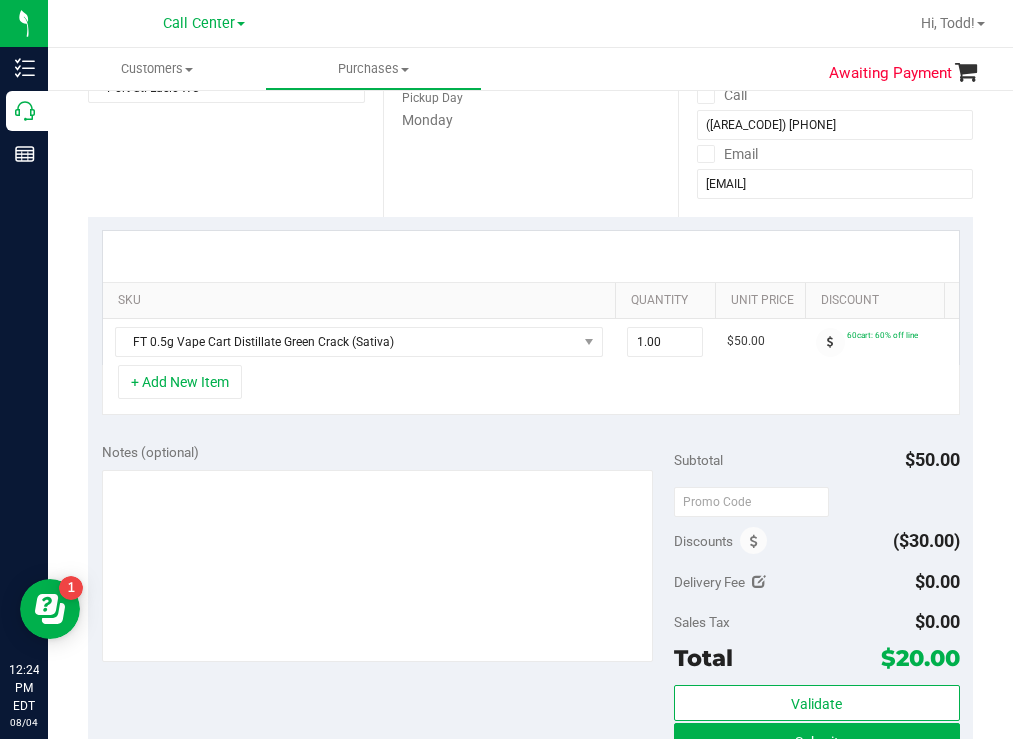 scroll, scrollTop: 200, scrollLeft: 0, axis: vertical 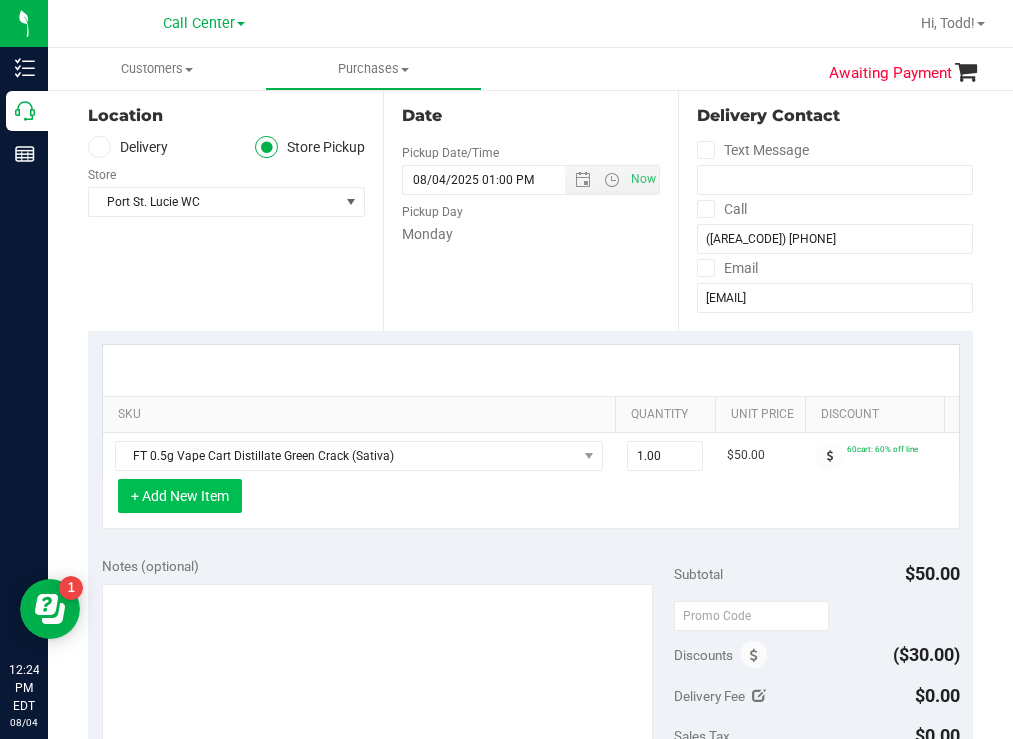click on "+ Add New Item" at bounding box center [180, 496] 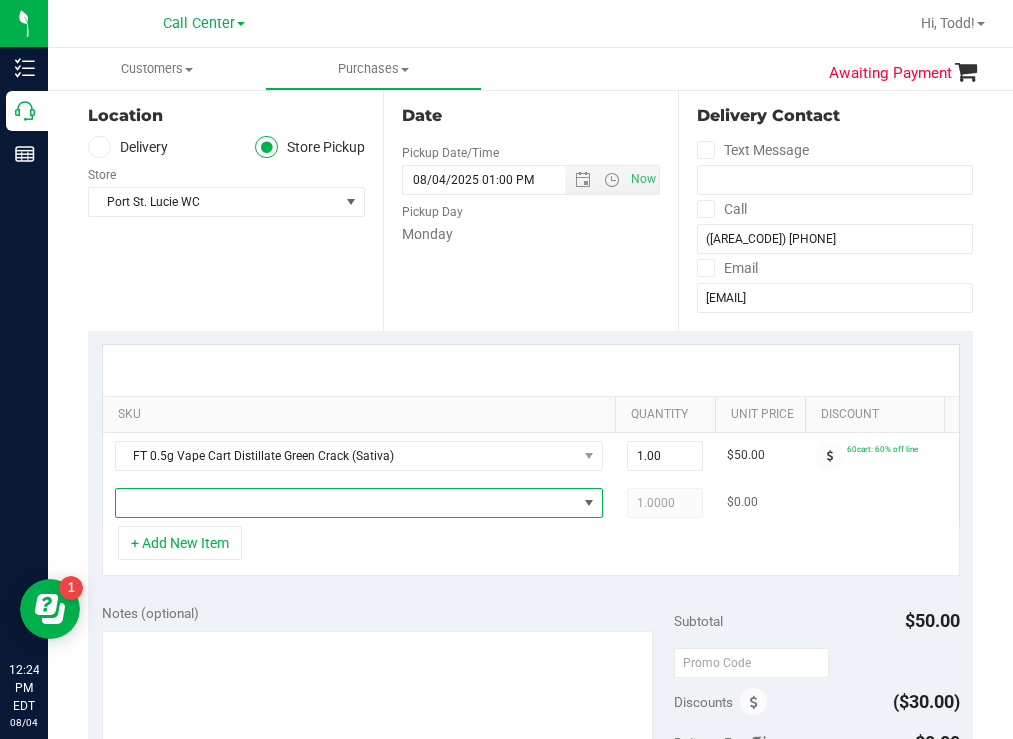 click at bounding box center [346, 503] 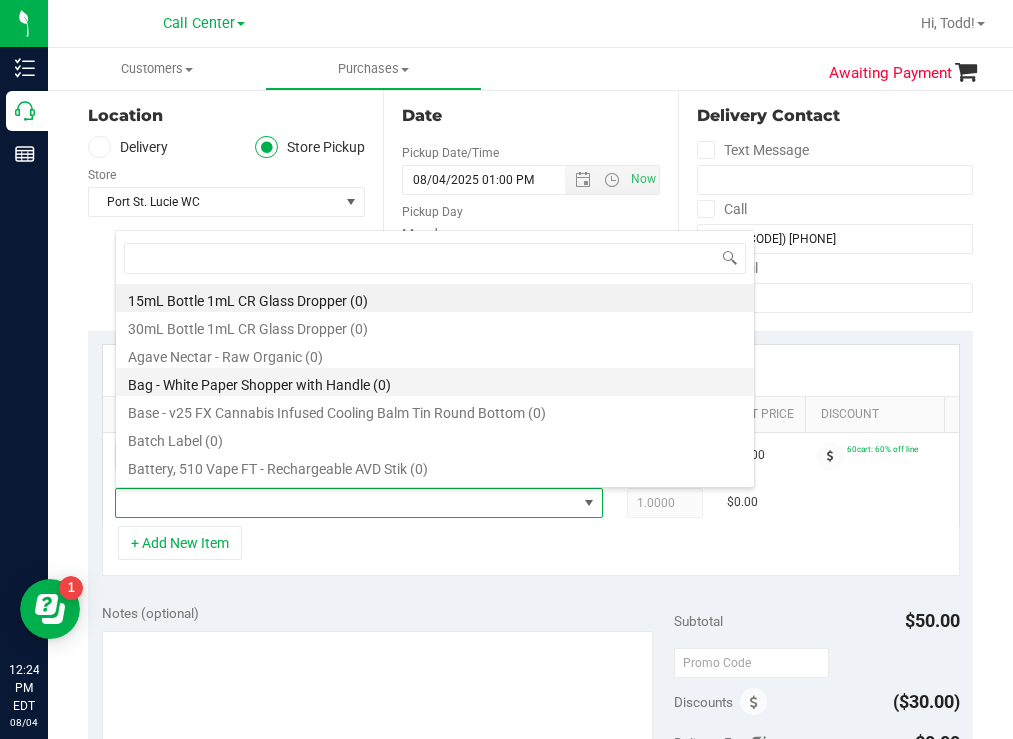 scroll, scrollTop: 99970, scrollLeft: 99512, axis: both 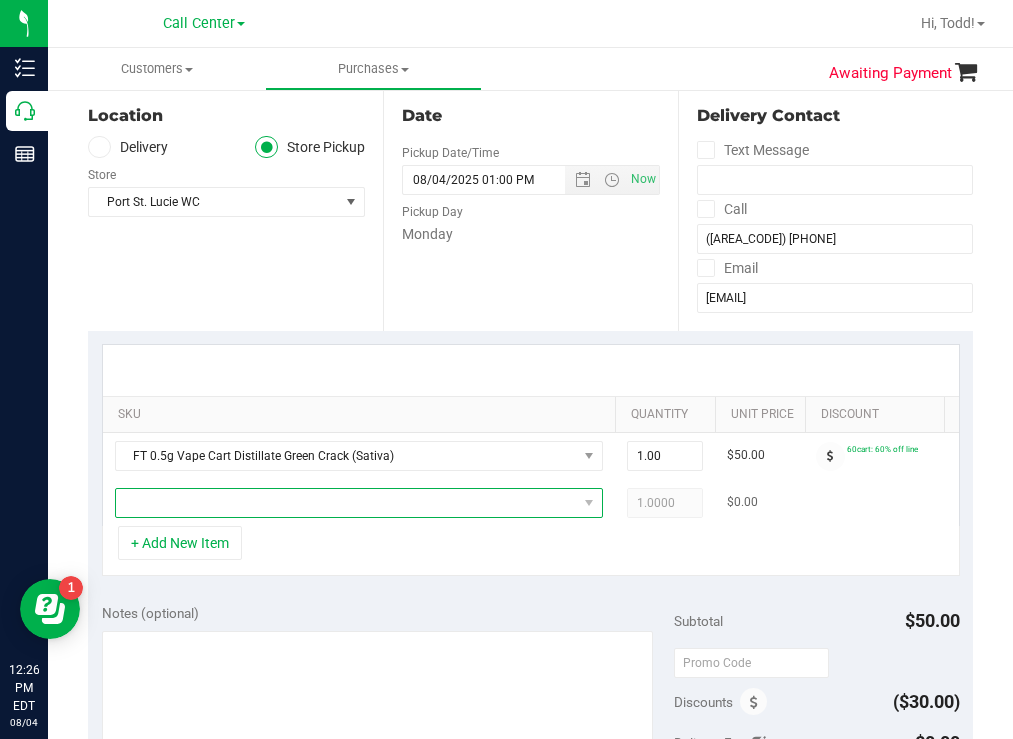 click at bounding box center [346, 503] 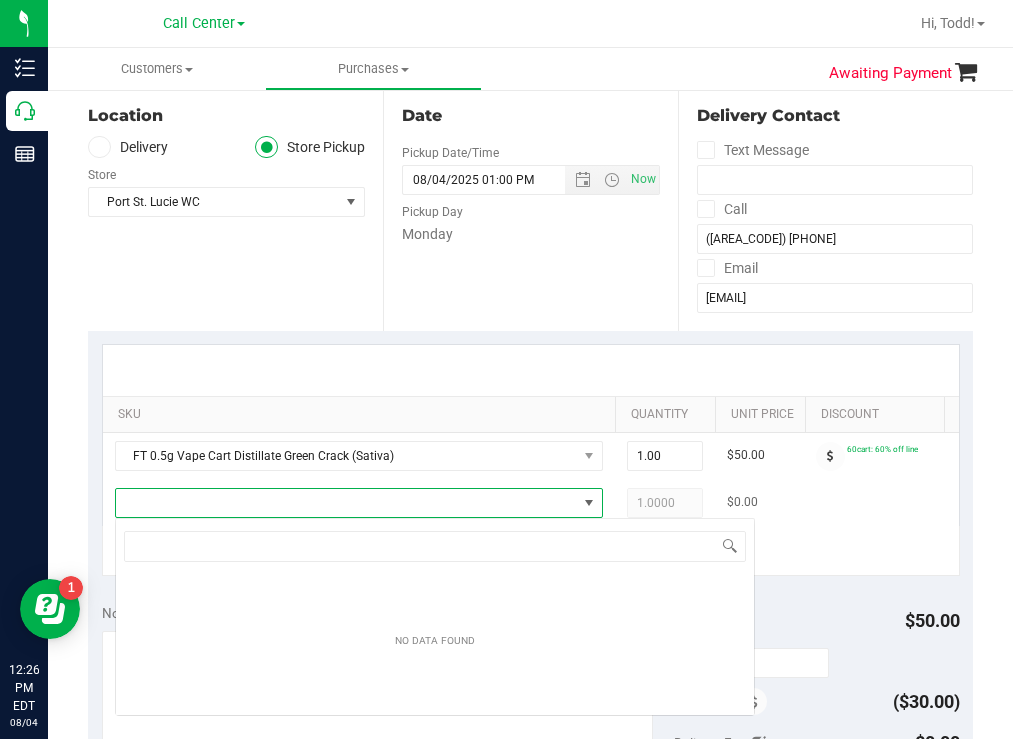scroll, scrollTop: 99970, scrollLeft: 99512, axis: both 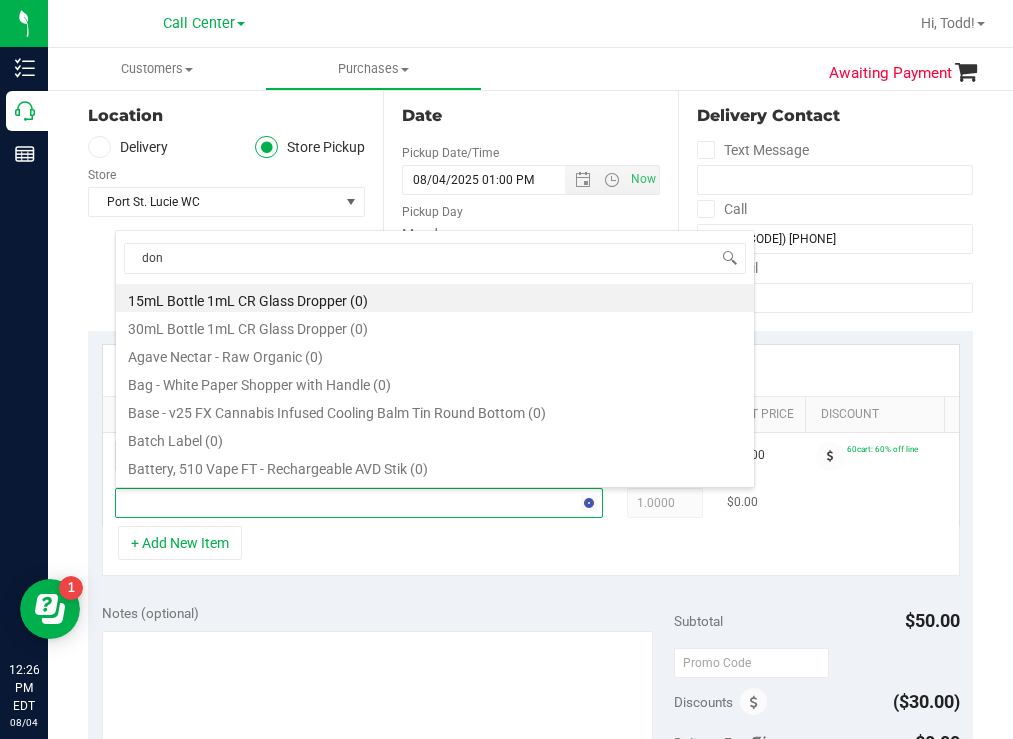type on "donn" 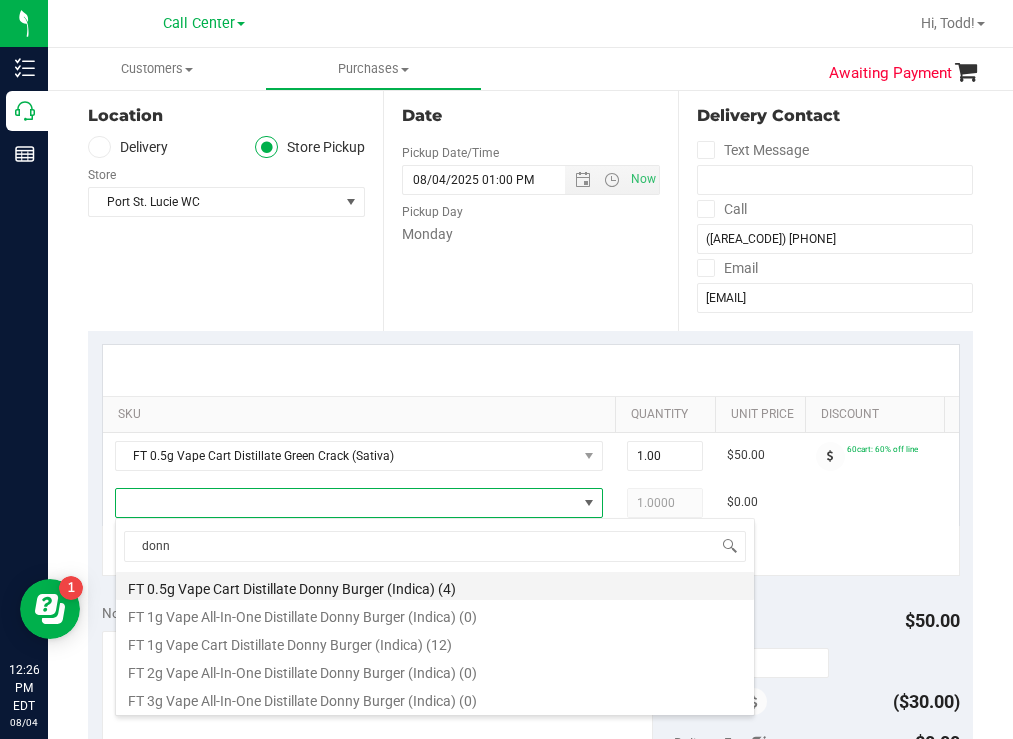 click on "FT 0.5g Vape Cart Distillate Donny Burger (Indica) (4)" at bounding box center [435, 586] 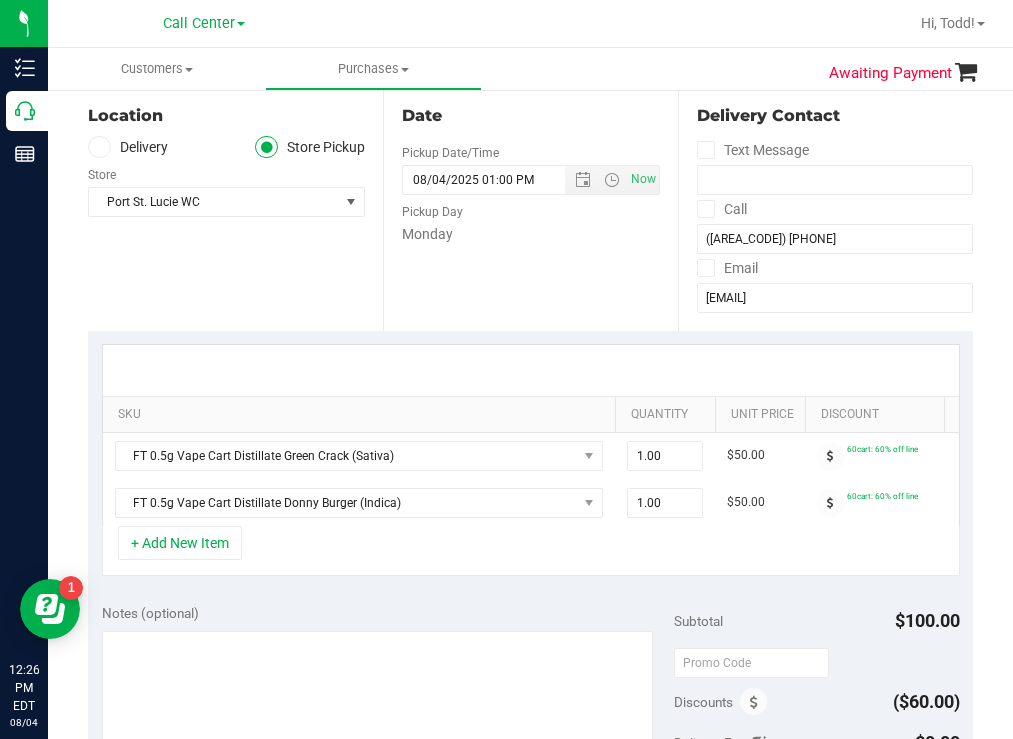 scroll, scrollTop: 0, scrollLeft: 174, axis: horizontal 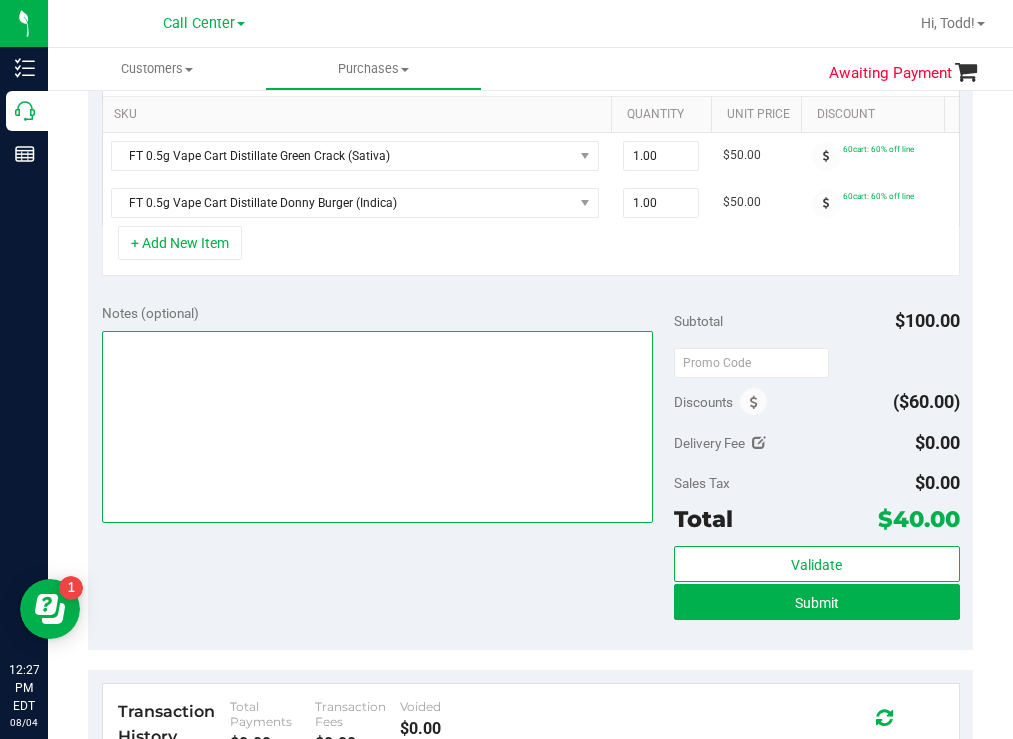 click at bounding box center (378, 427) 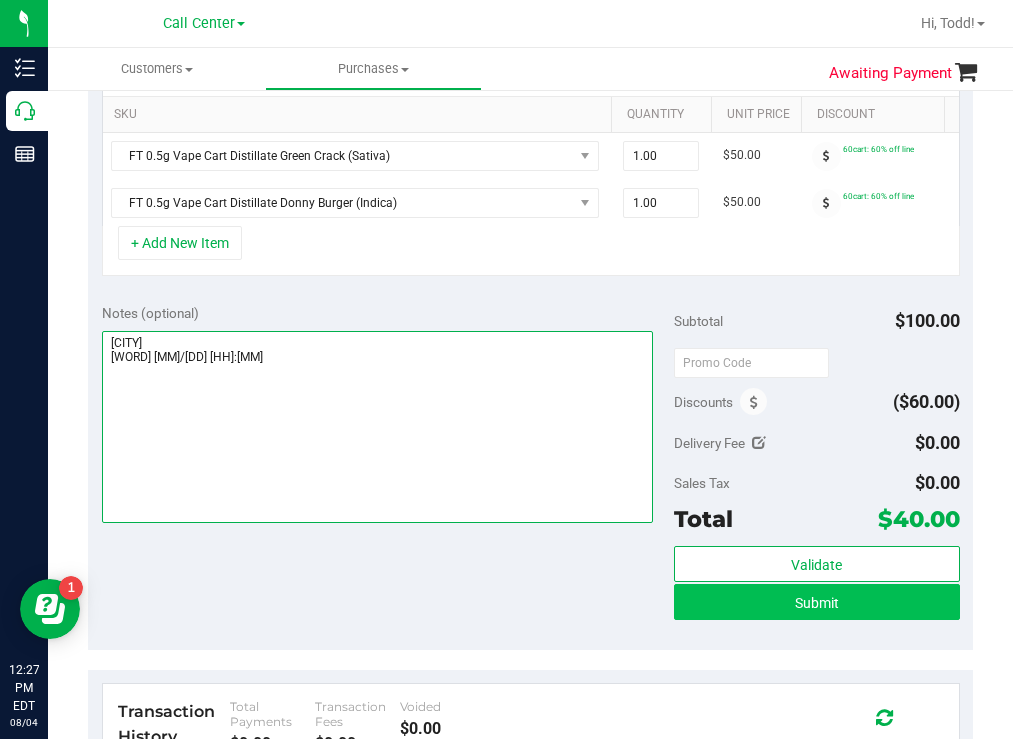 type on "[CITY]
[WORD] [MM]/[DD] [HH]:[MM]" 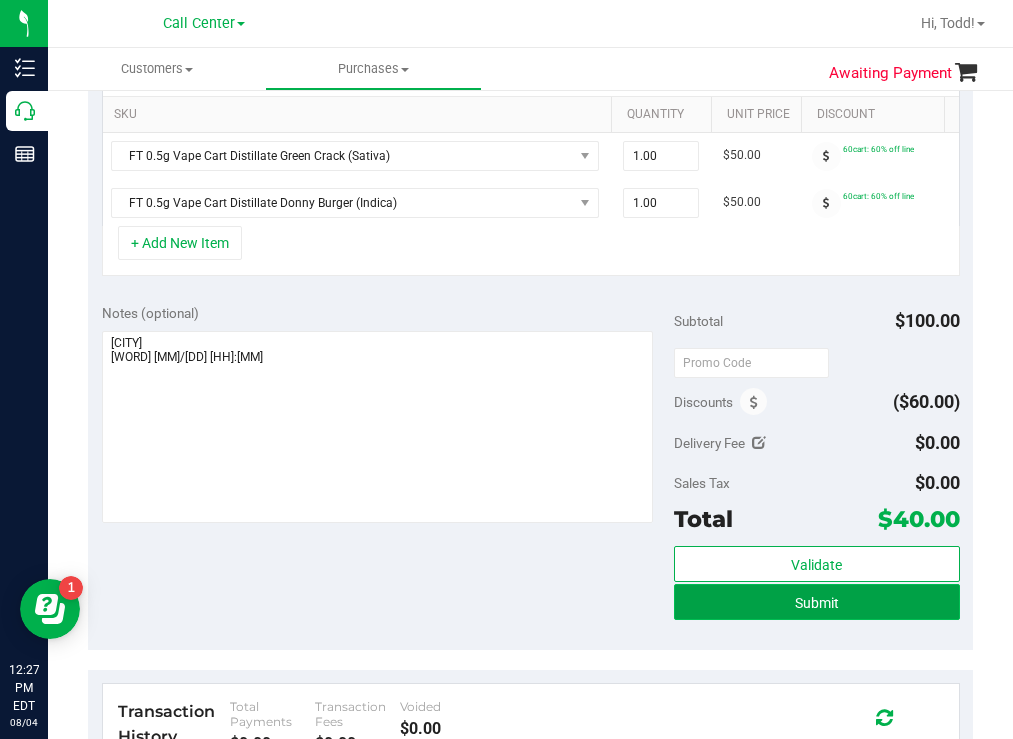 click on "Submit" at bounding box center [817, 602] 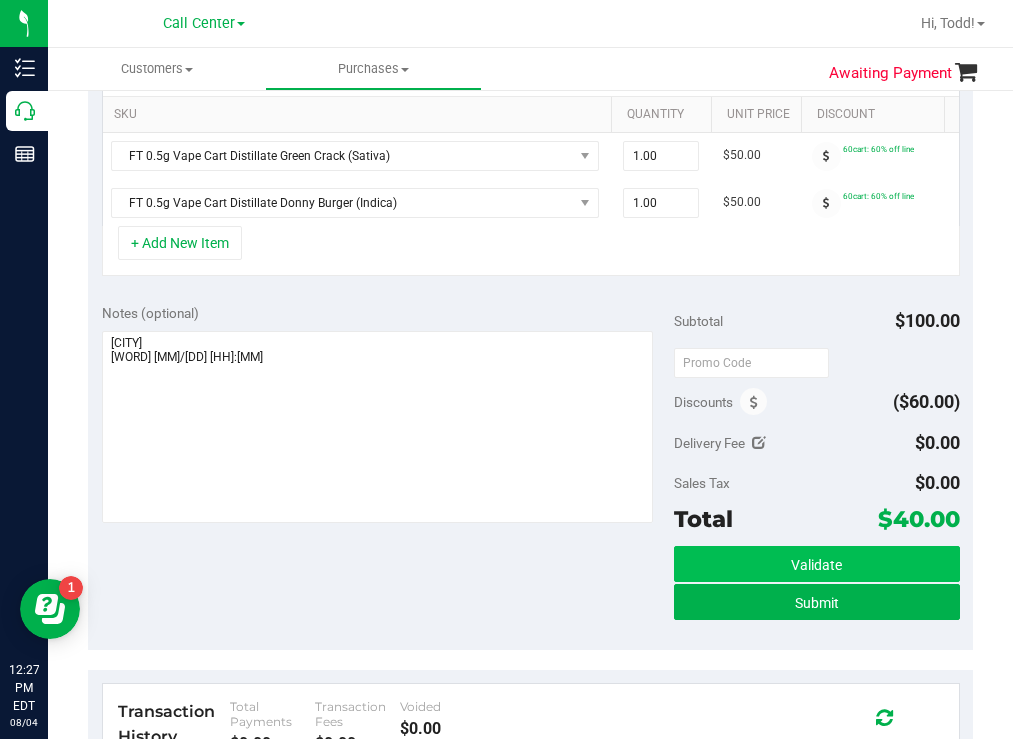 scroll, scrollTop: 0, scrollLeft: 0, axis: both 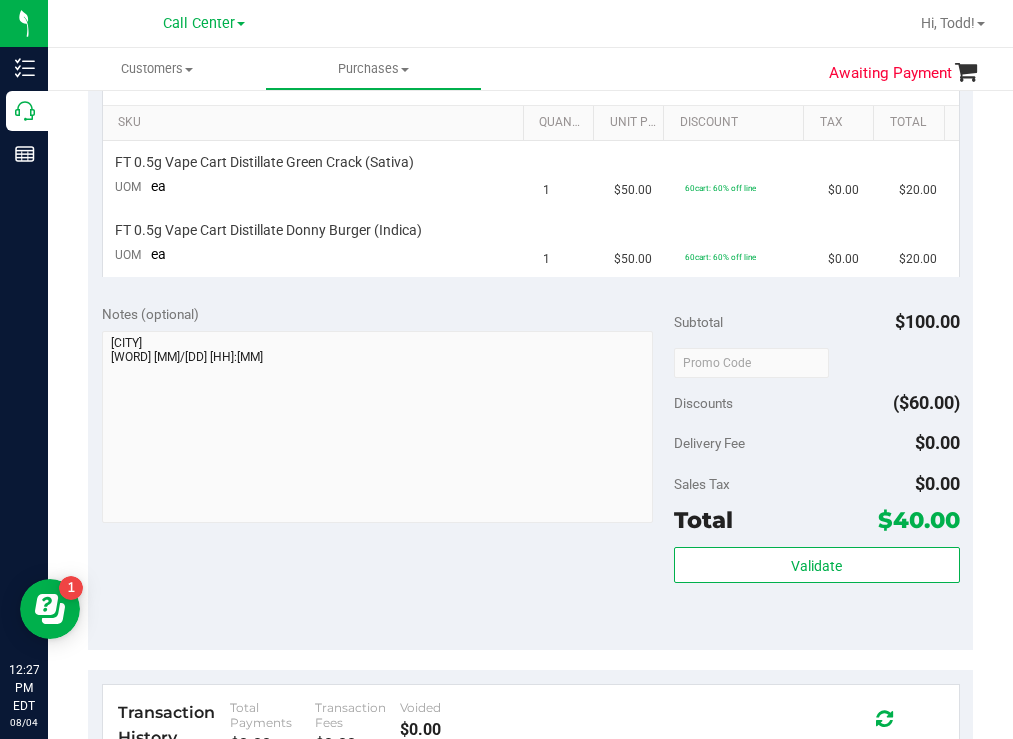 click on "Customers
All customers
Add a new customer
All physicians
Purchases
All purchases" at bounding box center [554, 69] 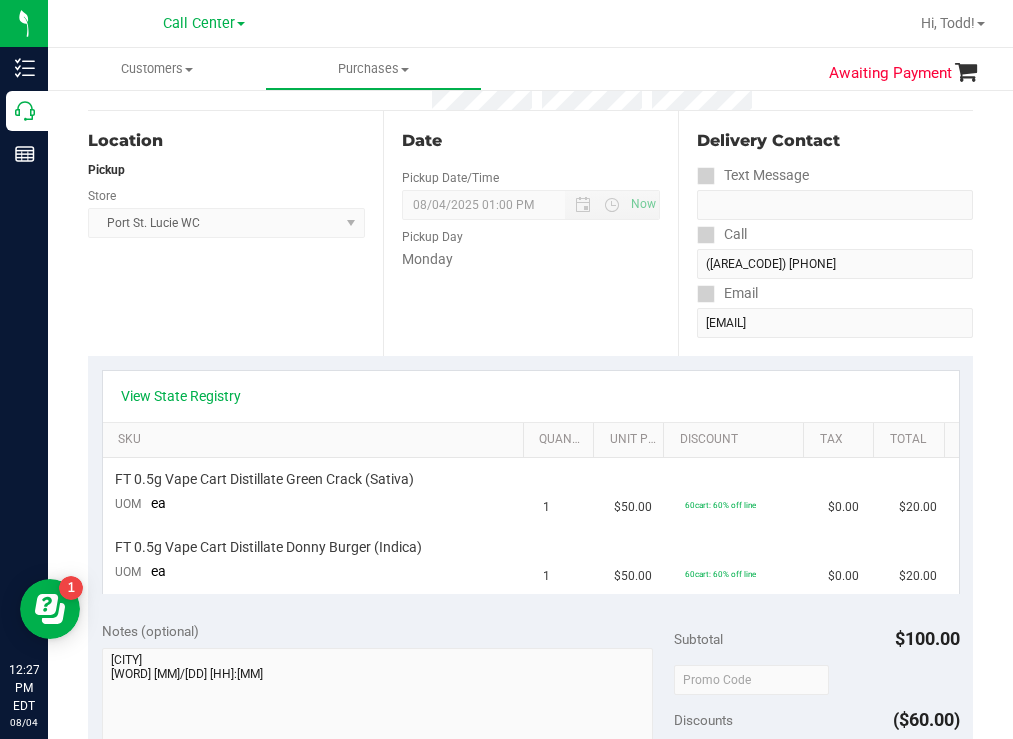 scroll, scrollTop: 0, scrollLeft: 0, axis: both 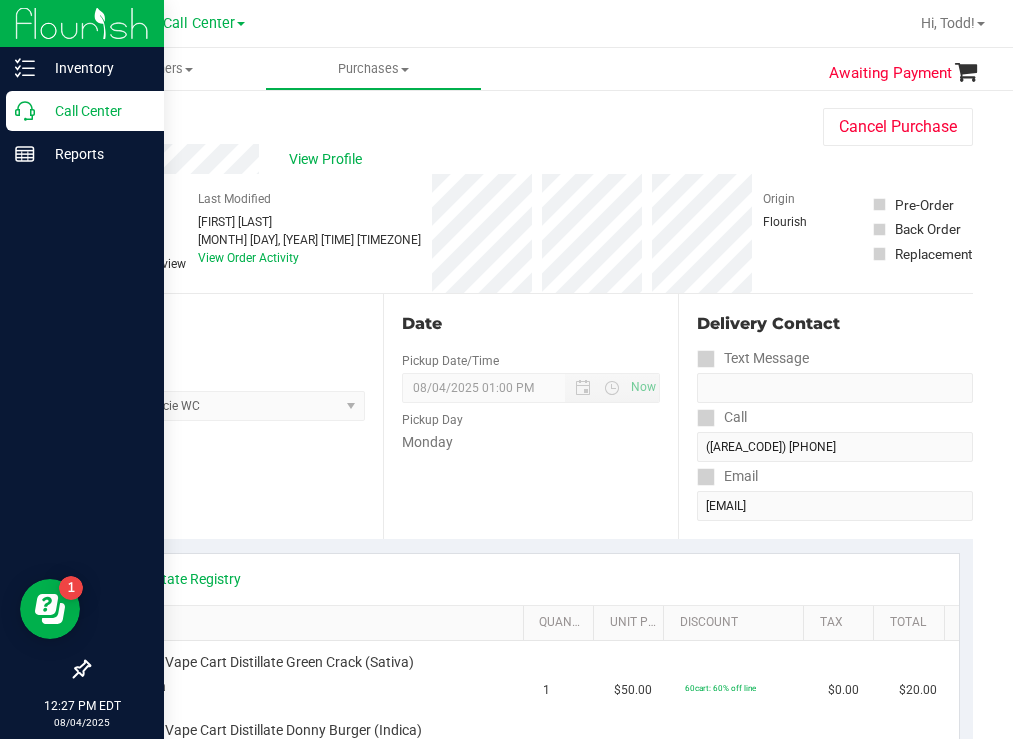 click on "Call Center" at bounding box center (95, 111) 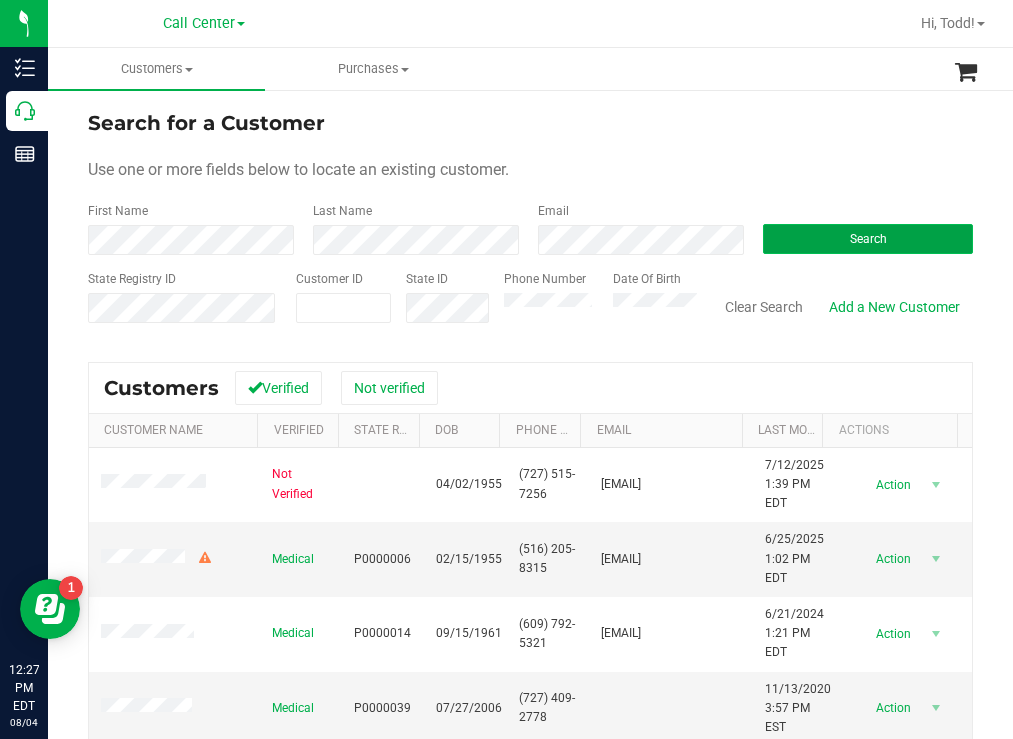 click on "Search" at bounding box center [868, 239] 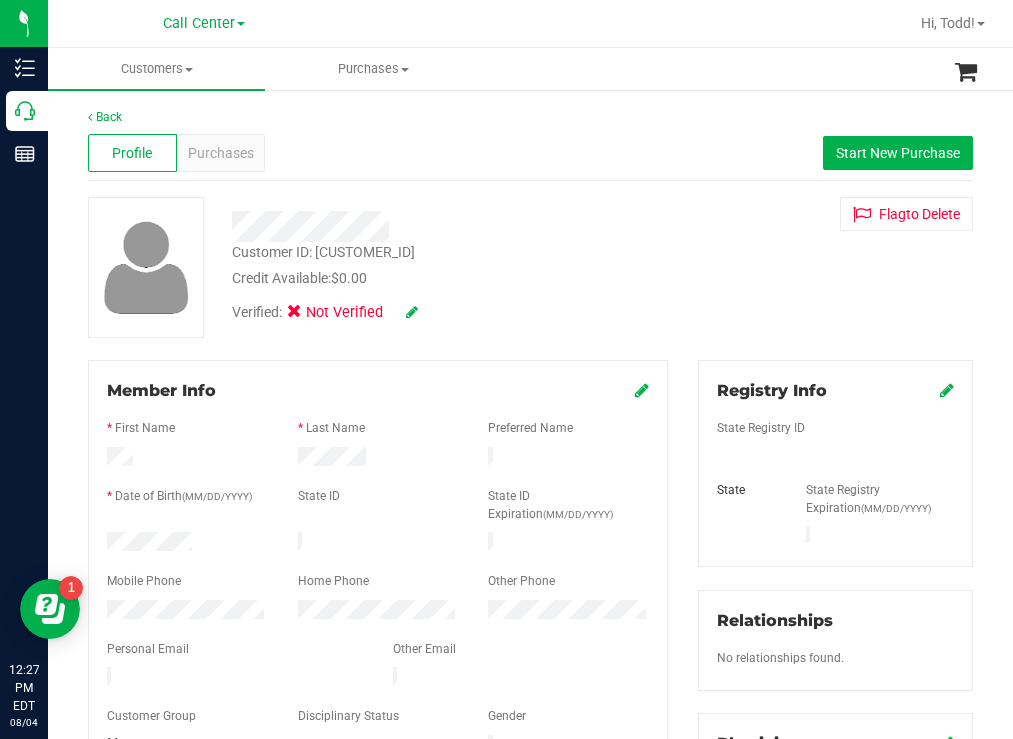 click at bounding box center [642, 390] 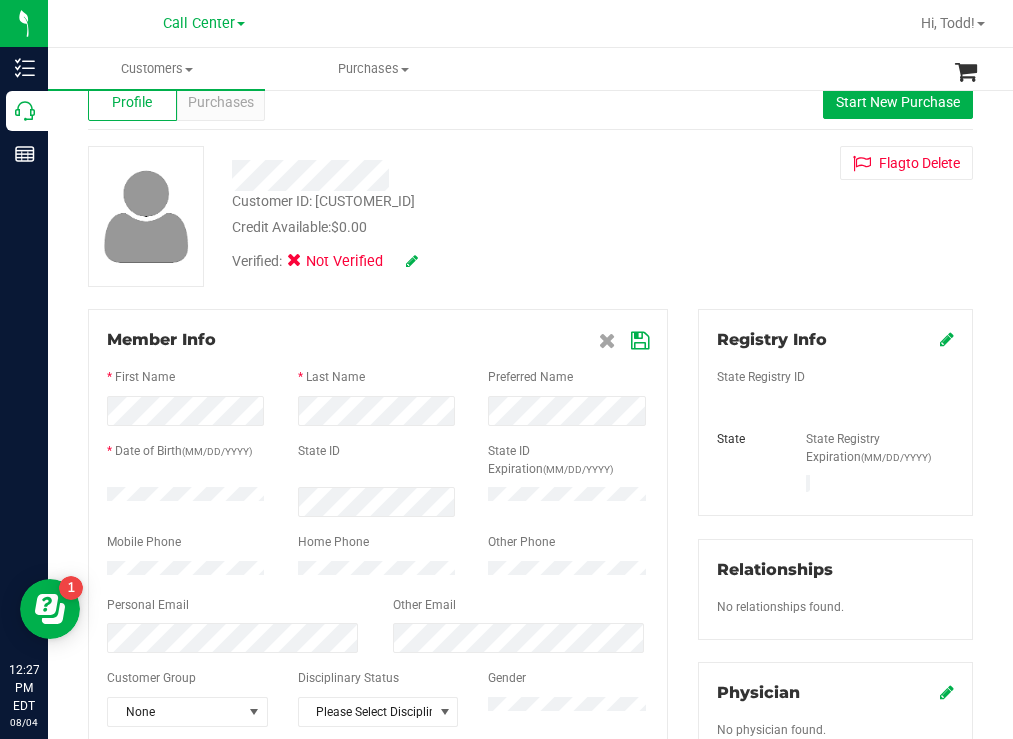 scroll, scrollTop: 100, scrollLeft: 0, axis: vertical 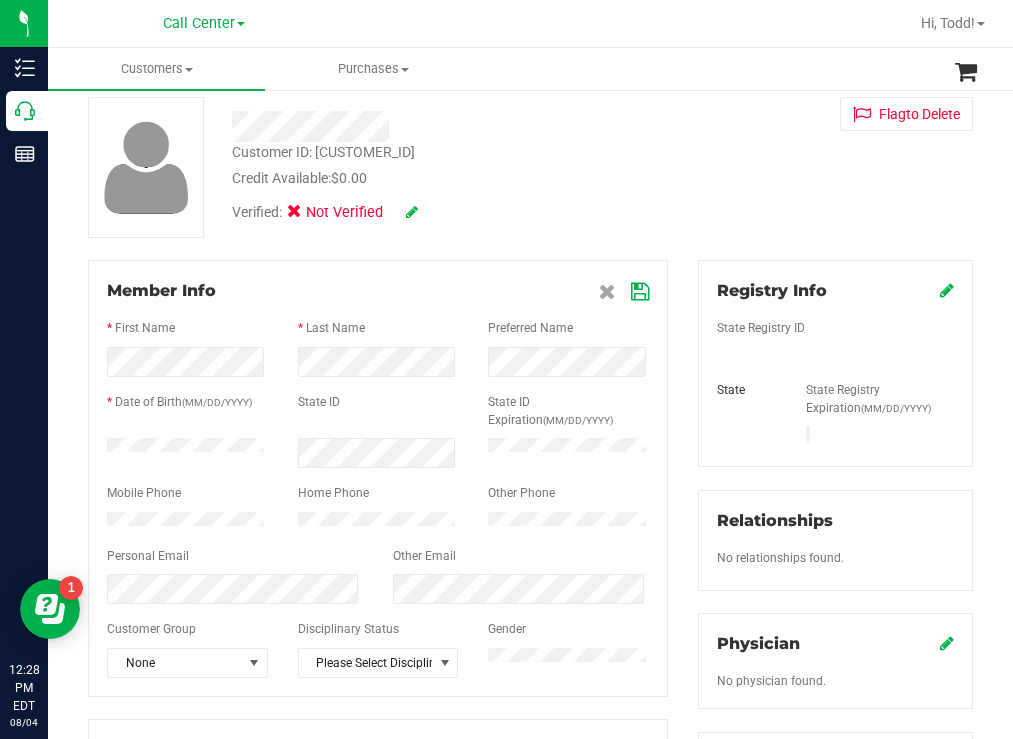click at bounding box center [640, 292] 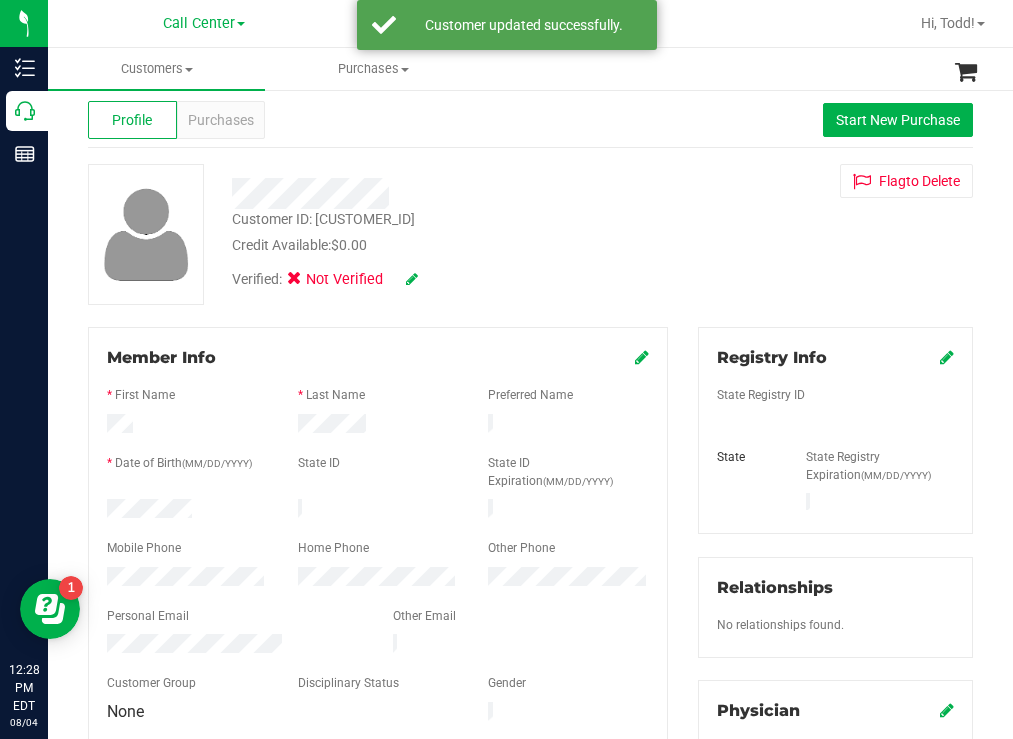 scroll, scrollTop: 0, scrollLeft: 0, axis: both 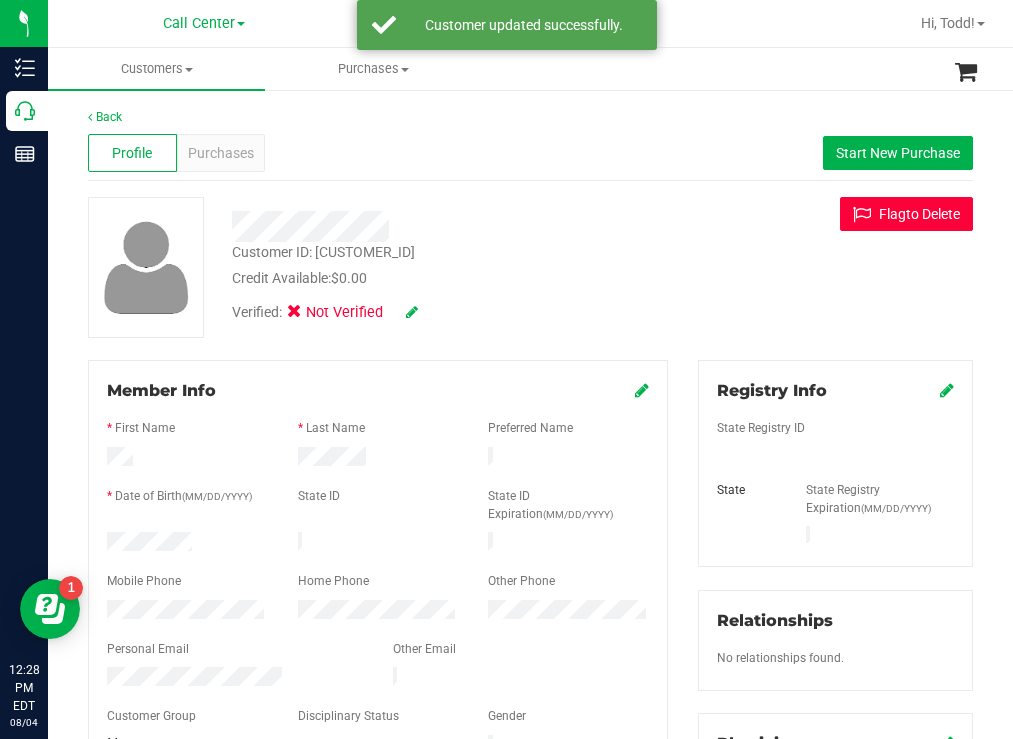 click on "Flag  to Delete" at bounding box center [906, 214] 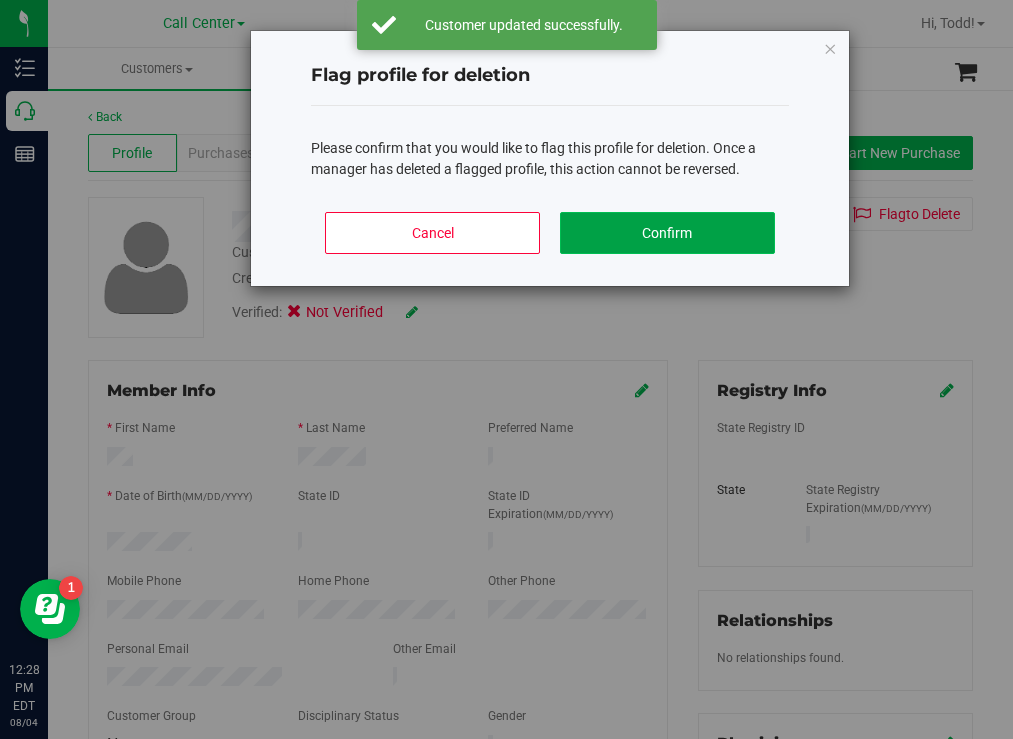 click on "Confirm" at bounding box center [667, 233] 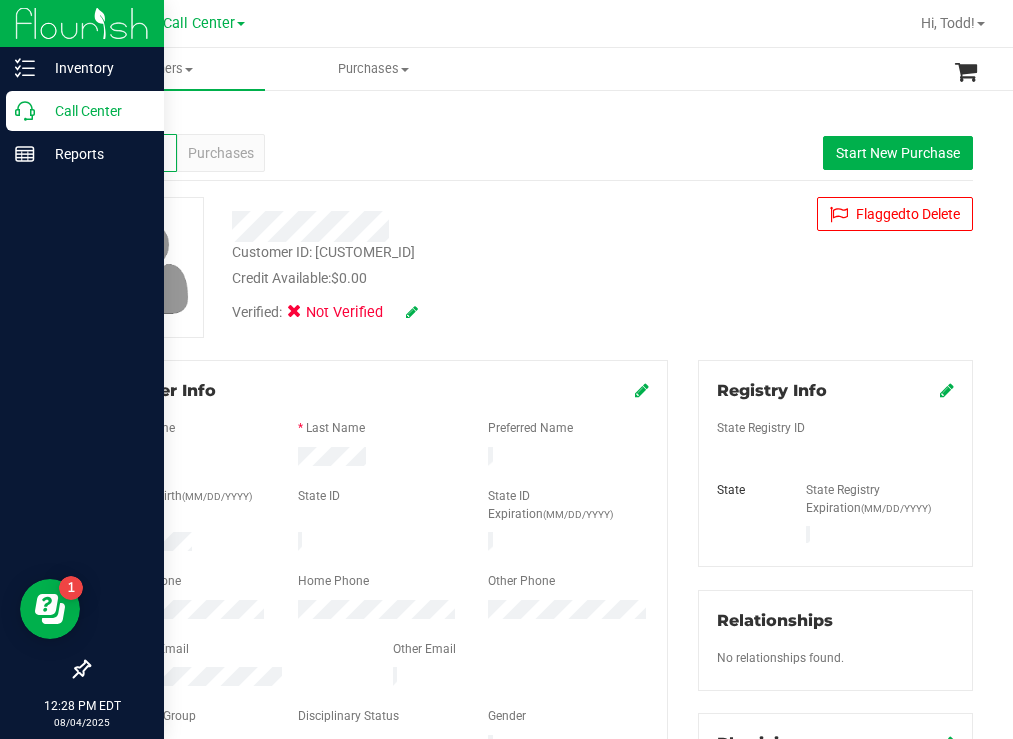 click on "Call Center" at bounding box center [95, 111] 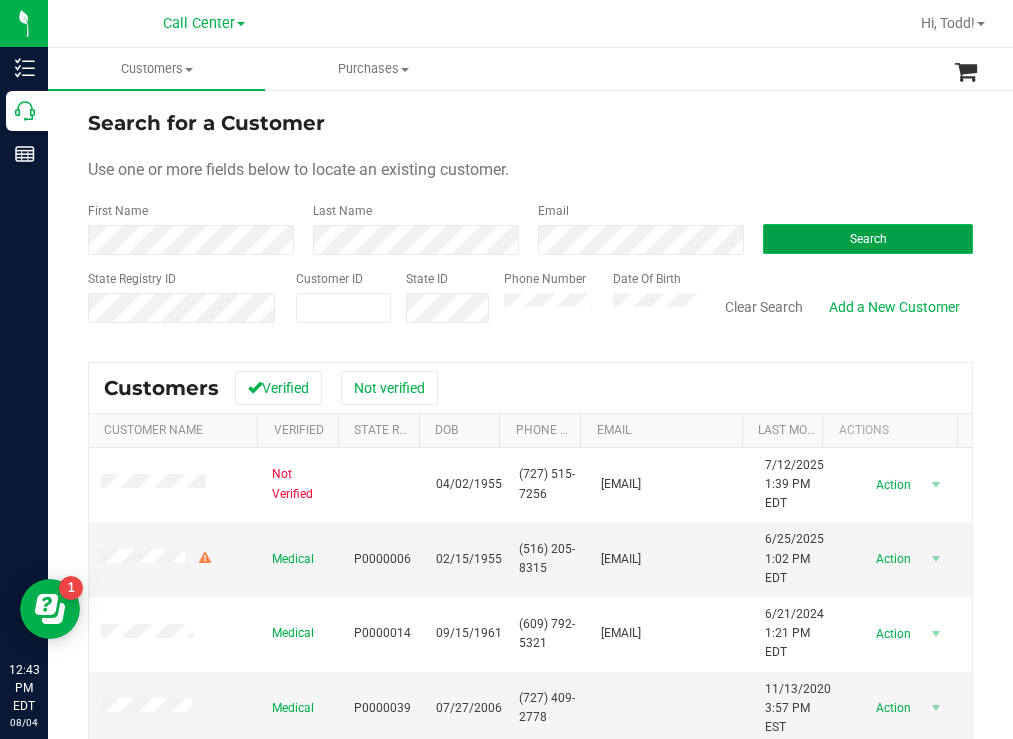 click on "Search" at bounding box center [868, 239] 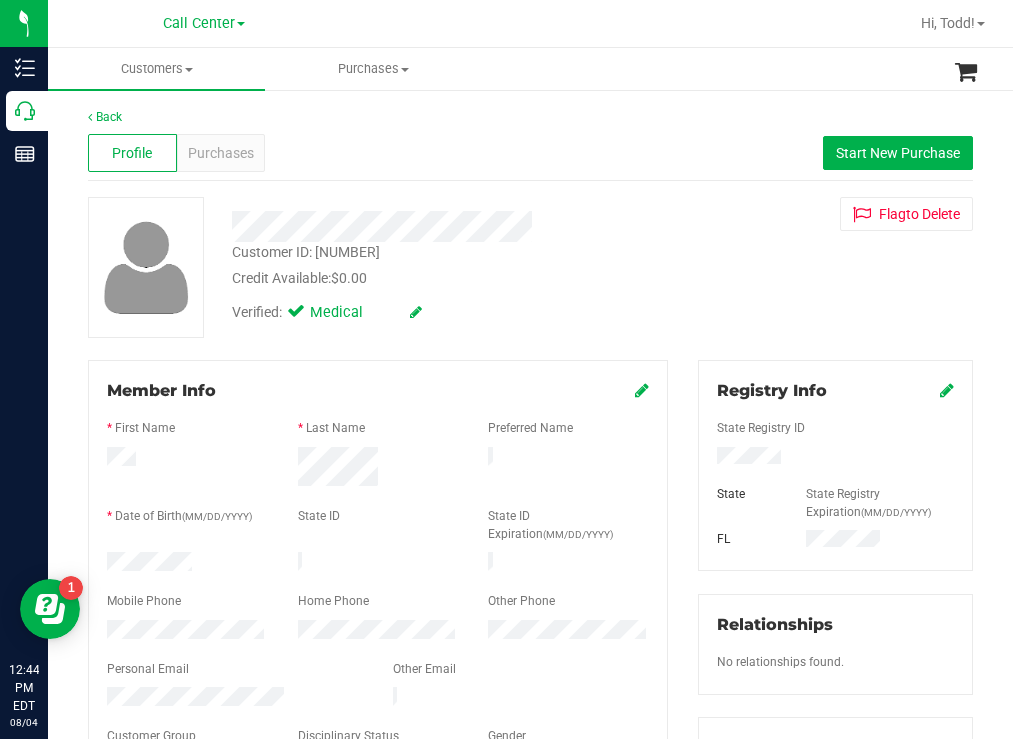 drag, startPoint x: 205, startPoint y: 559, endPoint x: 80, endPoint y: 554, distance: 125.09996 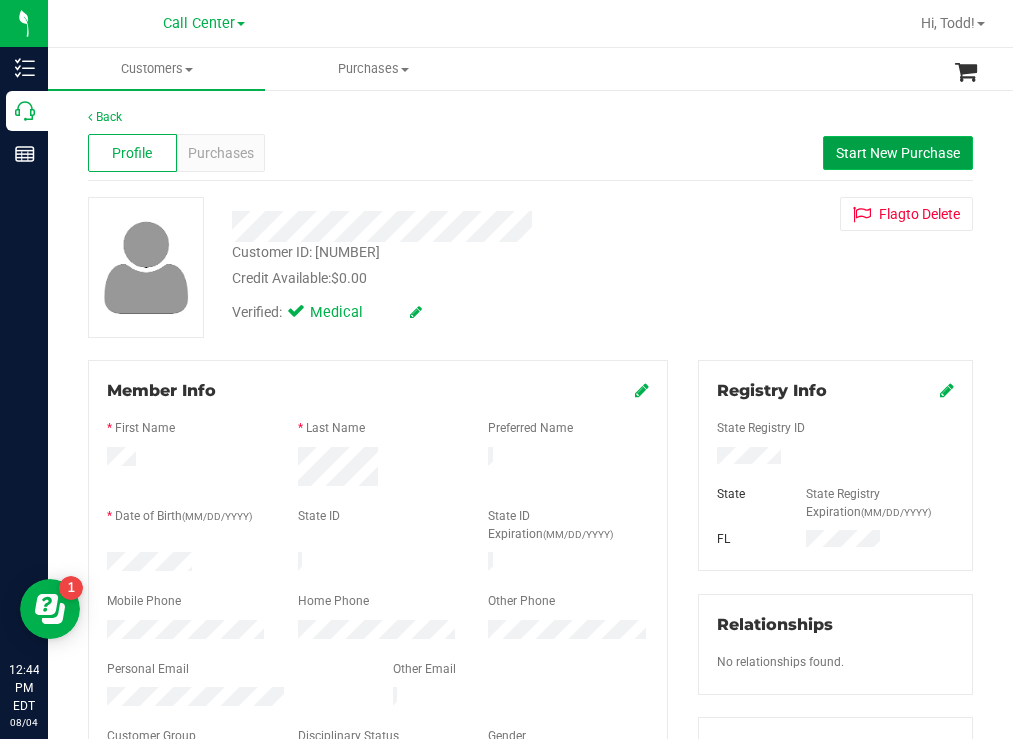 click on "Start New Purchase" at bounding box center [898, 153] 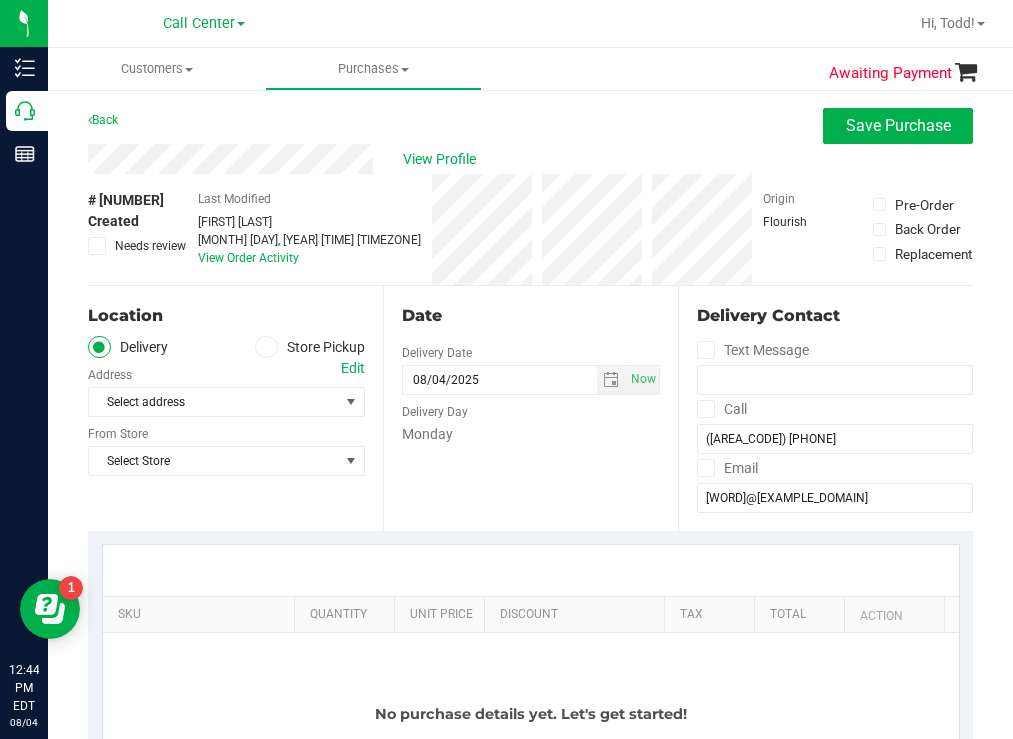 click at bounding box center [266, 347] 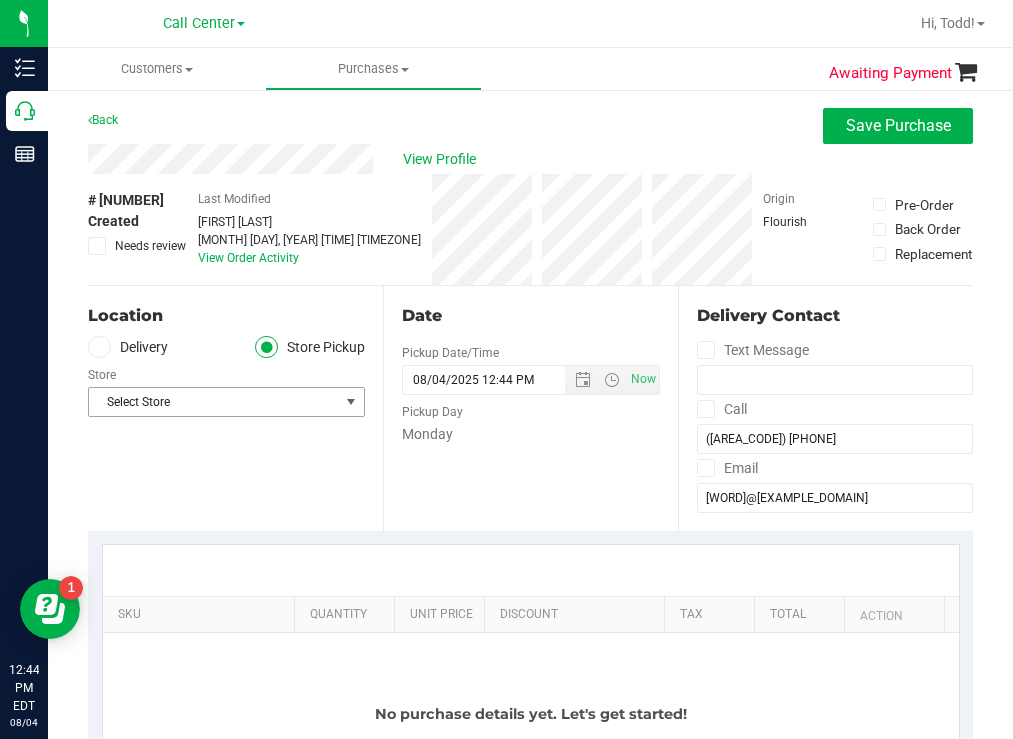 click on "Select Store" at bounding box center [214, 402] 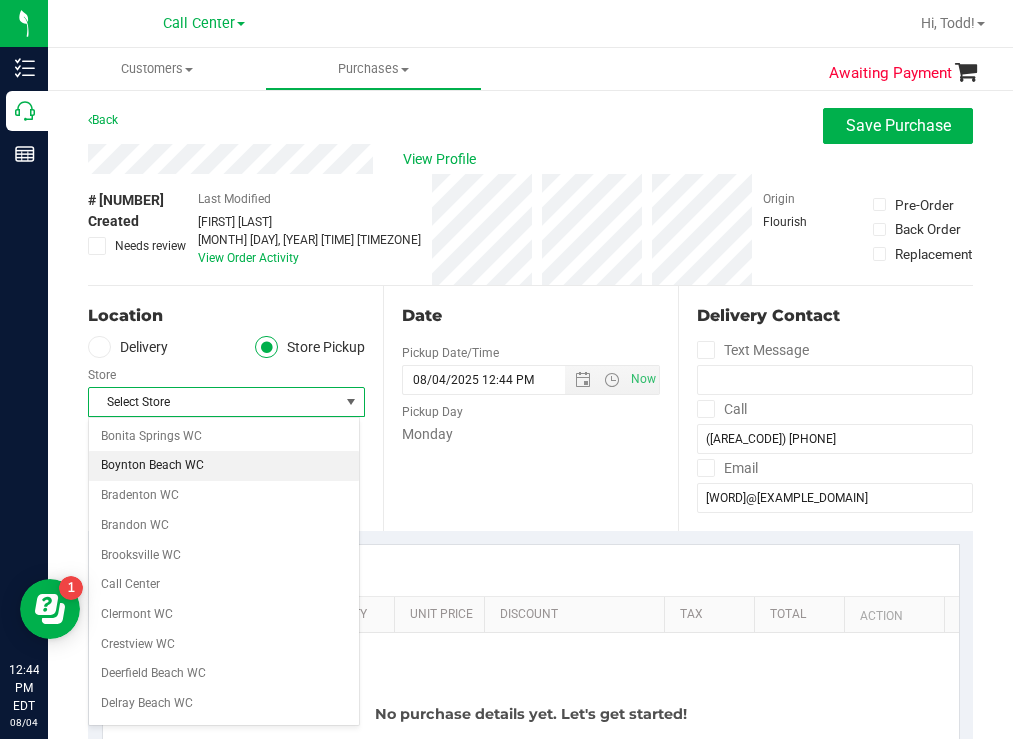 click on "Boynton Beach WC" at bounding box center [224, 466] 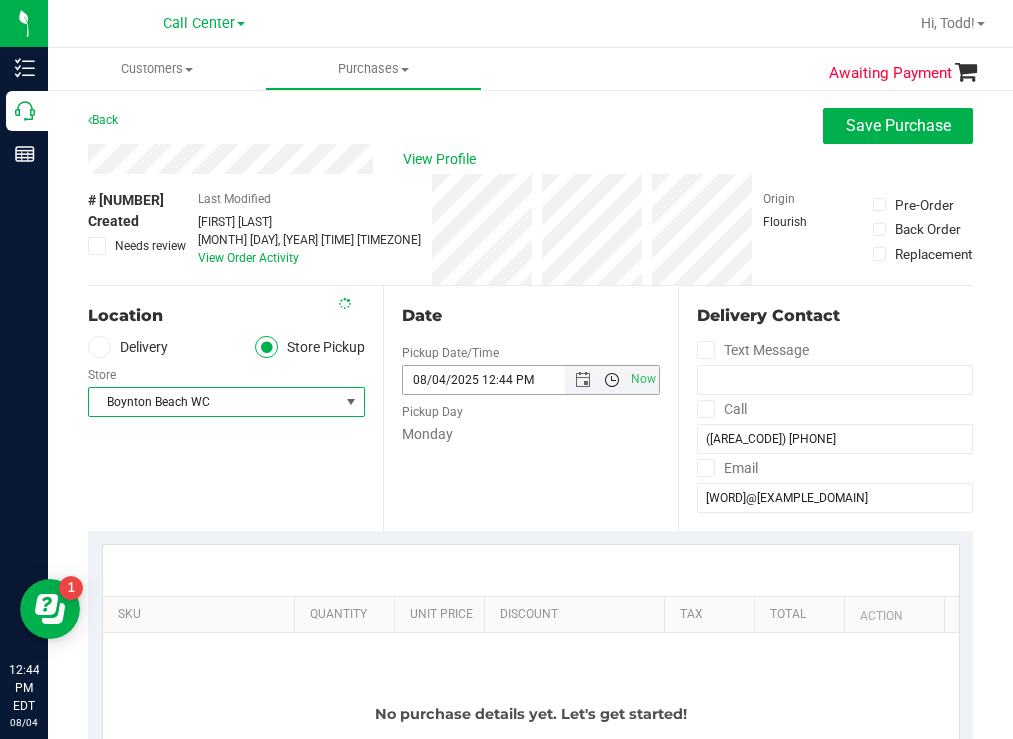 click at bounding box center (612, 380) 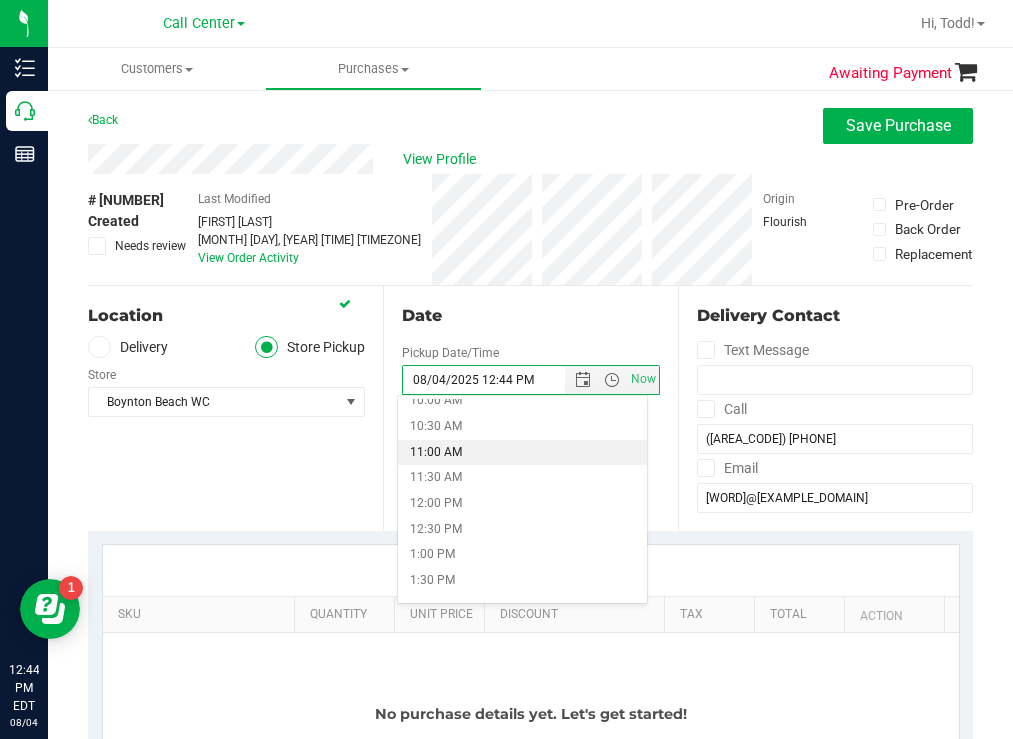 scroll, scrollTop: 700, scrollLeft: 0, axis: vertical 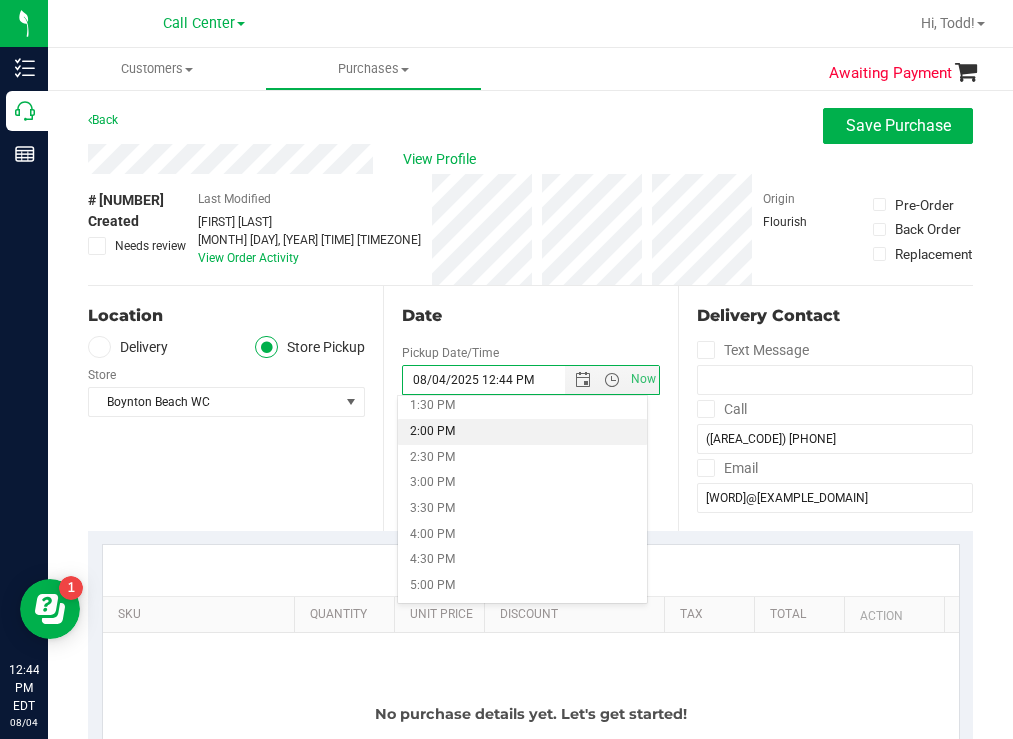 click on "2:00 PM" at bounding box center [522, 432] 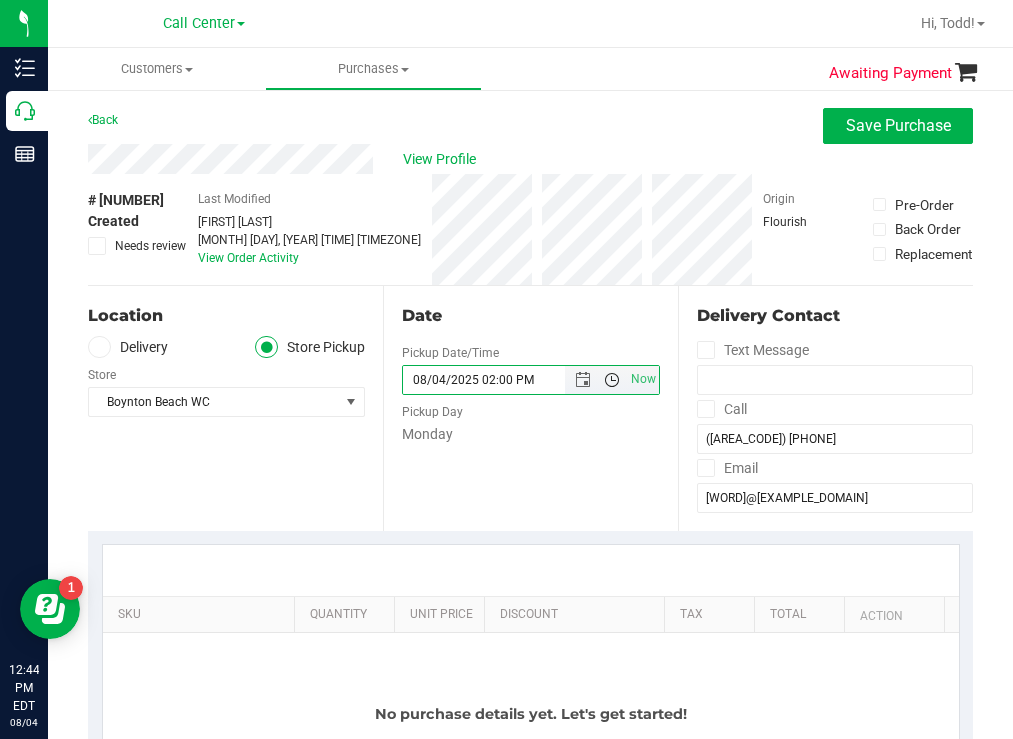 click at bounding box center (612, 380) 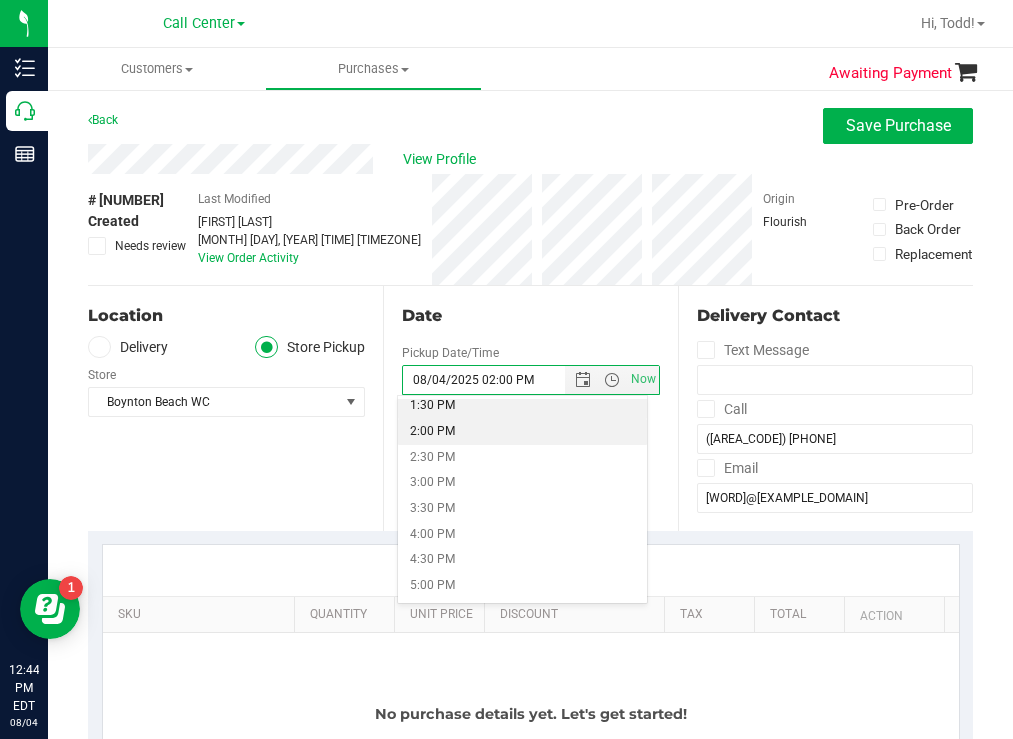 click on "1:30 PM" at bounding box center (522, 406) 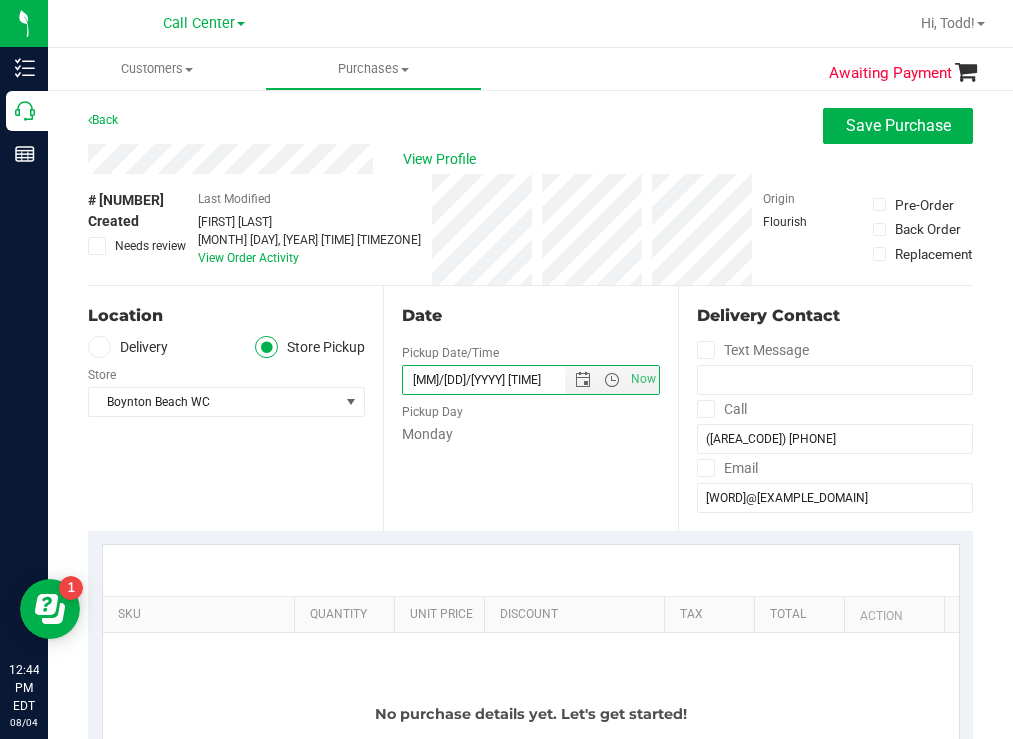 scroll, scrollTop: 200, scrollLeft: 0, axis: vertical 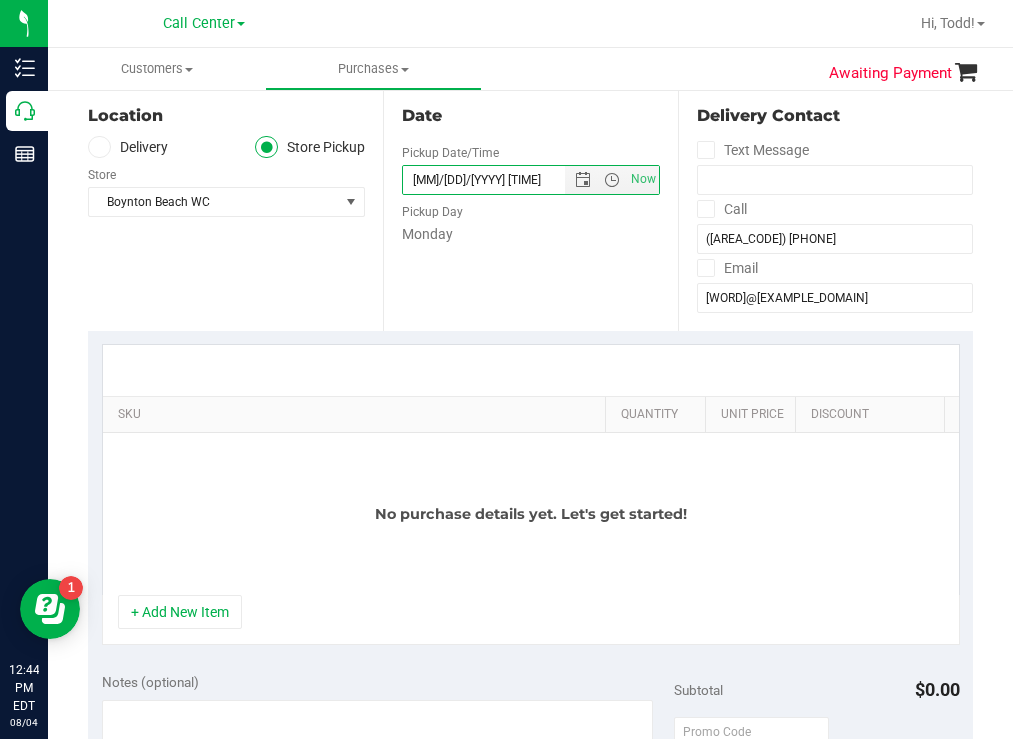 drag, startPoint x: 277, startPoint y: 409, endPoint x: 617, endPoint y: 408, distance: 340.00146 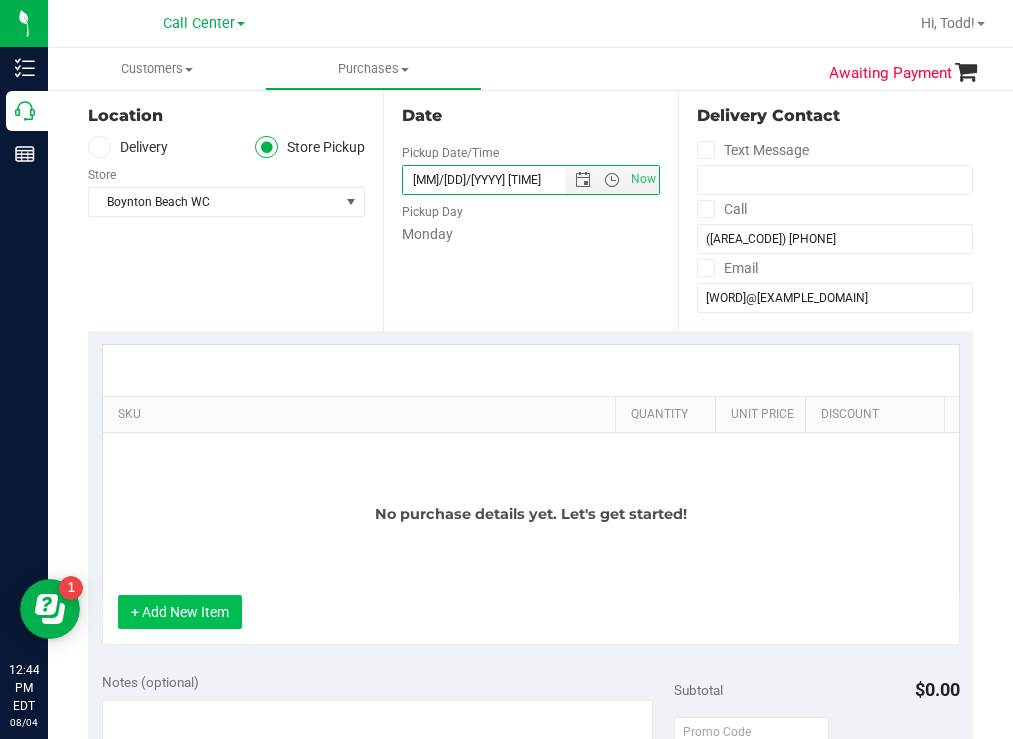 click on "+ Add New Item" at bounding box center (180, 612) 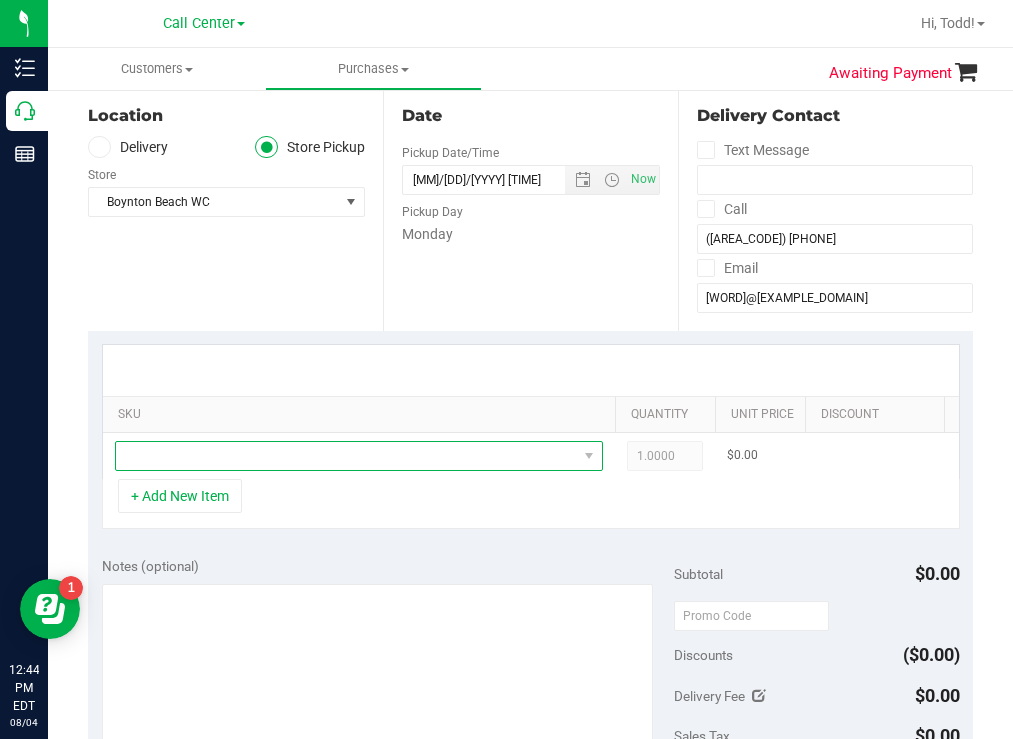 click at bounding box center [346, 456] 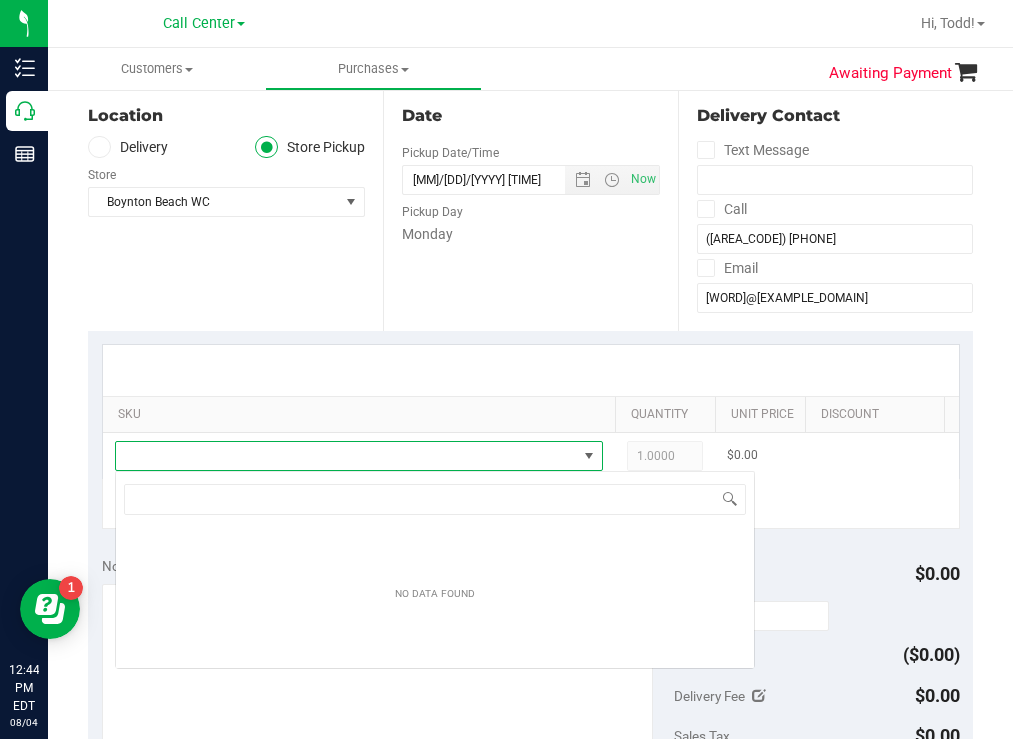 scroll, scrollTop: 99970, scrollLeft: 99512, axis: both 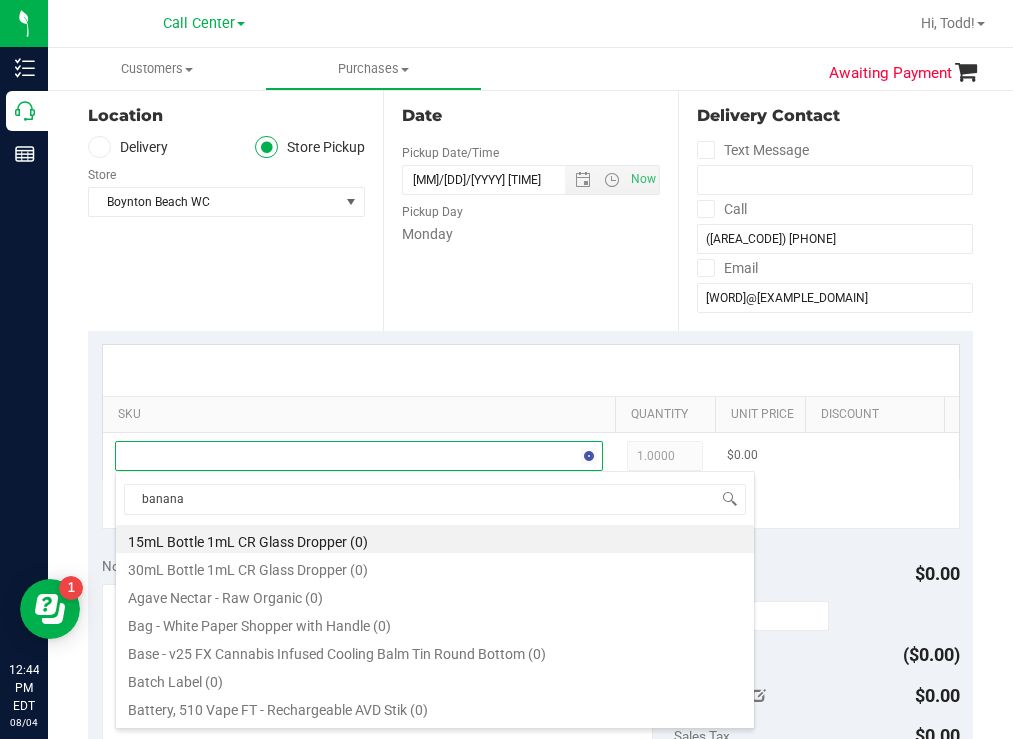 type on "banana r" 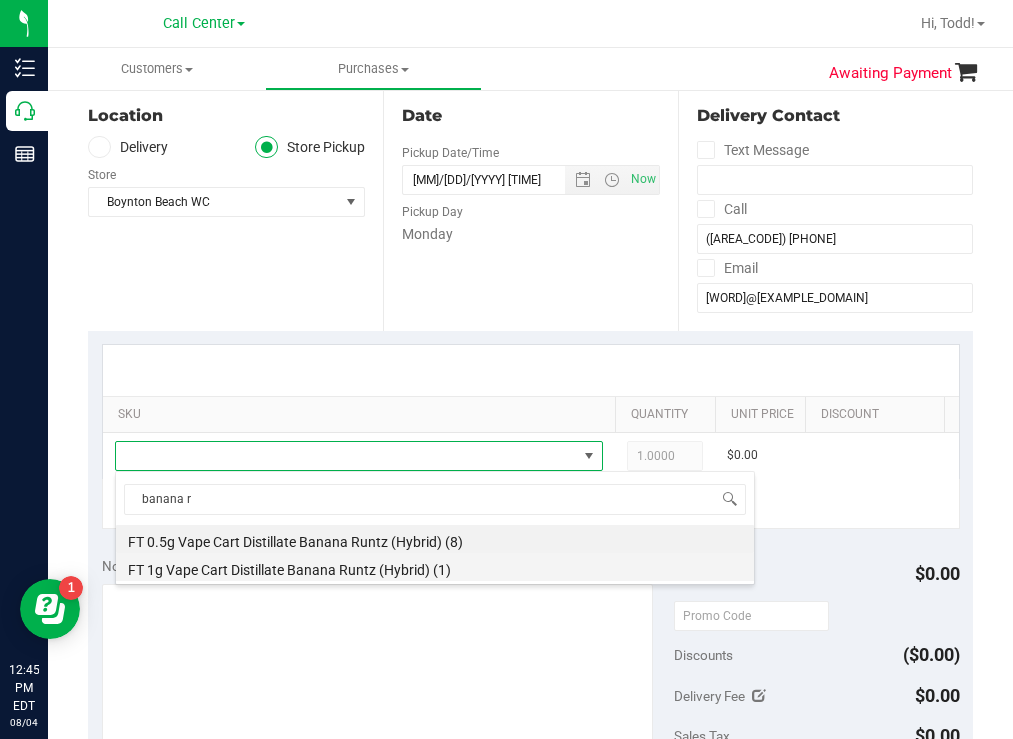 click on "FT 1g Vape Cart Distillate Banana Runtz (Hybrid) (1)" at bounding box center (435, 567) 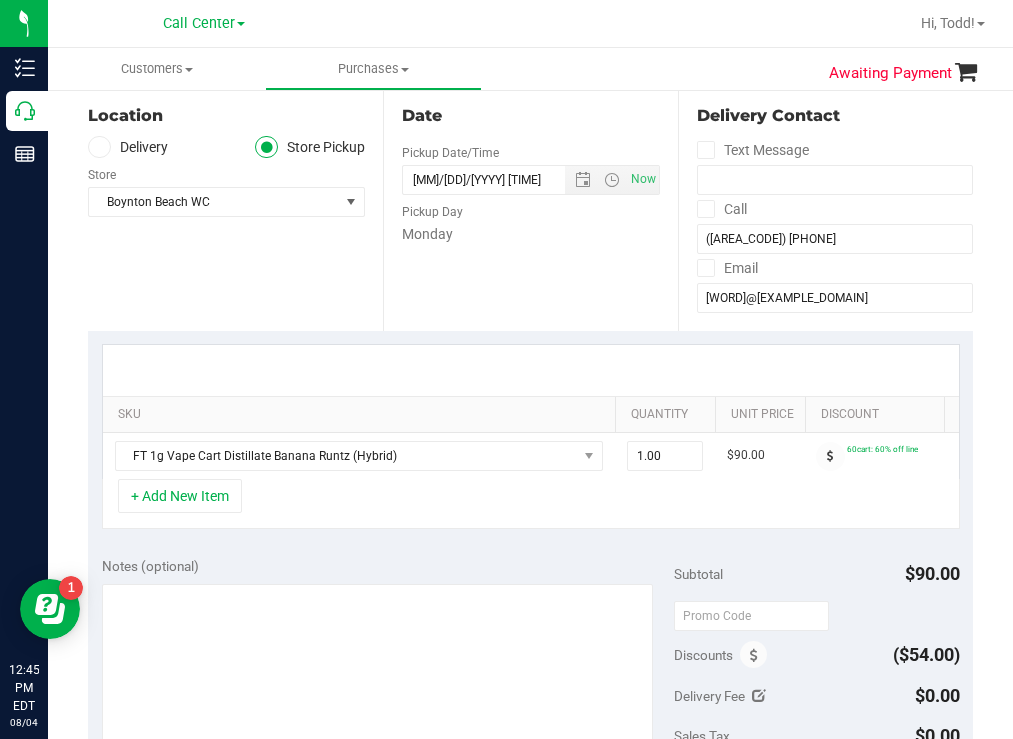 click on "Location
Delivery
Store Pickup
Store
Boynton Beach WC Select Store Bonita Springs WC Boynton Beach WC Bradenton WC Brandon WC Brooksville WC Call Center Clermont WC Crestview WC Deerfield Beach WC Delray Beach WC Deltona WC Ft Walton Beach WC Ft. Lauderdale WC Ft. Myers WC Gainesville WC Jax Atlantic WC JAX DC REP Jax WC Key West WC Lakeland WC Largo WC Lehigh Acres DC REP Merritt Island WC Miami 72nd WC Miami Beach WC Miami Dadeland WC Miramar DC REP New Port Richey WC North Palm Beach WC North Port WC Ocala WC Orange Park WC Orlando Colonial WC Orlando DC REP Orlando WC Oviedo WC Palm Bay WC Palm Coast WC Panama City WC Pensacola WC Sebring WC" at bounding box center (235, 208) 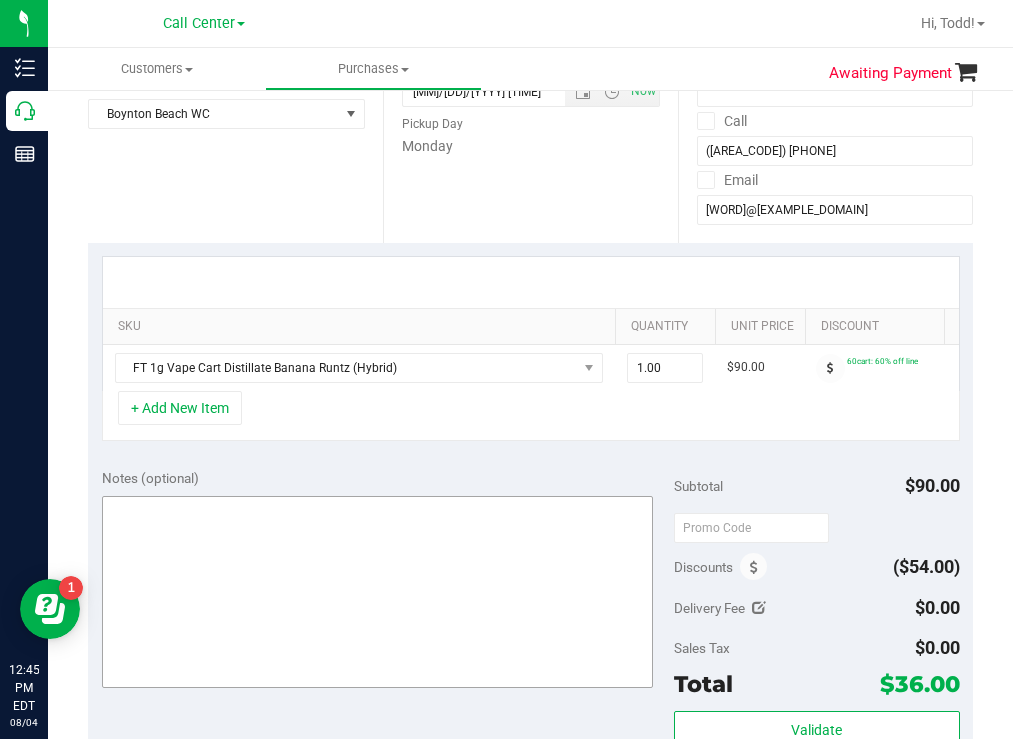 scroll, scrollTop: 300, scrollLeft: 0, axis: vertical 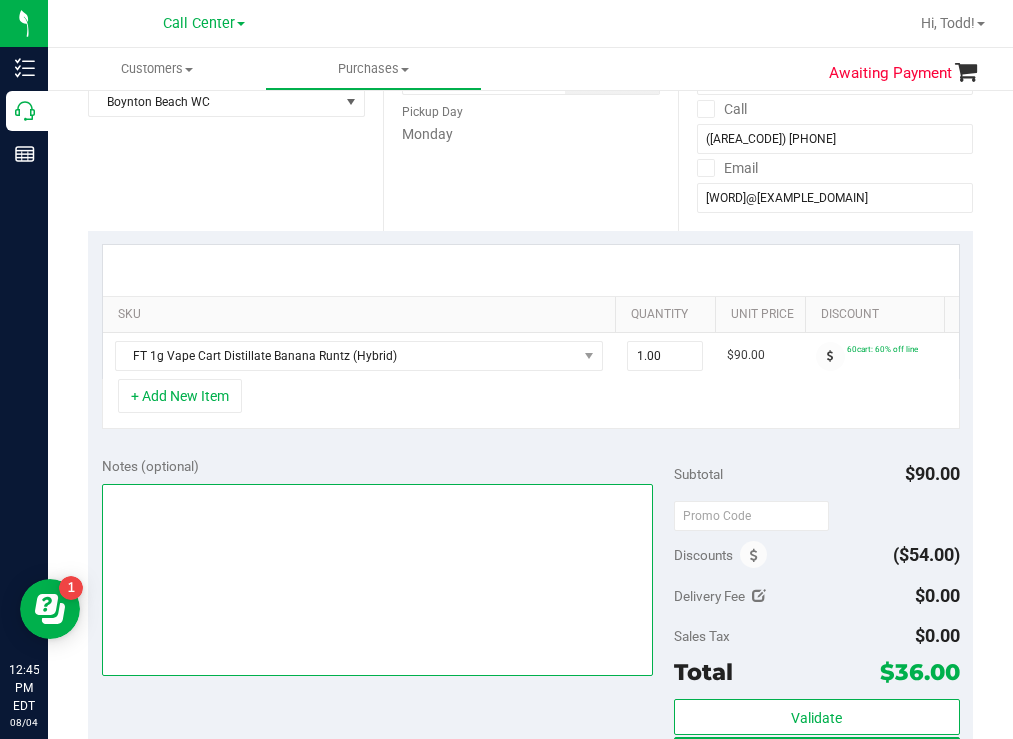 click at bounding box center [378, 580] 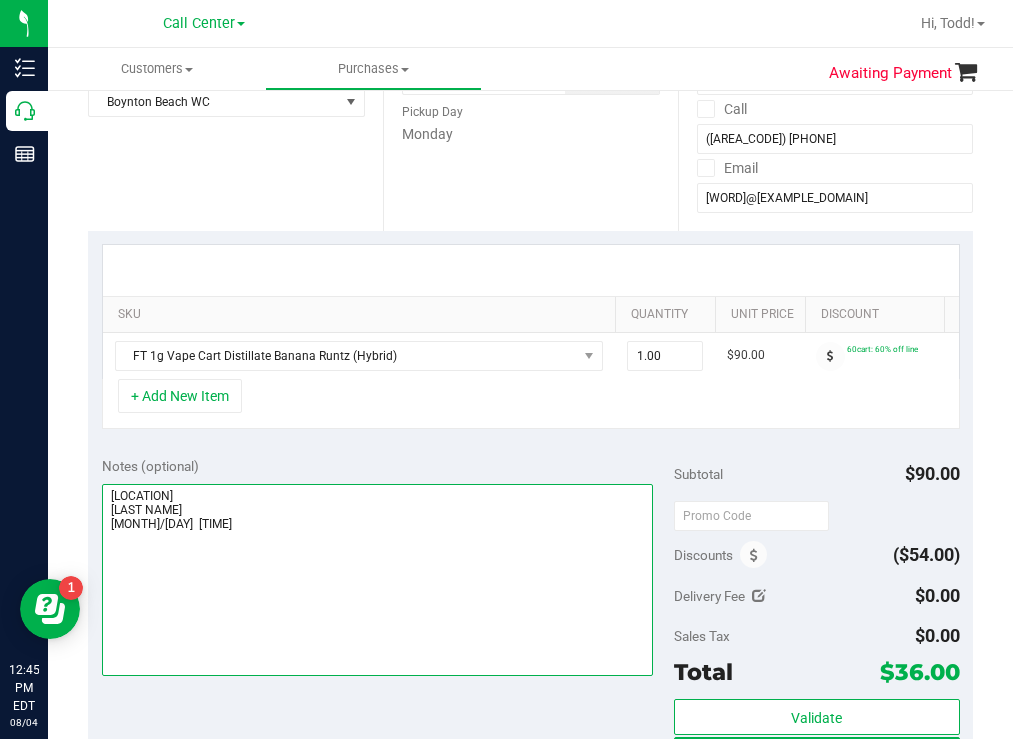 scroll, scrollTop: 0, scrollLeft: 336, axis: horizontal 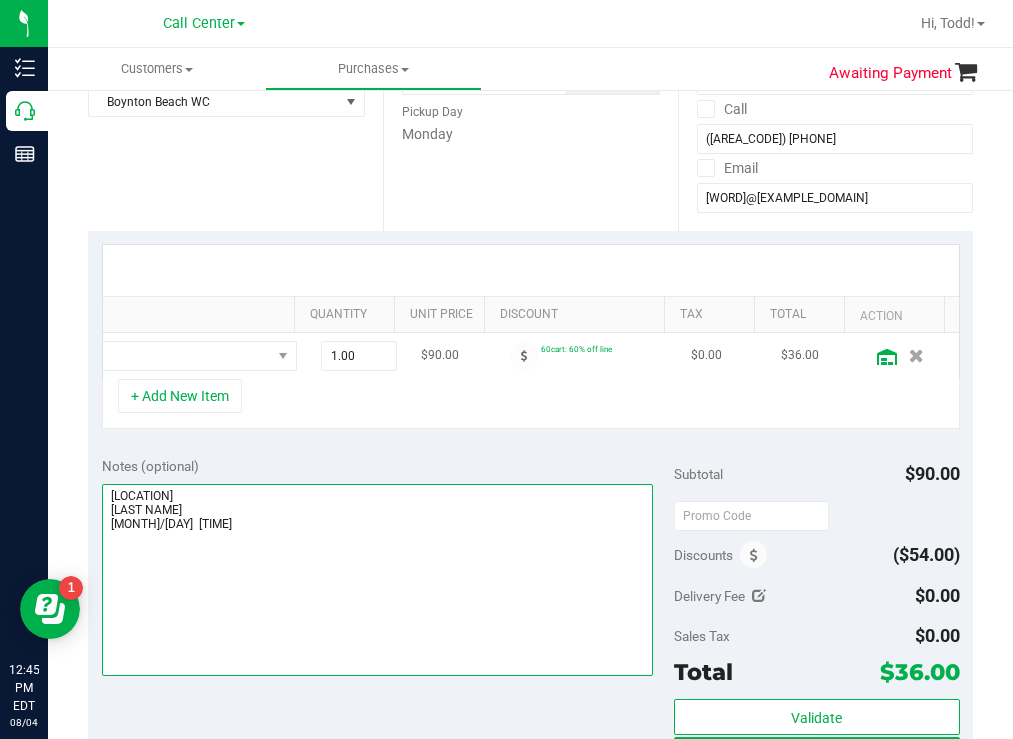 type on "[LOCATION]
[LAST NAME]
[MONTH]/[DAY]  [TIME]" 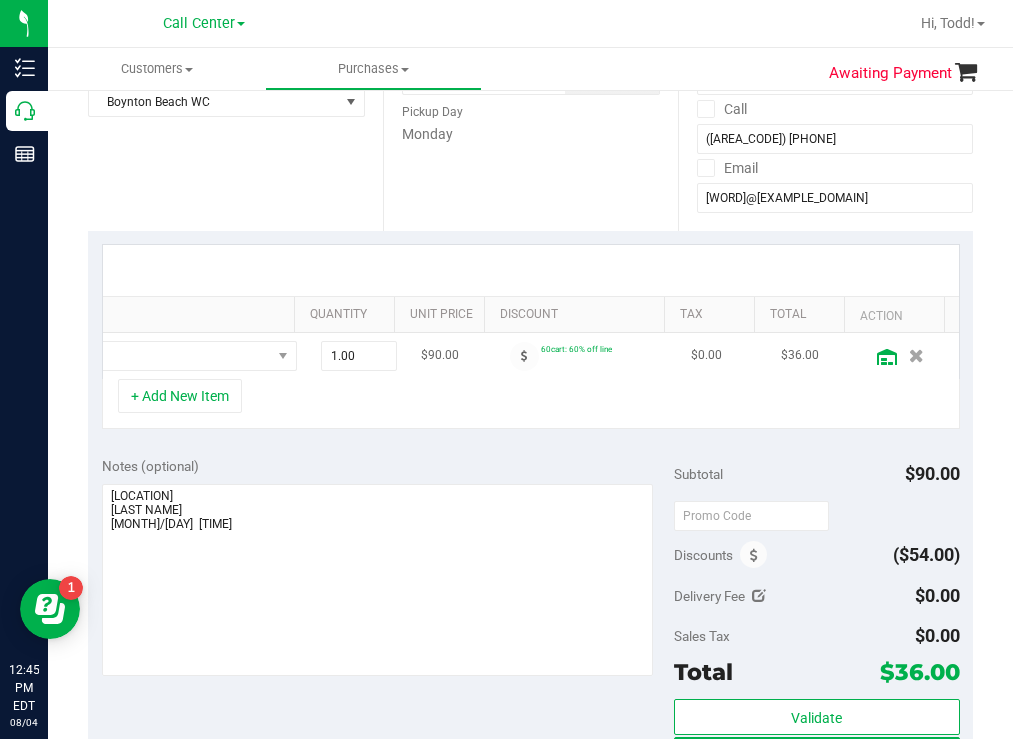 click 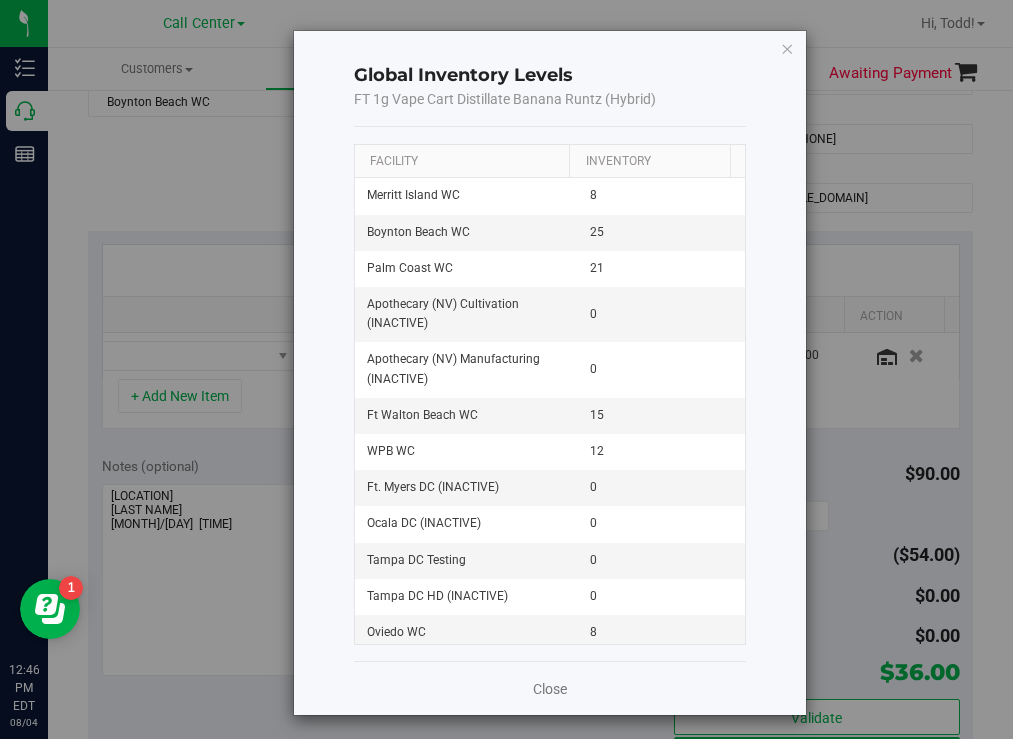 click on "Facility" at bounding box center (462, 162) 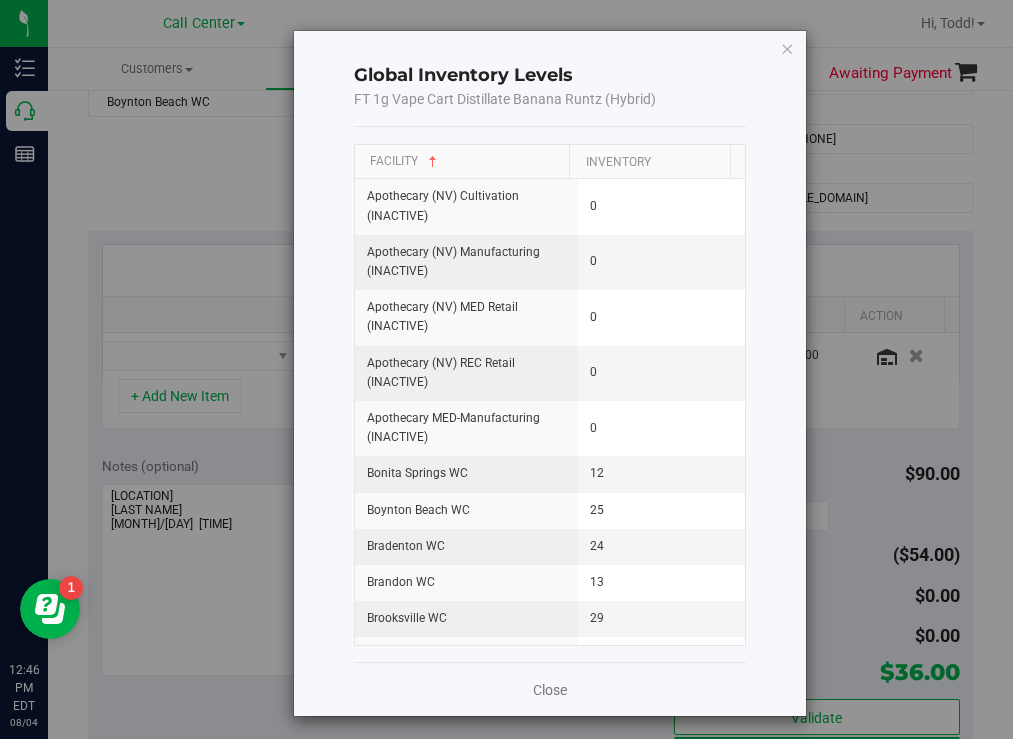 click at bounding box center (787, 48) 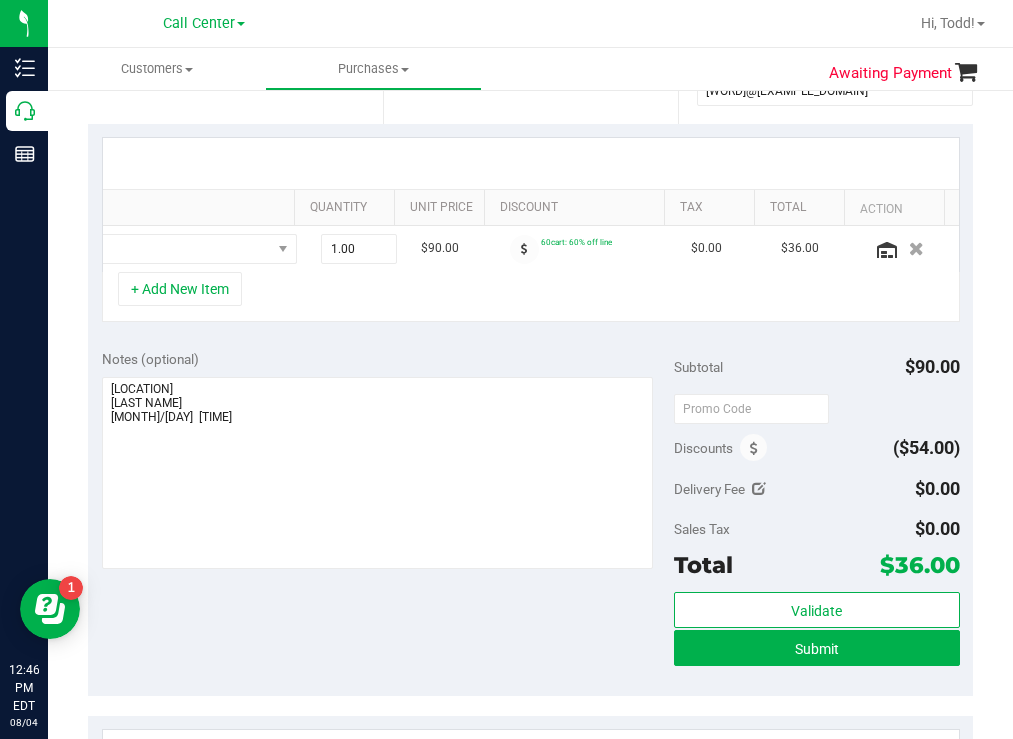 scroll, scrollTop: 600, scrollLeft: 0, axis: vertical 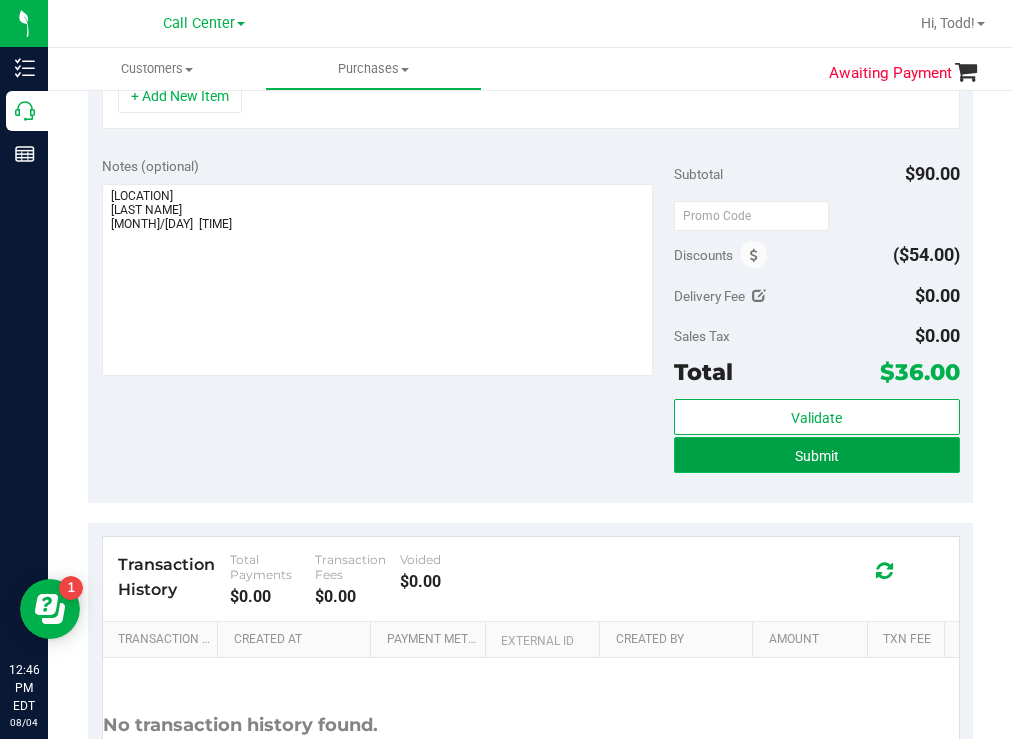 click on "Submit" at bounding box center (817, 456) 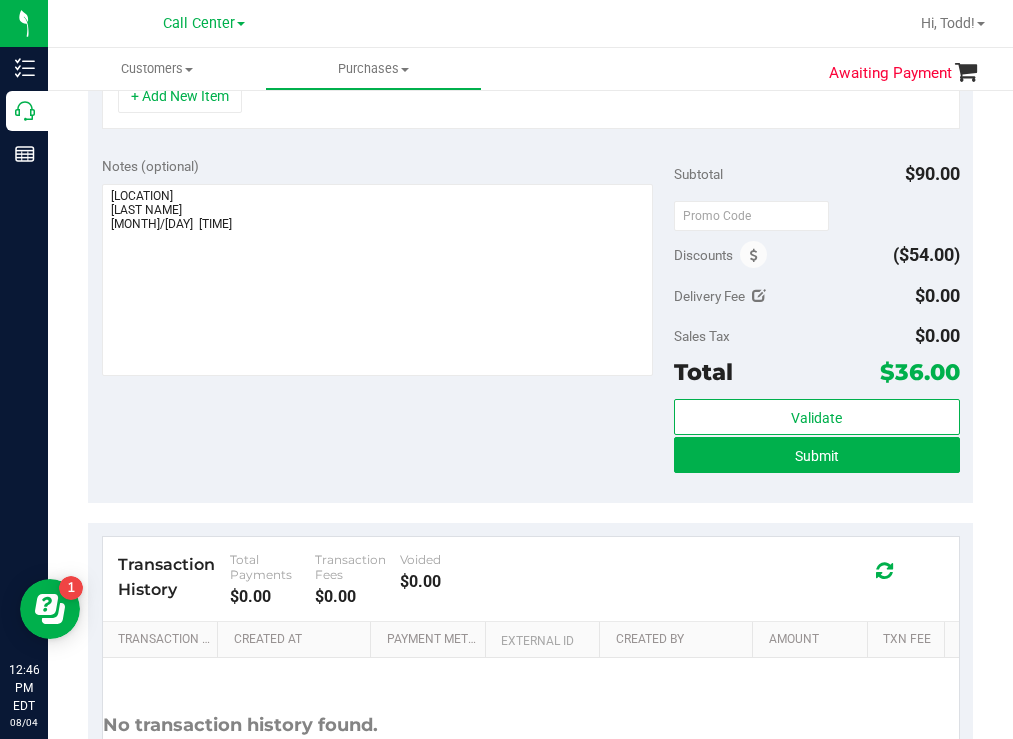 scroll, scrollTop: 0, scrollLeft: 0, axis: both 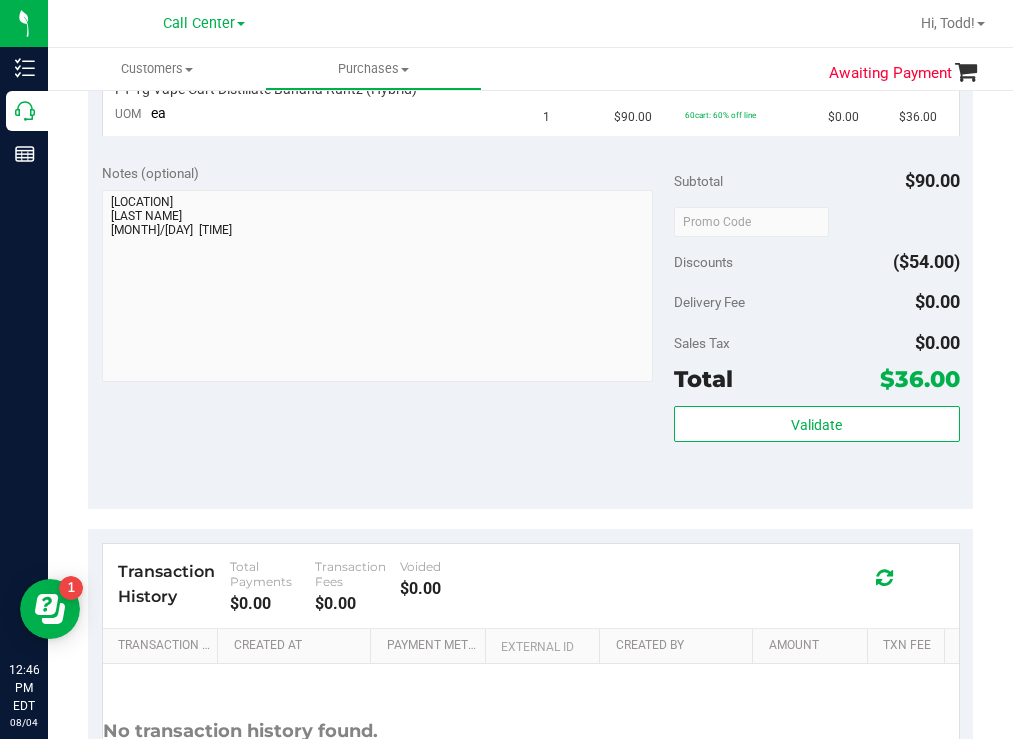 click at bounding box center (633, 23) 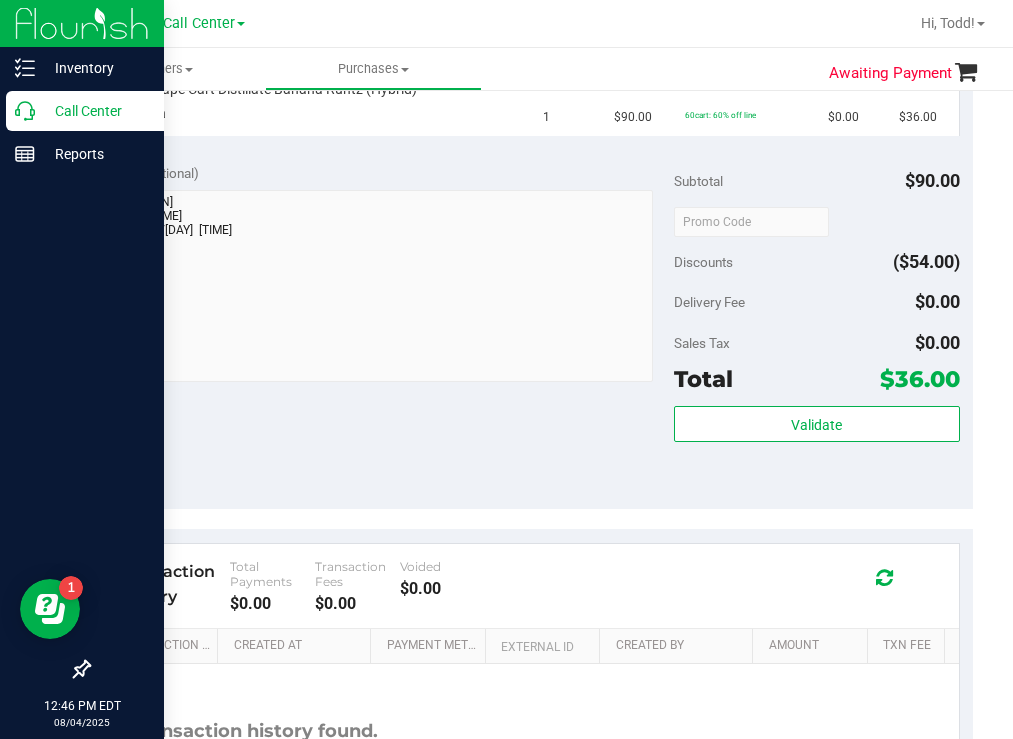 click on "Call Center" at bounding box center (85, 111) 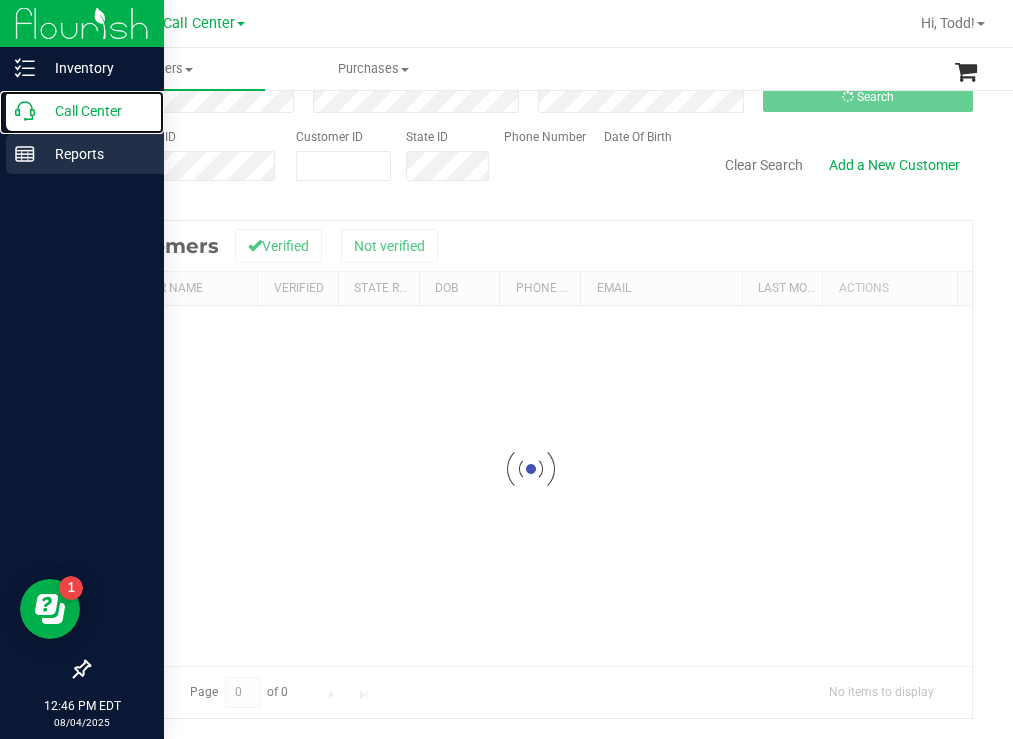 scroll, scrollTop: 0, scrollLeft: 0, axis: both 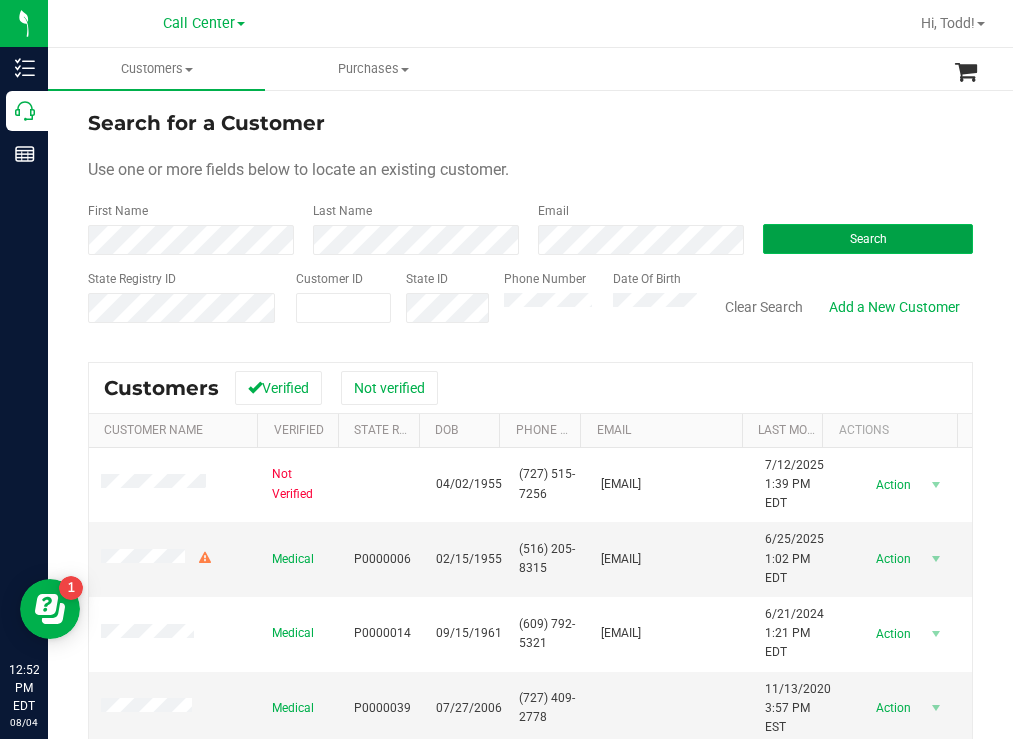 click on "Search" at bounding box center [868, 239] 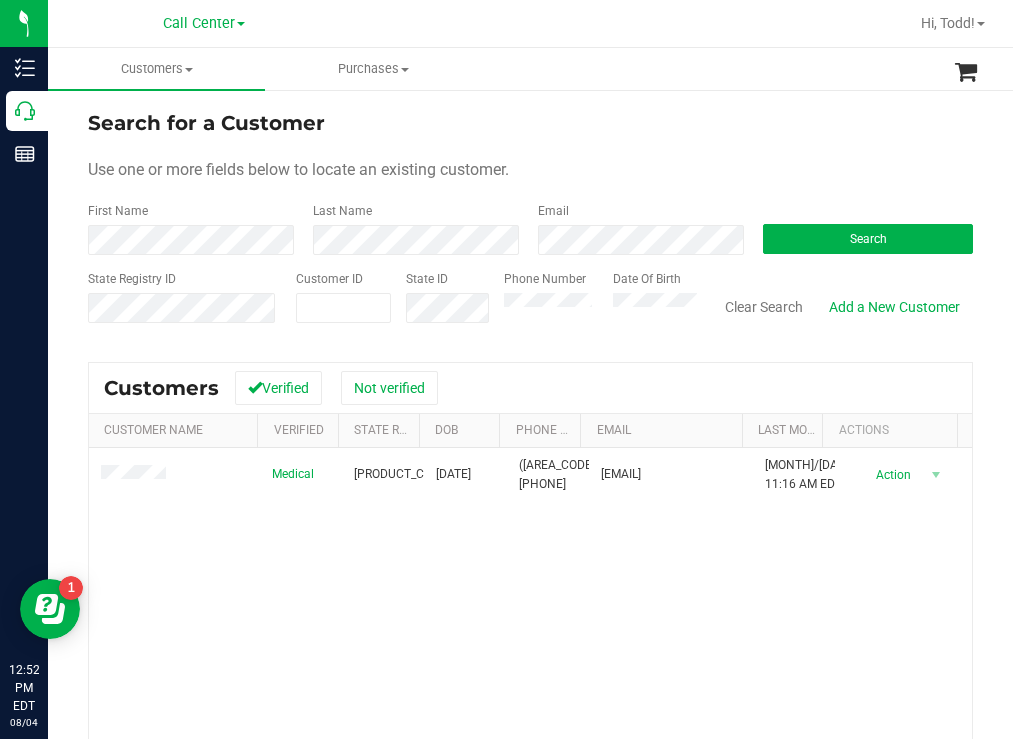 drag, startPoint x: 830, startPoint y: 115, endPoint x: 787, endPoint y: 114, distance: 43.011627 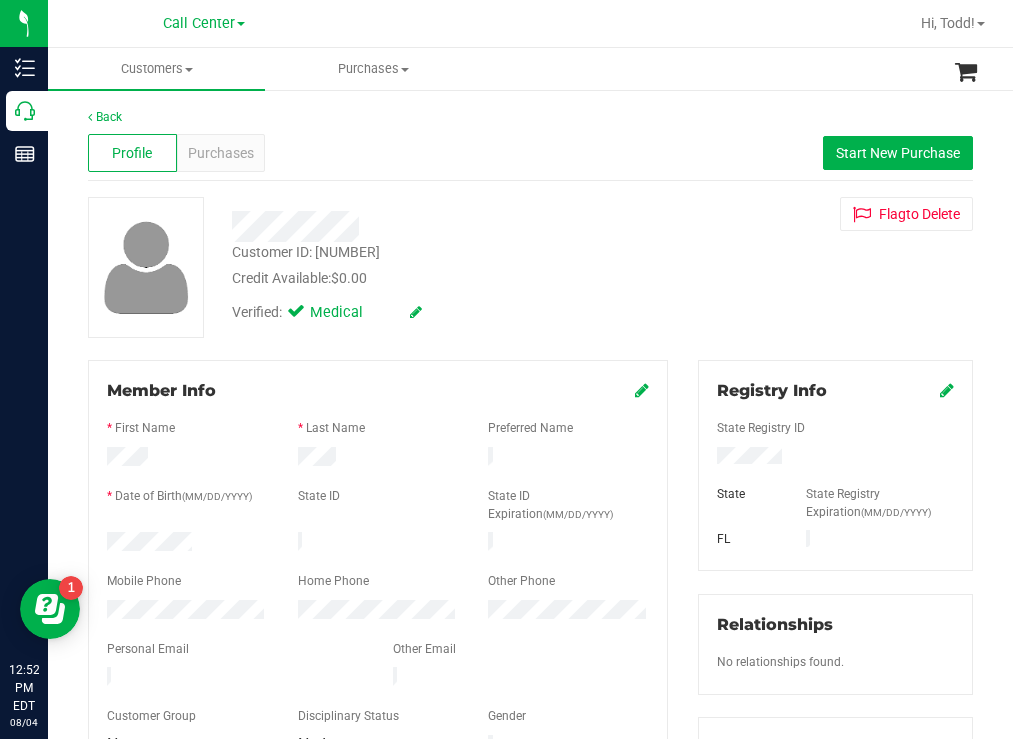 drag, startPoint x: 200, startPoint y: 531, endPoint x: 95, endPoint y: 539, distance: 105.30432 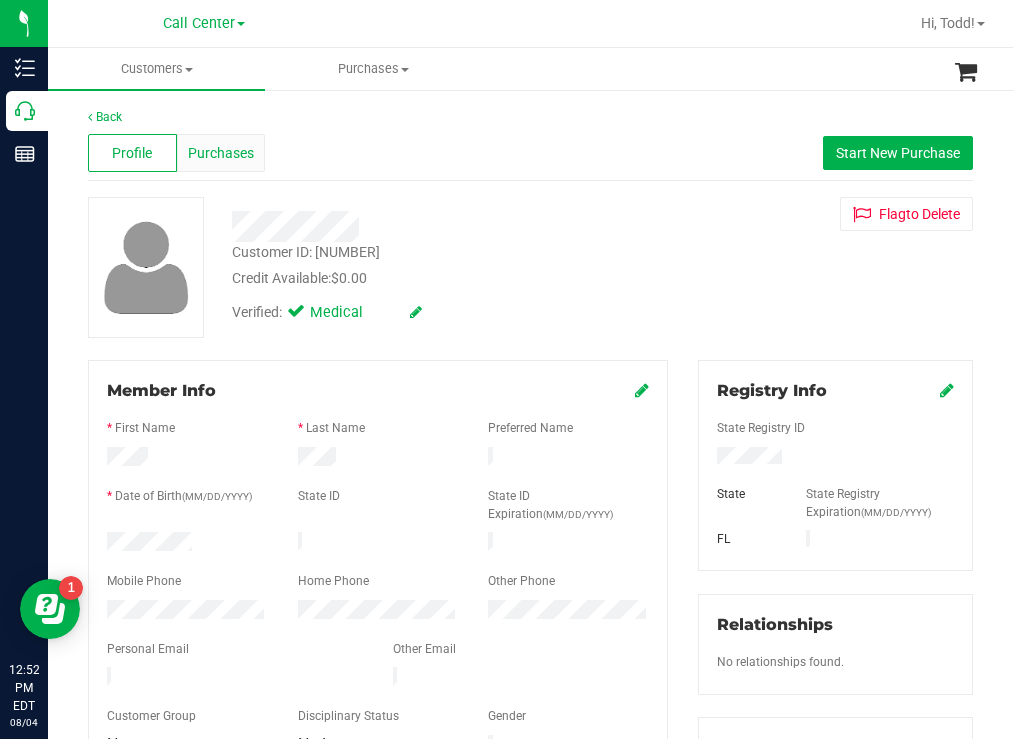 click on "Purchases" at bounding box center (221, 153) 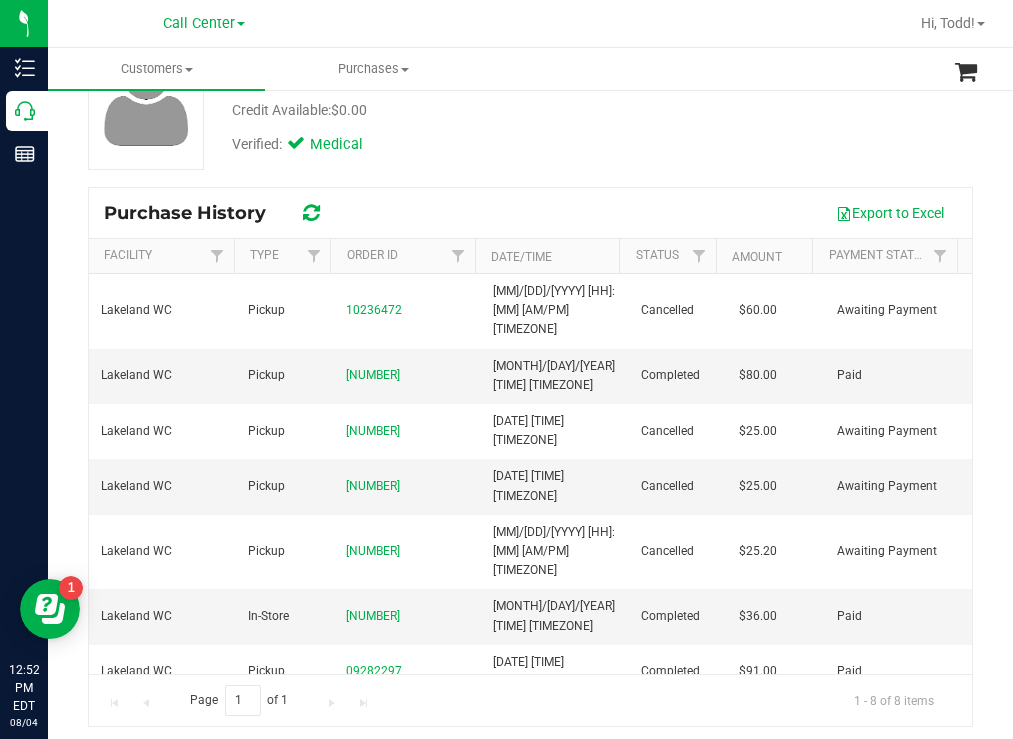 scroll, scrollTop: 176, scrollLeft: 0, axis: vertical 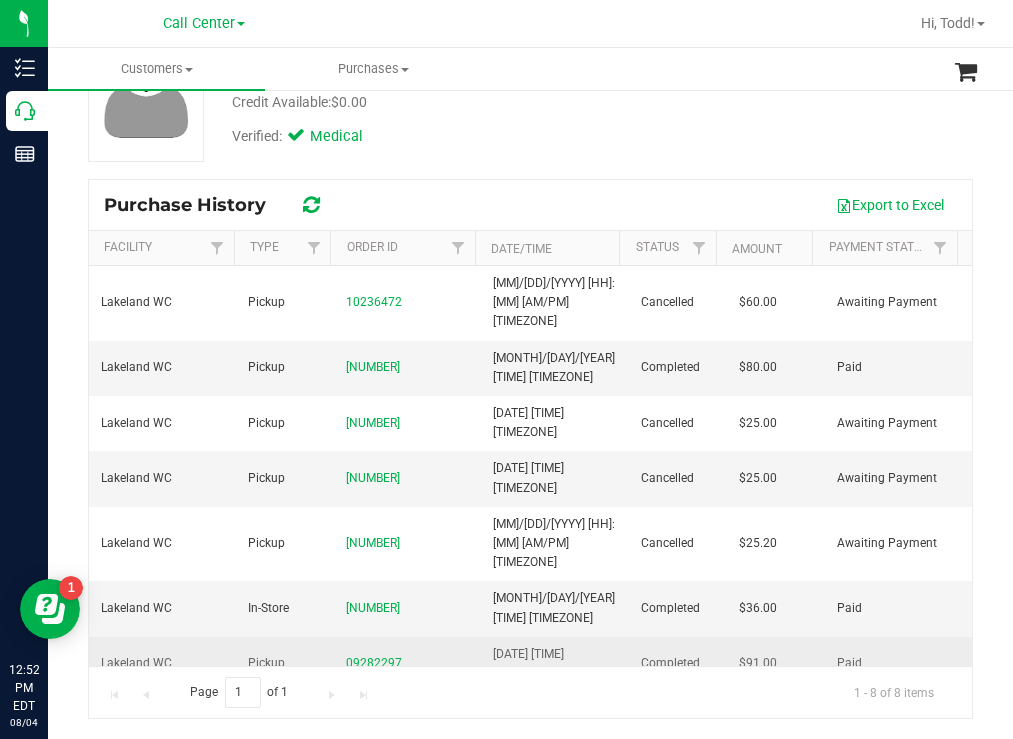 click on "09282297" at bounding box center (374, 663) 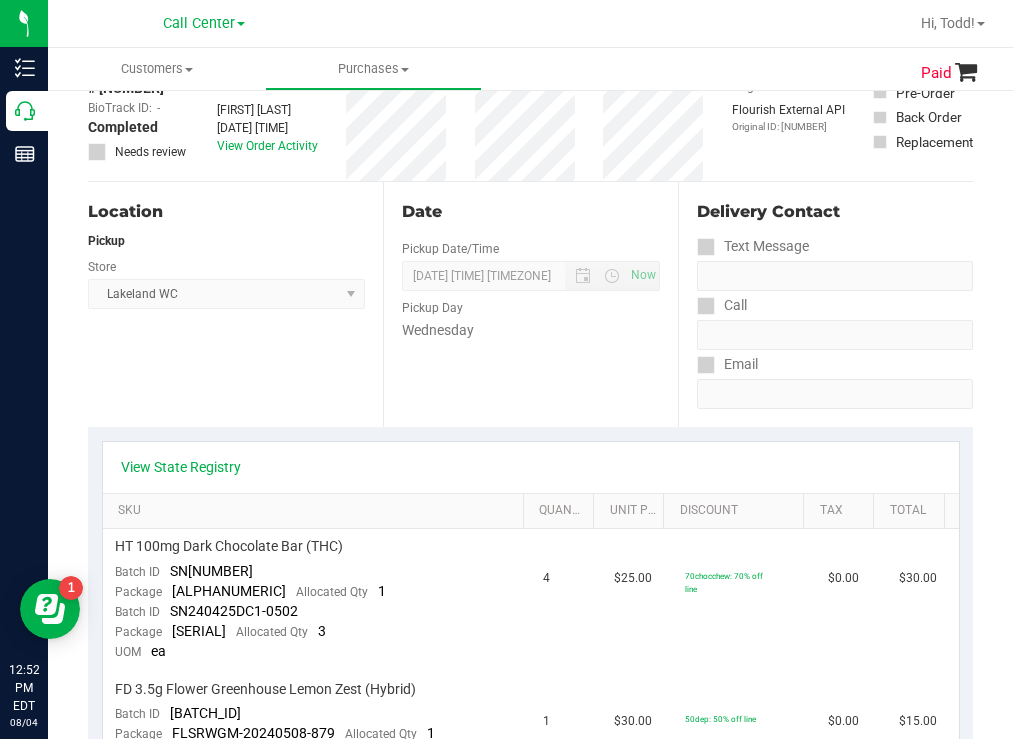 scroll, scrollTop: 0, scrollLeft: 0, axis: both 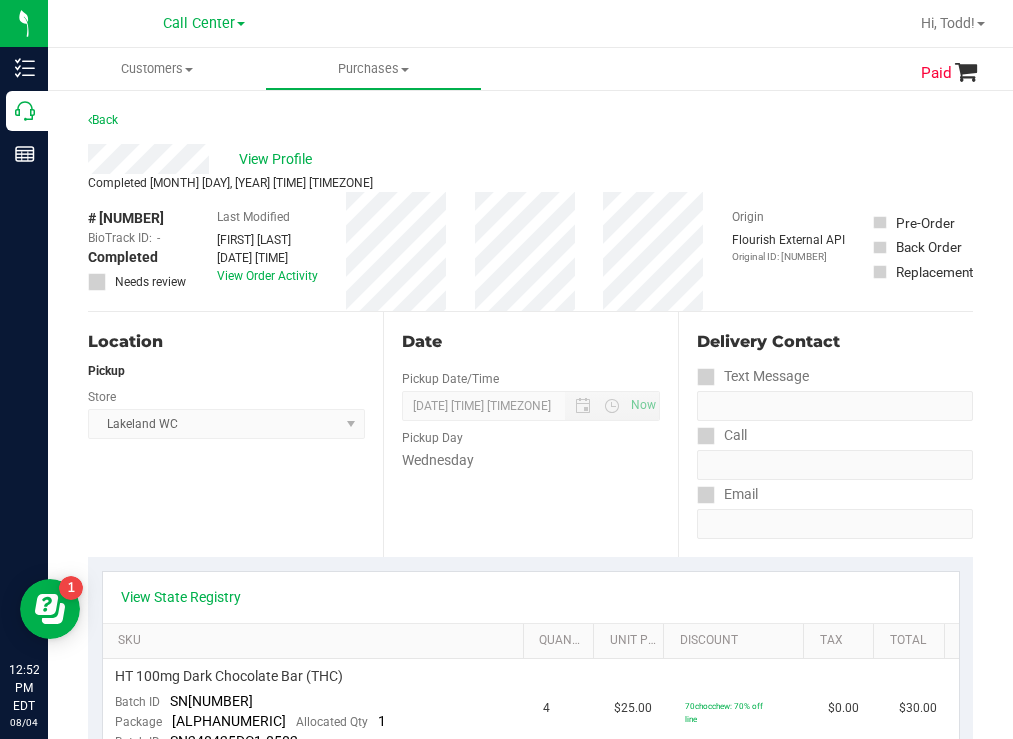 click on "Back" at bounding box center [103, 120] 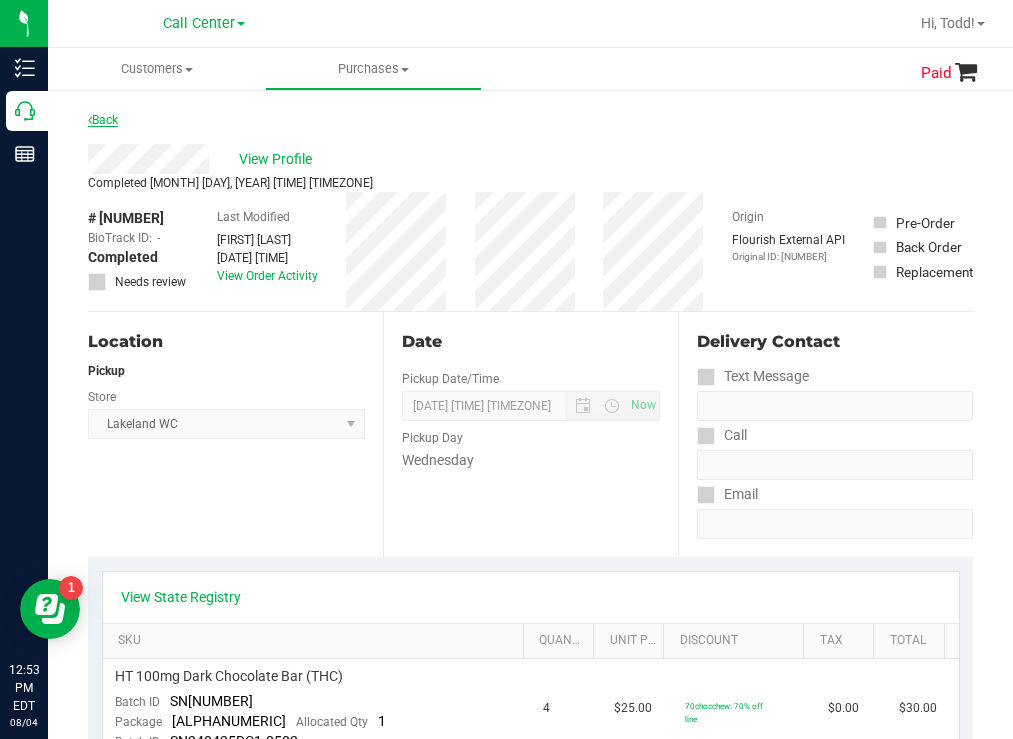 click on "Back" at bounding box center (103, 120) 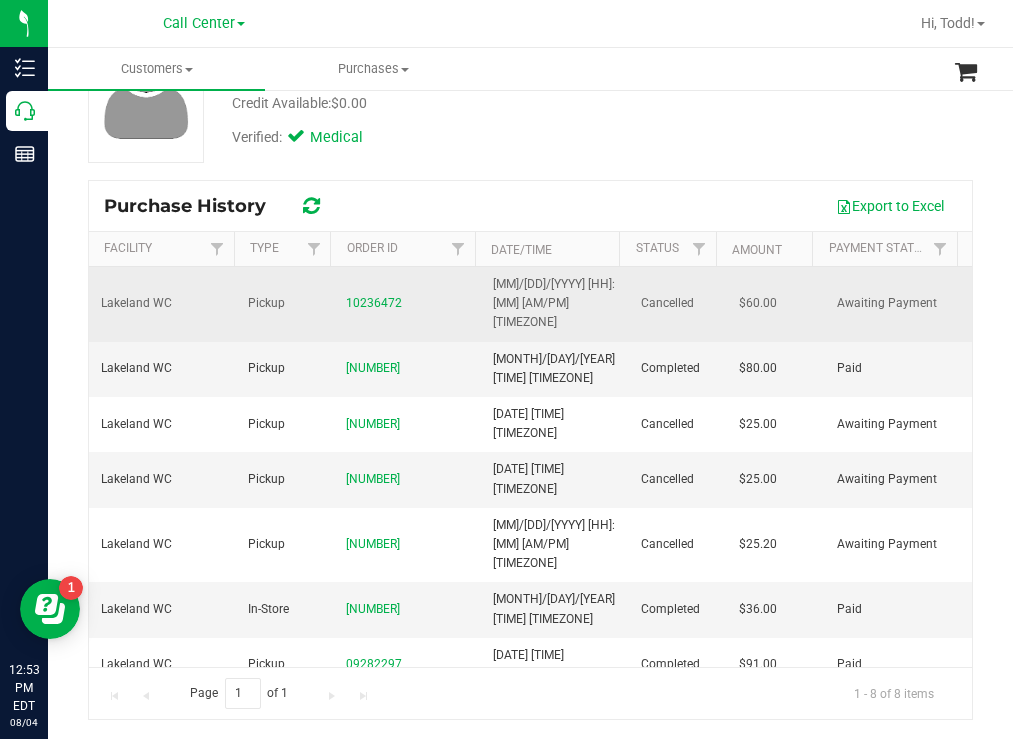 scroll, scrollTop: 176, scrollLeft: 0, axis: vertical 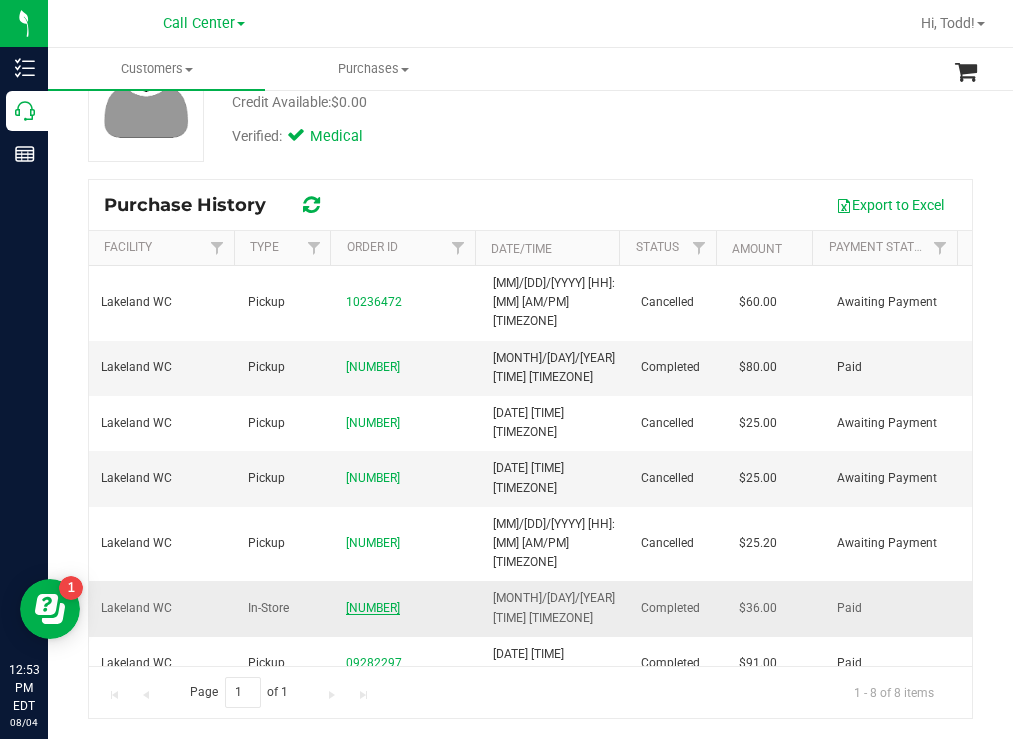 click on "[NUMBER]" at bounding box center [373, 608] 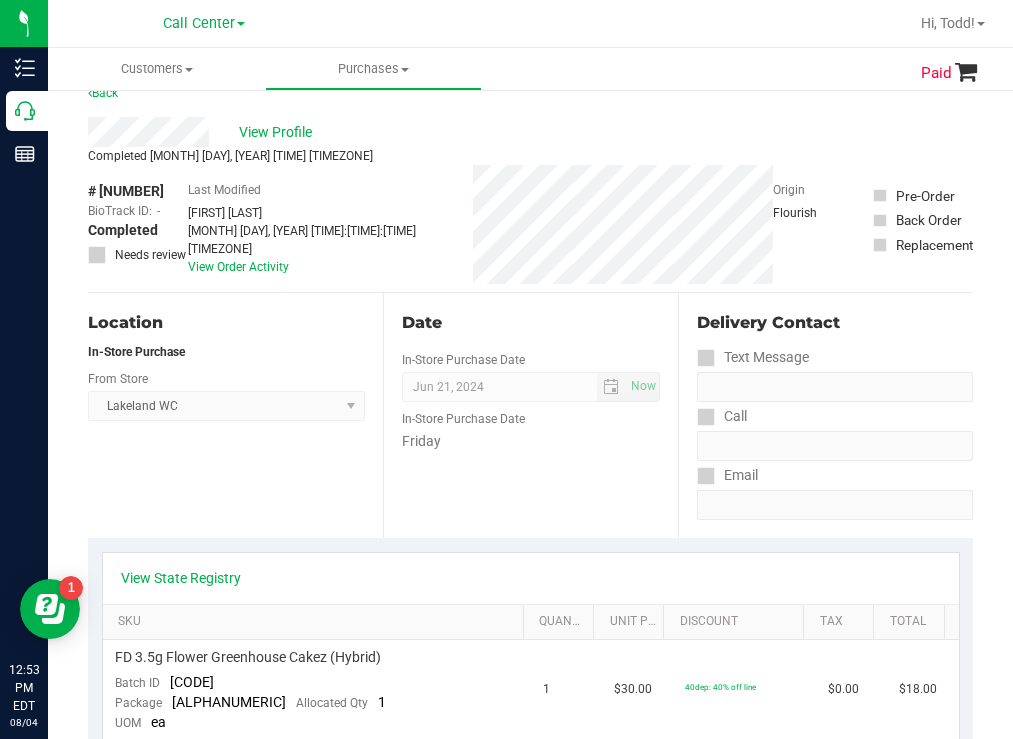 scroll, scrollTop: 0, scrollLeft: 0, axis: both 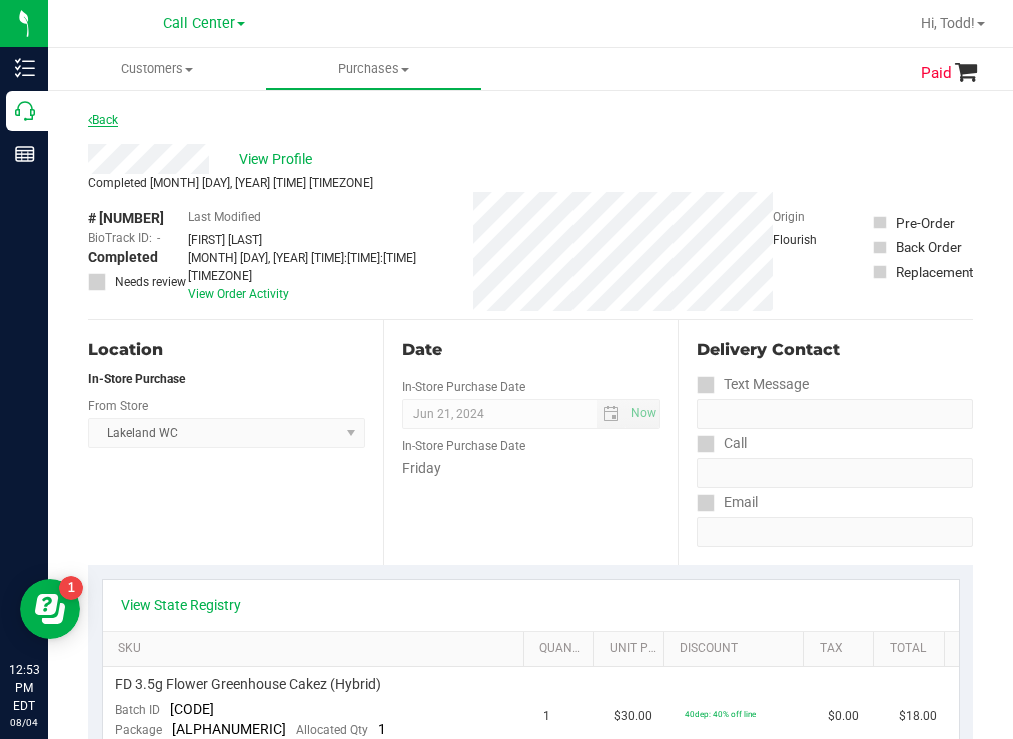 click on "Back" at bounding box center [103, 120] 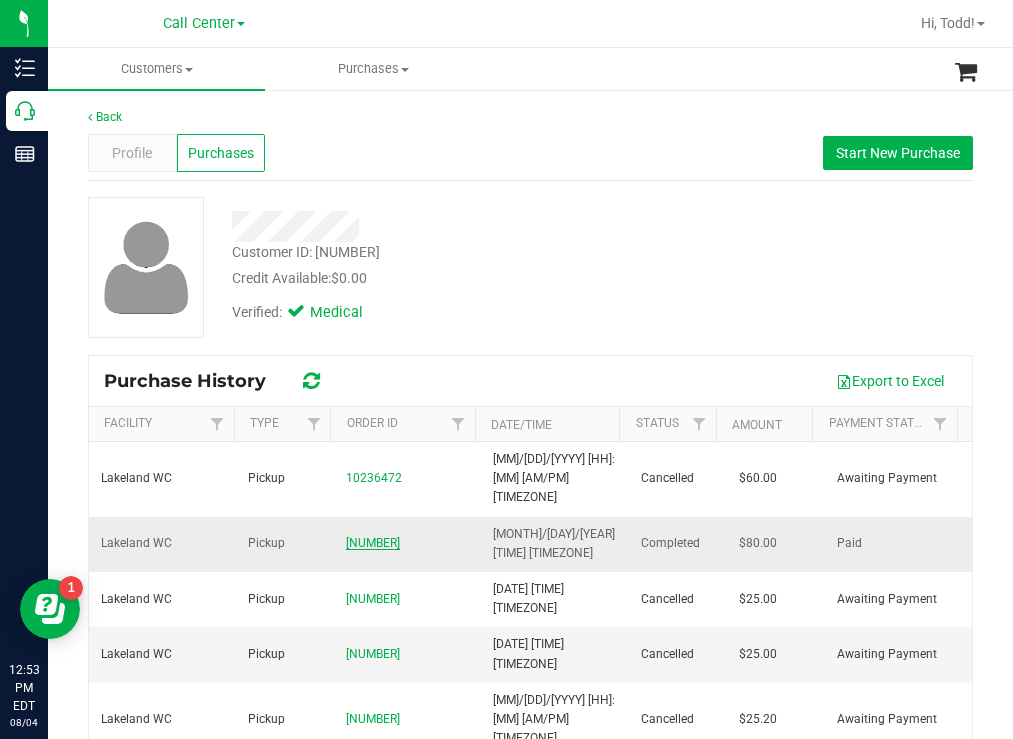 click on "[NUMBER]" at bounding box center [373, 543] 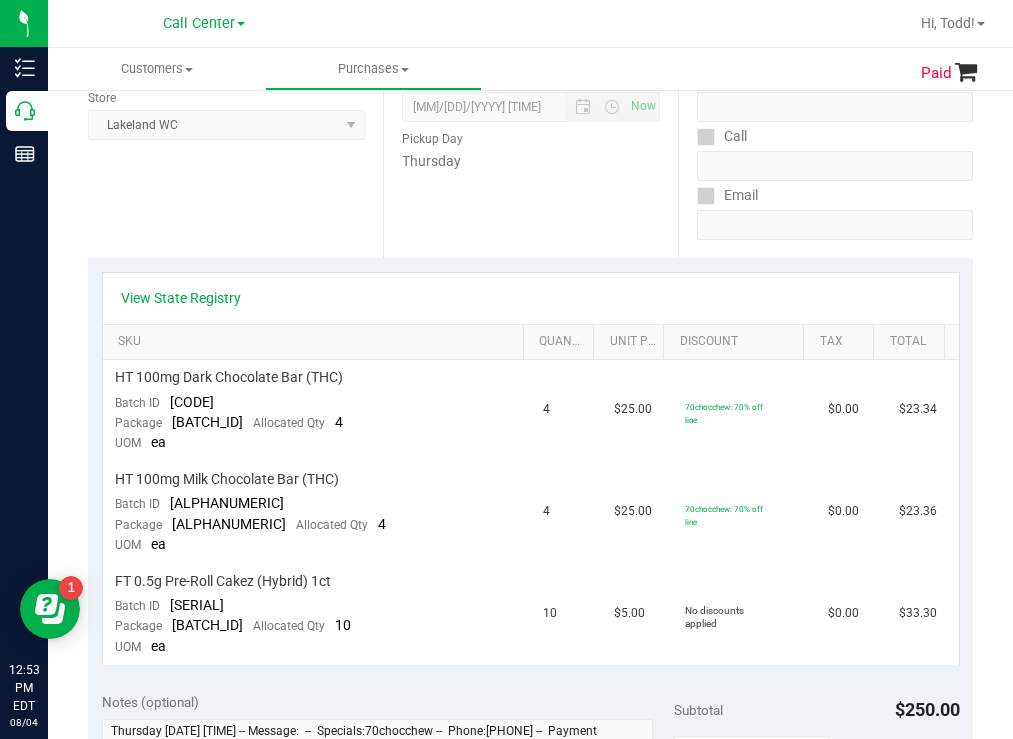 scroll, scrollTop: 0, scrollLeft: 0, axis: both 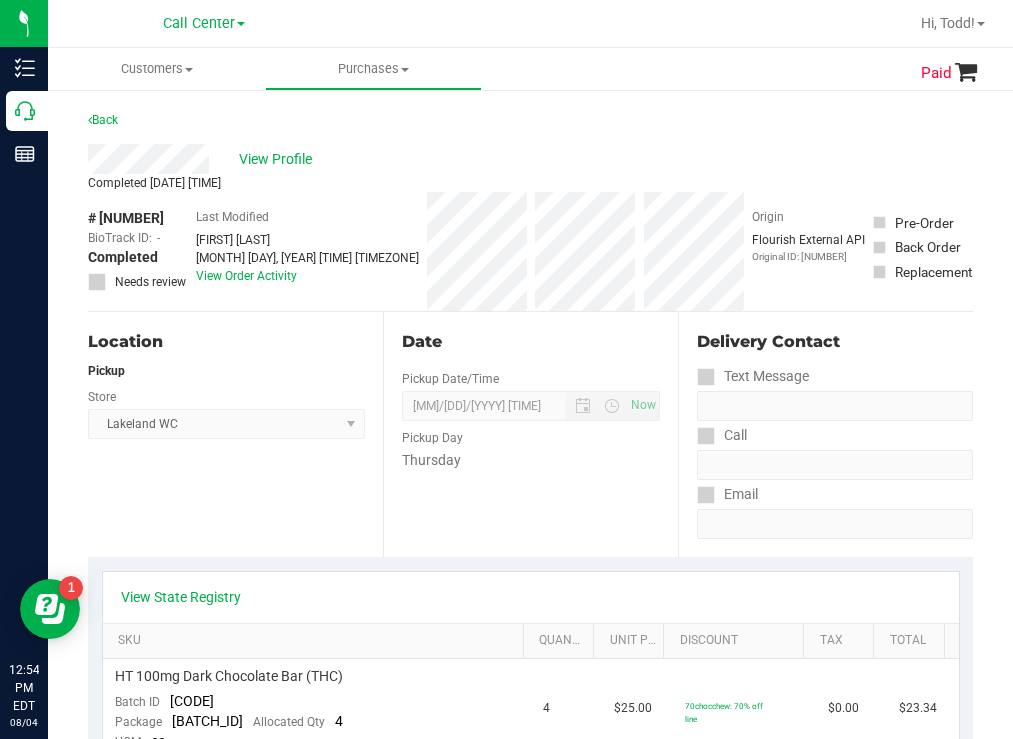 click on "Customers
All customers
Add a new customer
All physicians
Purchases
All purchases" at bounding box center [554, 69] 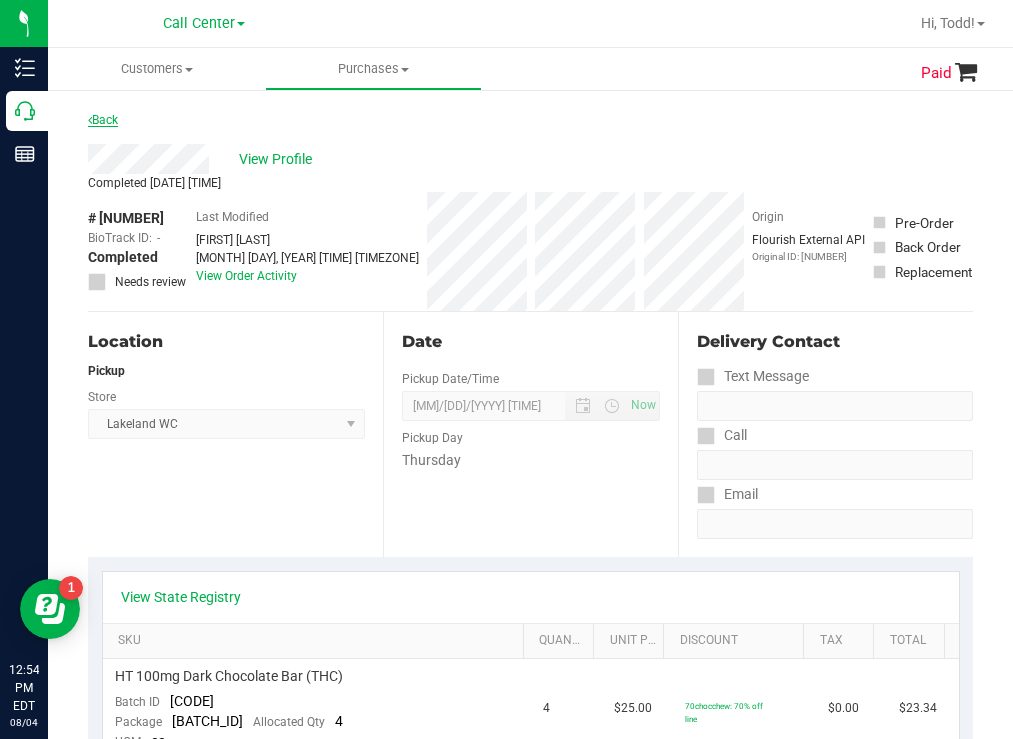 click on "Back" at bounding box center [103, 120] 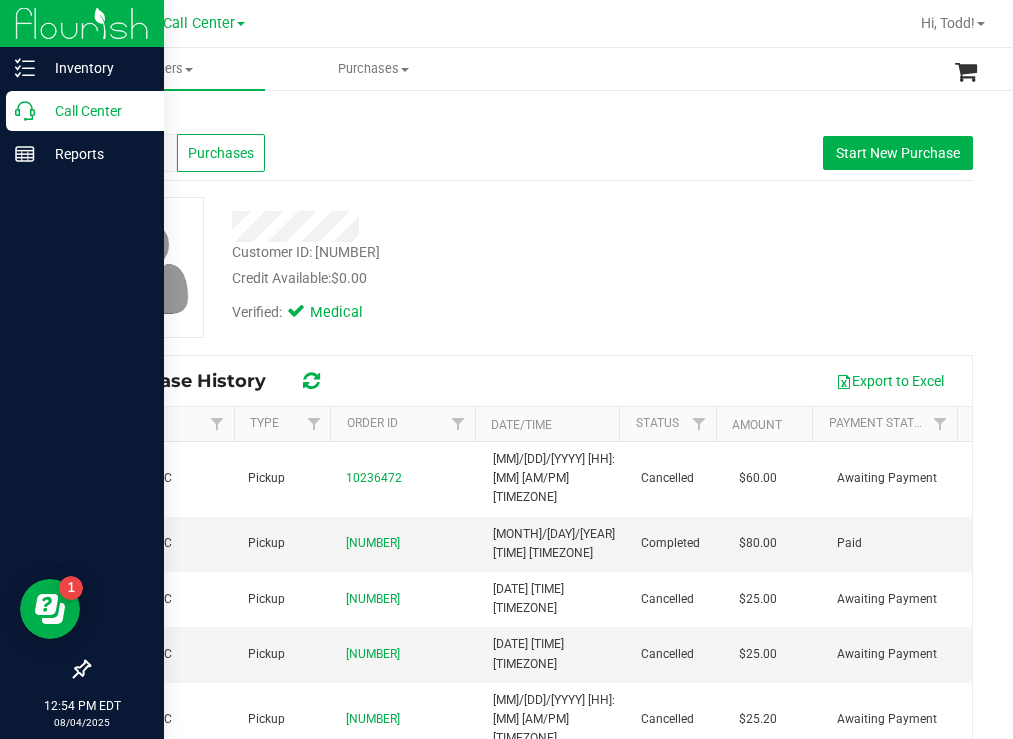 click on "Call Center" at bounding box center [95, 111] 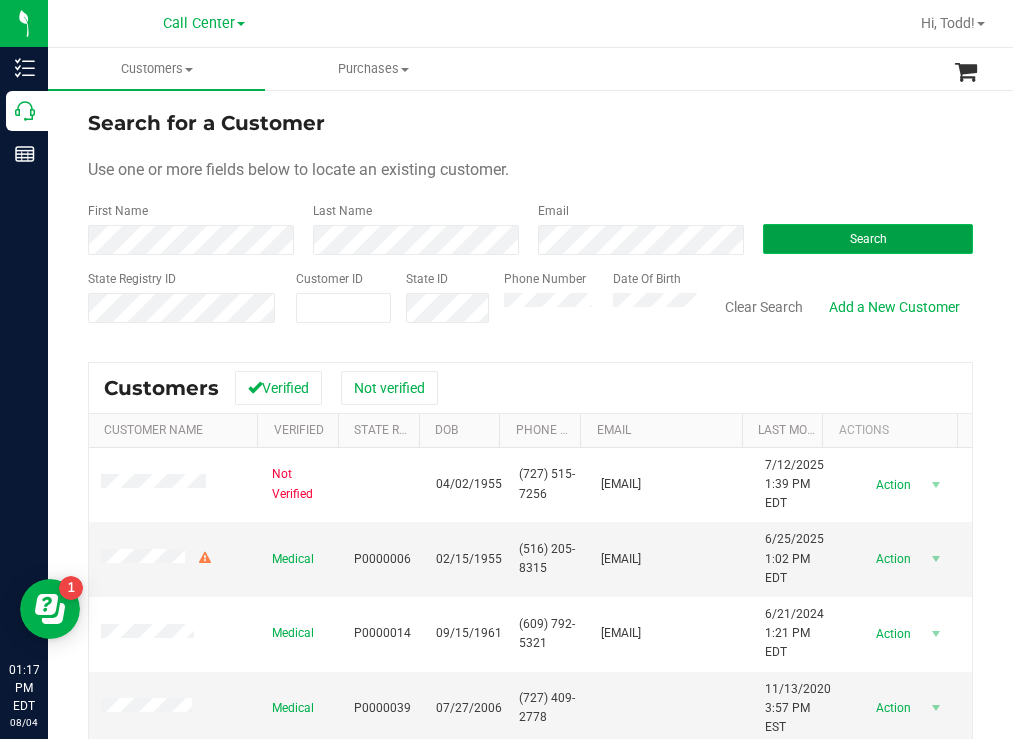 click on "Search" at bounding box center (868, 239) 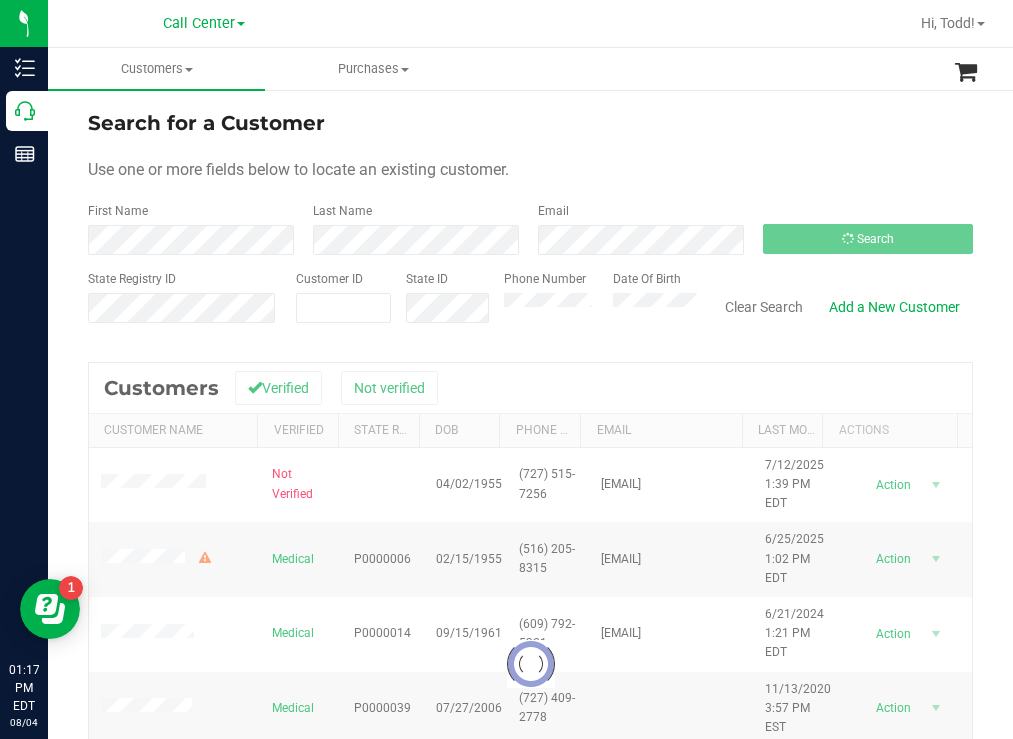 click on "Use one or more fields below to locate an existing customer." at bounding box center (530, 170) 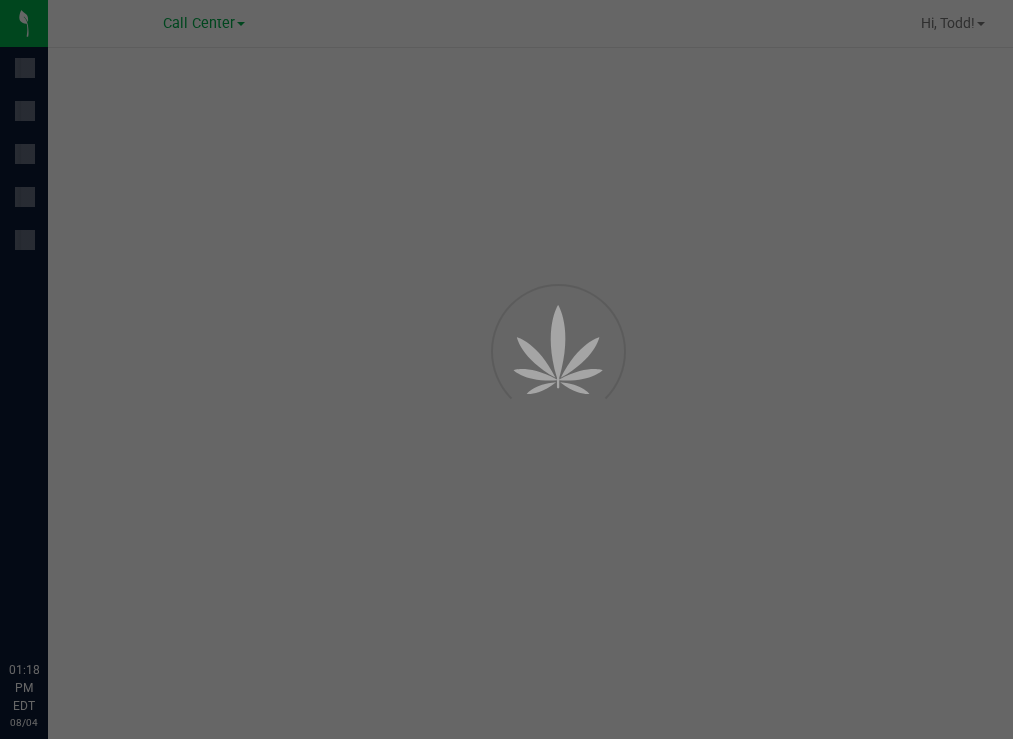 scroll, scrollTop: 0, scrollLeft: 0, axis: both 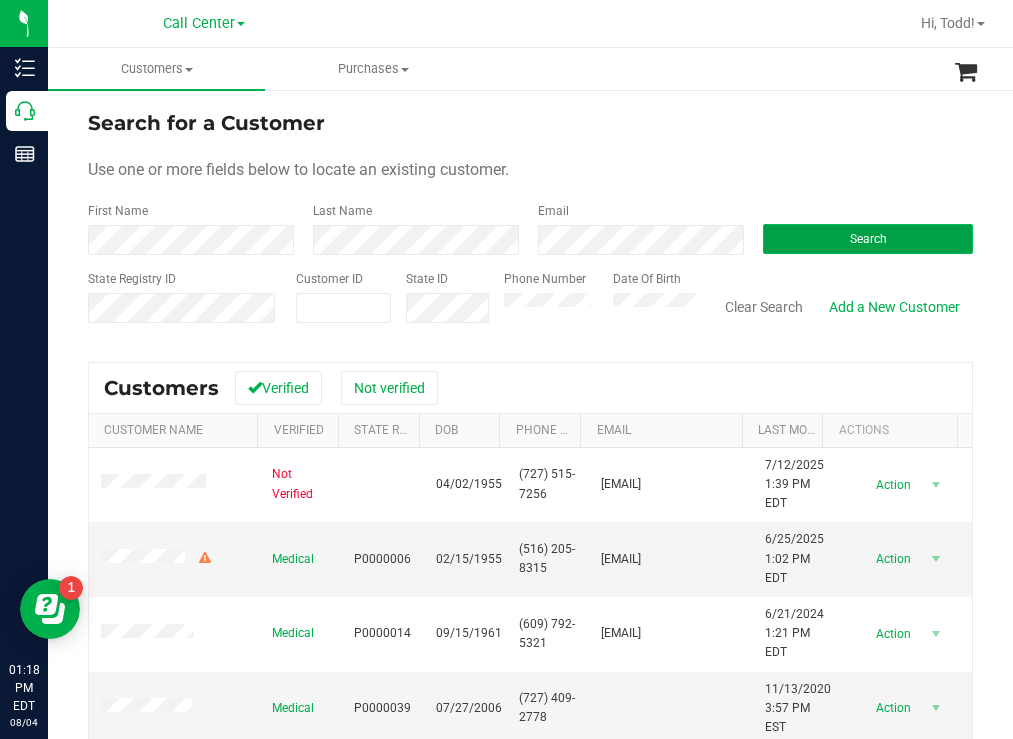 click on "Search" at bounding box center (868, 239) 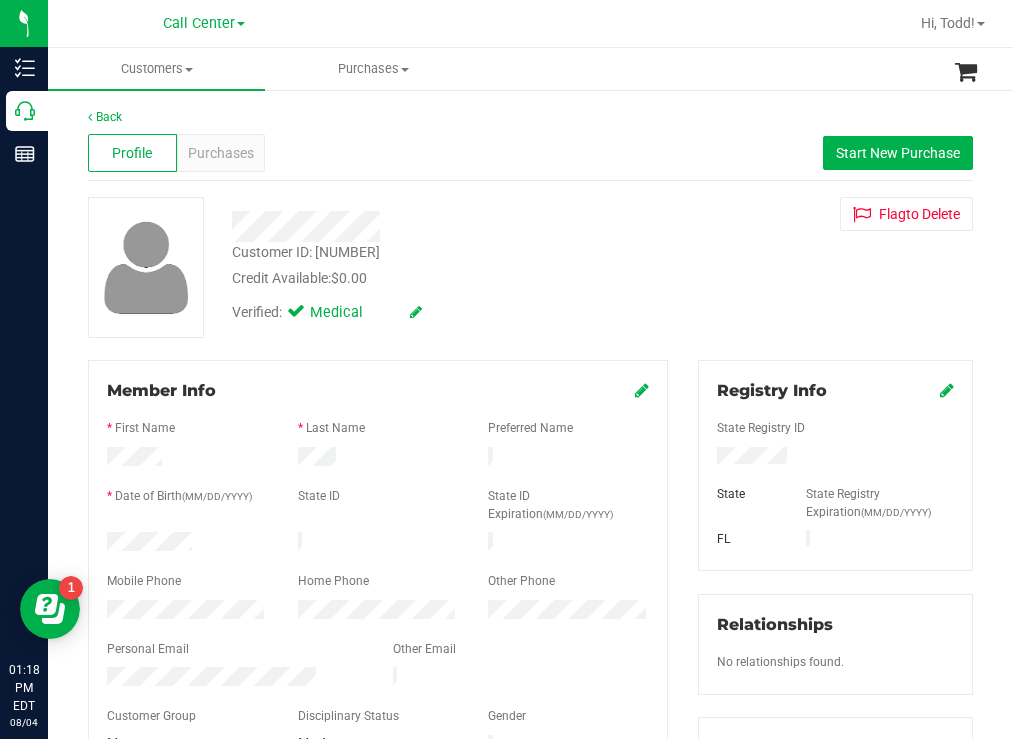 drag, startPoint x: 206, startPoint y: 534, endPoint x: 101, endPoint y: 536, distance: 105.01904 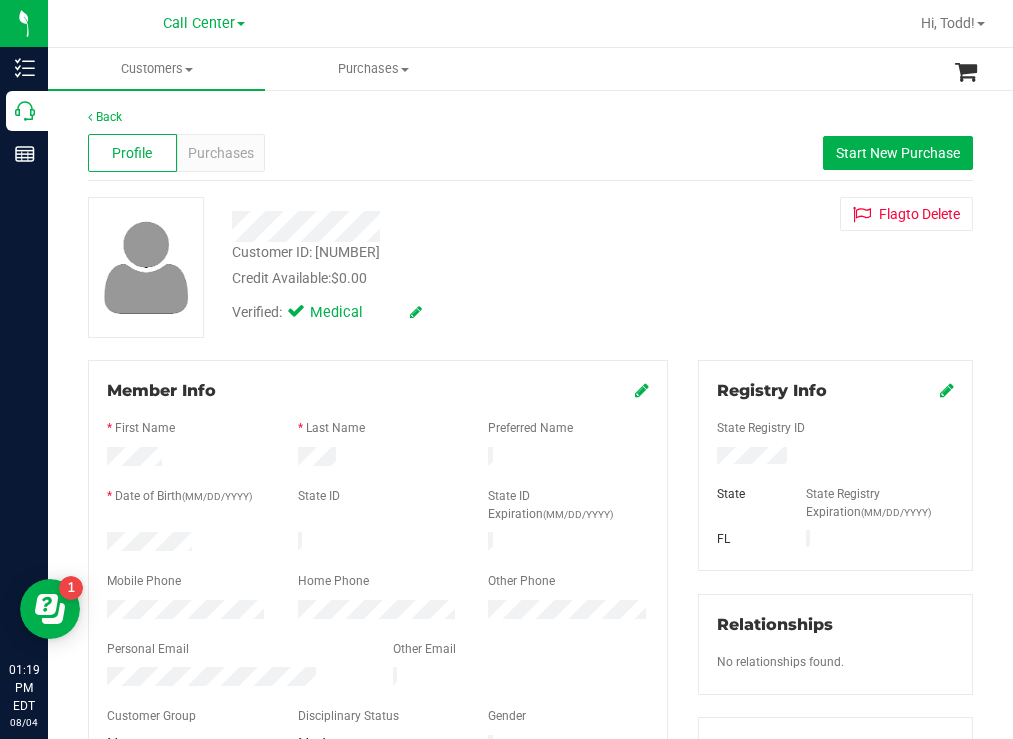drag, startPoint x: 635, startPoint y: 259, endPoint x: 484, endPoint y: 258, distance: 151.00331 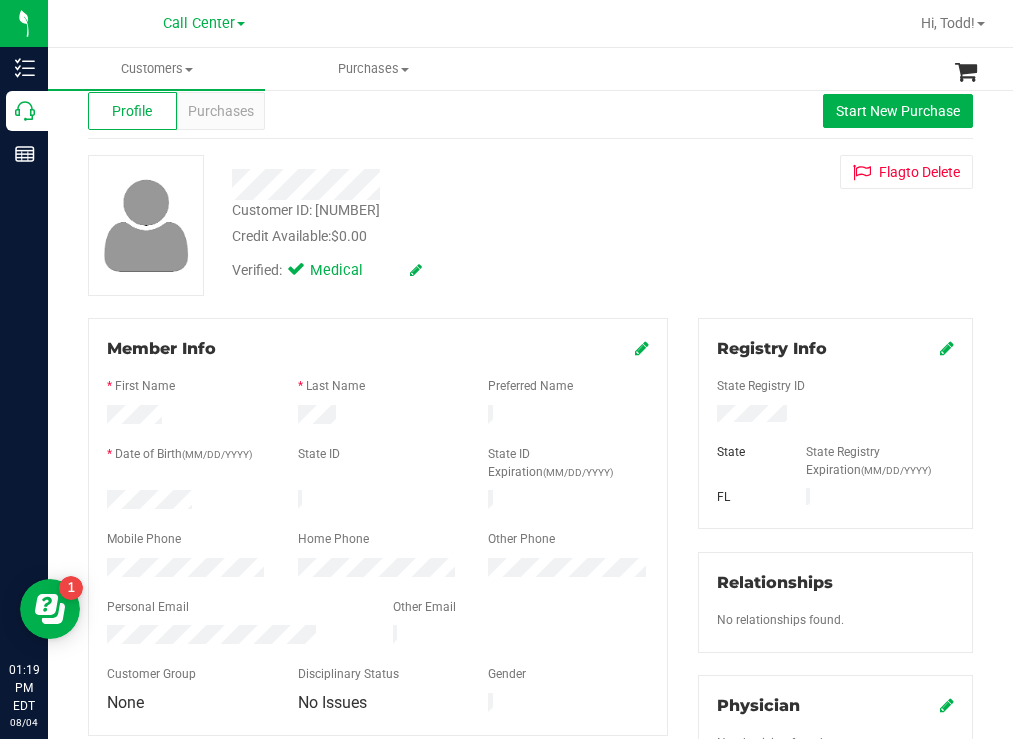 scroll, scrollTop: 0, scrollLeft: 0, axis: both 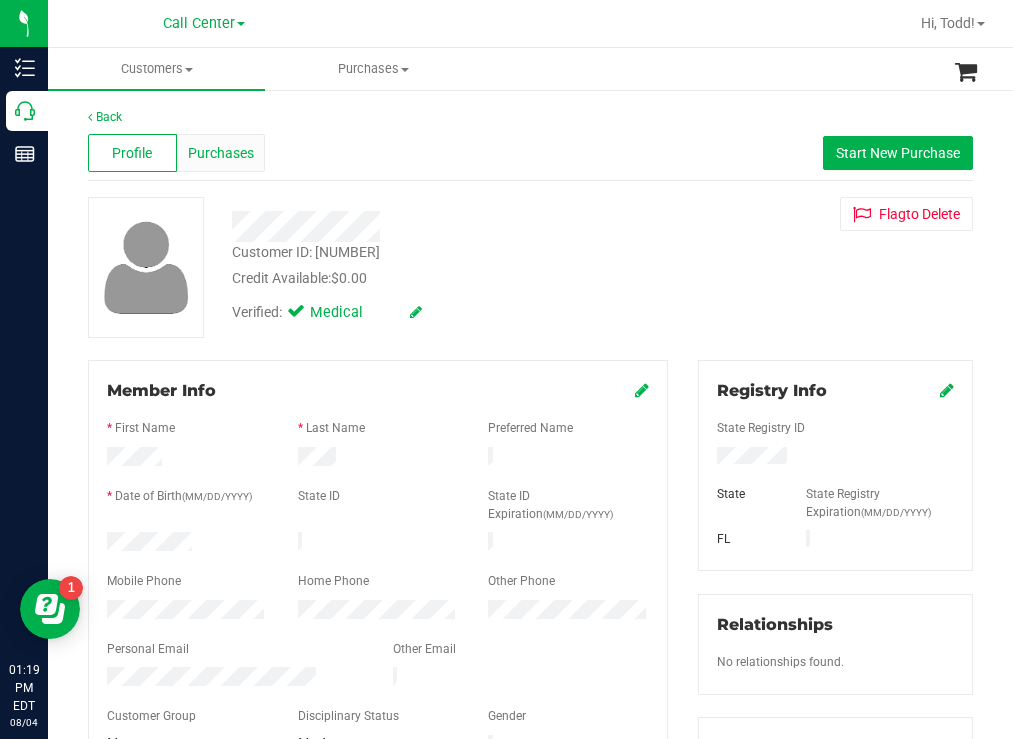 click on "Purchases" at bounding box center [221, 153] 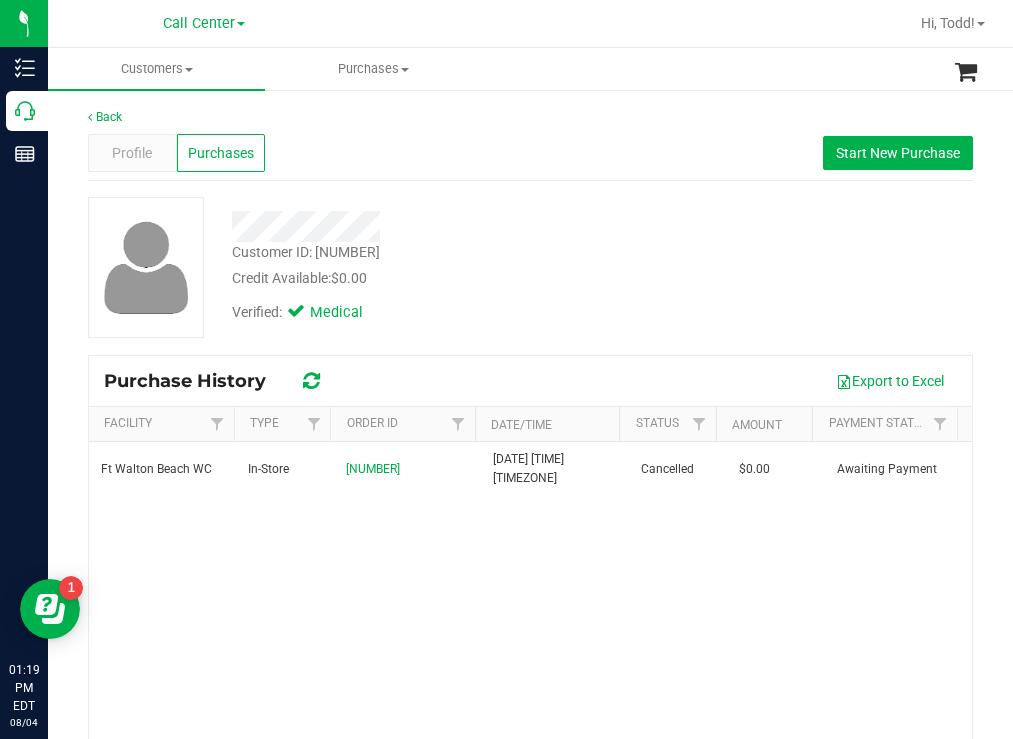 click at bounding box center (446, 226) 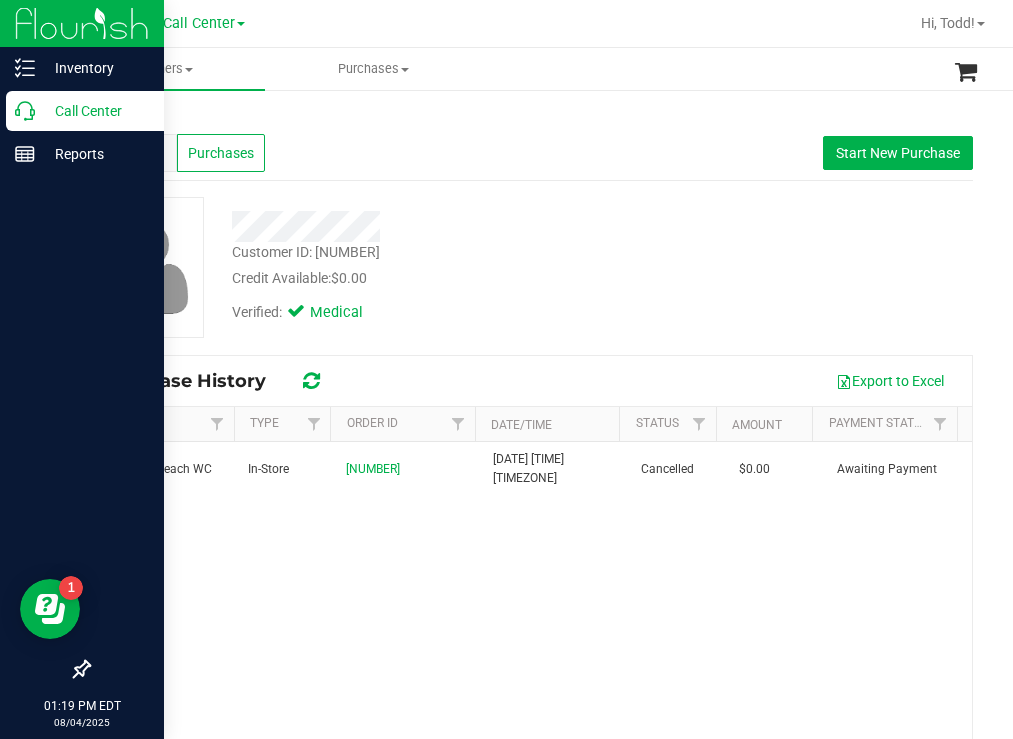 click on "Call Center" at bounding box center (95, 111) 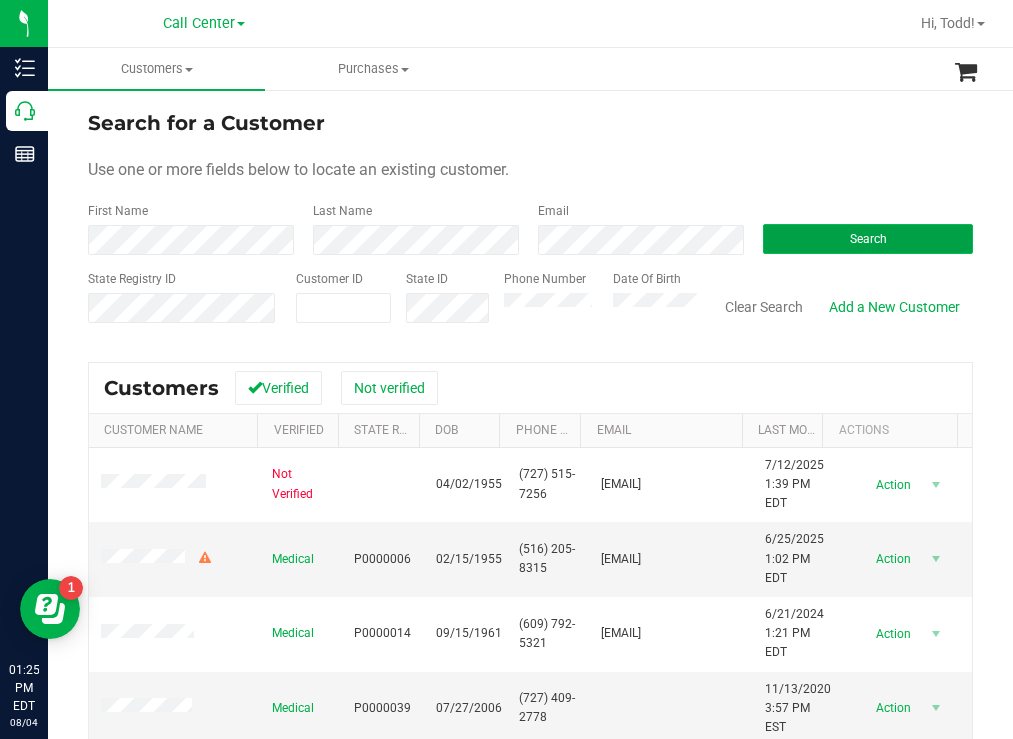 click on "Search" at bounding box center [868, 239] 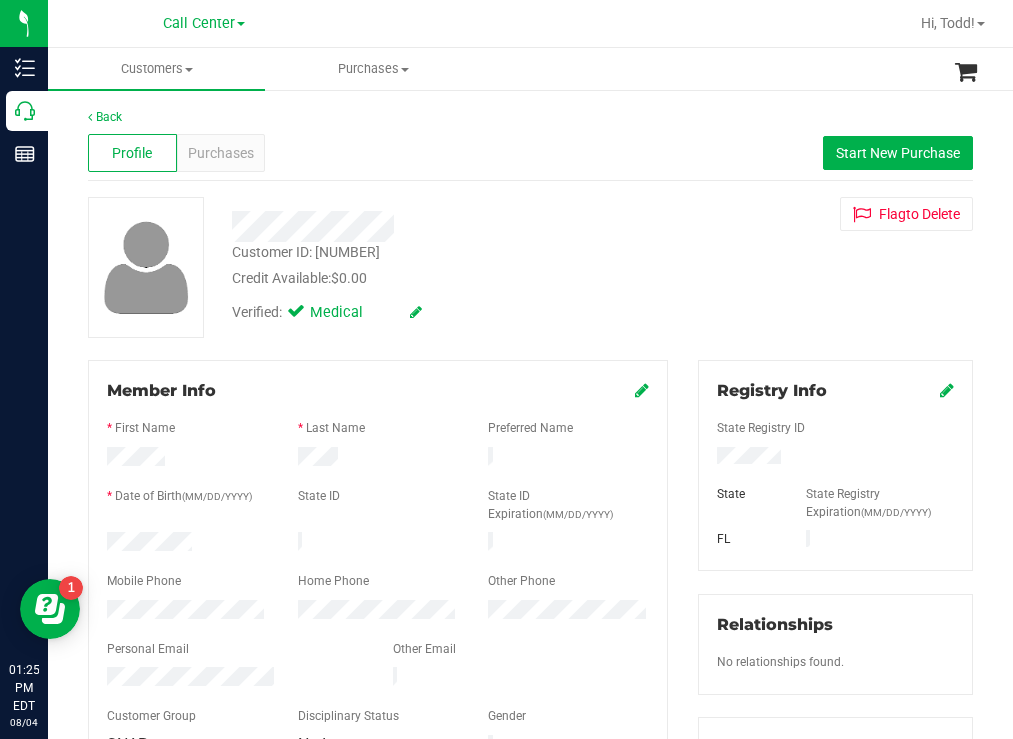 click at bounding box center [446, 226] 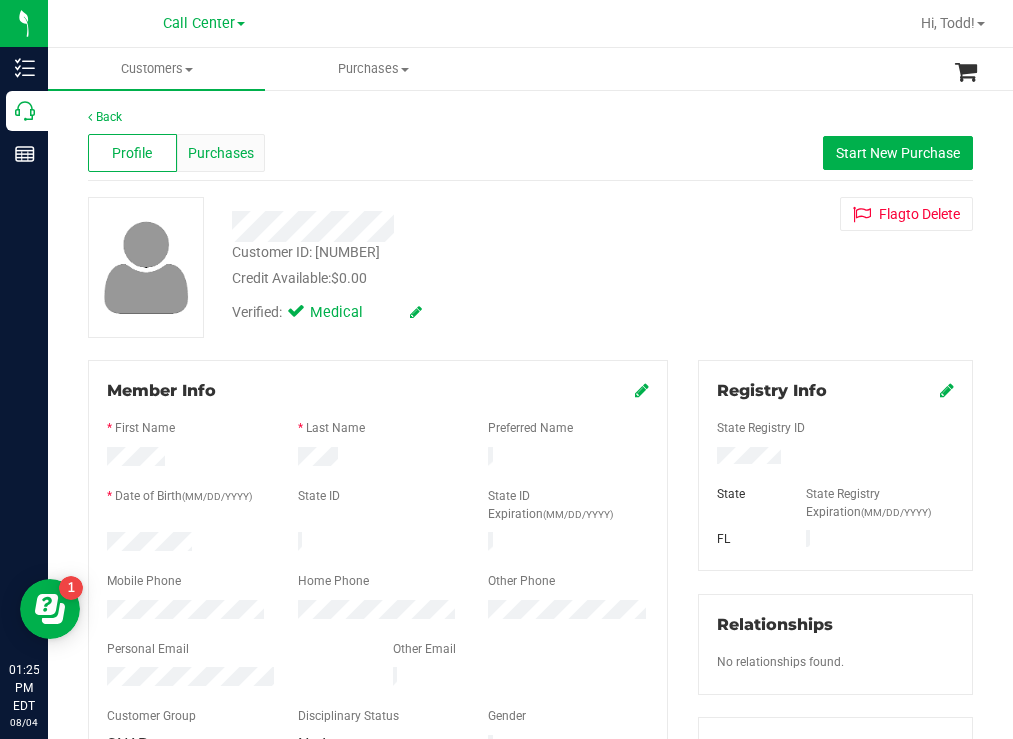 click on "Purchases" at bounding box center (221, 153) 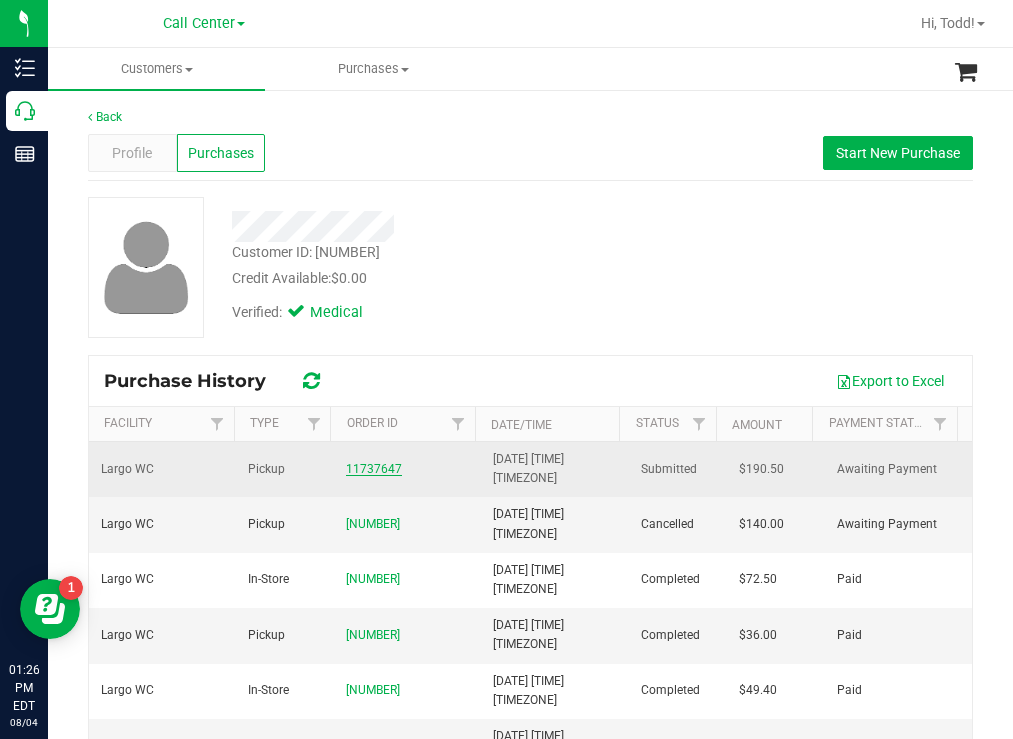 click on "11737647" at bounding box center (374, 469) 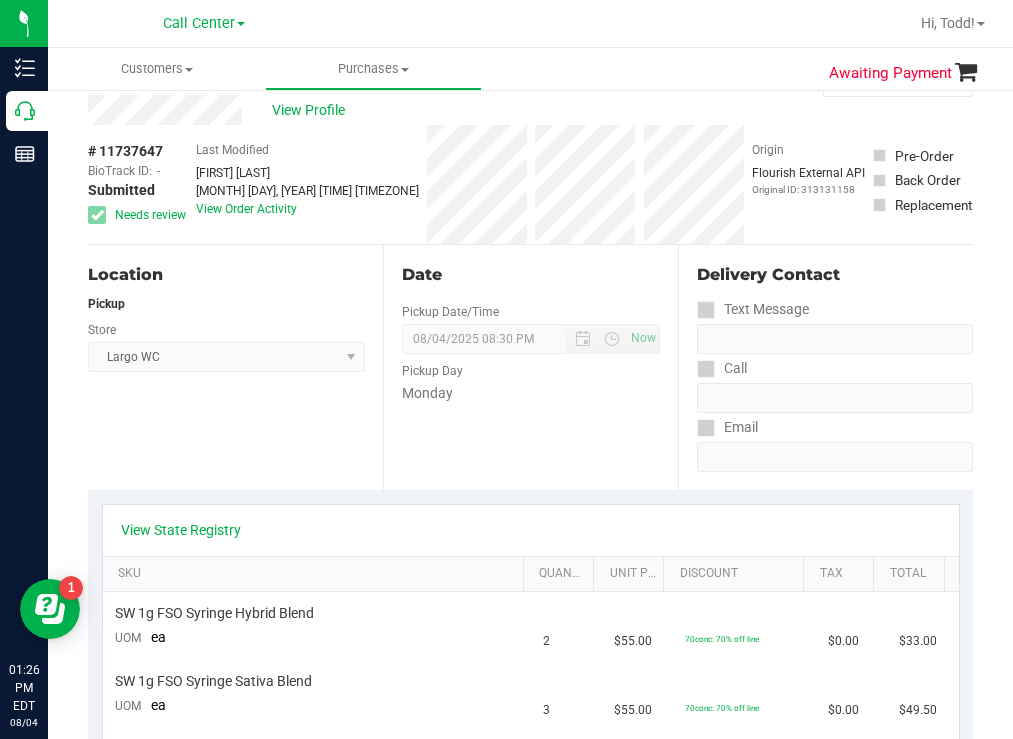 scroll, scrollTop: 0, scrollLeft: 0, axis: both 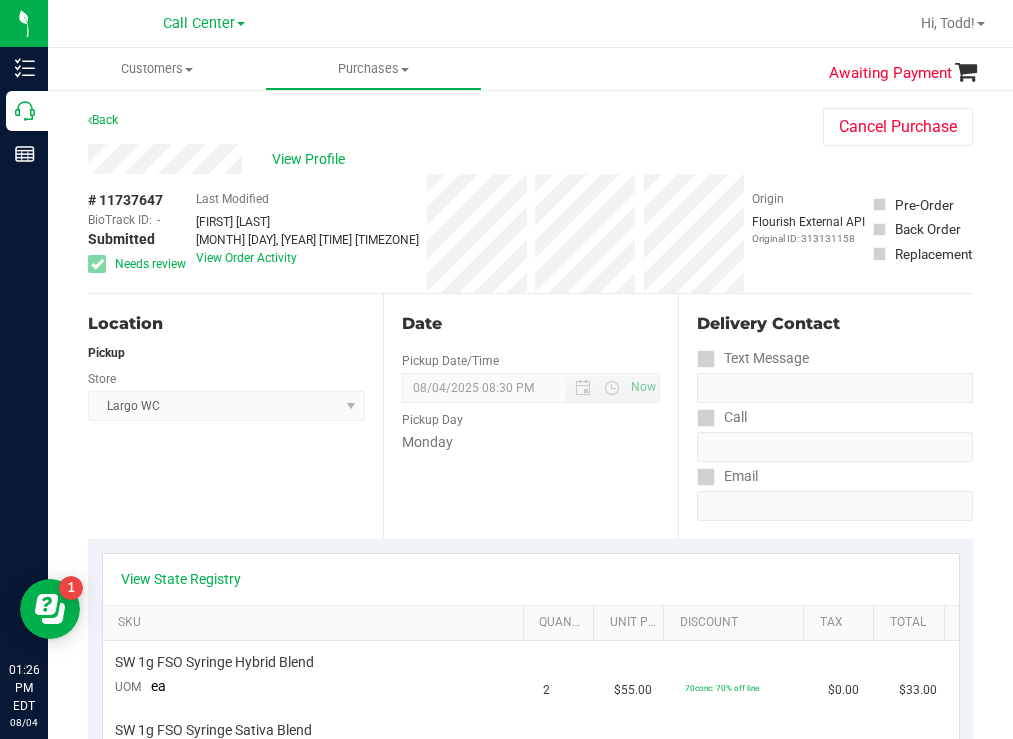 click on "# 11737647
BioTrack ID:
-
Submitted
Needs review
Last Modified
Raymond Barcomb
Aug 4, 2025 12:37:34 PM EDT
View Order Activity
Origin
Flourish External API
Original ID: 313131158" at bounding box center [530, 233] 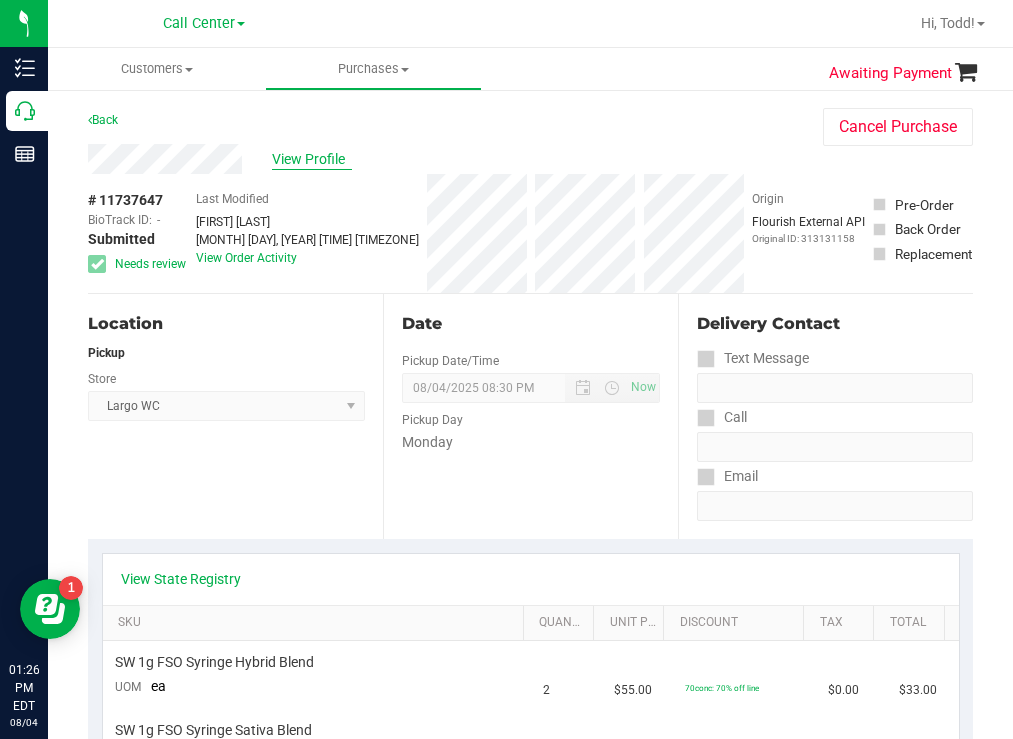 click on "View Profile" at bounding box center [312, 159] 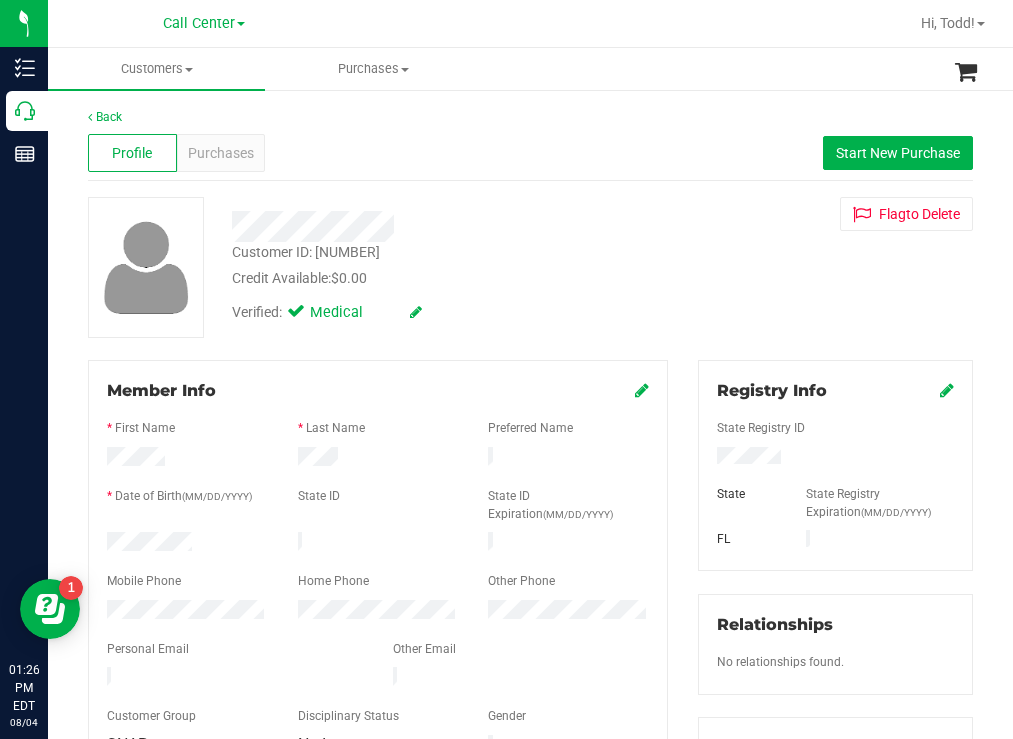 drag, startPoint x: 230, startPoint y: 529, endPoint x: 103, endPoint y: 538, distance: 127.3185 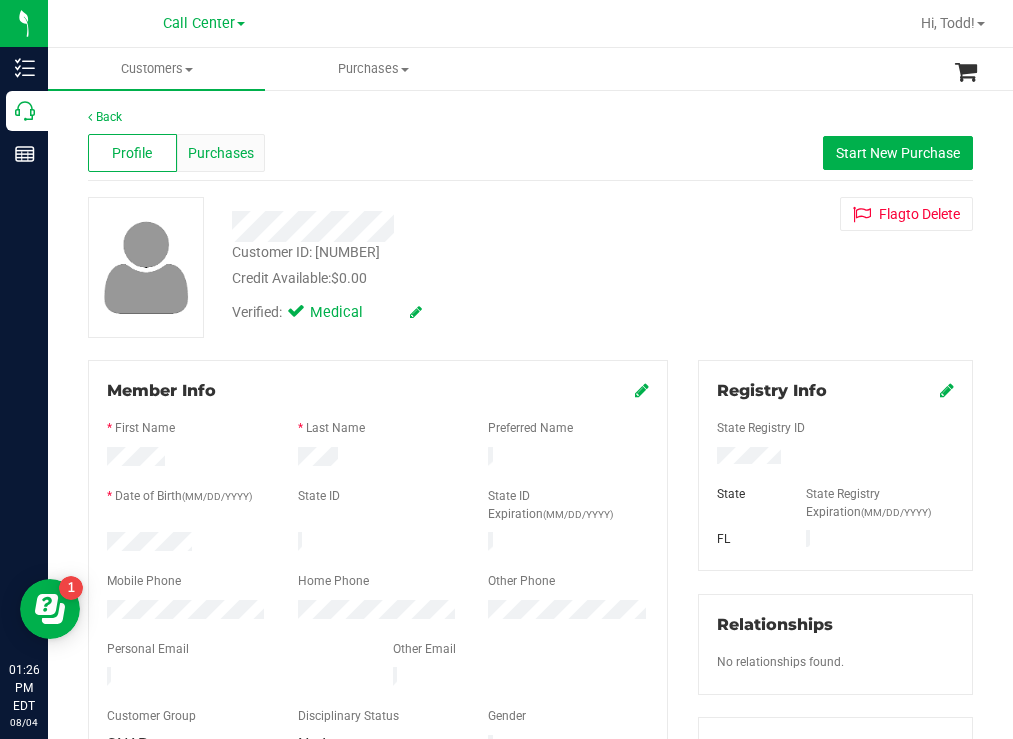 click on "Purchases" at bounding box center [221, 153] 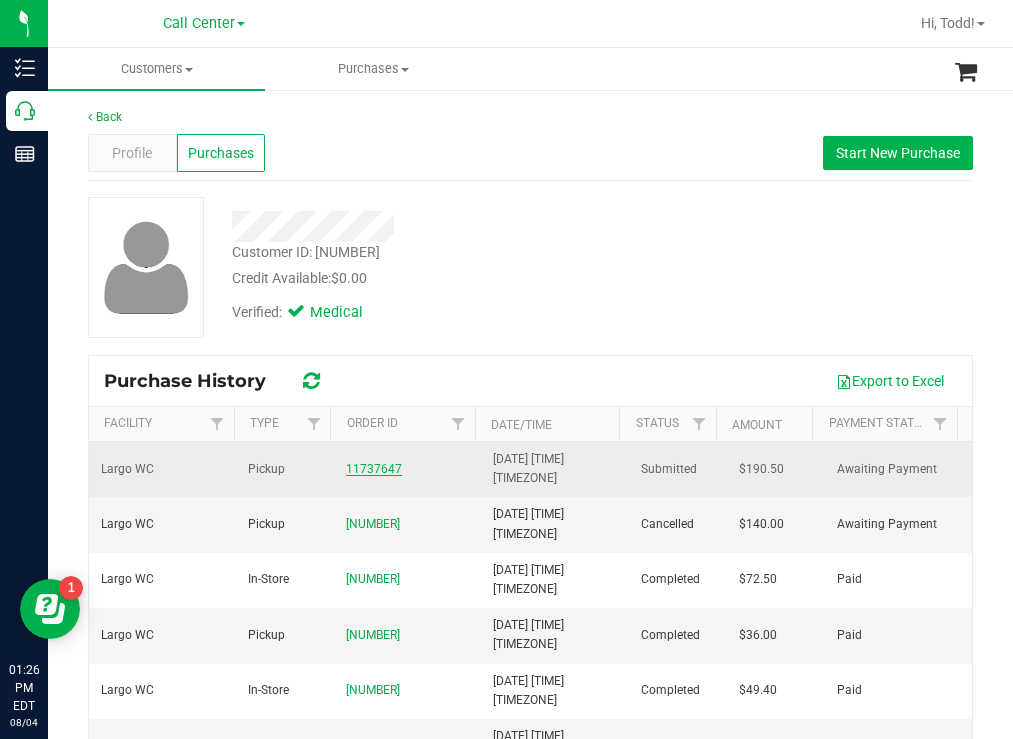 click on "11737647" at bounding box center (374, 469) 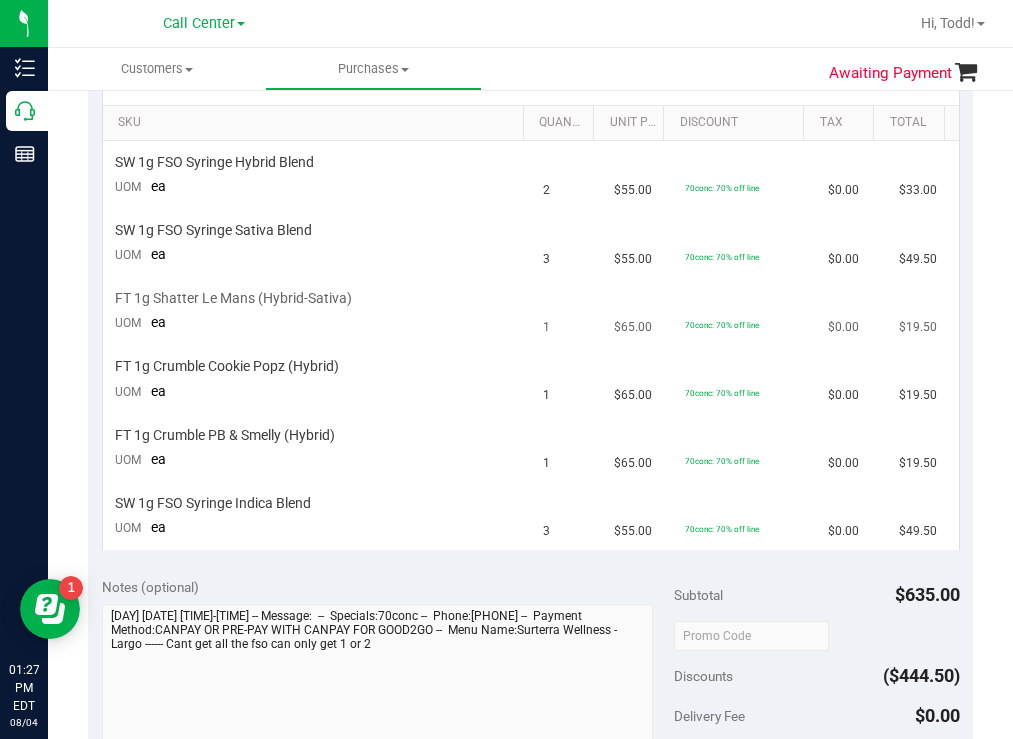 scroll, scrollTop: 0, scrollLeft: 0, axis: both 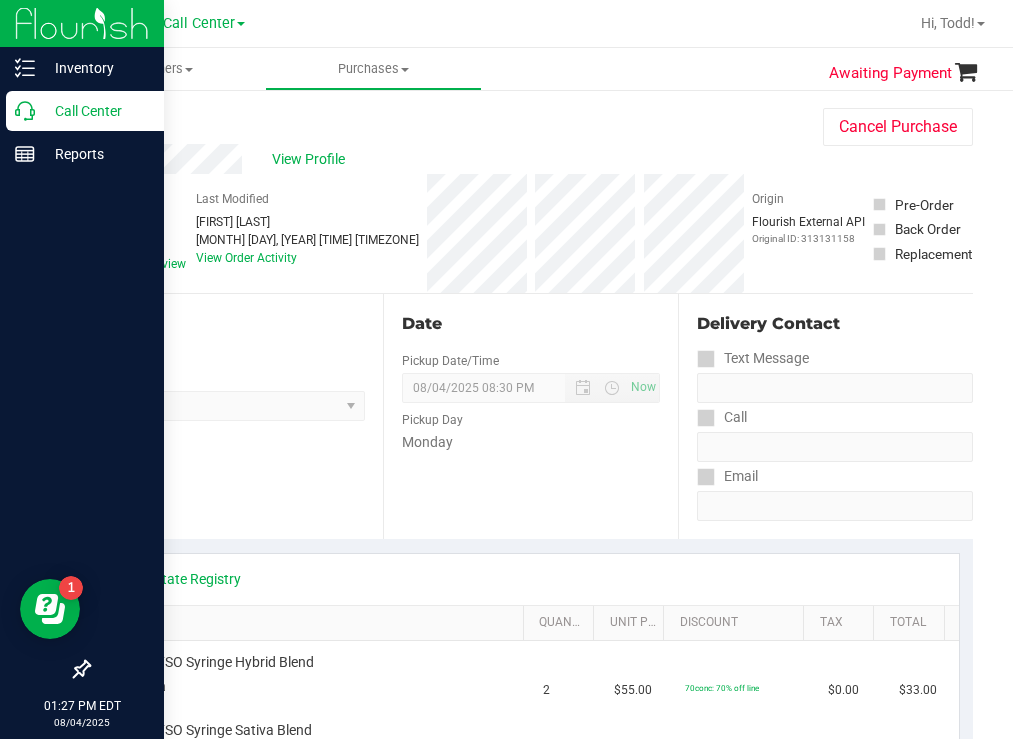 click on "Call Center" at bounding box center (95, 111) 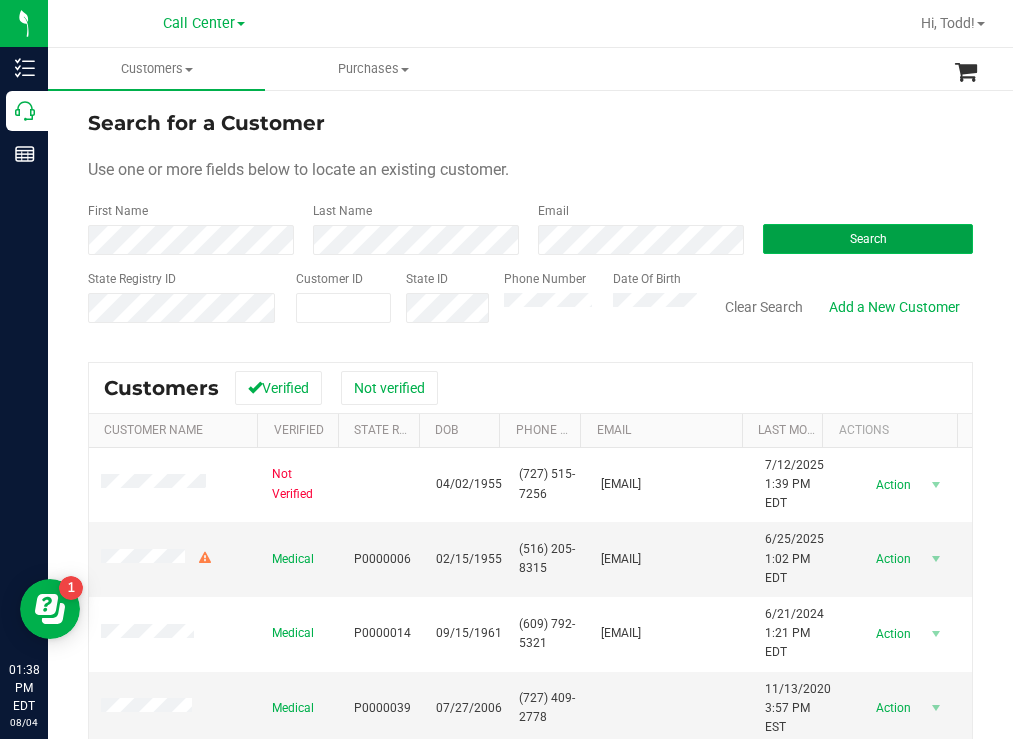 click on "Search" at bounding box center [868, 239] 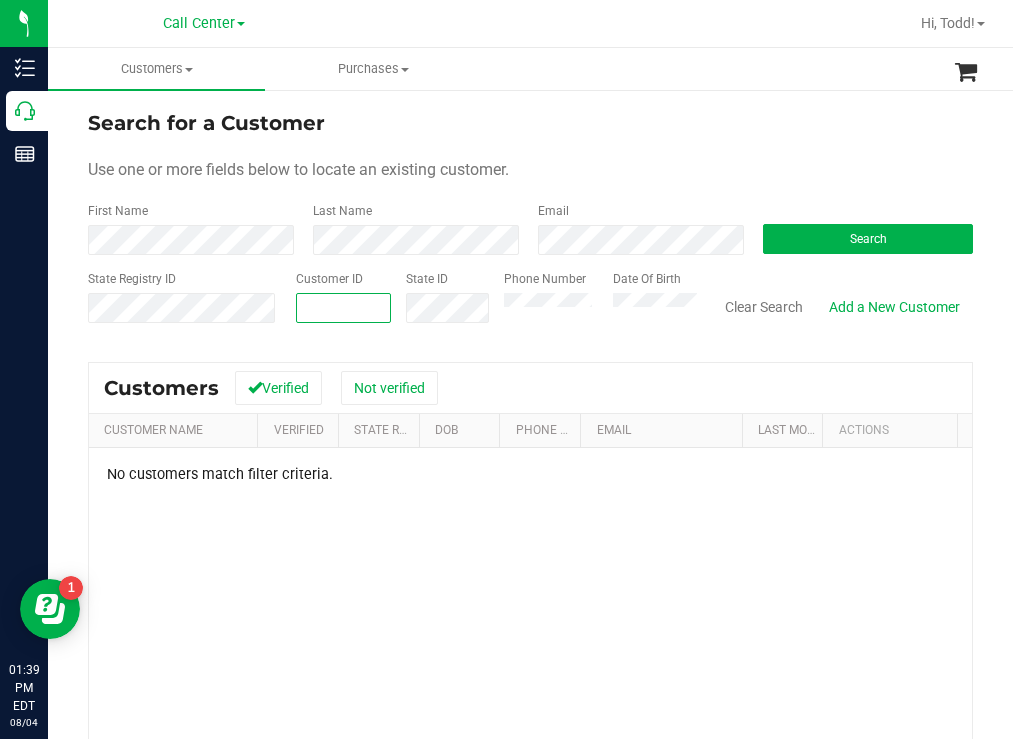 paste on "1551103" 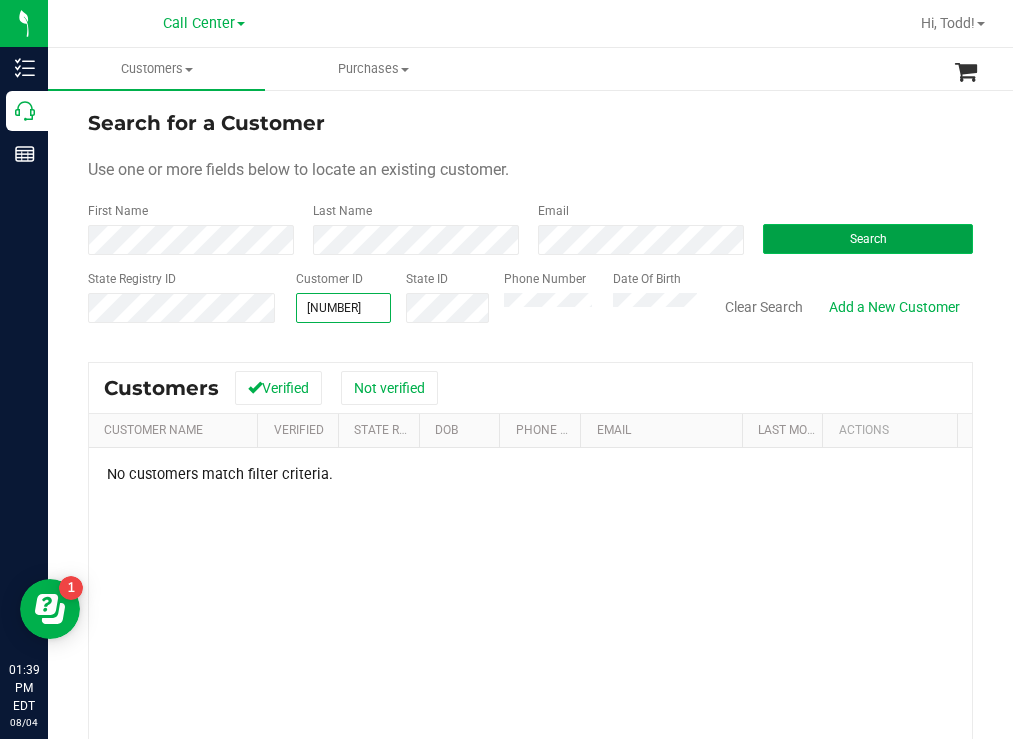 type on "1551103" 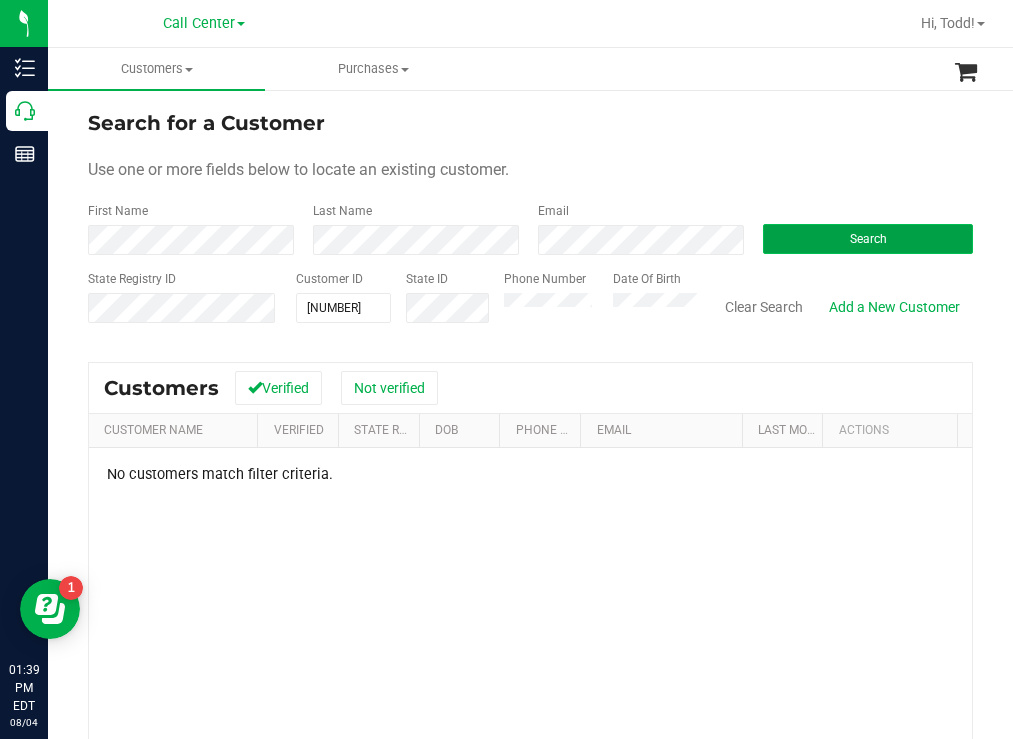 click on "Search" at bounding box center [868, 239] 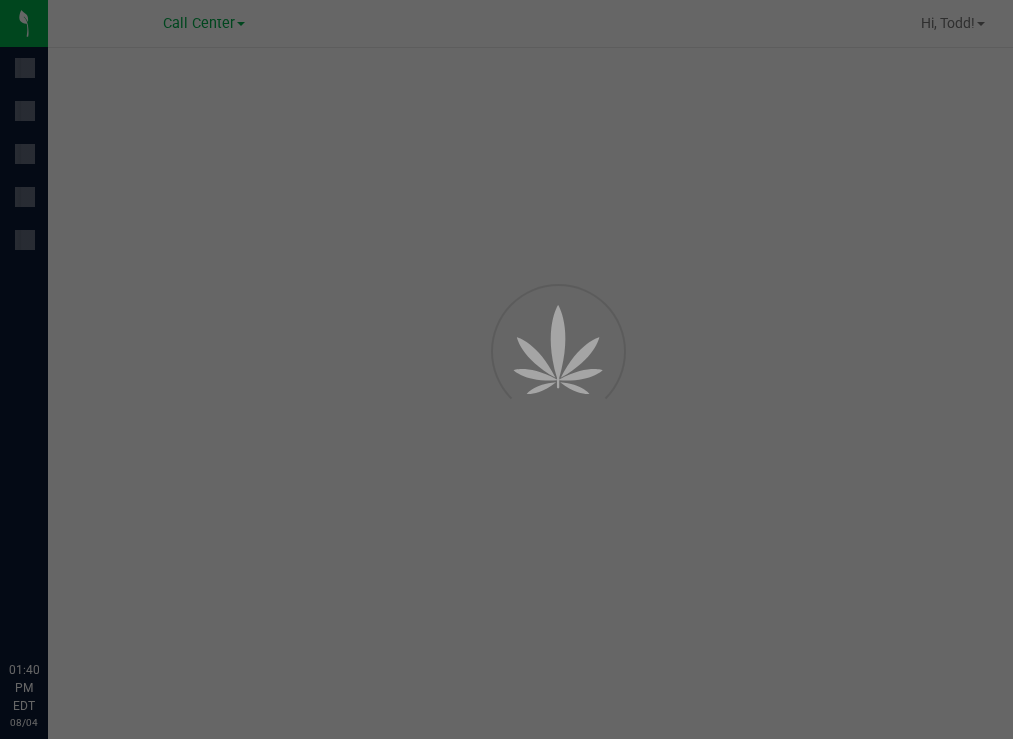 scroll, scrollTop: 0, scrollLeft: 0, axis: both 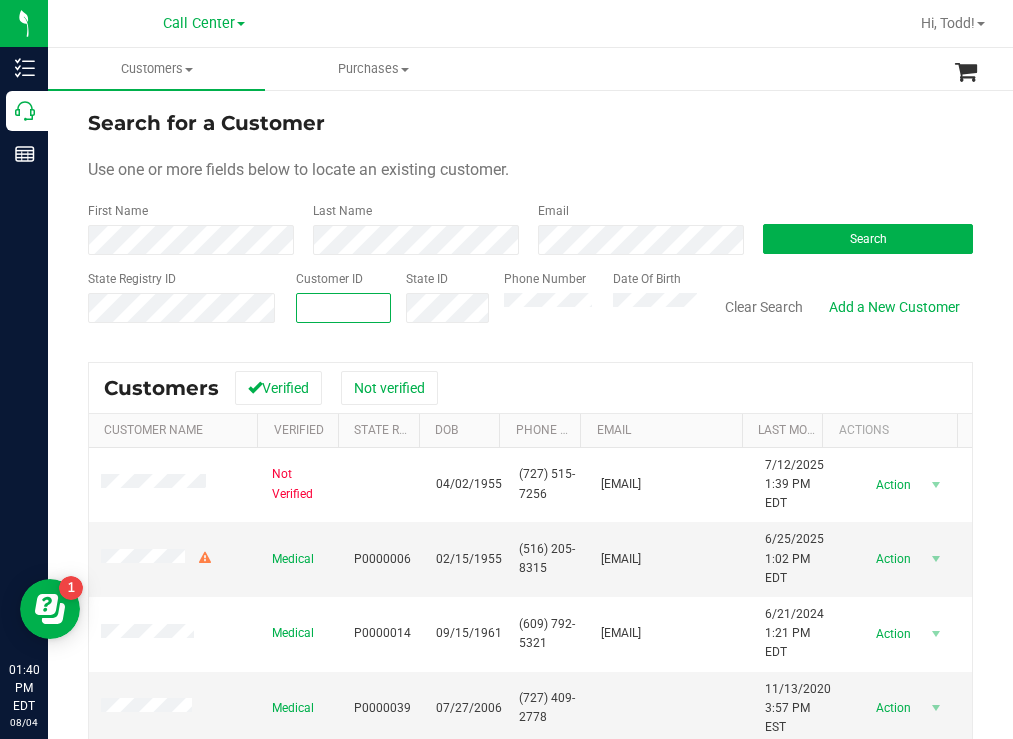 paste on "[NUMBER]" 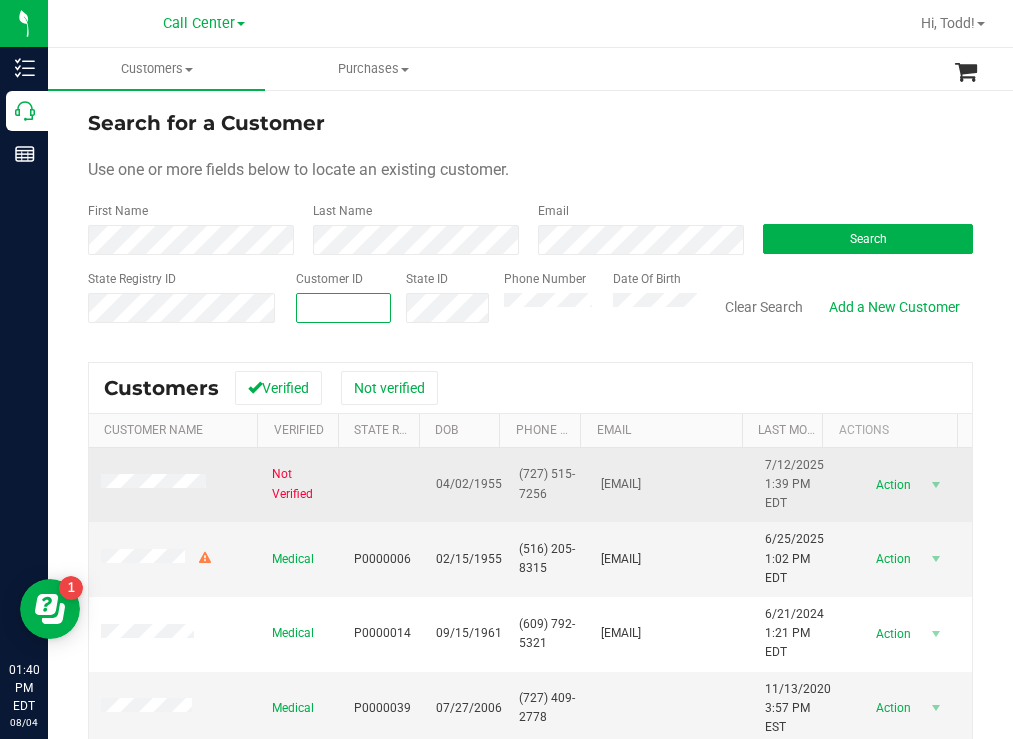type on "[NUMBER]" 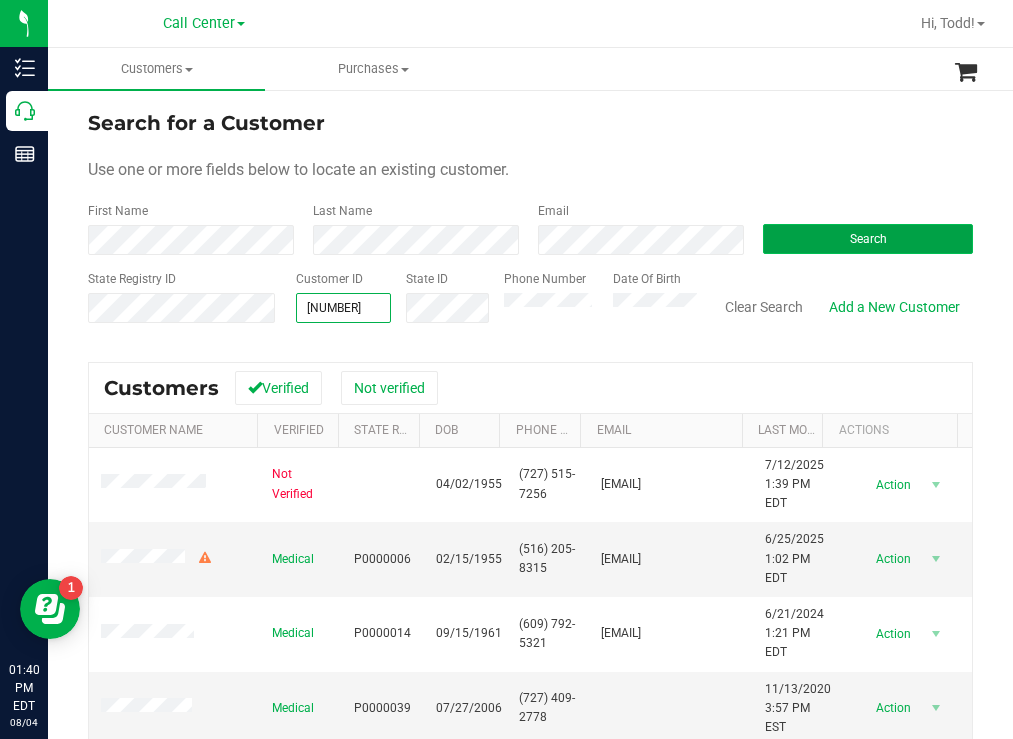 type on "[NUMBER]" 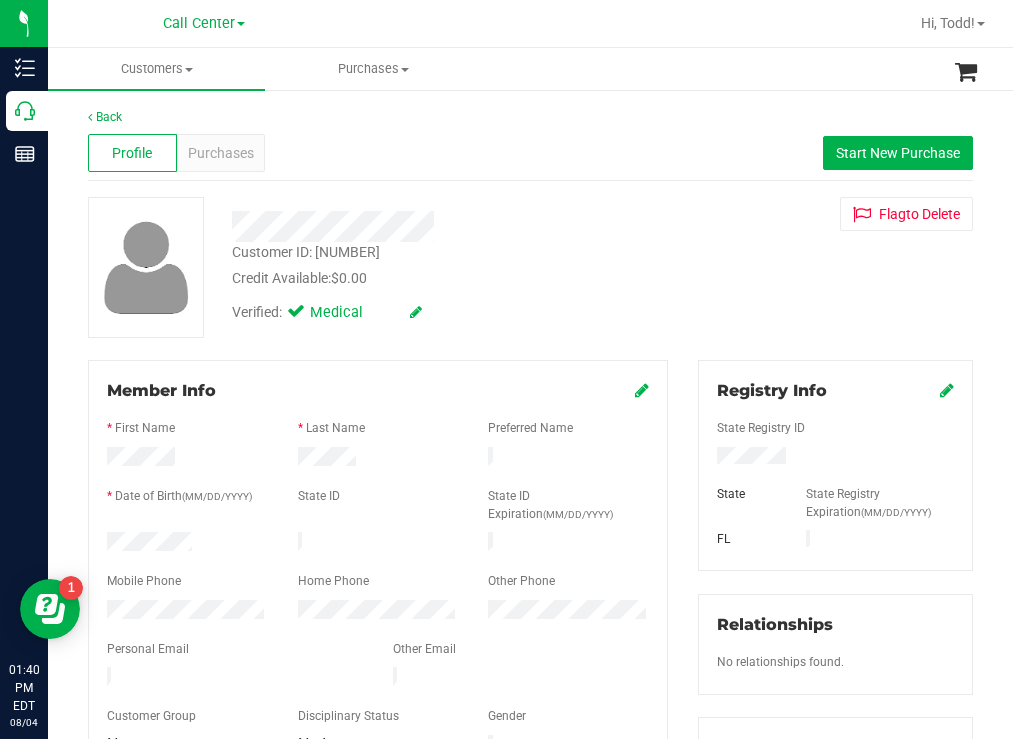 click at bounding box center (446, 226) 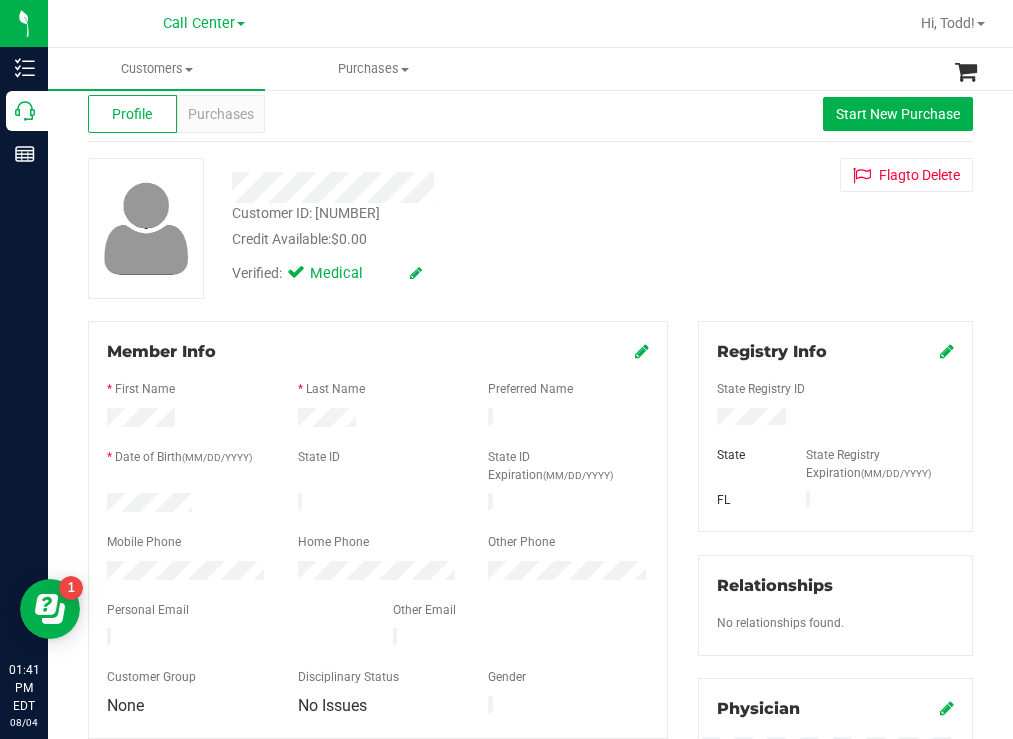 scroll, scrollTop: 100, scrollLeft: 0, axis: vertical 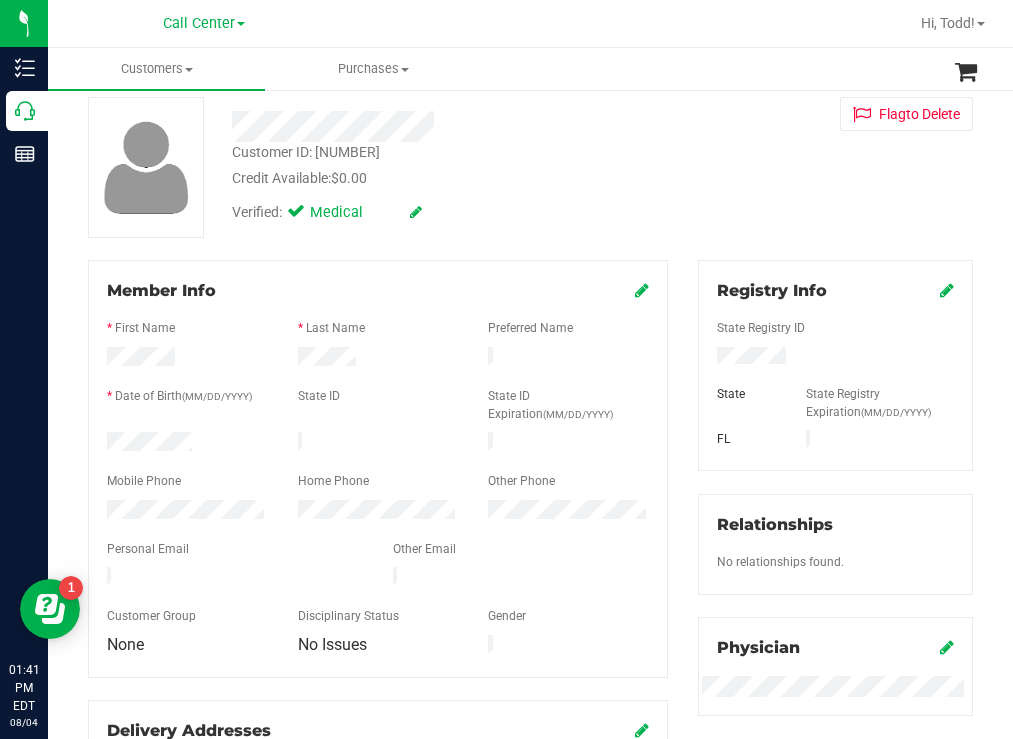 click on "Member Info
*
First Name
*
Last Name
Preferred Name
*
Date of Birth
(MM/DD/YYYY)
State ID
State ID Expiration
(MM/DD/YYYY)" at bounding box center (378, 469) 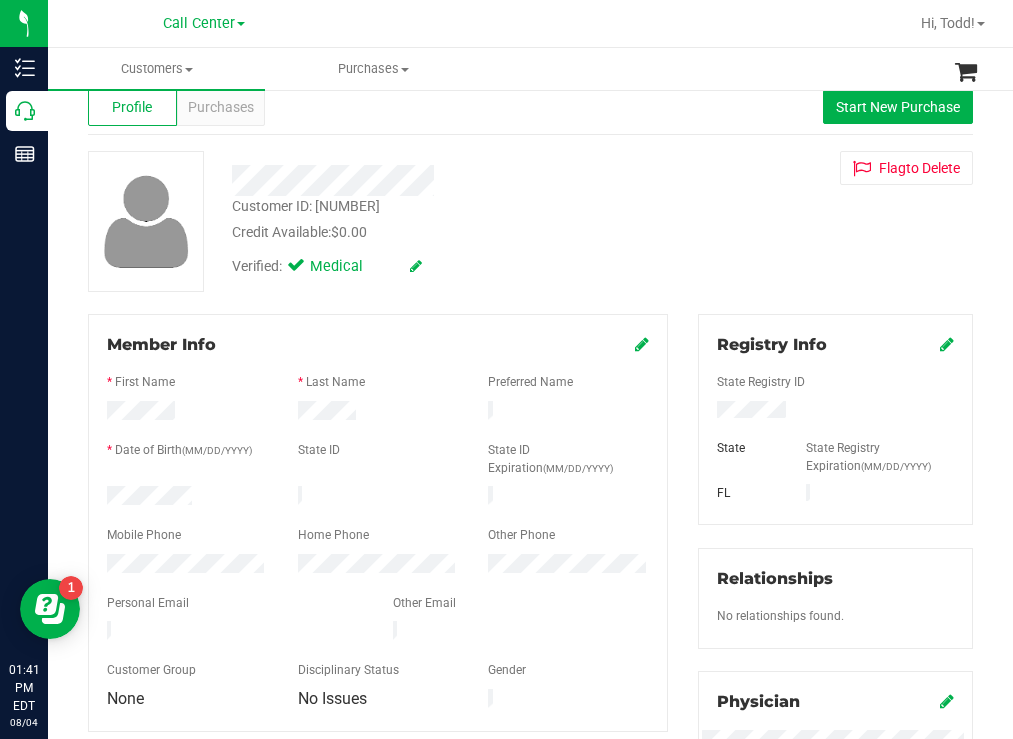 scroll, scrollTop: 0, scrollLeft: 0, axis: both 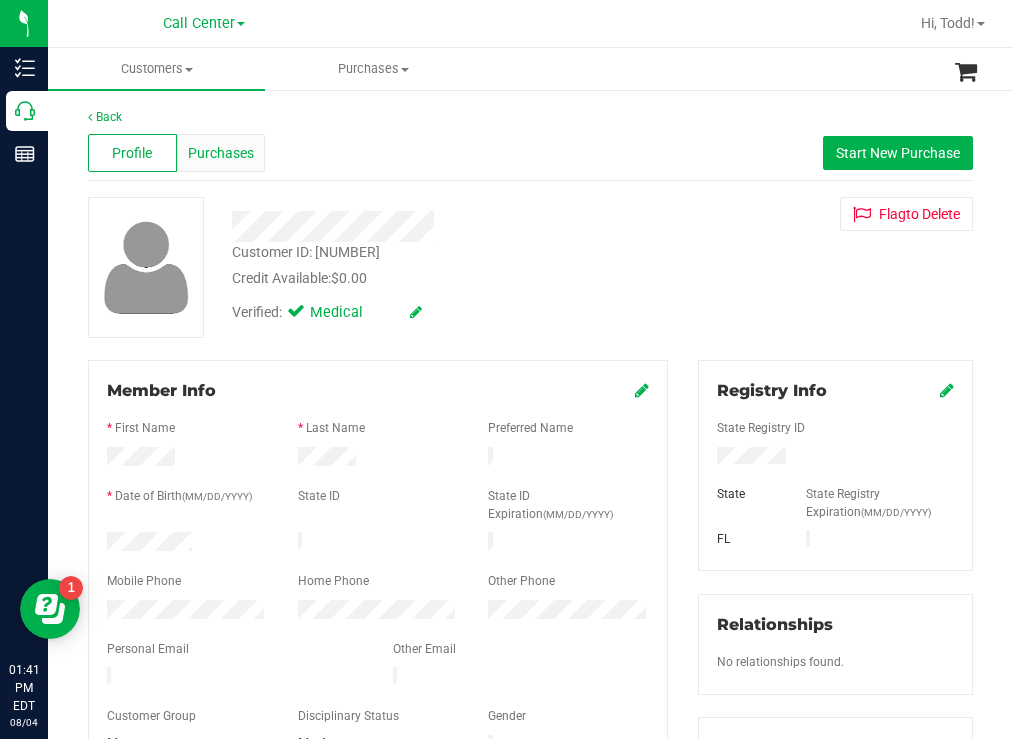 click on "Purchases" at bounding box center [221, 153] 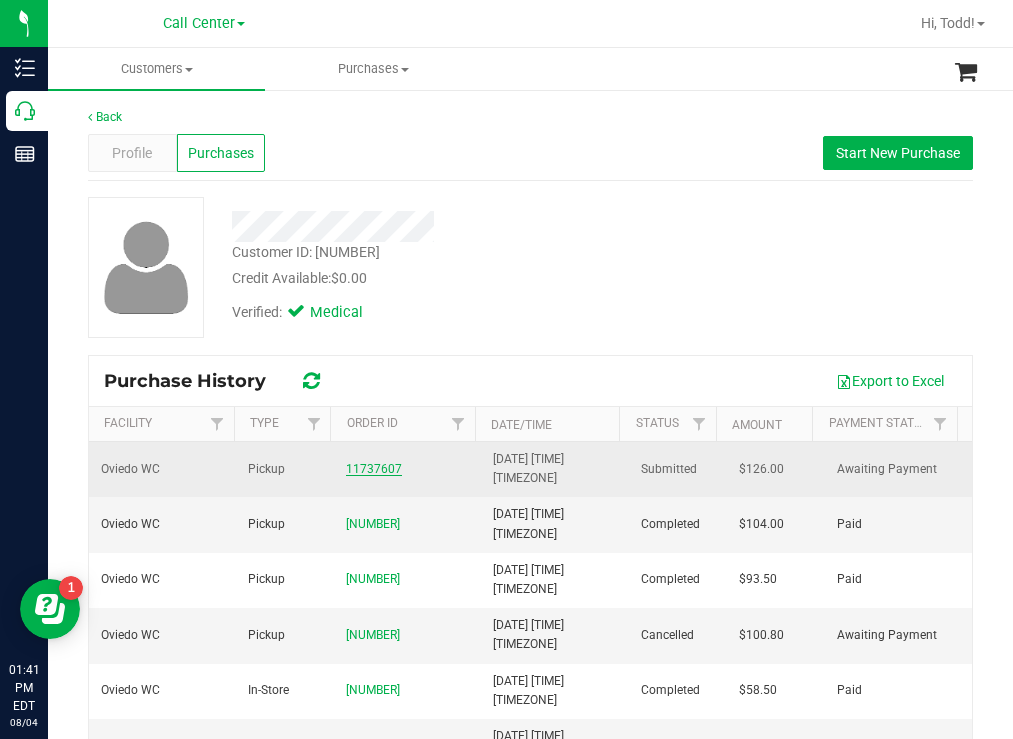 click on "11737607" at bounding box center (374, 469) 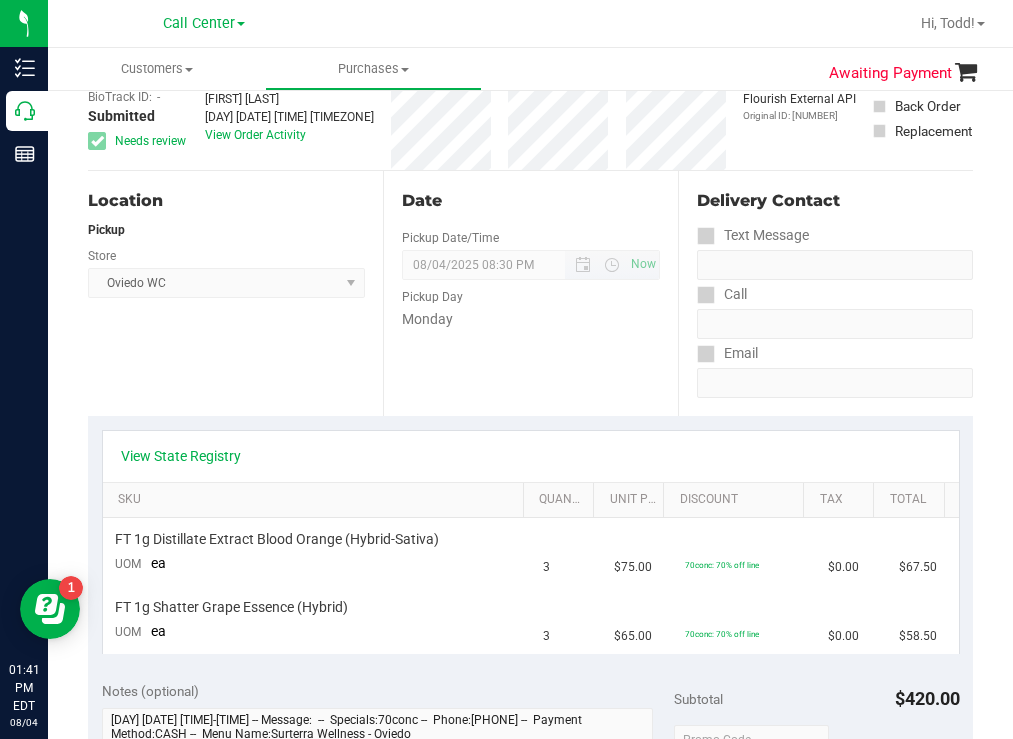 scroll, scrollTop: 0, scrollLeft: 0, axis: both 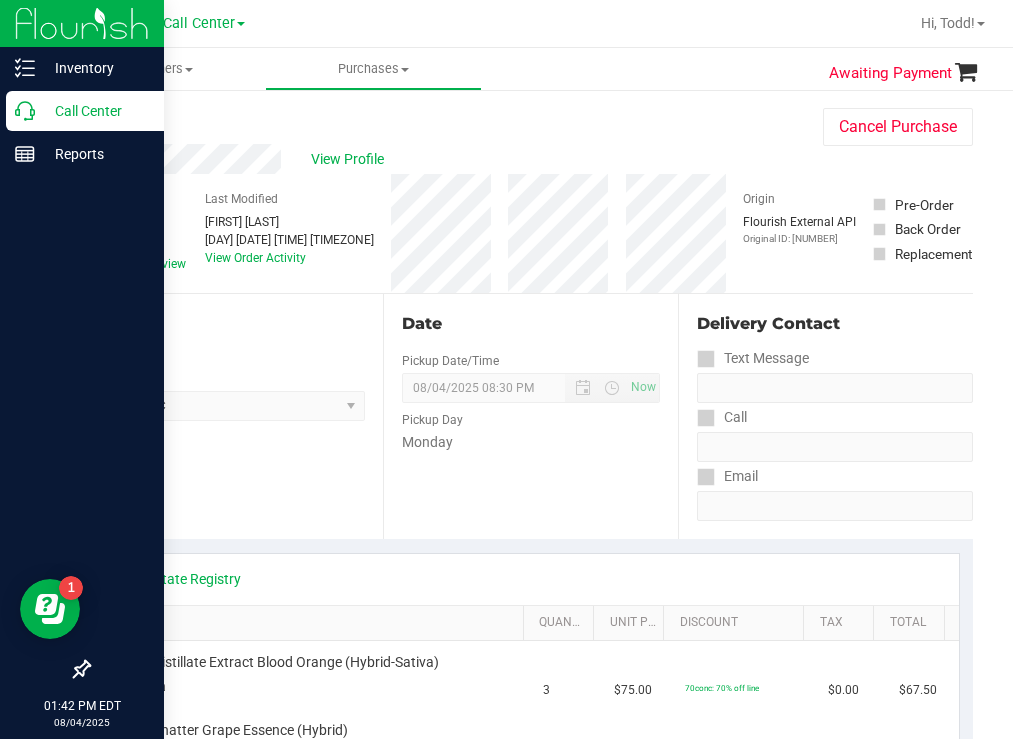 click on "Call Center" at bounding box center (95, 111) 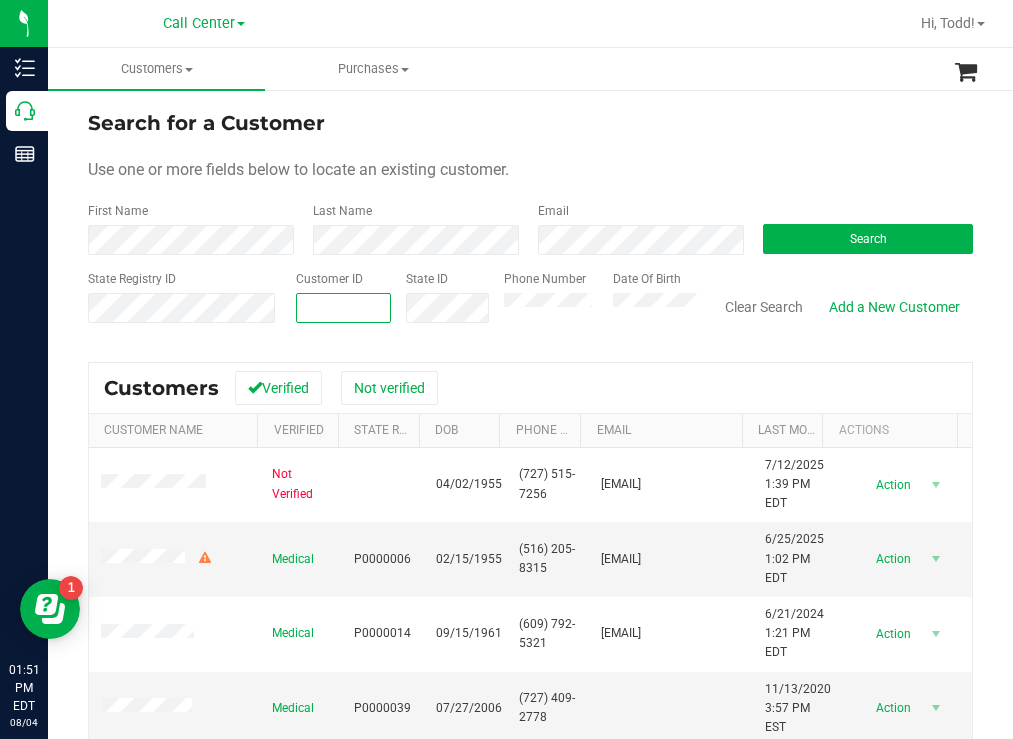 paste on "1607048" 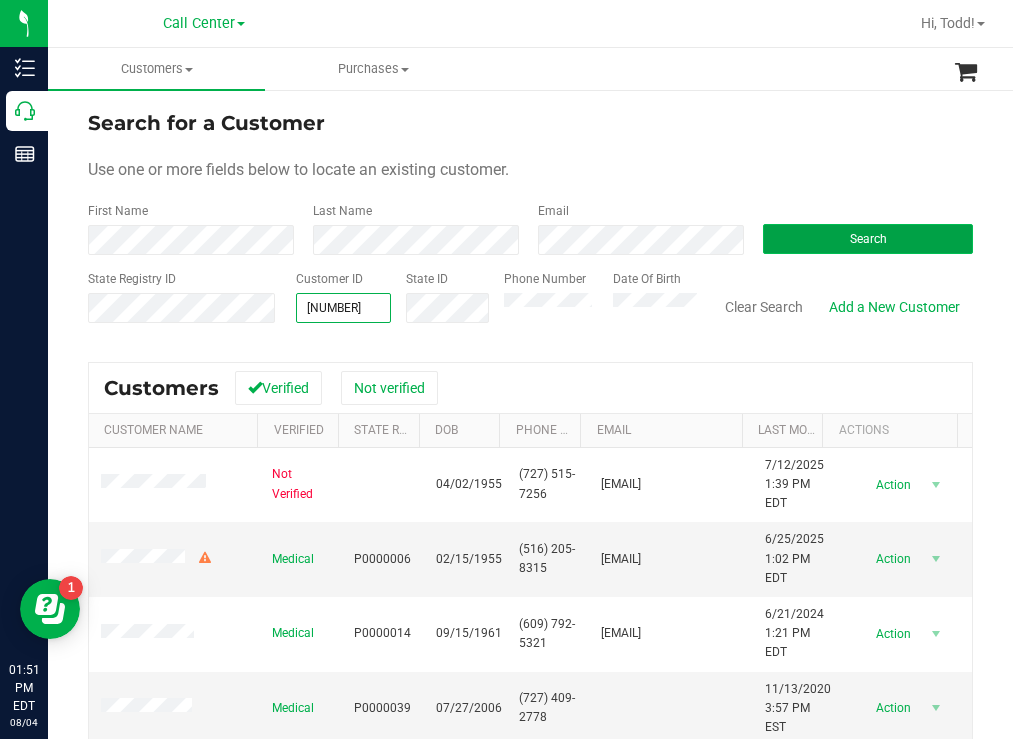 type on "1607048" 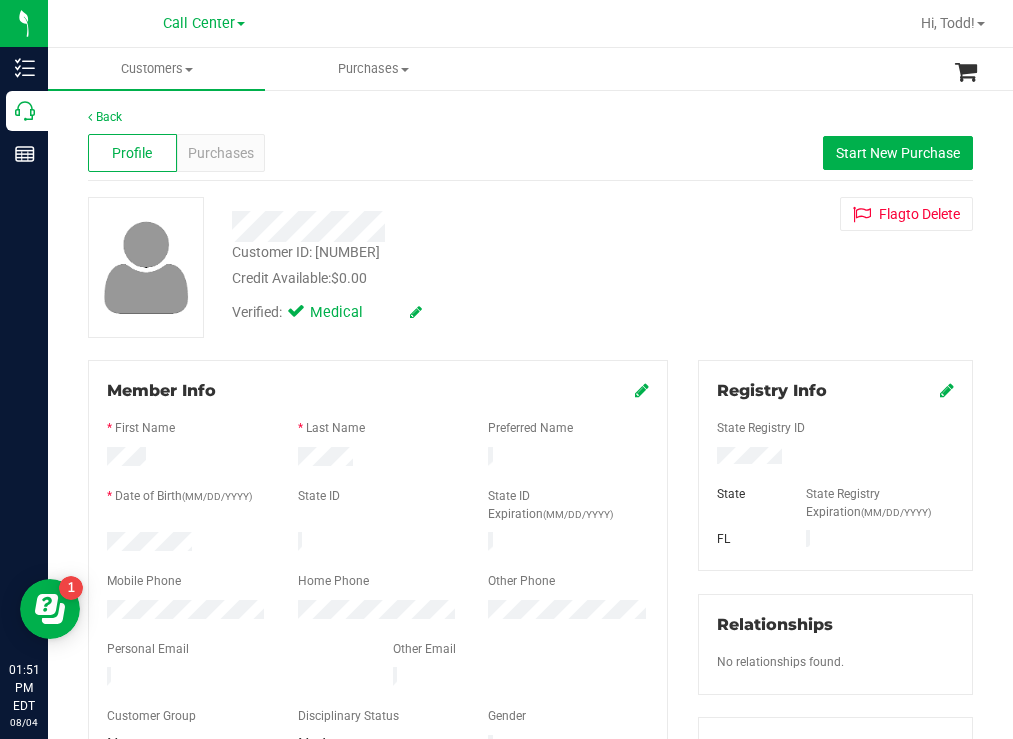 click at bounding box center [187, 544] 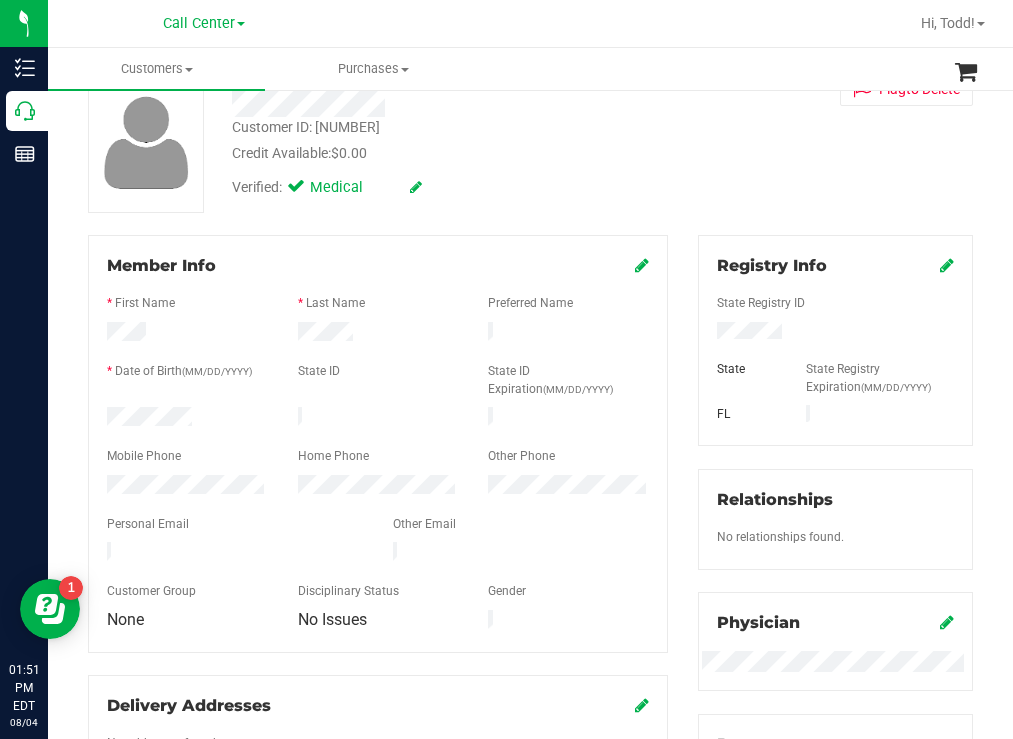 scroll, scrollTop: 0, scrollLeft: 0, axis: both 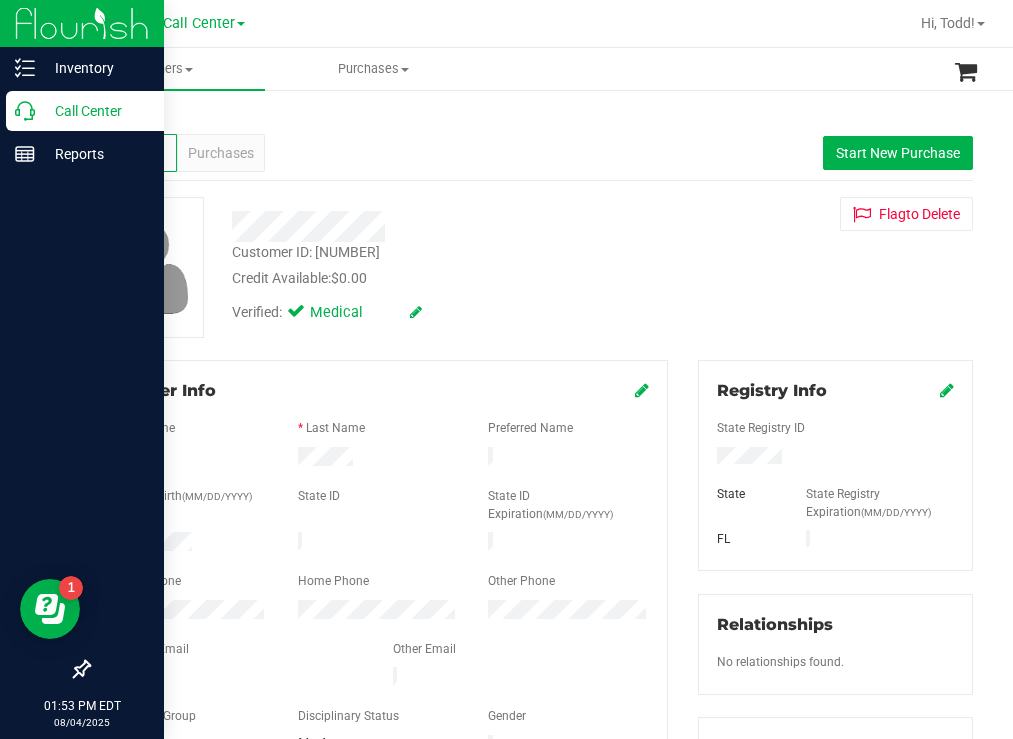 click on "Call Center" at bounding box center [95, 111] 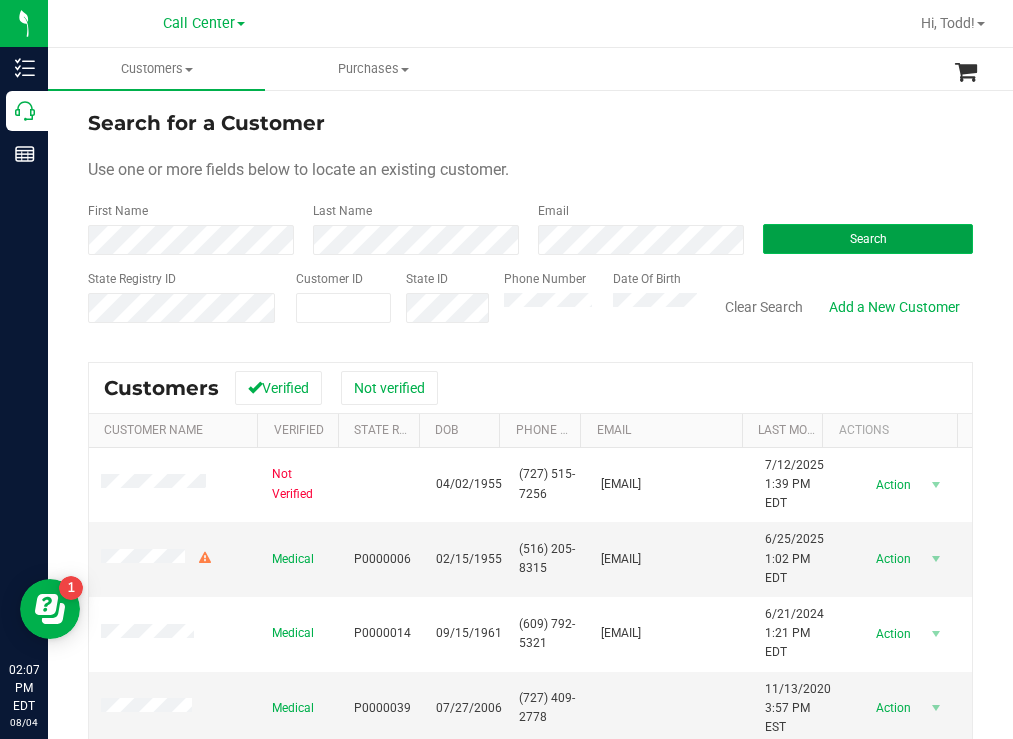 click on "Search" at bounding box center [868, 239] 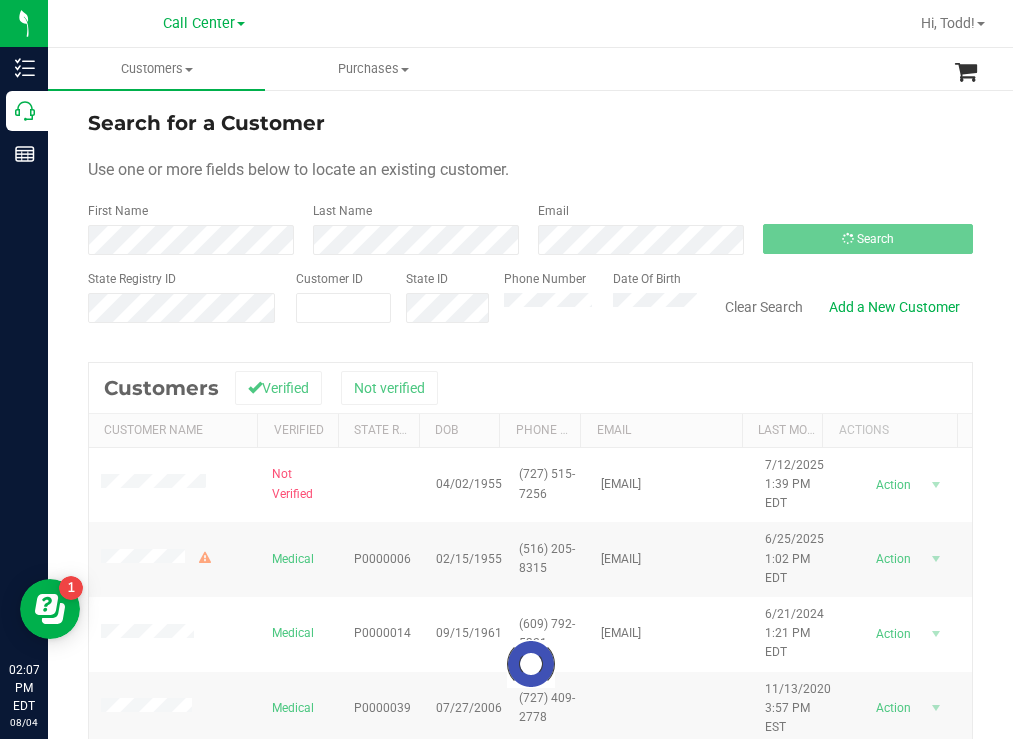 click on "Search for a Customer" at bounding box center [530, 123] 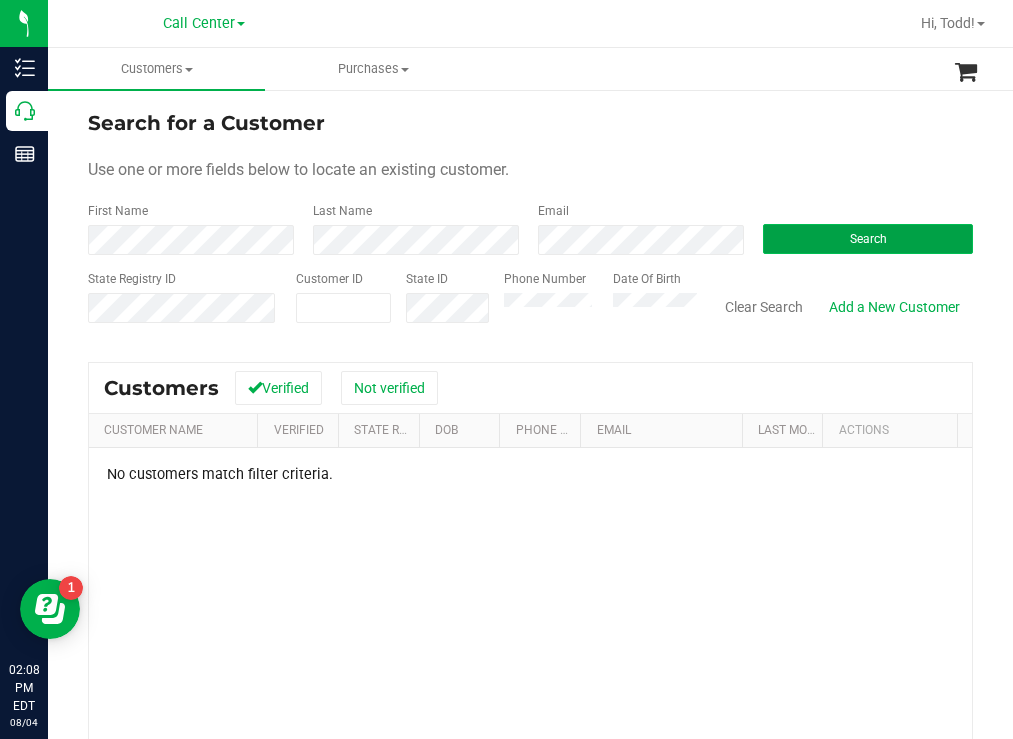 click on "Search" at bounding box center [868, 239] 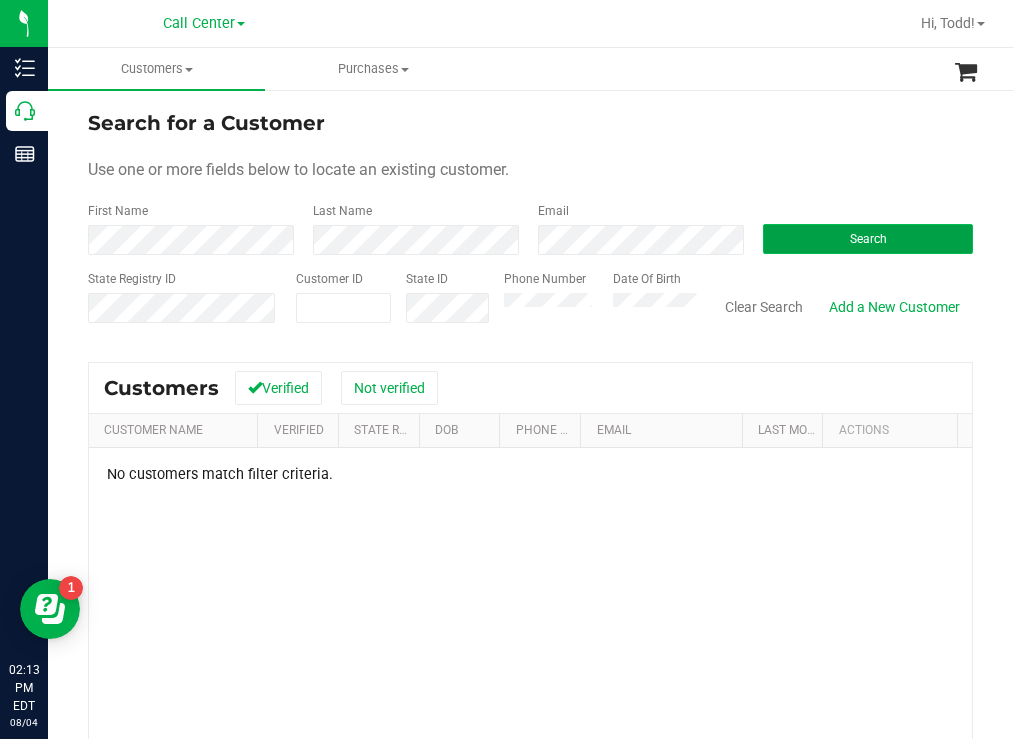 click on "Search" at bounding box center [868, 239] 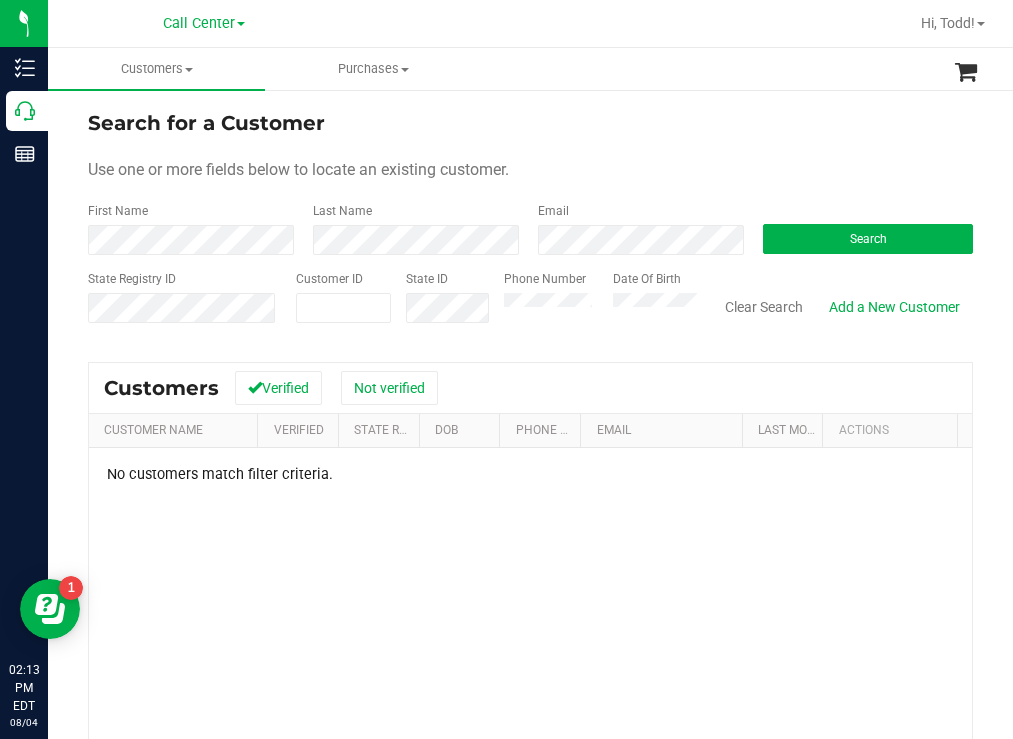 click on "Customers
All customers
Add a new customer
All physicians
Purchases
All purchases" at bounding box center [554, 69] 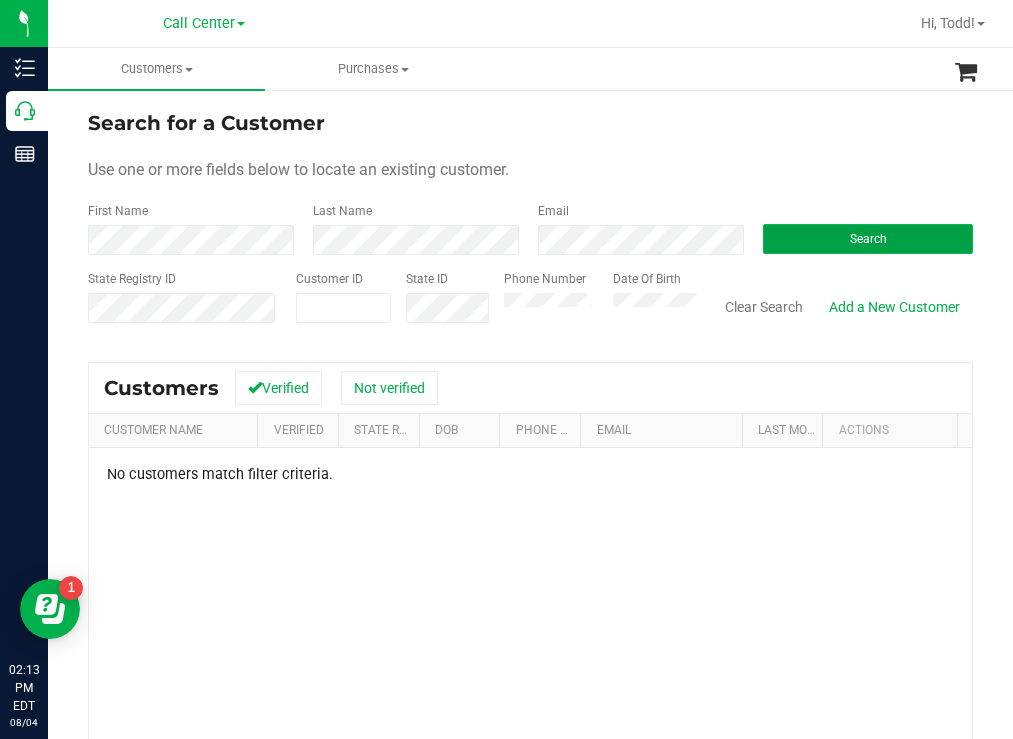 click on "Search" at bounding box center [868, 239] 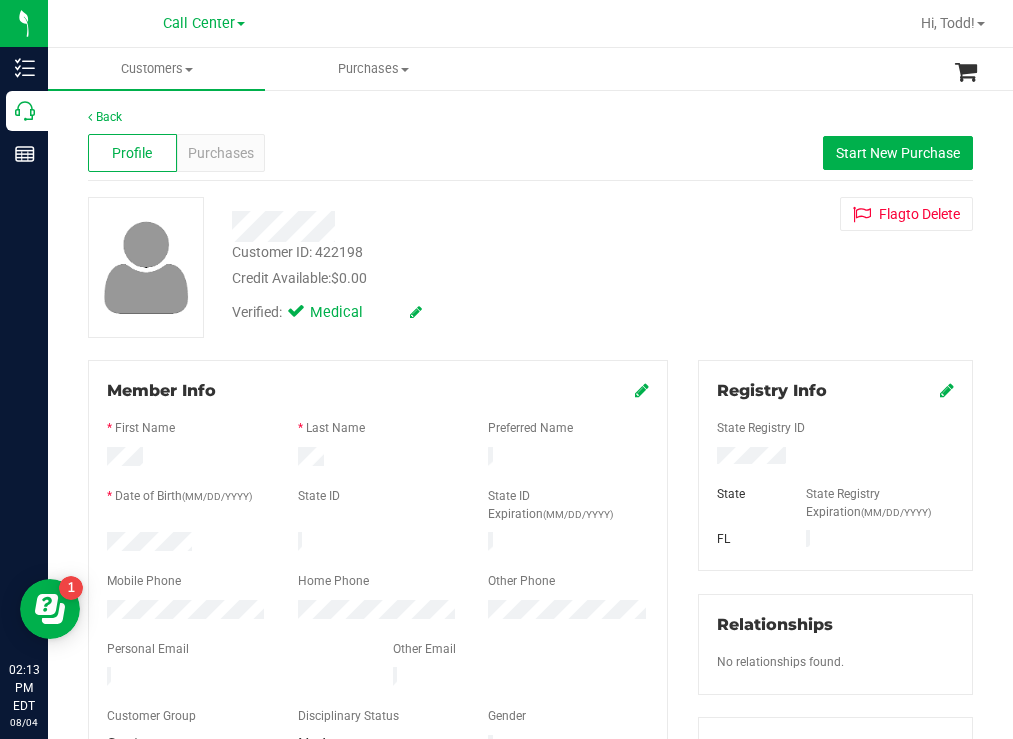 drag, startPoint x: 210, startPoint y: 531, endPoint x: 104, endPoint y: 534, distance: 106.04244 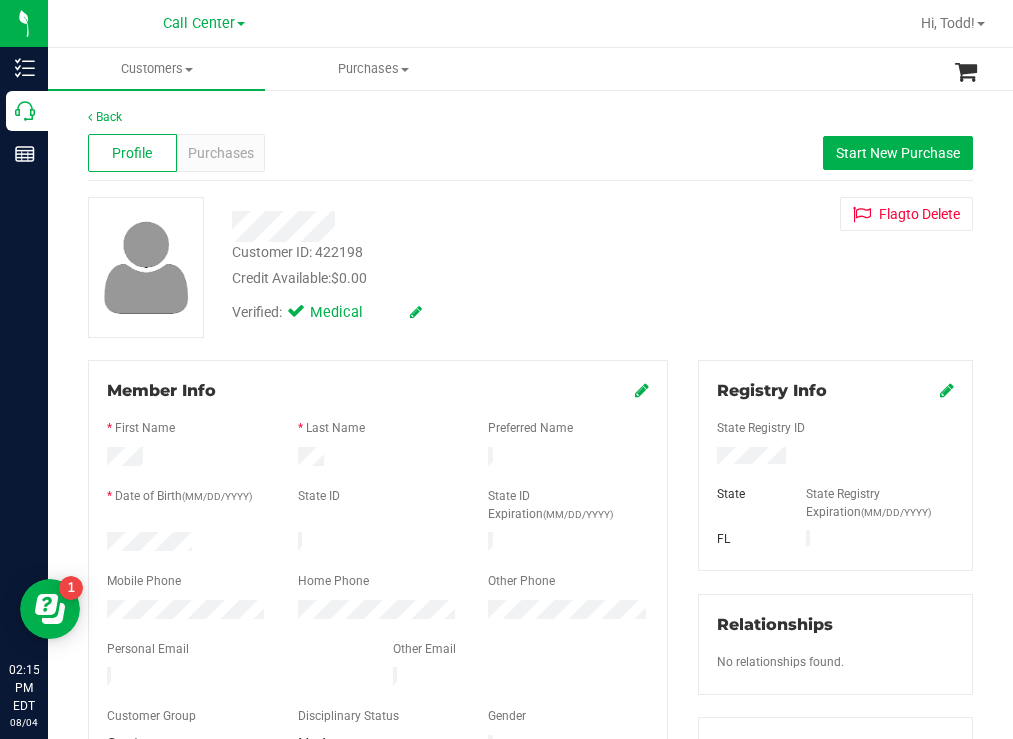 click on "Customer ID: 422198
Credit Available:
$0.00" at bounding box center (446, 265) 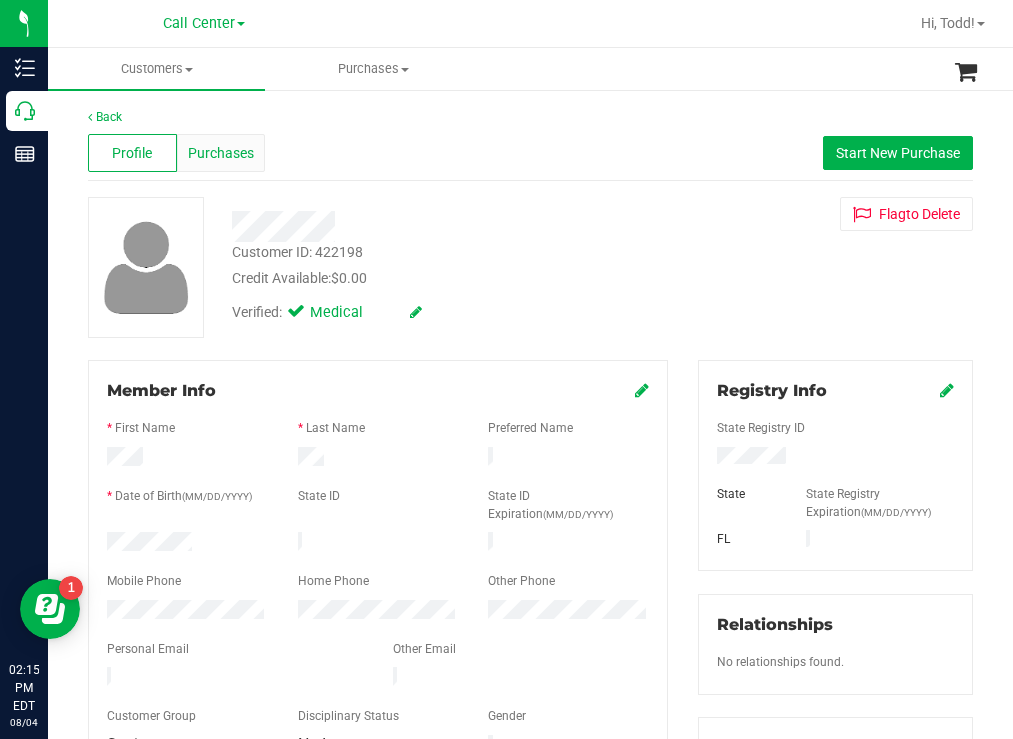 click on "Purchases" at bounding box center [221, 153] 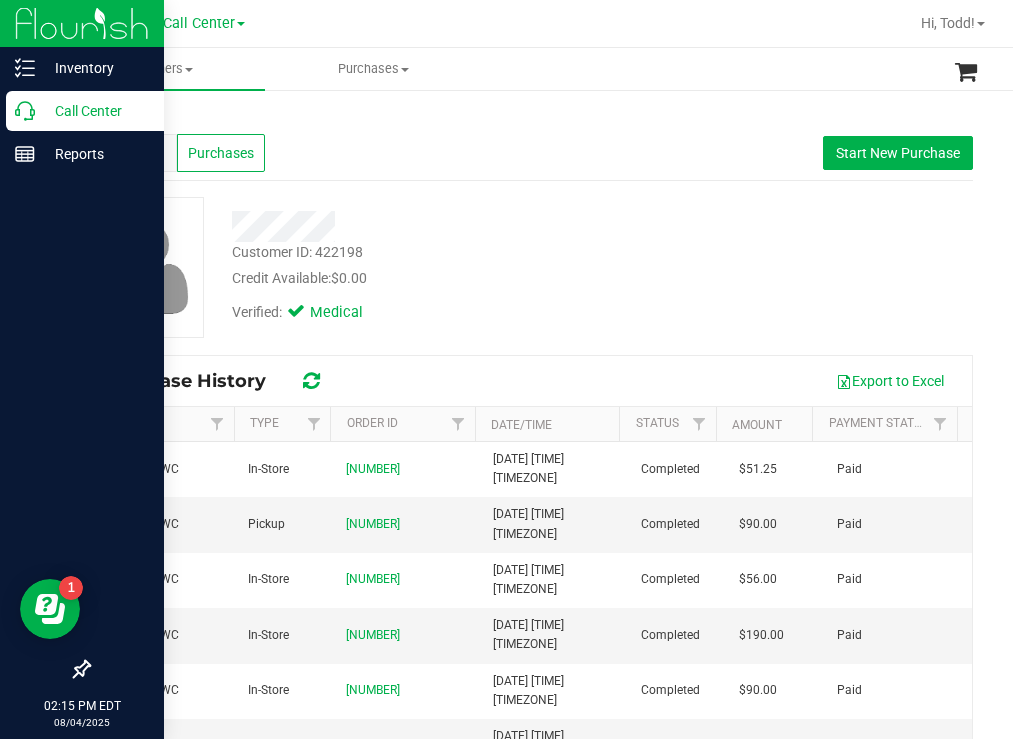 click on "Call Center" at bounding box center (95, 111) 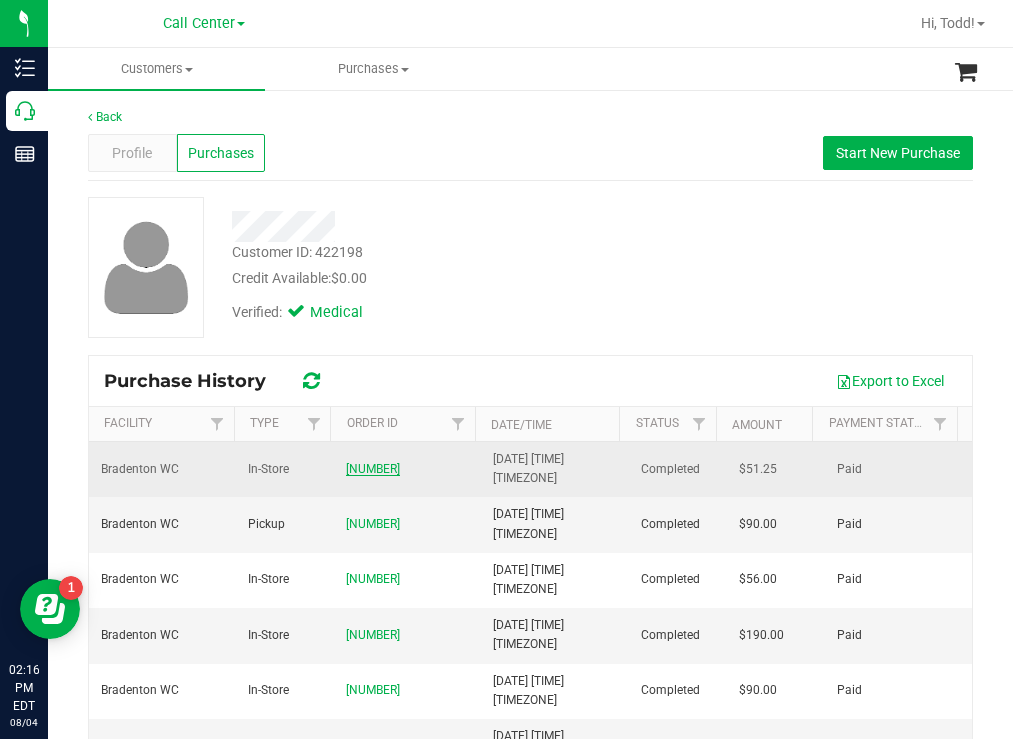 click on "11720856" at bounding box center [373, 469] 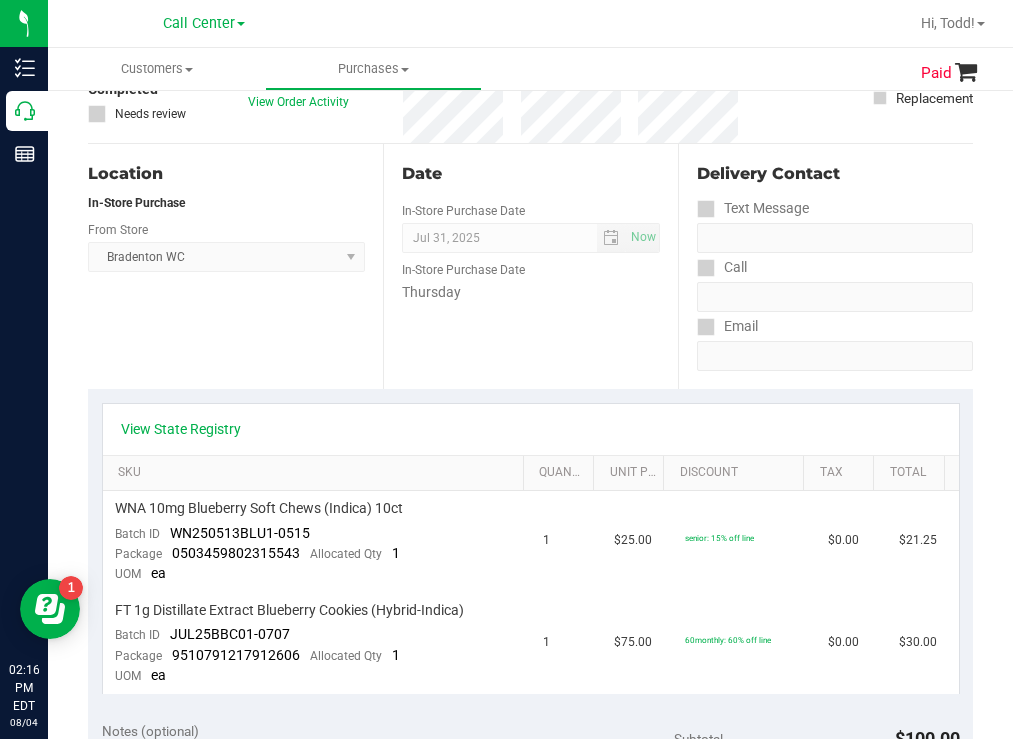 scroll, scrollTop: 0, scrollLeft: 0, axis: both 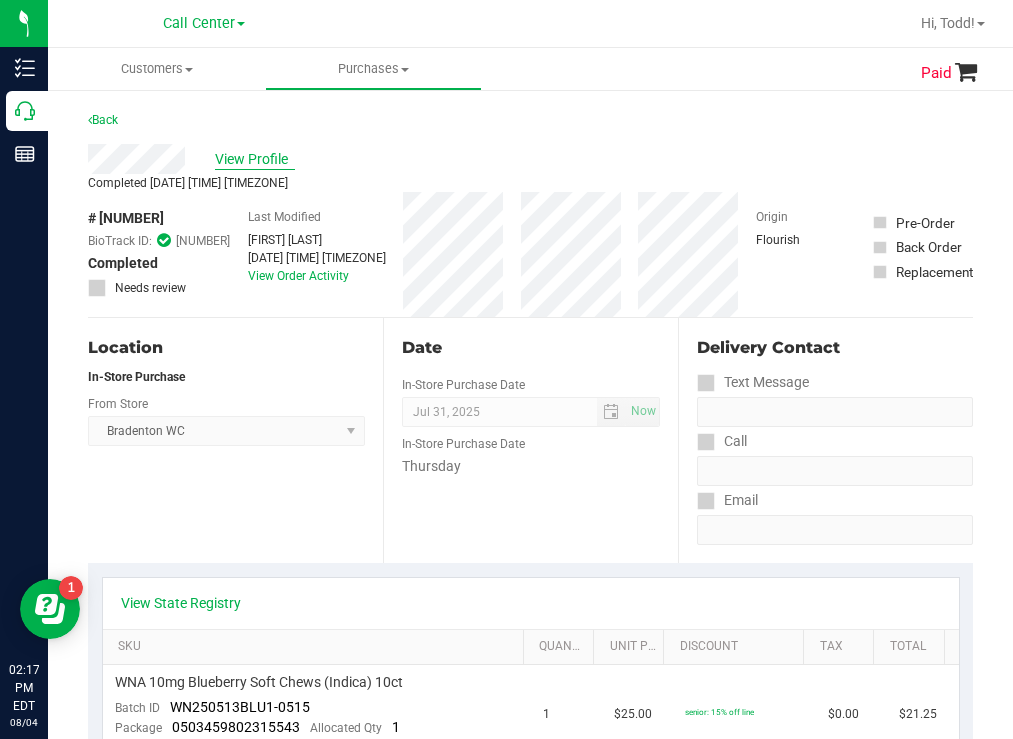 click on "View Profile" at bounding box center (255, 159) 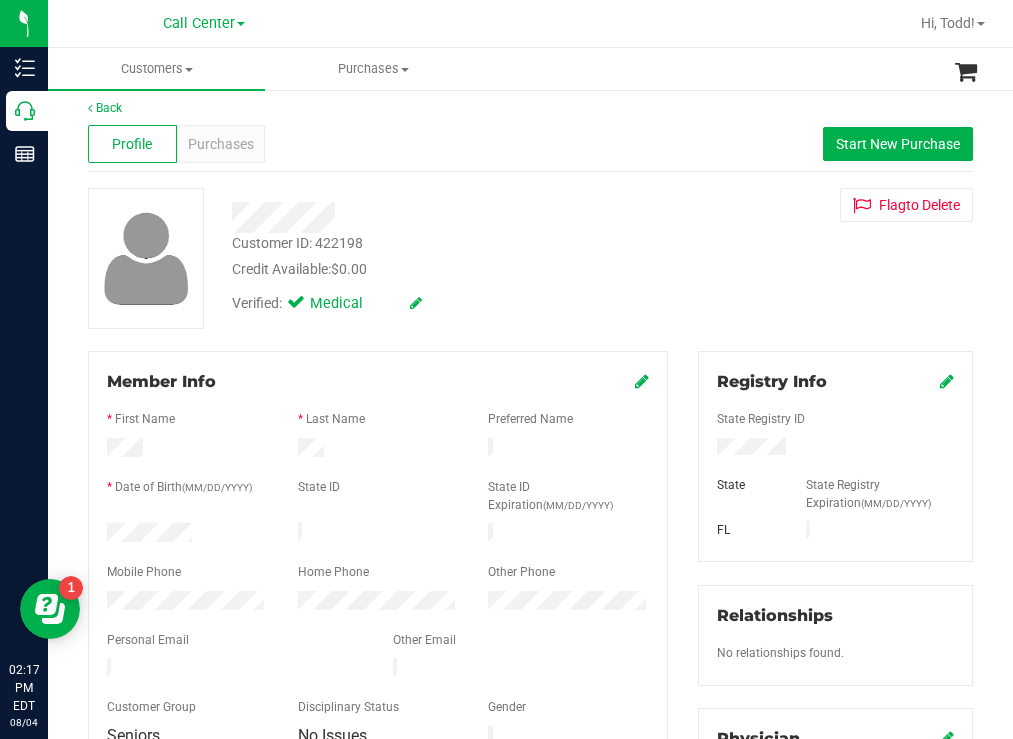 scroll, scrollTop: 0, scrollLeft: 0, axis: both 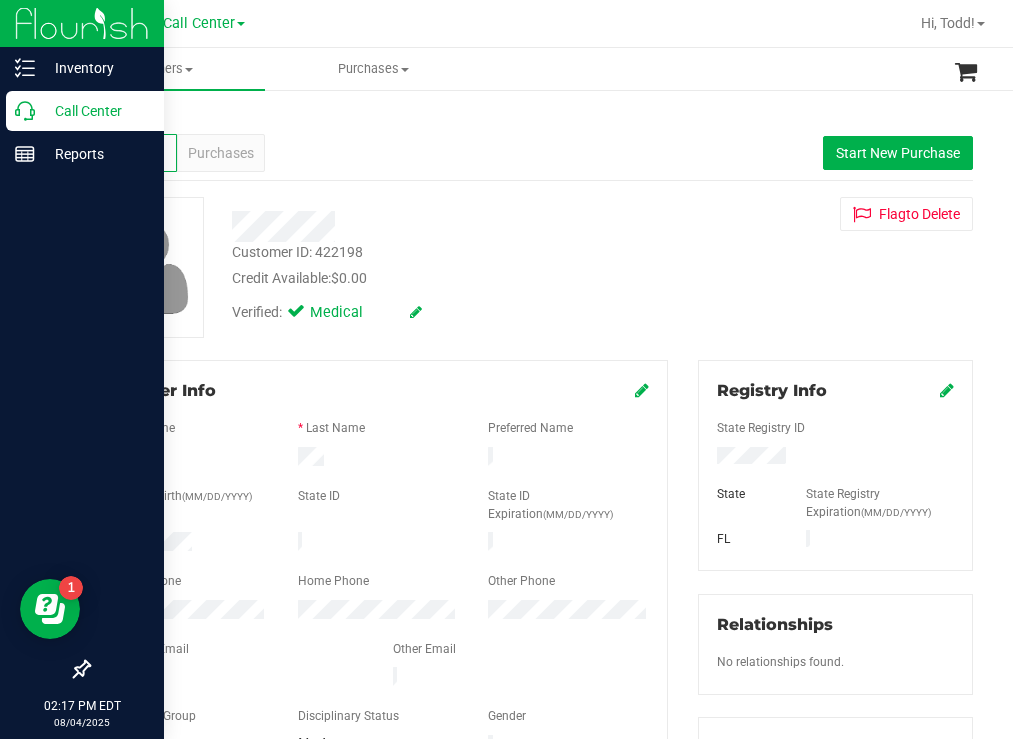 click on "Call Center" at bounding box center [95, 111] 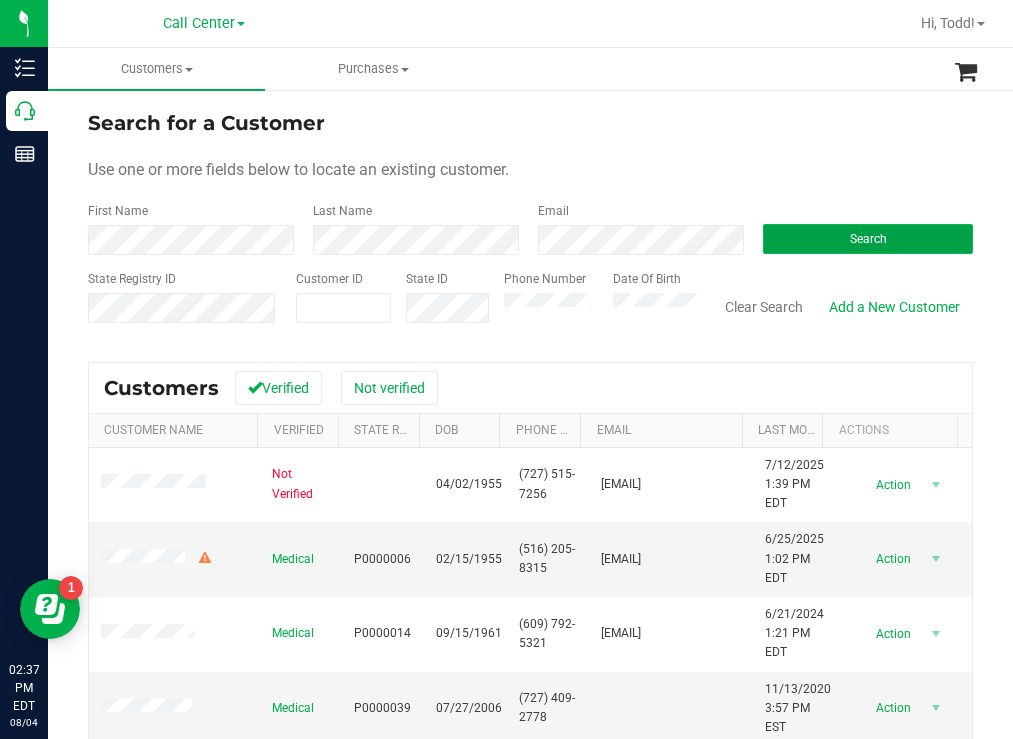 click on "Search" at bounding box center (868, 239) 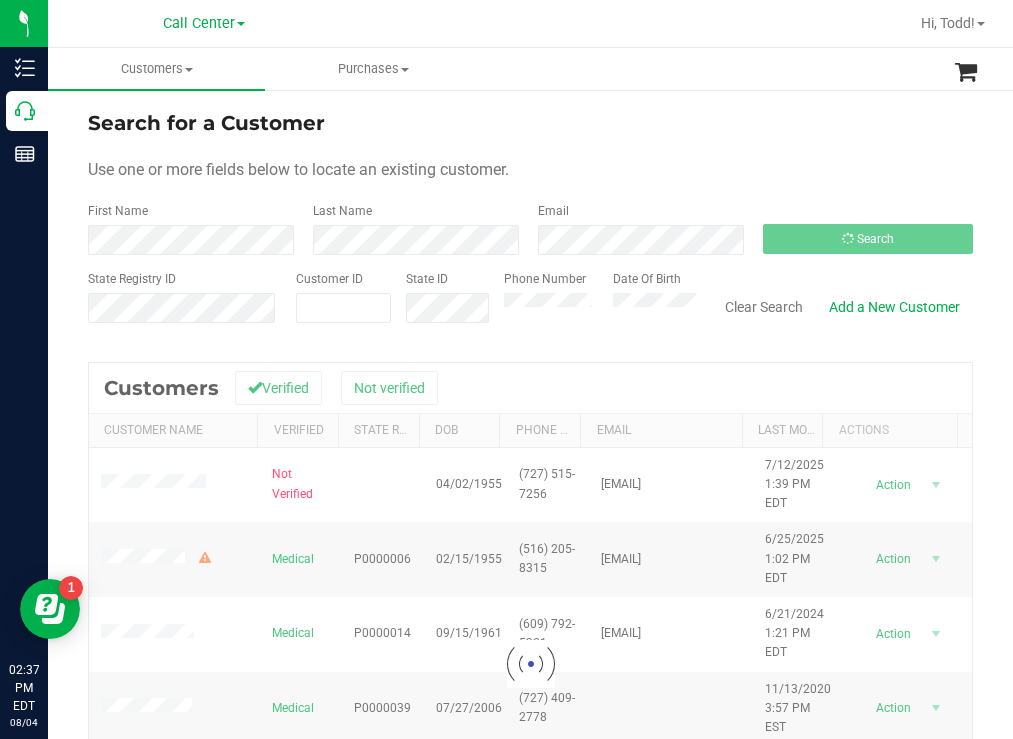 drag, startPoint x: 640, startPoint y: 115, endPoint x: 611, endPoint y: 114, distance: 29.017237 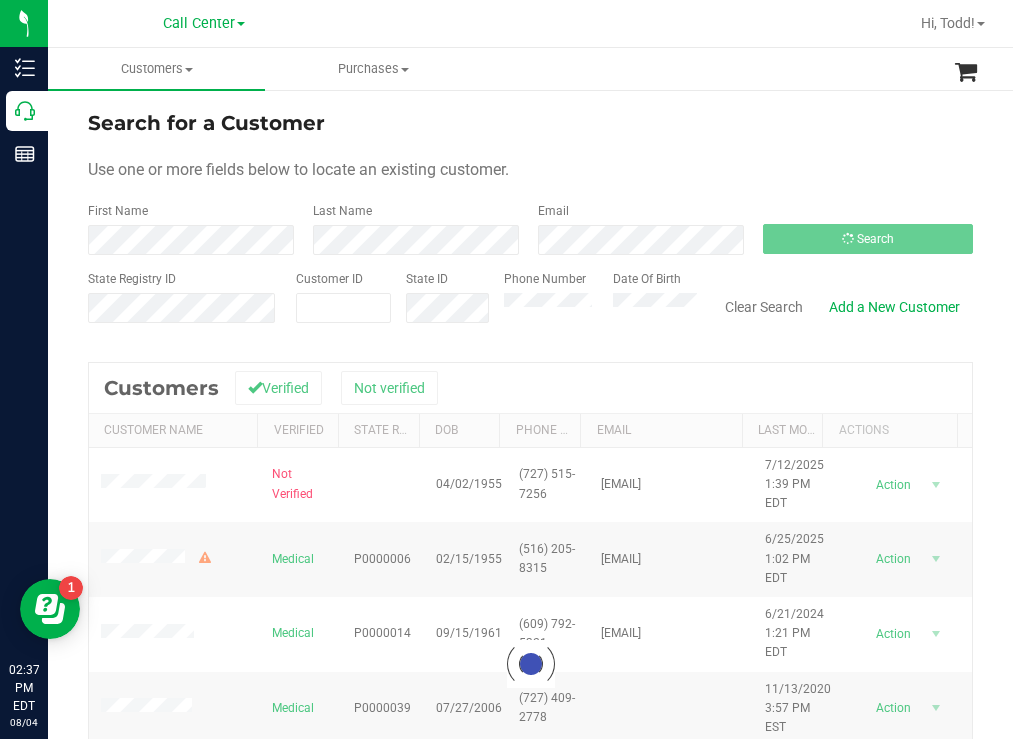 click on "Search for a Customer" at bounding box center (530, 123) 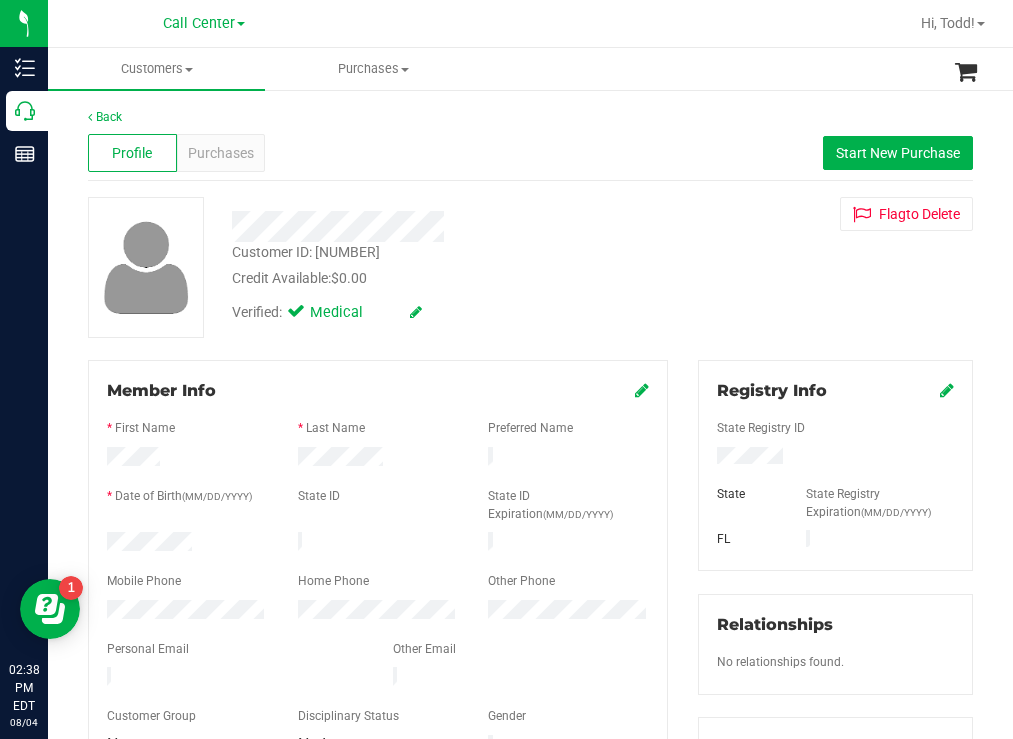 drag, startPoint x: 207, startPoint y: 540, endPoint x: 105, endPoint y: 543, distance: 102.044106 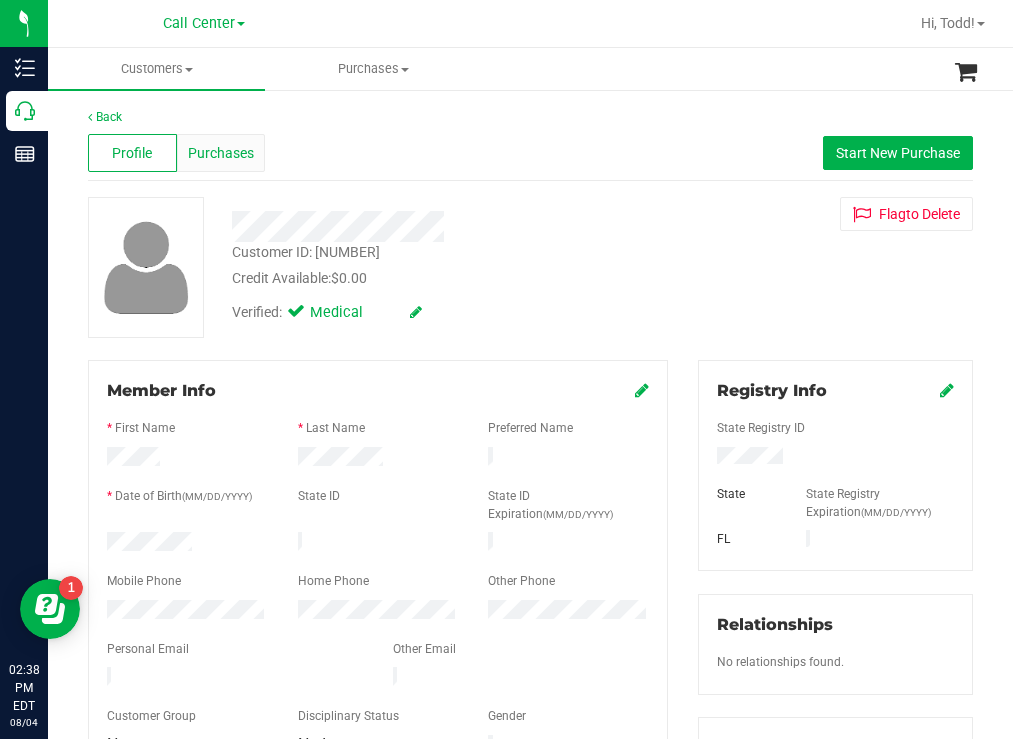 click on "Purchases" at bounding box center [221, 153] 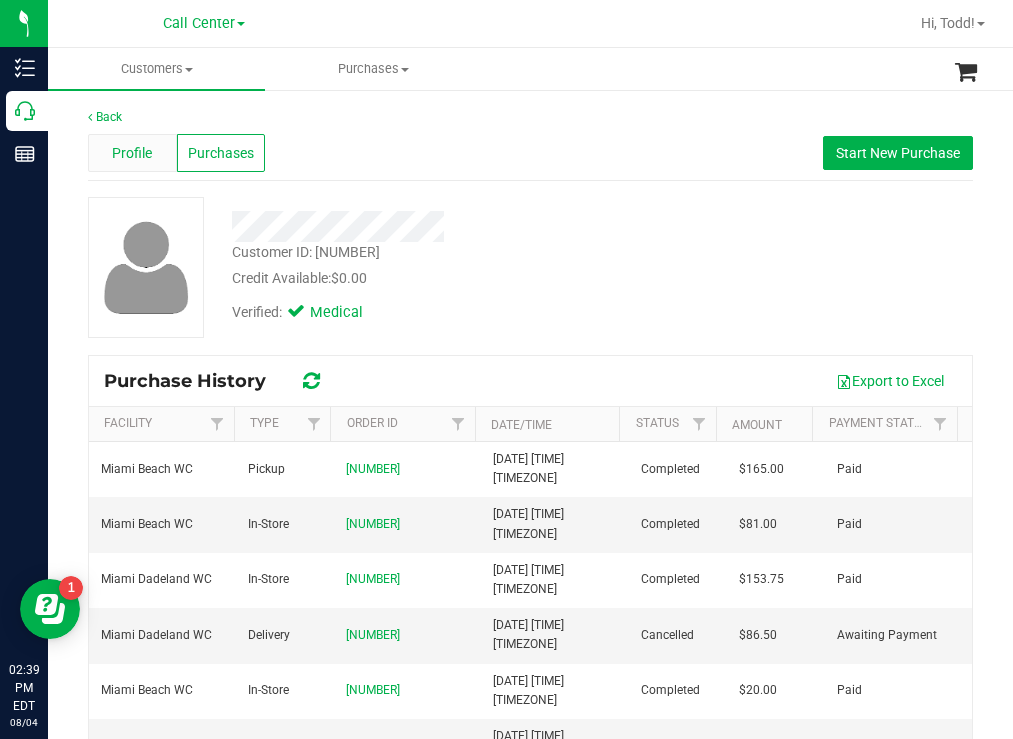 click on "Profile" at bounding box center (132, 153) 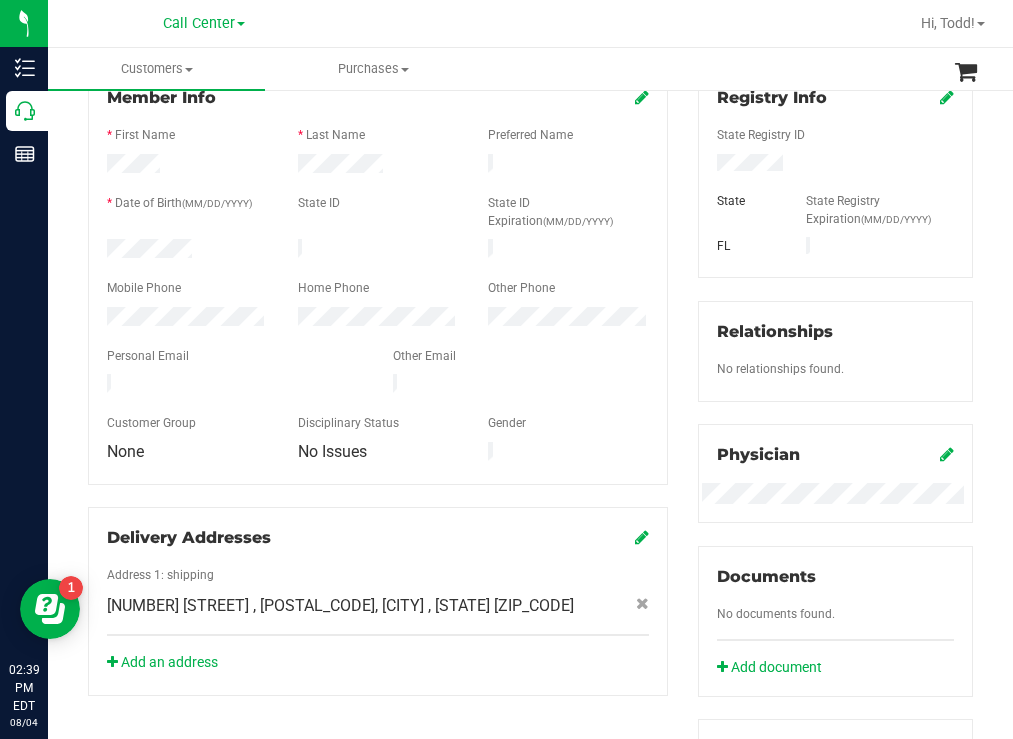 scroll, scrollTop: 400, scrollLeft: 0, axis: vertical 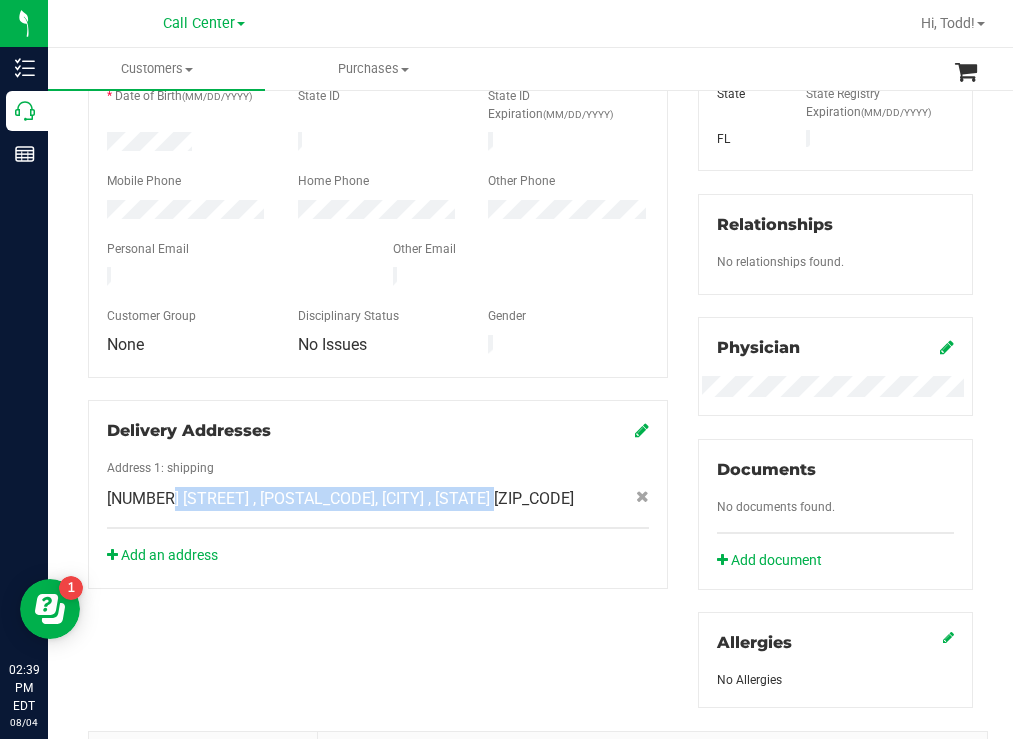 drag, startPoint x: 388, startPoint y: 472, endPoint x: 373, endPoint y: 476, distance: 15.524175 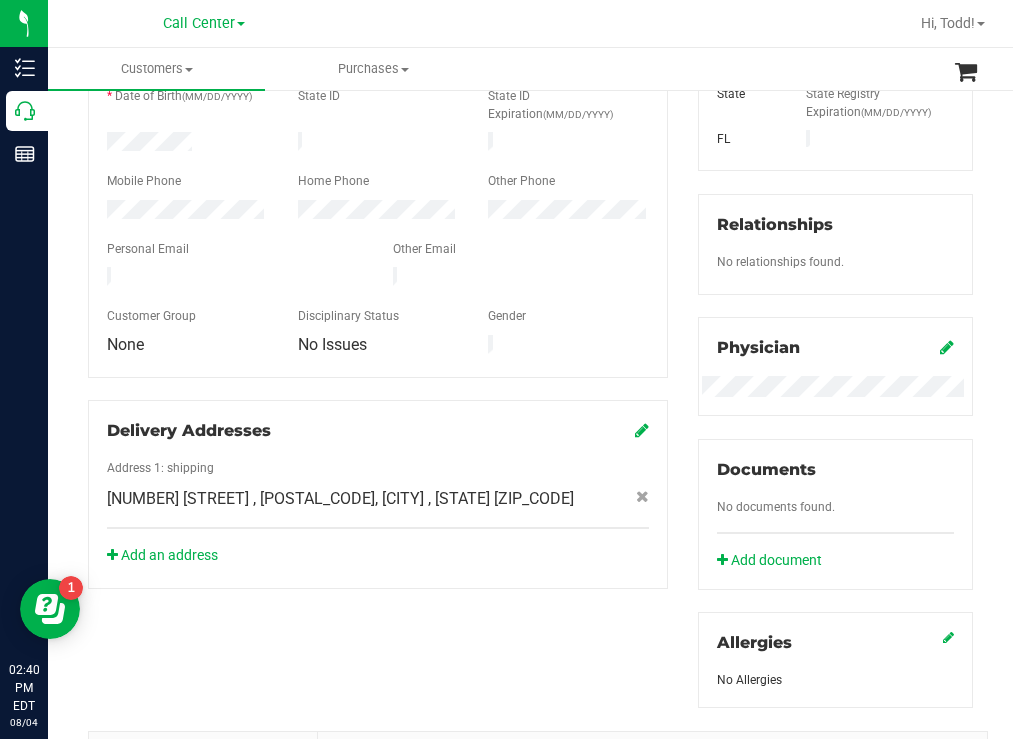 click on "Member Info
*
First Name
*
Last Name
Preferred Name
*
Date of Birth
(MM/DD/YYYY)
State ID
State ID Expiration
(MM/DD/YYYY)" at bounding box center (378, 274) 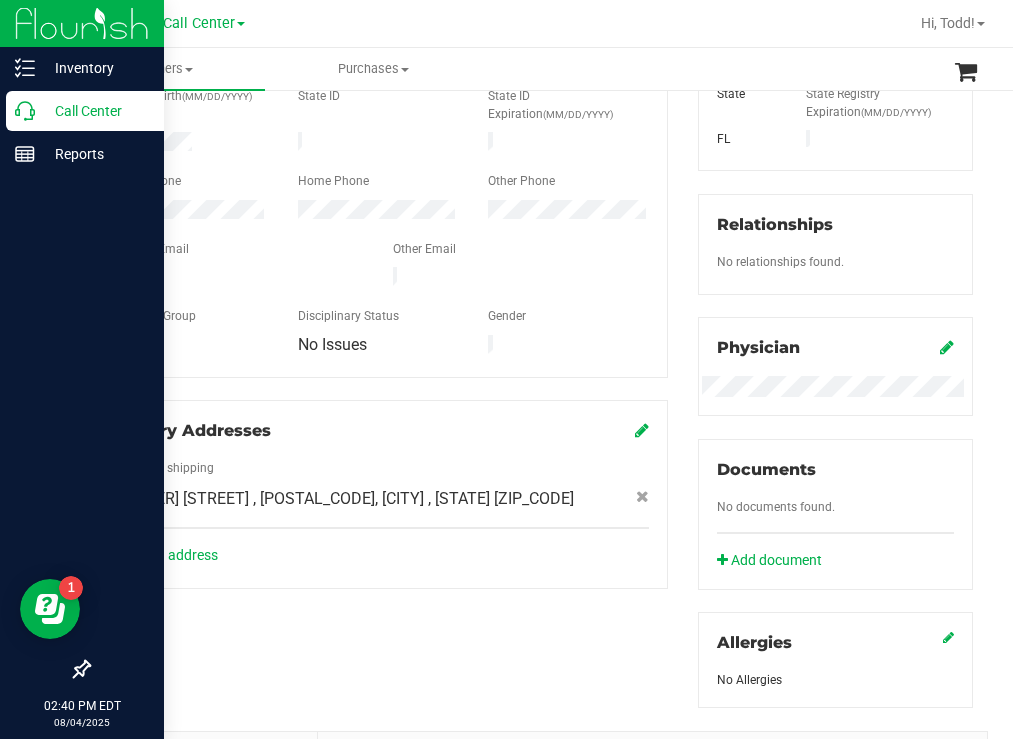 click on "Call Center" at bounding box center (95, 111) 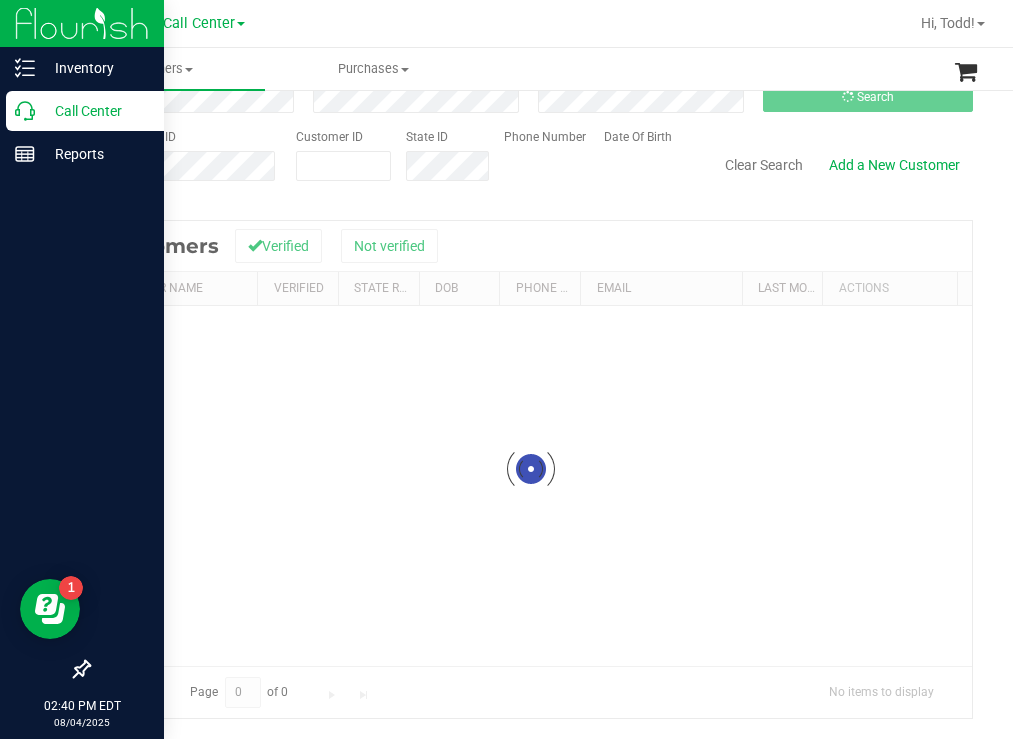 scroll, scrollTop: 0, scrollLeft: 0, axis: both 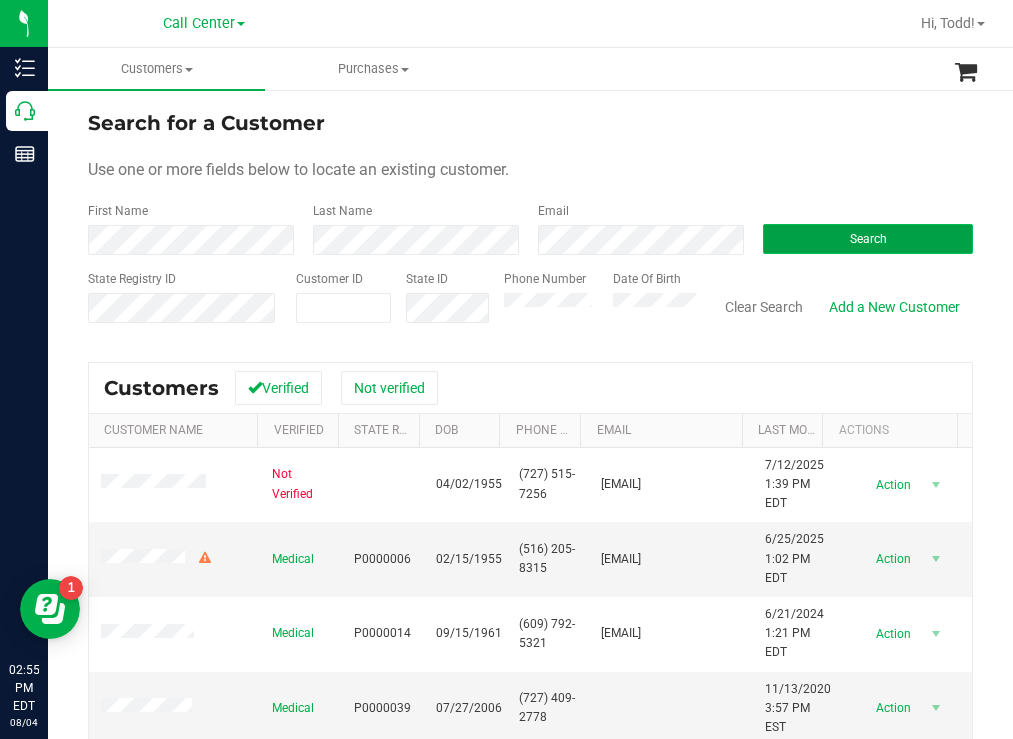 click on "Search" at bounding box center (868, 239) 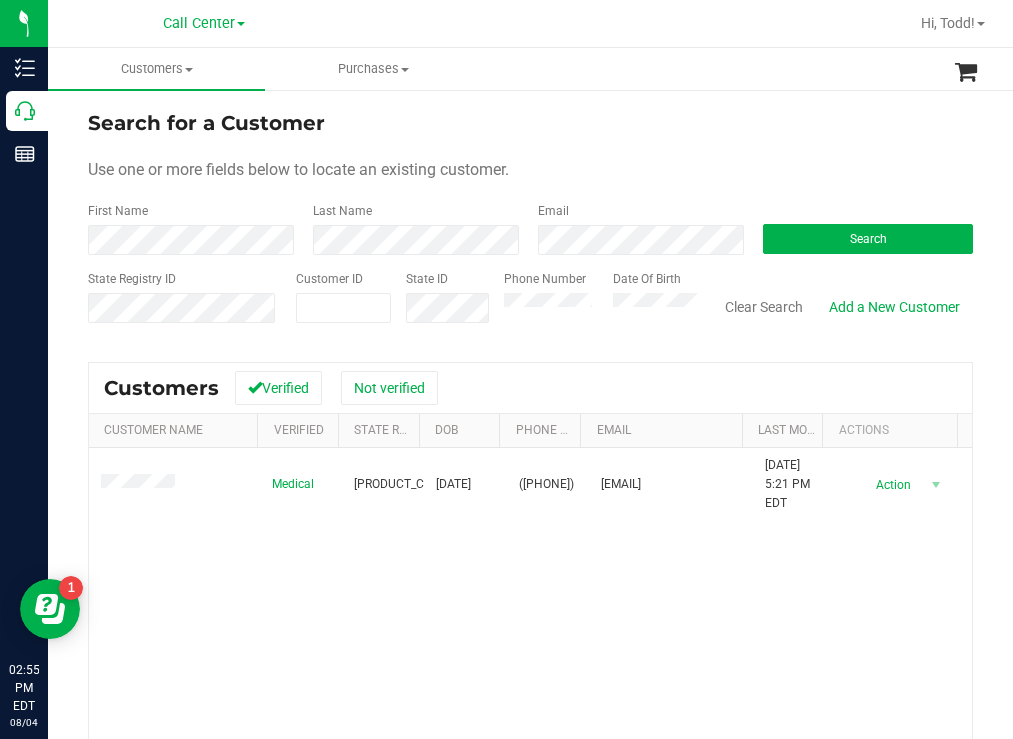 click on "Search for a Customer
Use one or more fields below to locate an existing customer.
First Name
Last Name
Email
Search
State Registry ID
Customer ID
State ID
Phone Number
Date Of Birth" at bounding box center [530, 224] 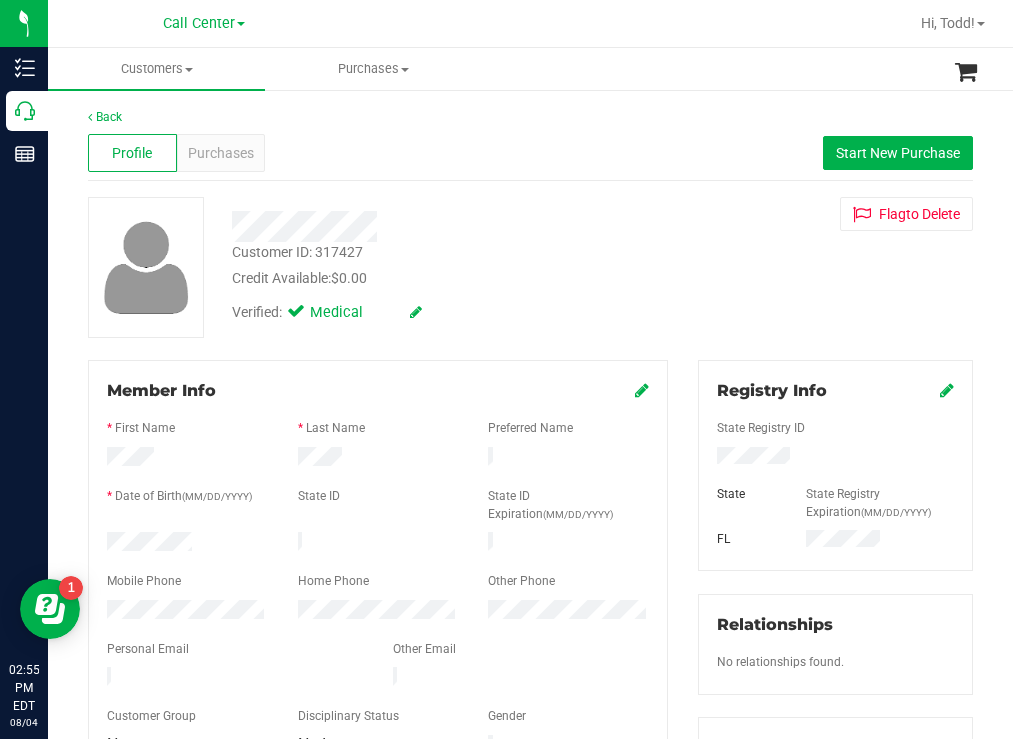 drag, startPoint x: 213, startPoint y: 533, endPoint x: 102, endPoint y: 534, distance: 111.0045 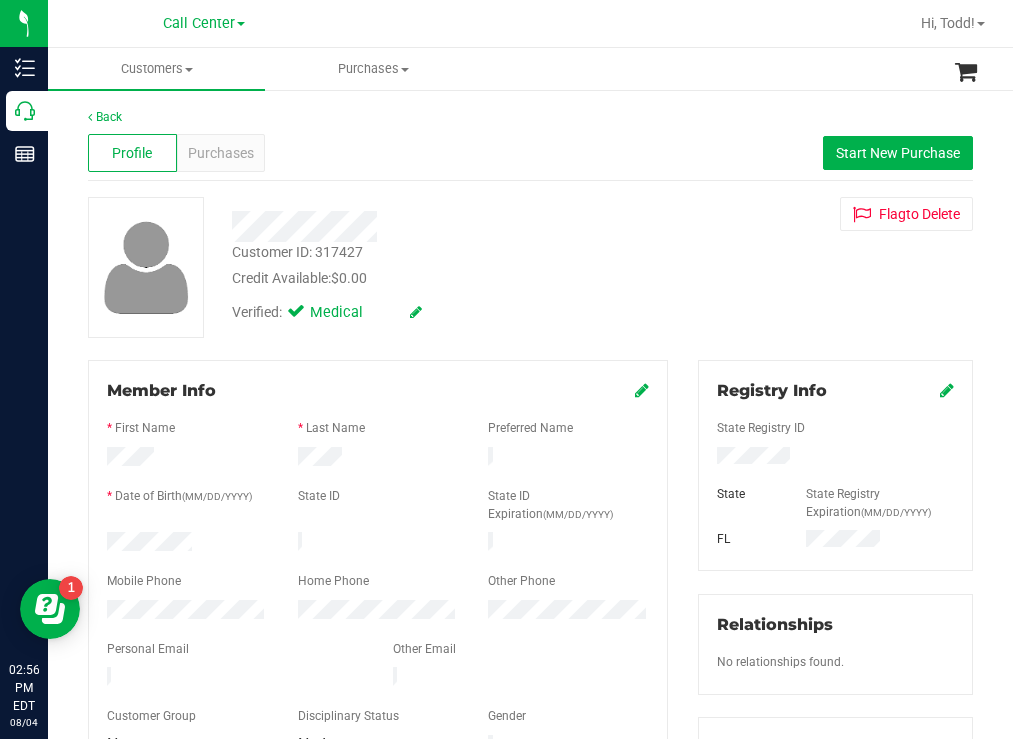 click at bounding box center [446, 226] 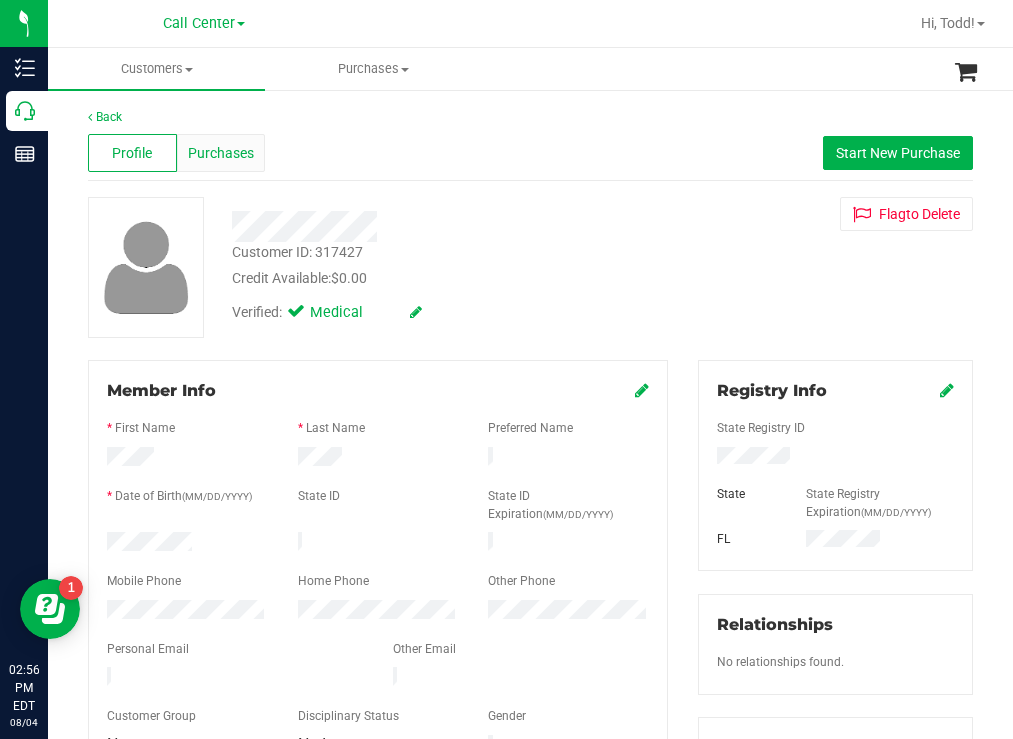 click on "Purchases" at bounding box center (221, 153) 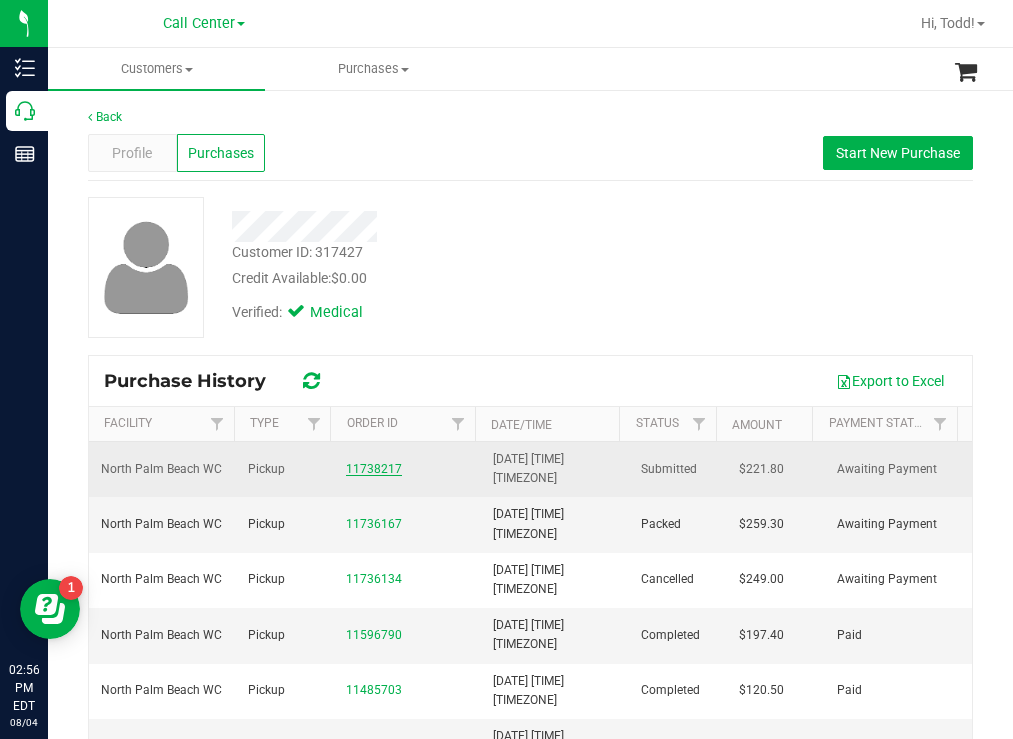 click on "11738217" at bounding box center (374, 469) 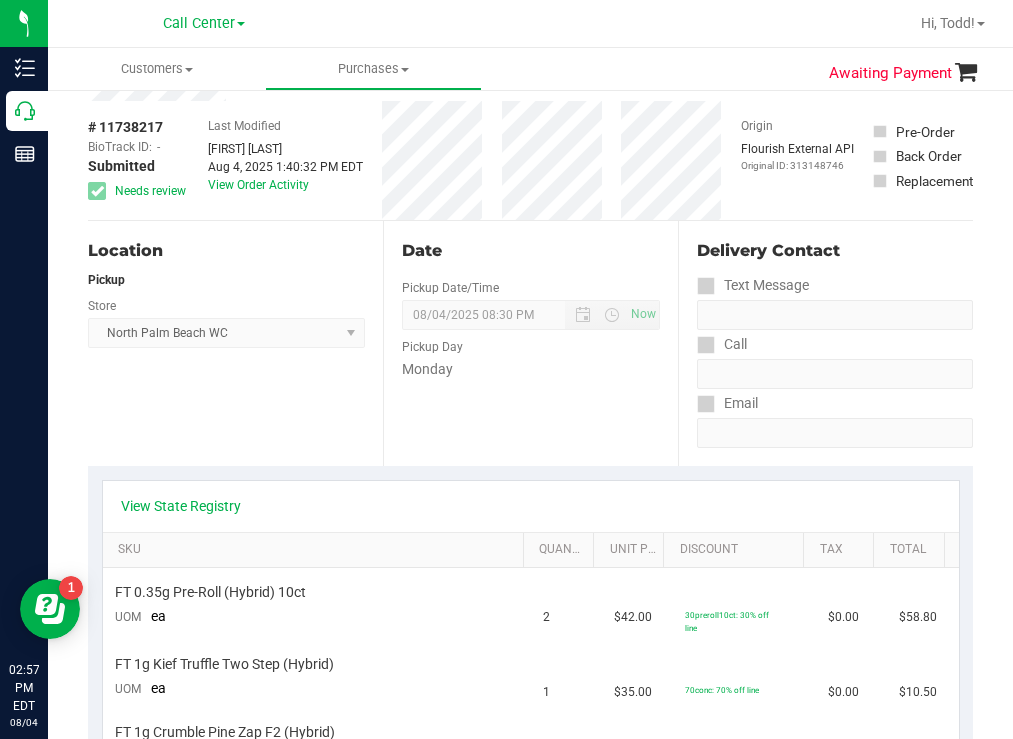 scroll, scrollTop: 0, scrollLeft: 0, axis: both 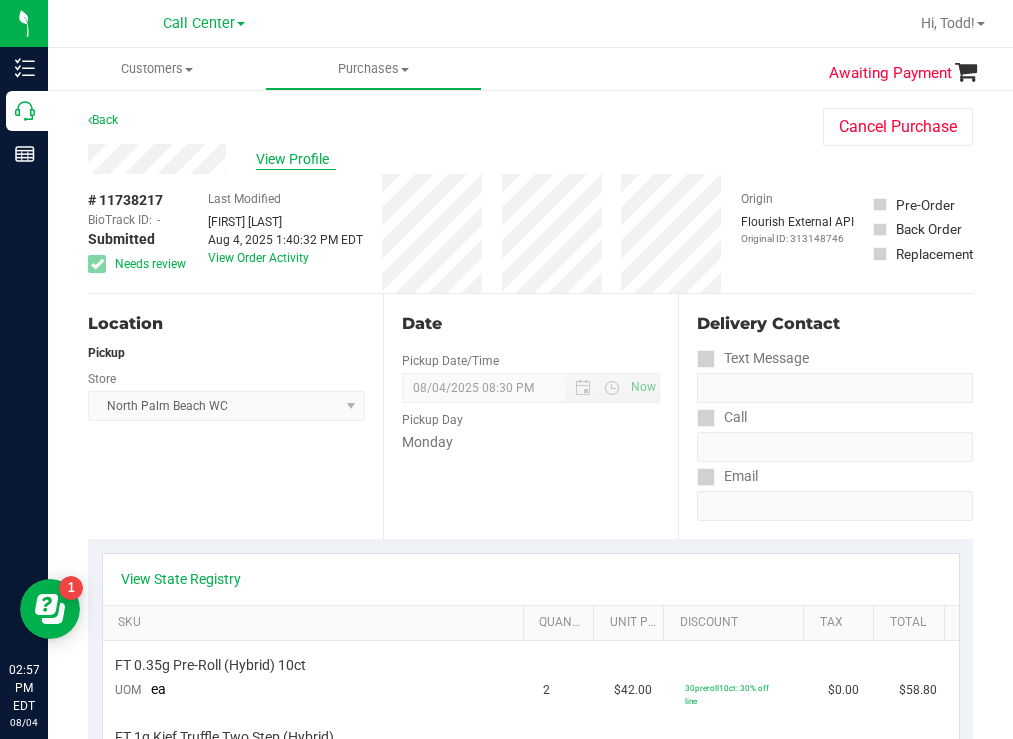 click on "View Profile" at bounding box center (296, 159) 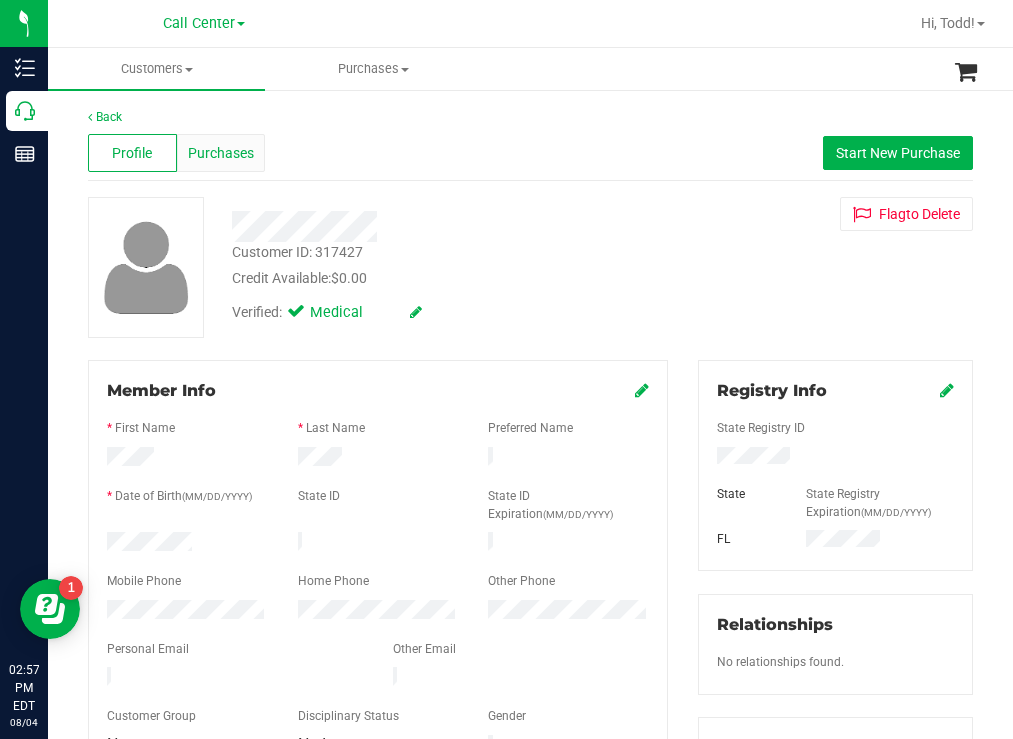 drag, startPoint x: 223, startPoint y: 145, endPoint x: 234, endPoint y: 145, distance: 11 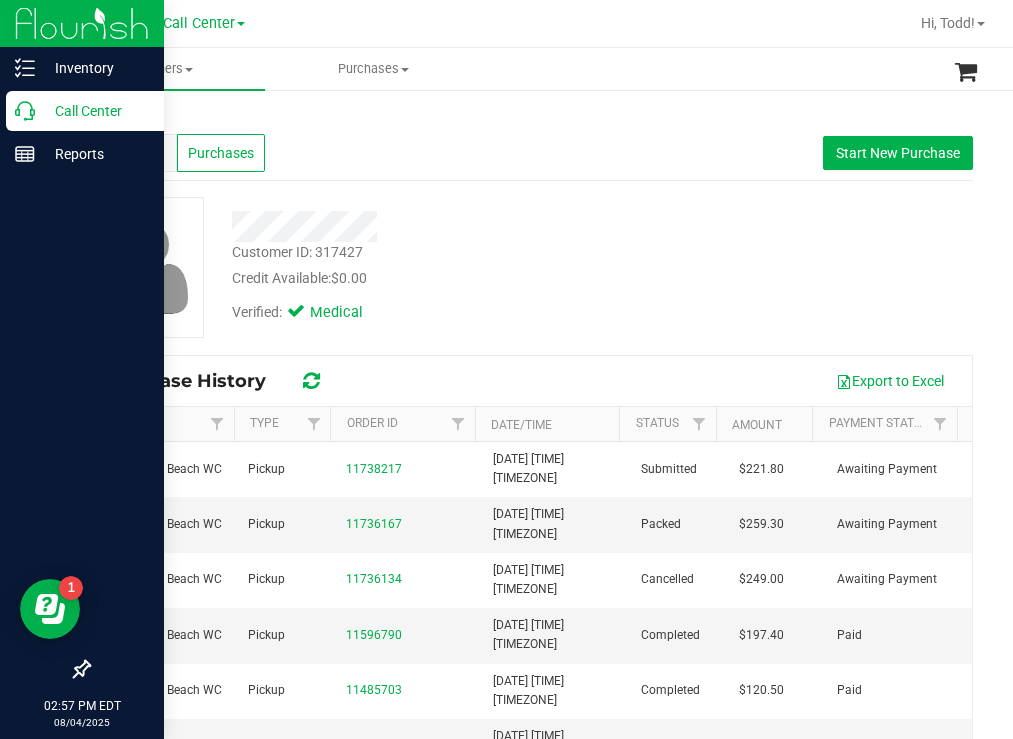 click on "Call Center" at bounding box center [95, 111] 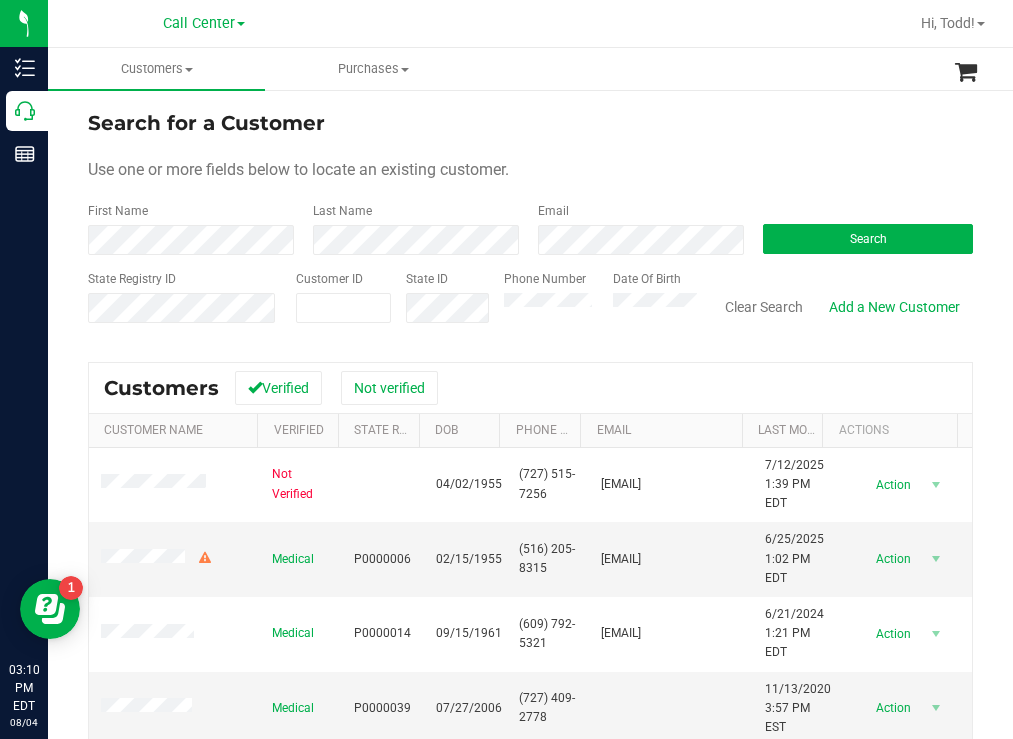 click on "Search" at bounding box center (860, 228) 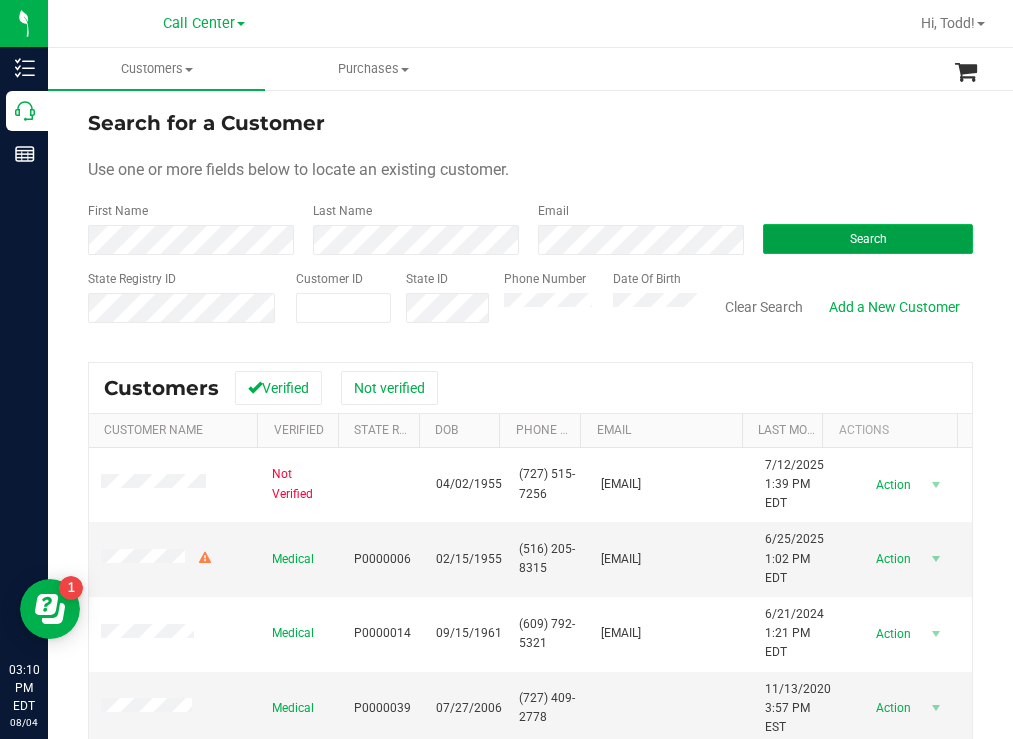 click on "Search" at bounding box center (868, 239) 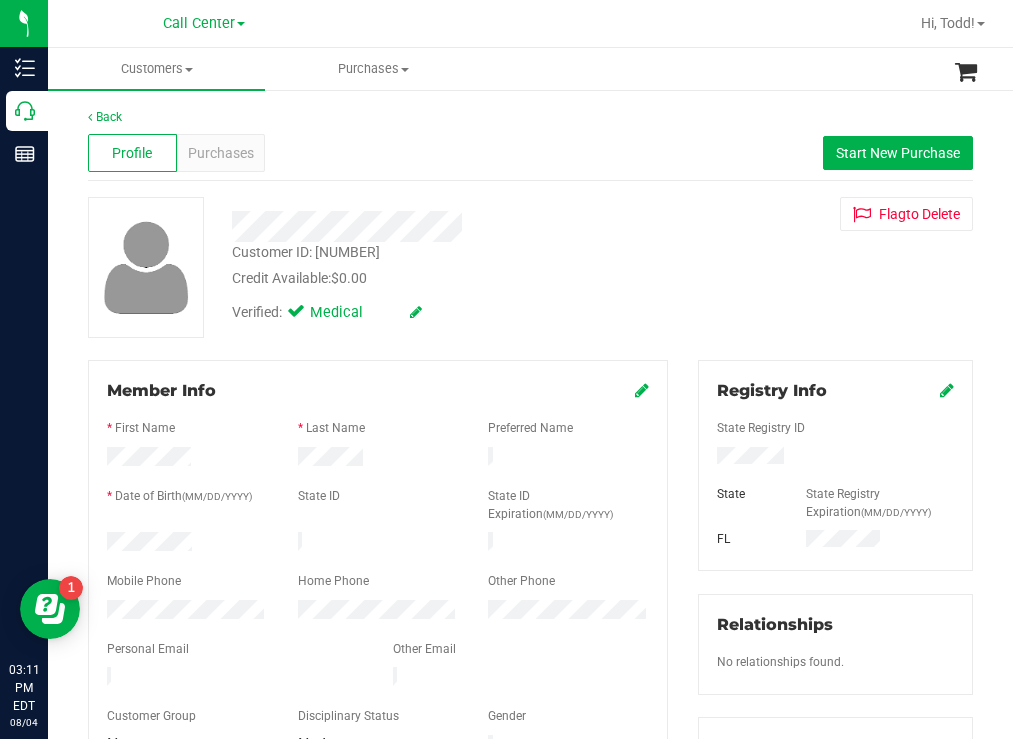 drag, startPoint x: 200, startPoint y: 540, endPoint x: 106, endPoint y: 539, distance: 94.00532 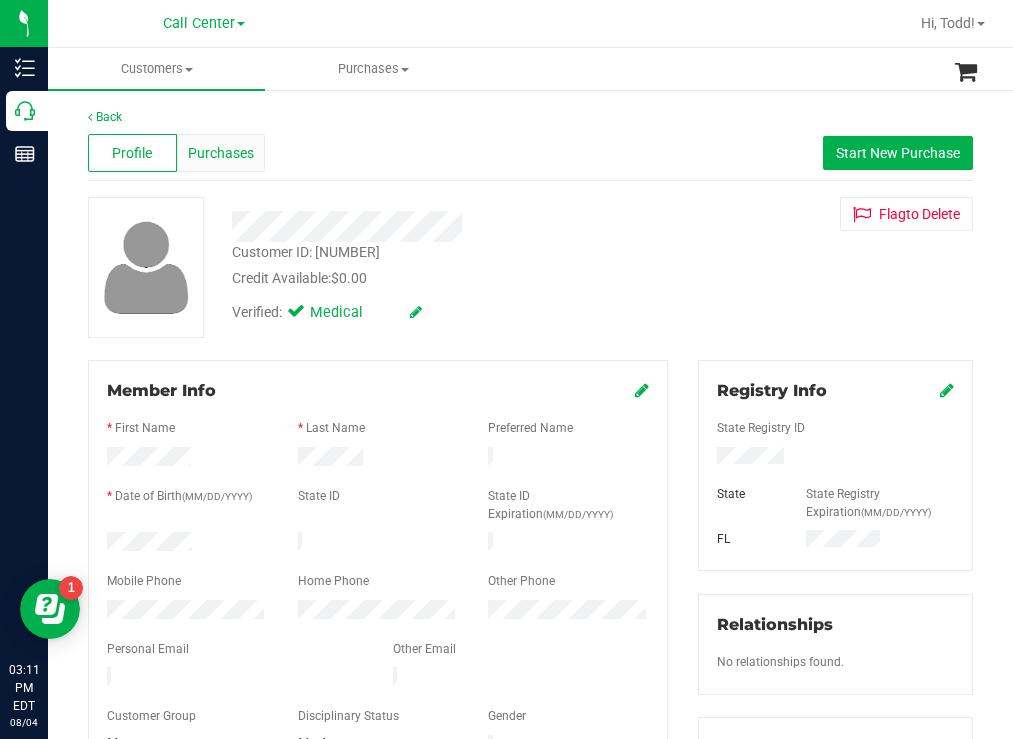 click on "Purchases" at bounding box center (221, 153) 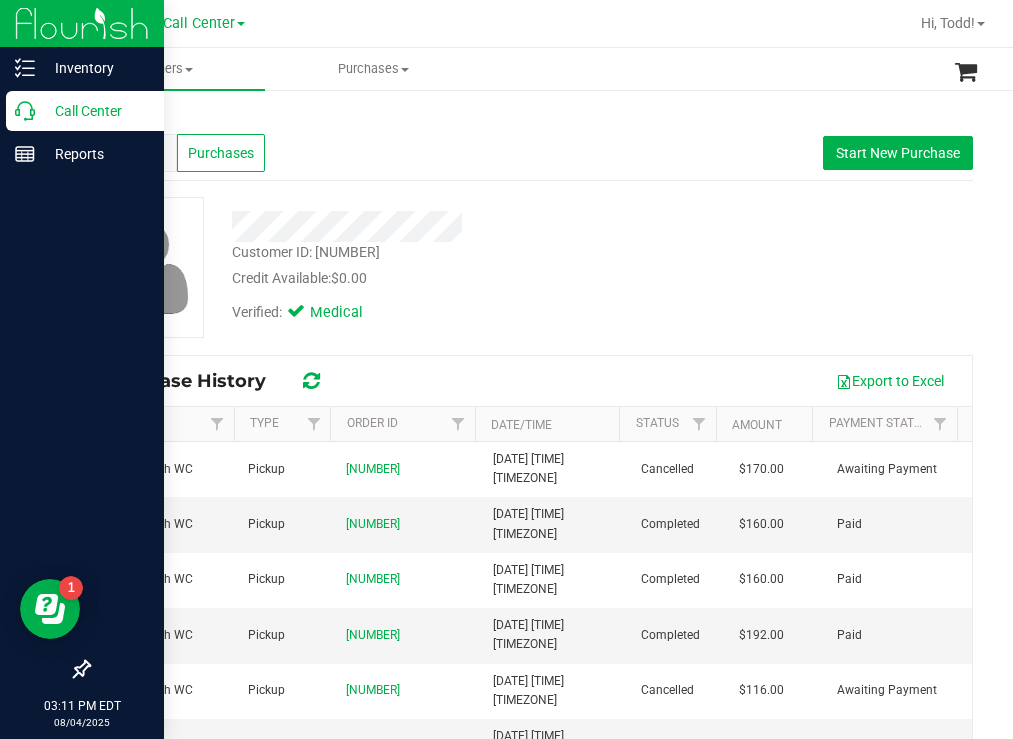 click on "Call Center" at bounding box center (95, 111) 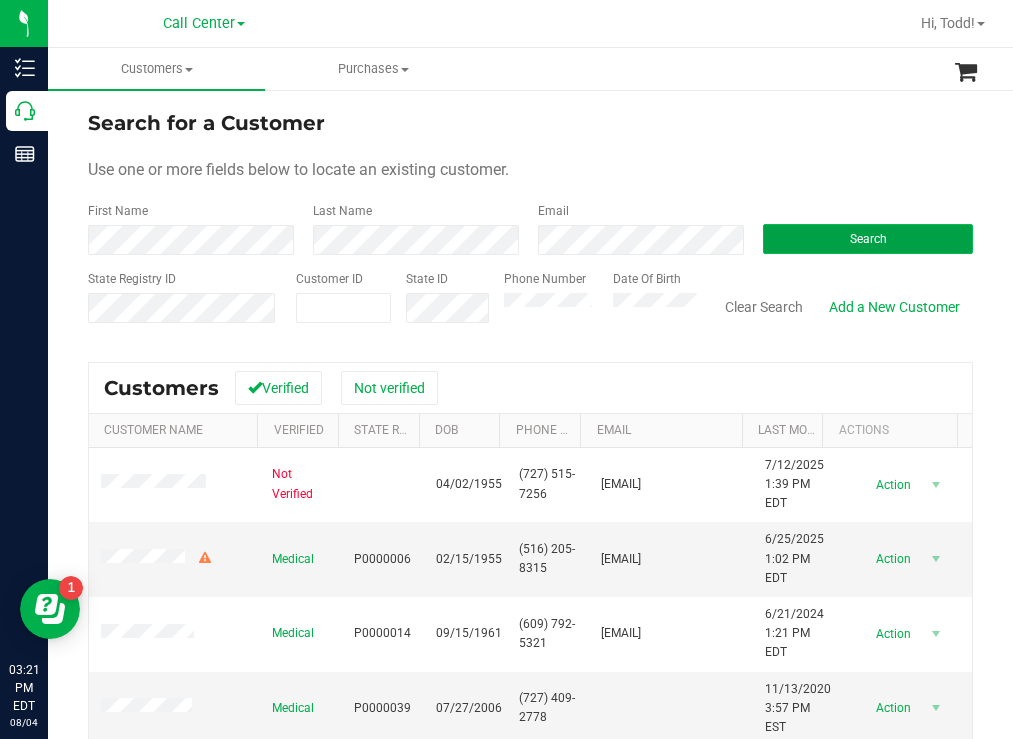 click on "Search" at bounding box center (868, 239) 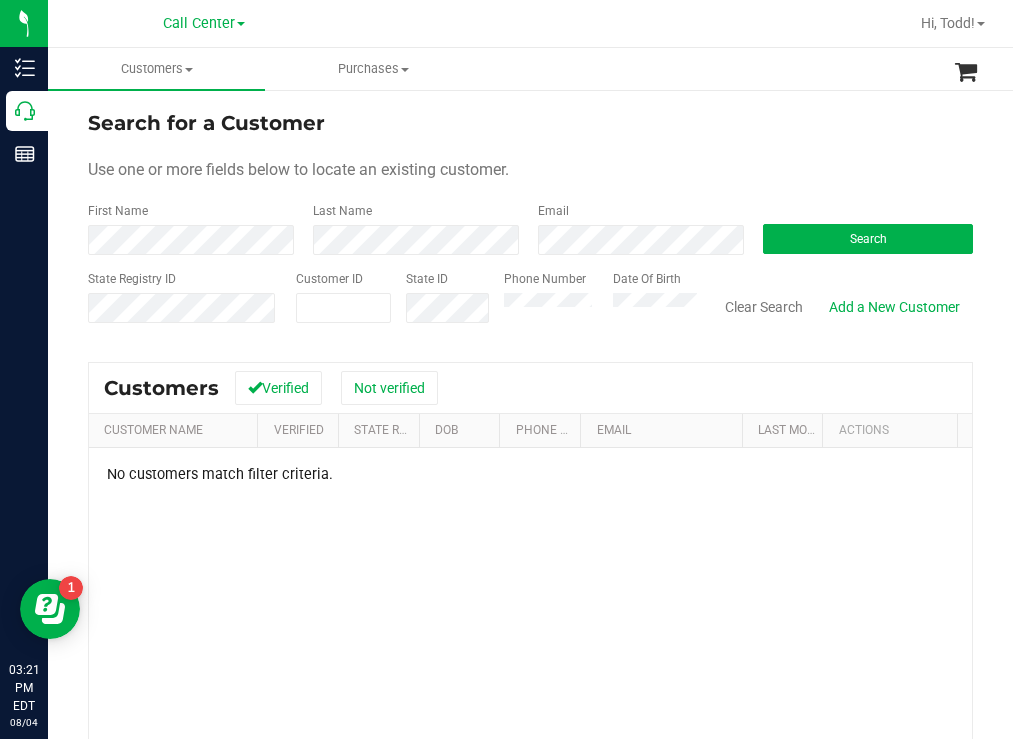 click on "Search for a Customer" at bounding box center (530, 123) 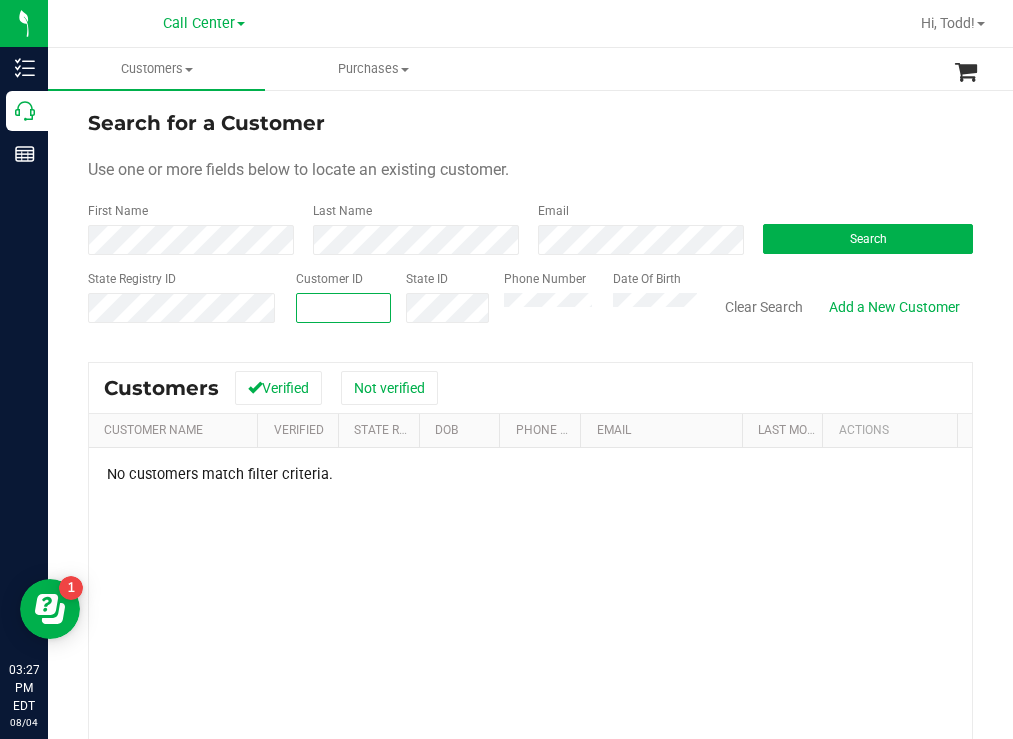 paste on "546178" 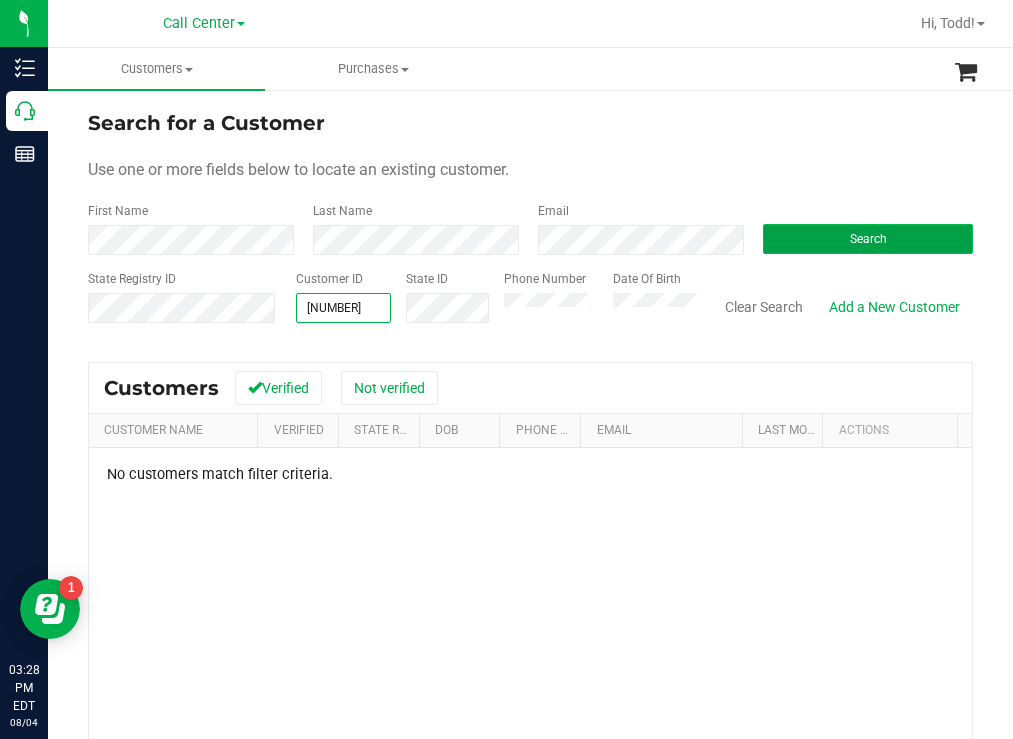 type on "546178" 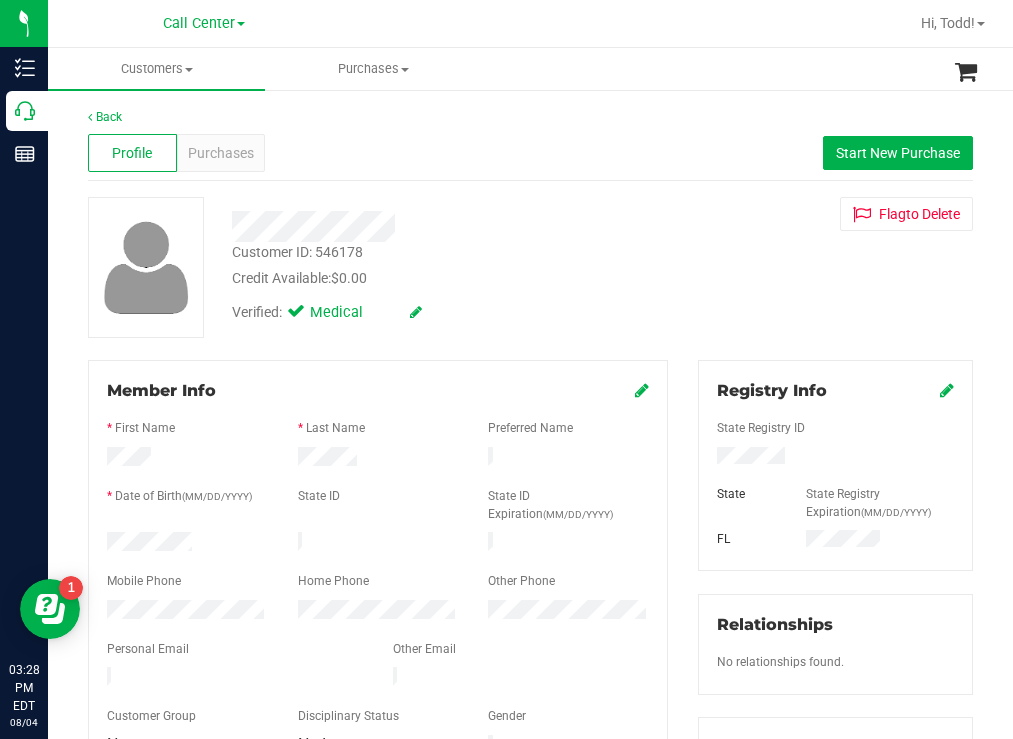click at bounding box center (835, 458) 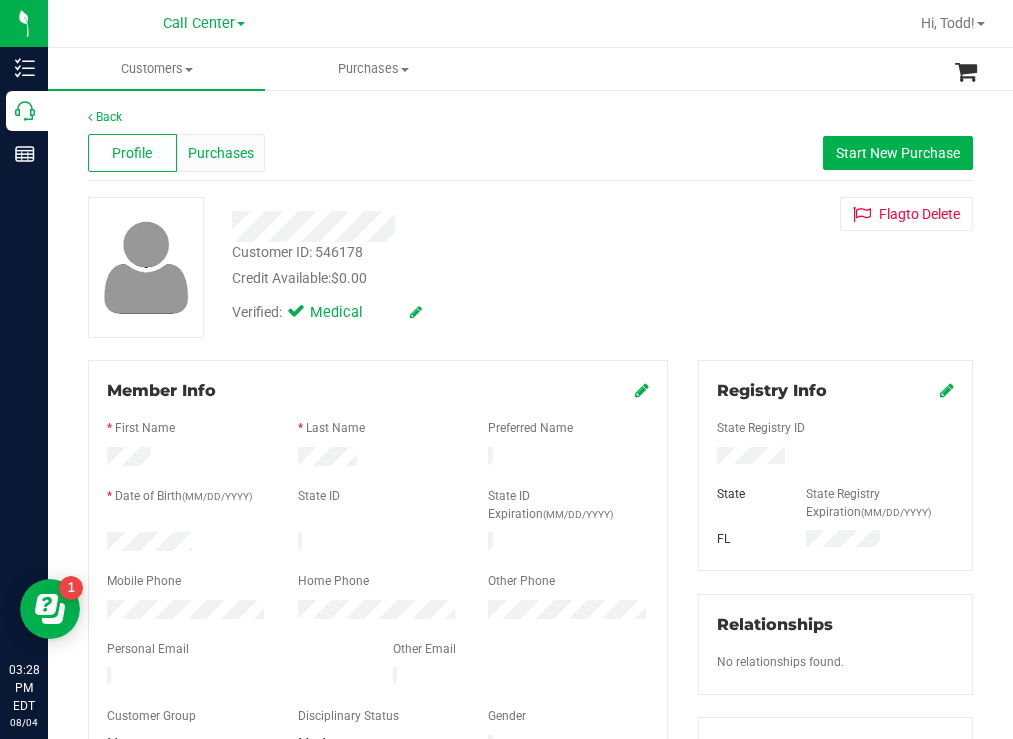 click on "Purchases" at bounding box center (221, 153) 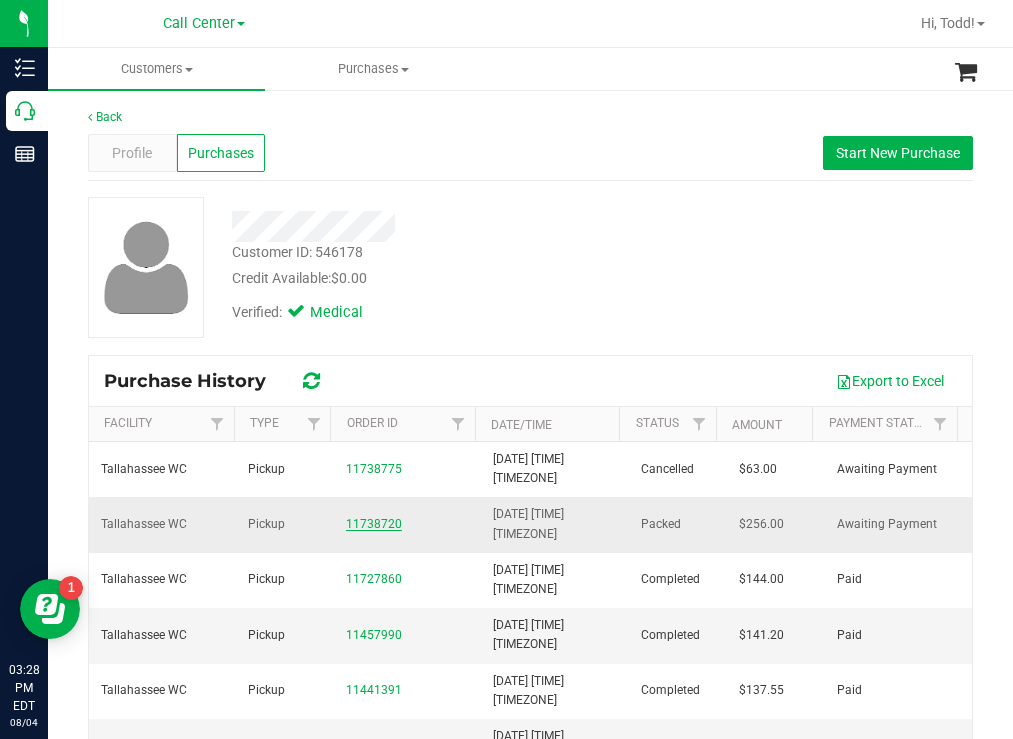 click on "11738720" at bounding box center (374, 524) 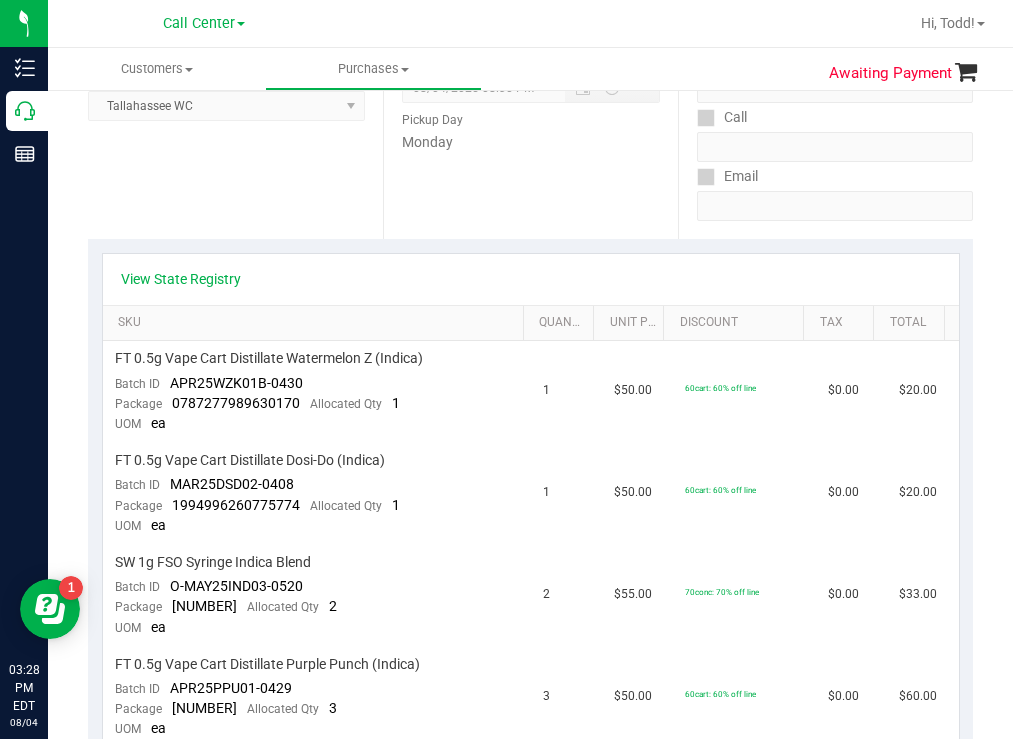 scroll, scrollTop: 0, scrollLeft: 0, axis: both 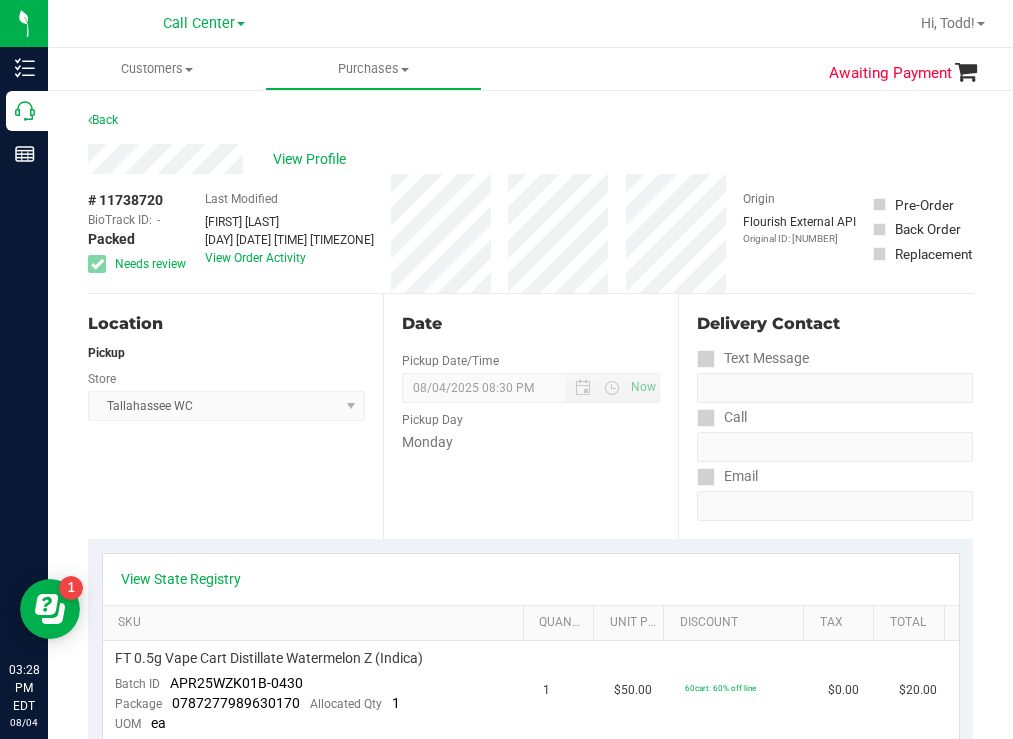 click on "Back" at bounding box center (530, 126) 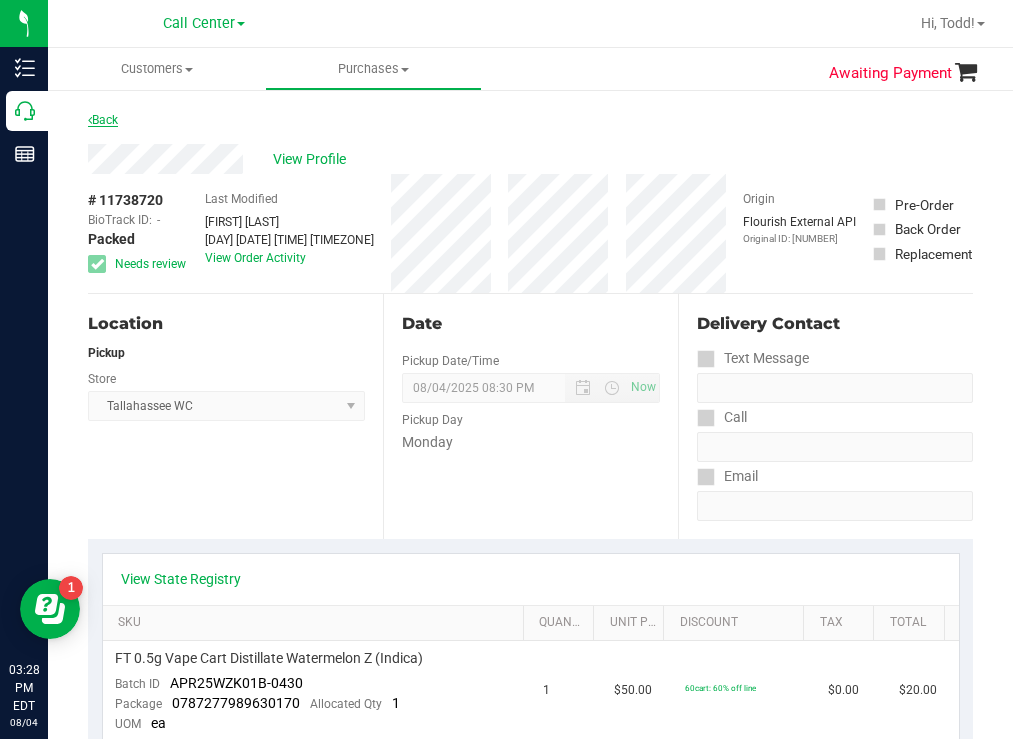 click on "Back" at bounding box center [103, 120] 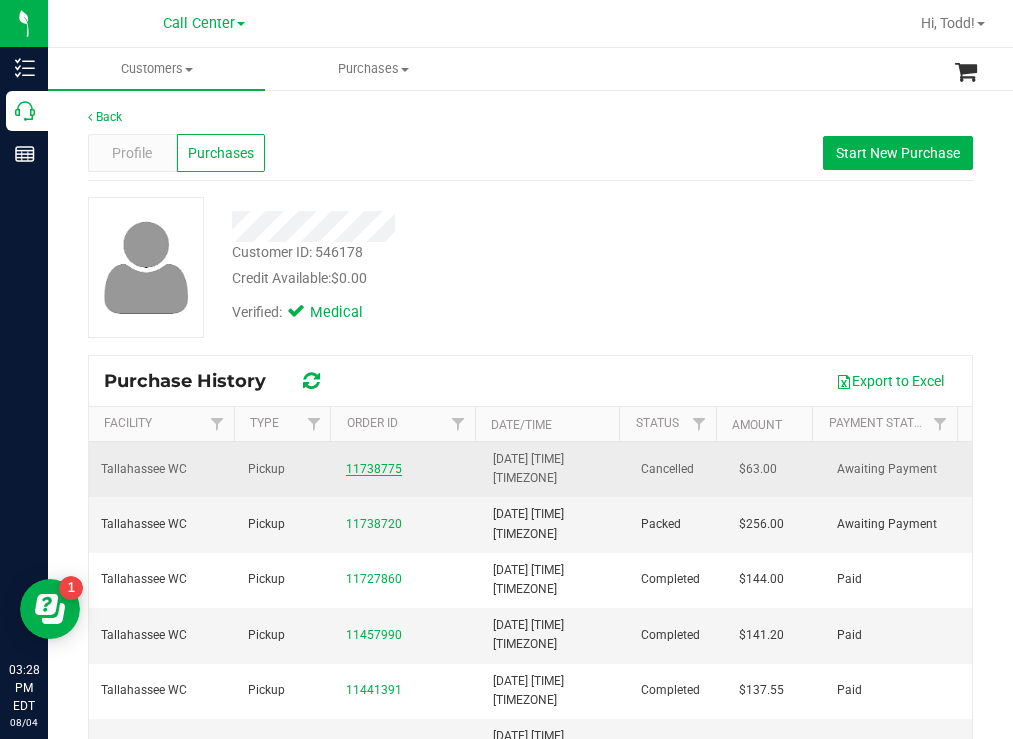 click on "11738775" at bounding box center [374, 469] 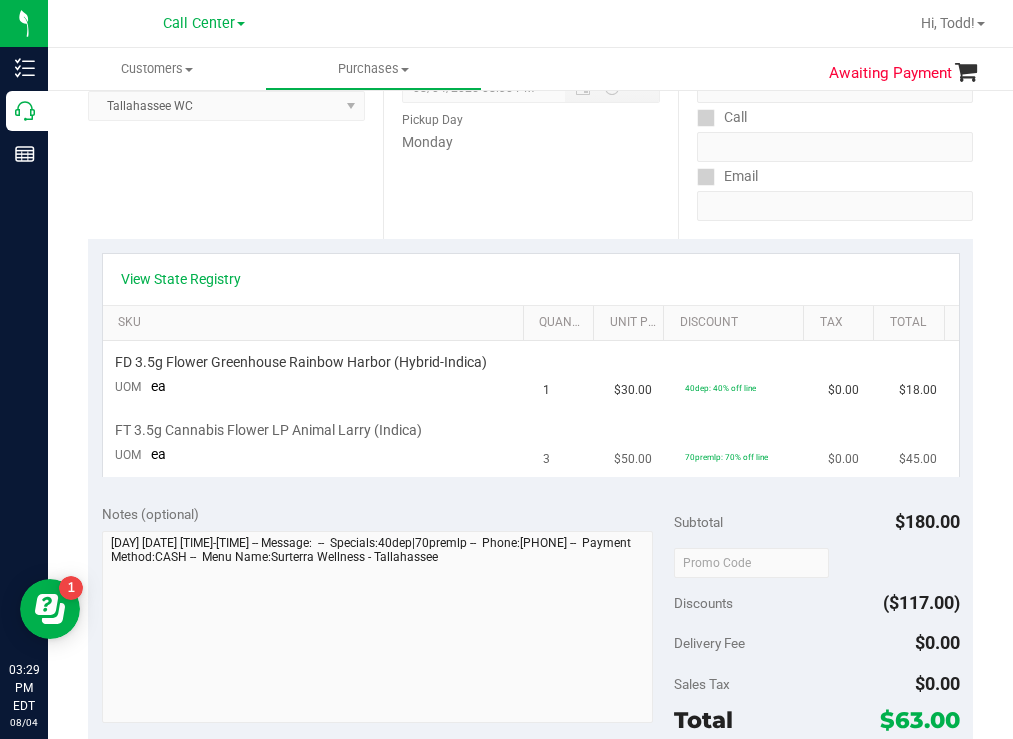 scroll, scrollTop: 0, scrollLeft: 0, axis: both 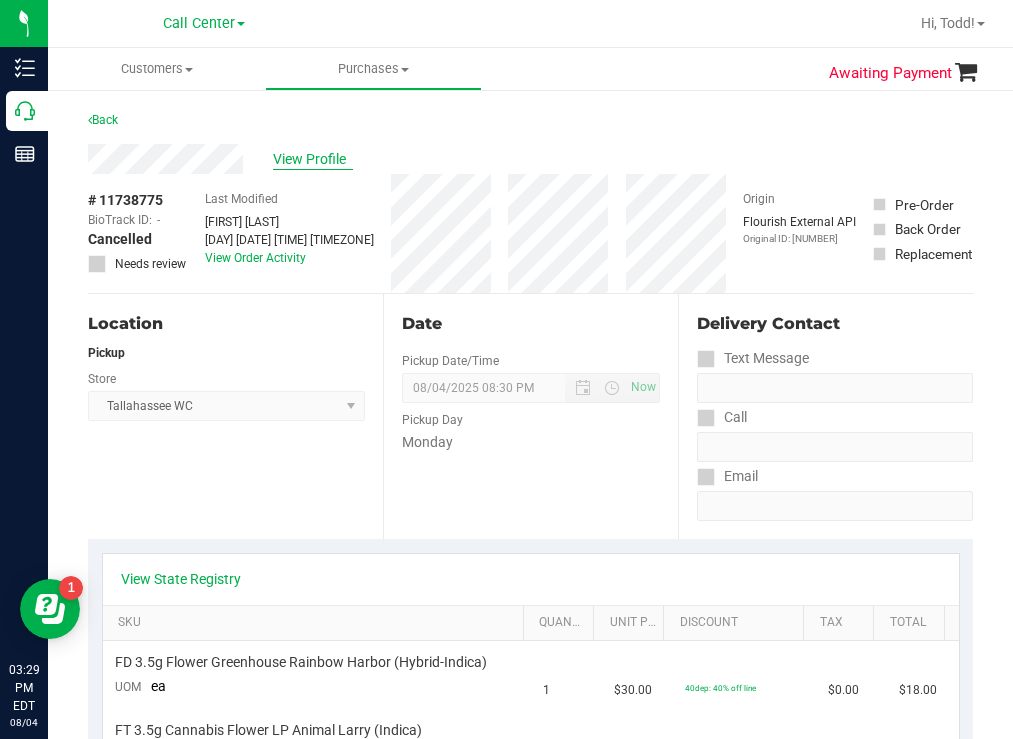 click on "View Profile" at bounding box center (313, 159) 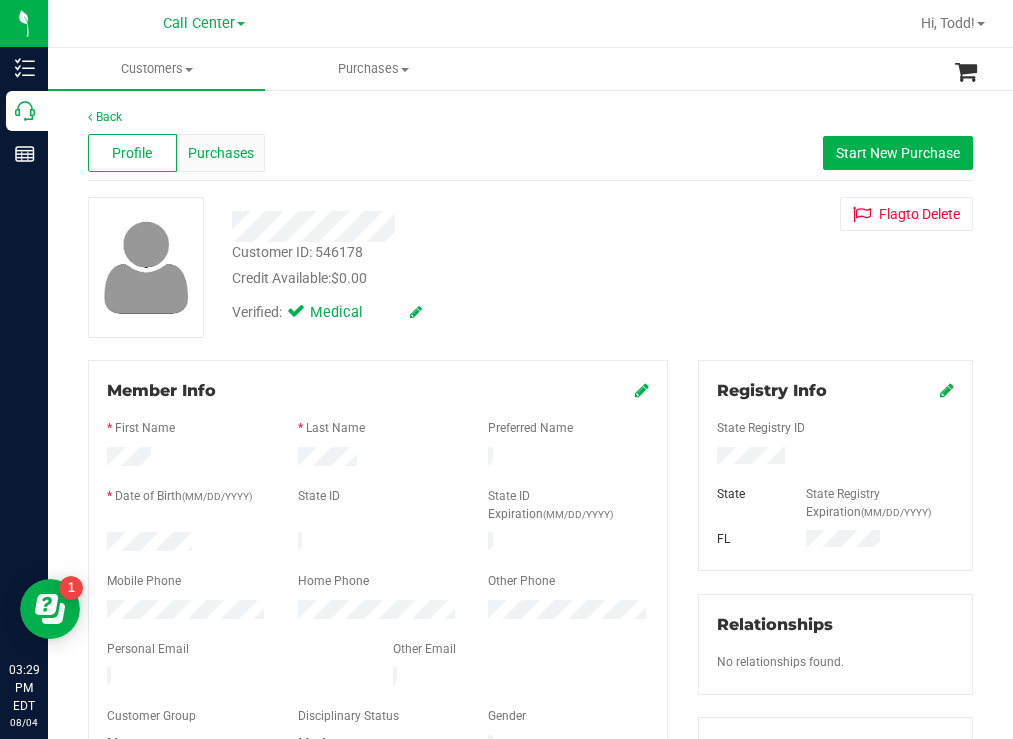 click on "Purchases" at bounding box center (221, 153) 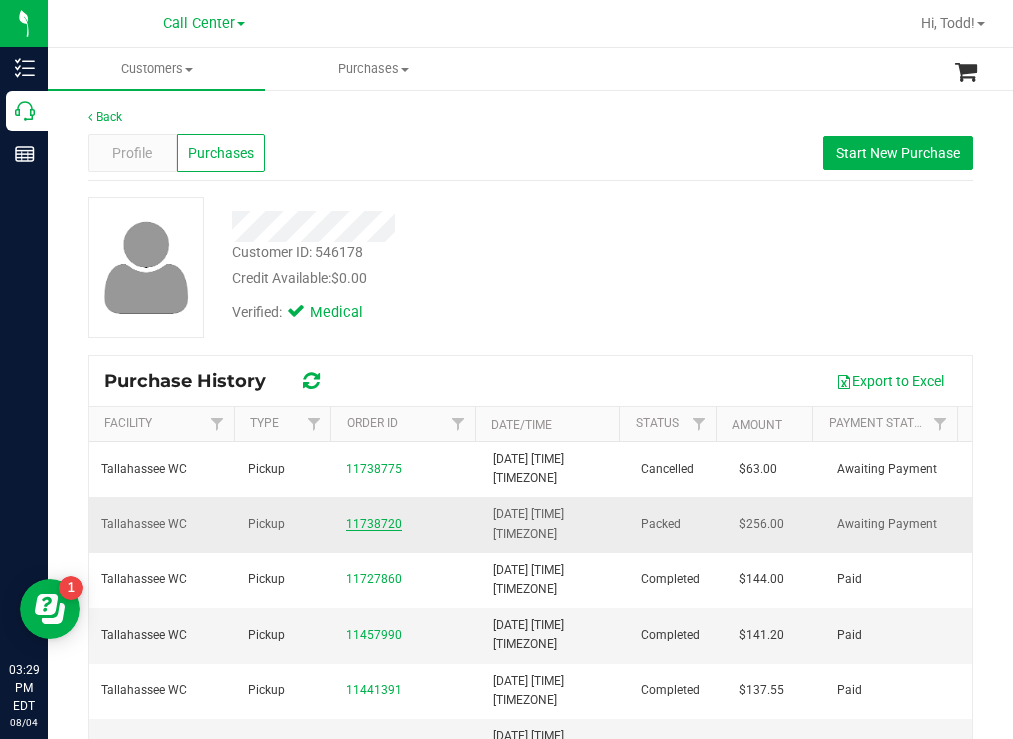 click on "11738720" at bounding box center (374, 524) 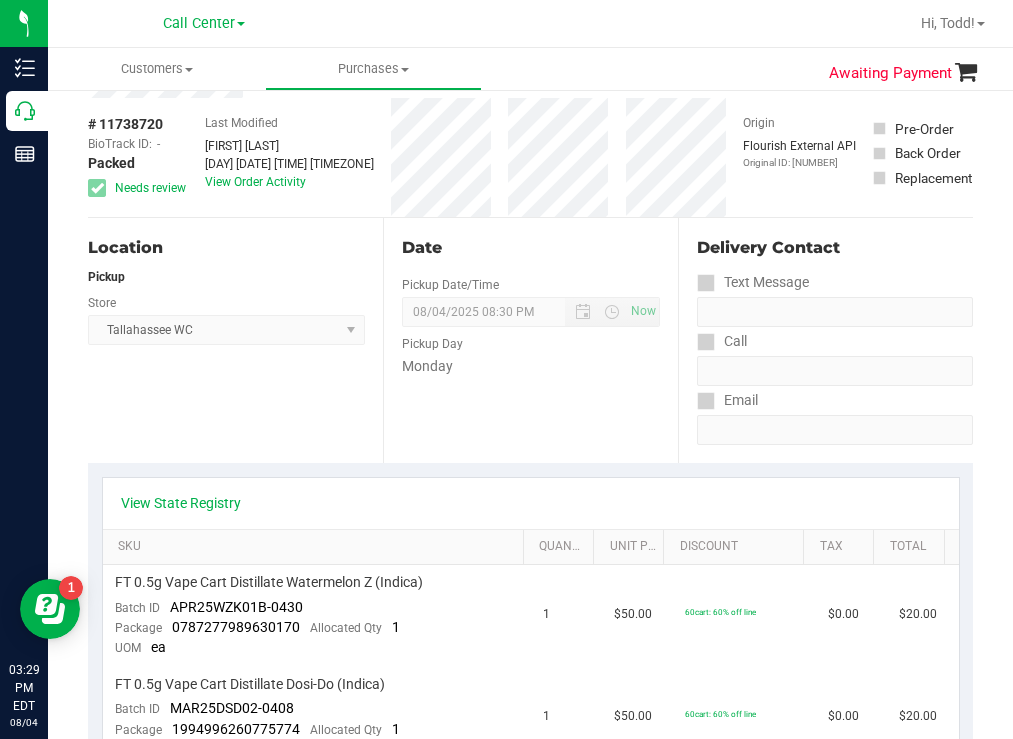 scroll, scrollTop: 0, scrollLeft: 0, axis: both 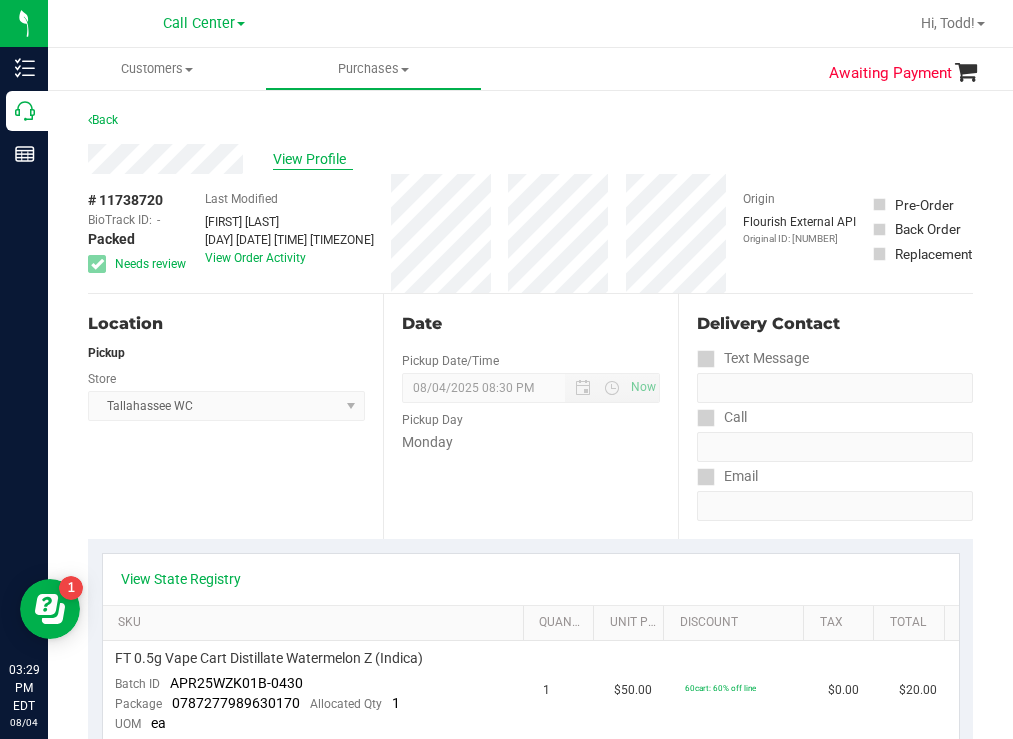 click on "View Profile" at bounding box center [313, 159] 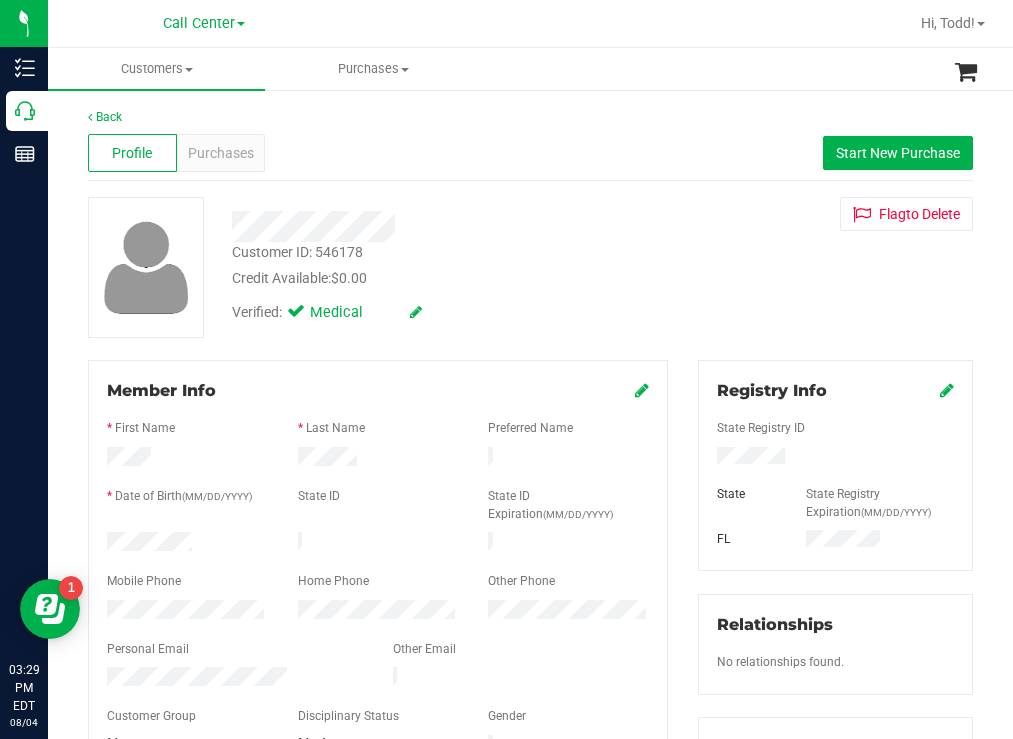 click at bounding box center (187, 612) 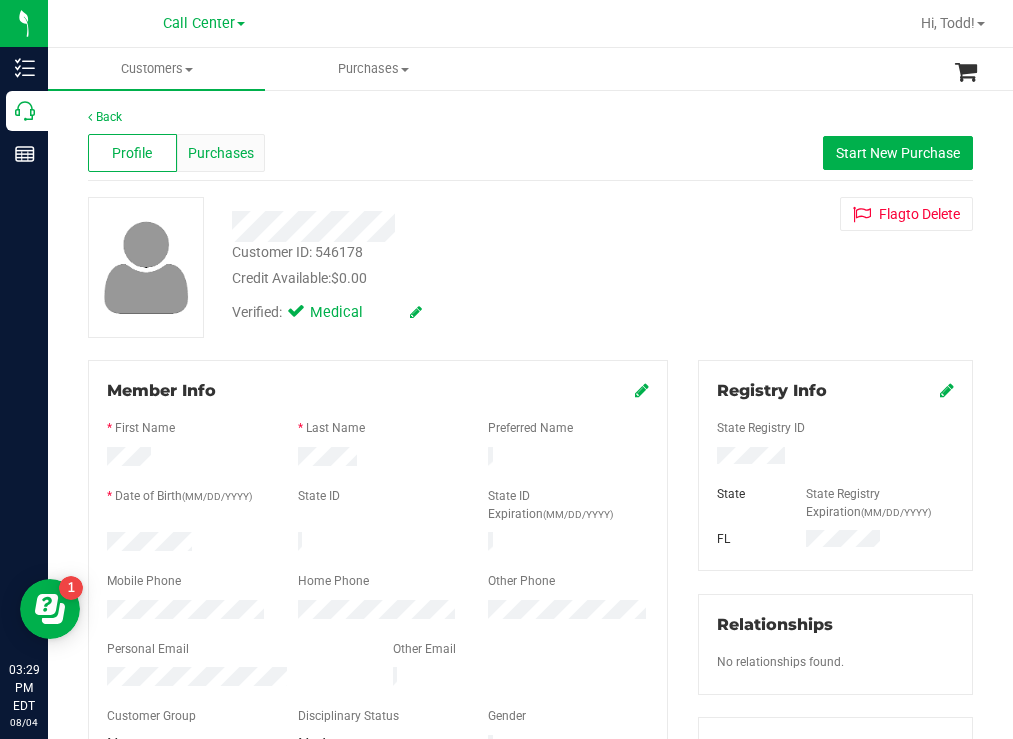 click on "Purchases" at bounding box center [221, 153] 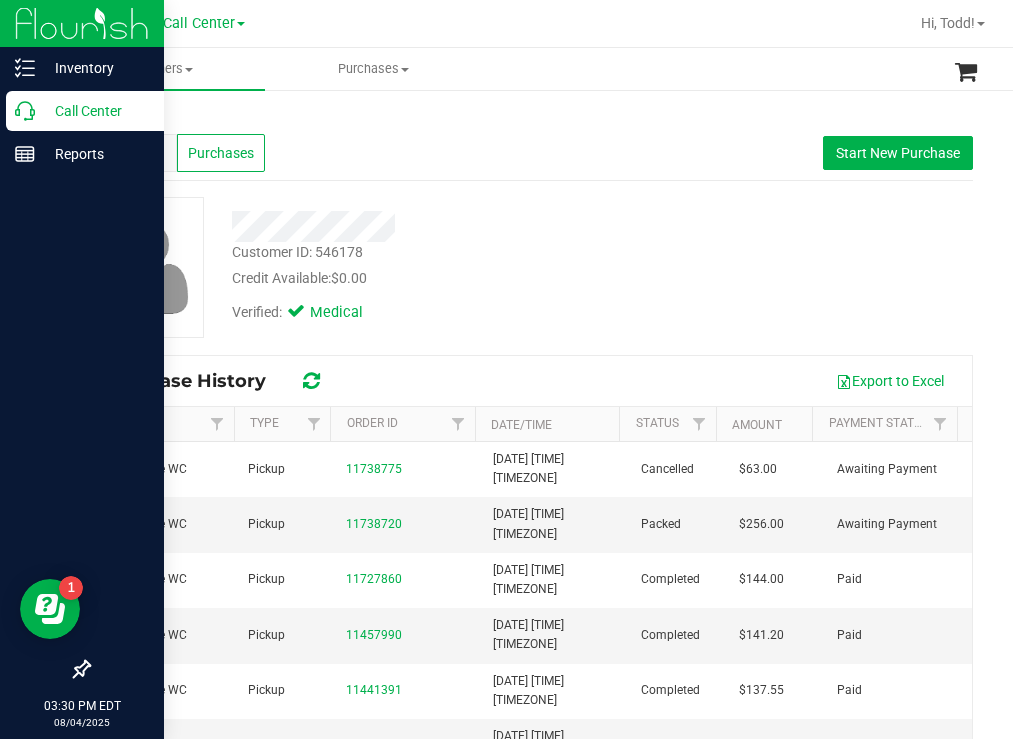 click on "Call Center" at bounding box center (95, 111) 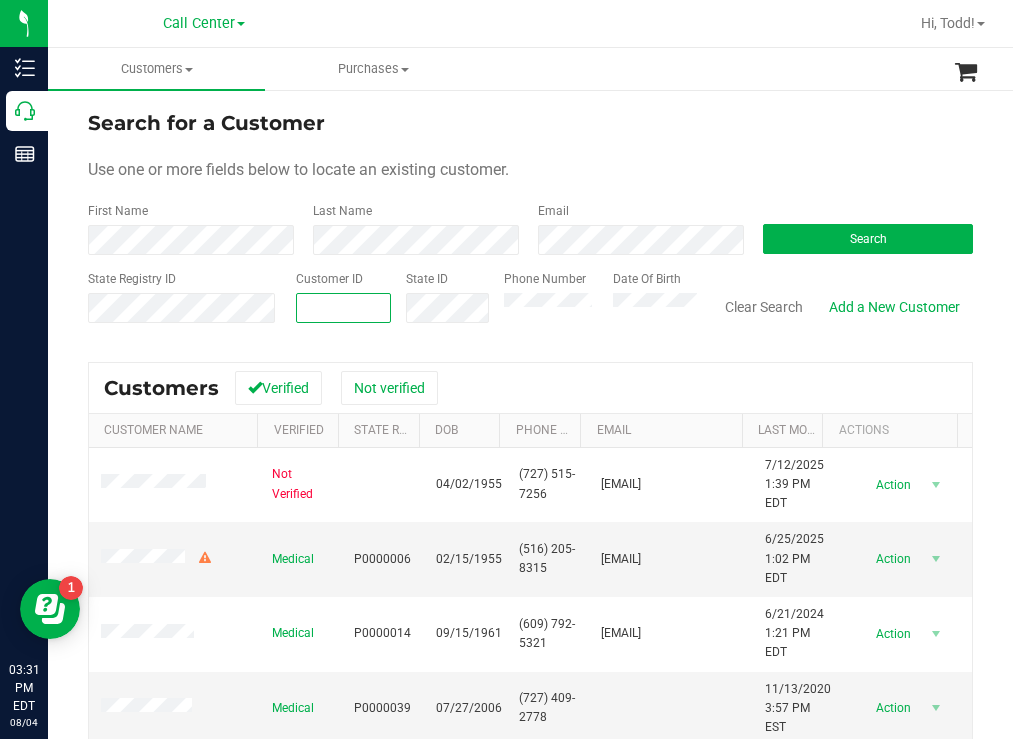 paste on "1446931" 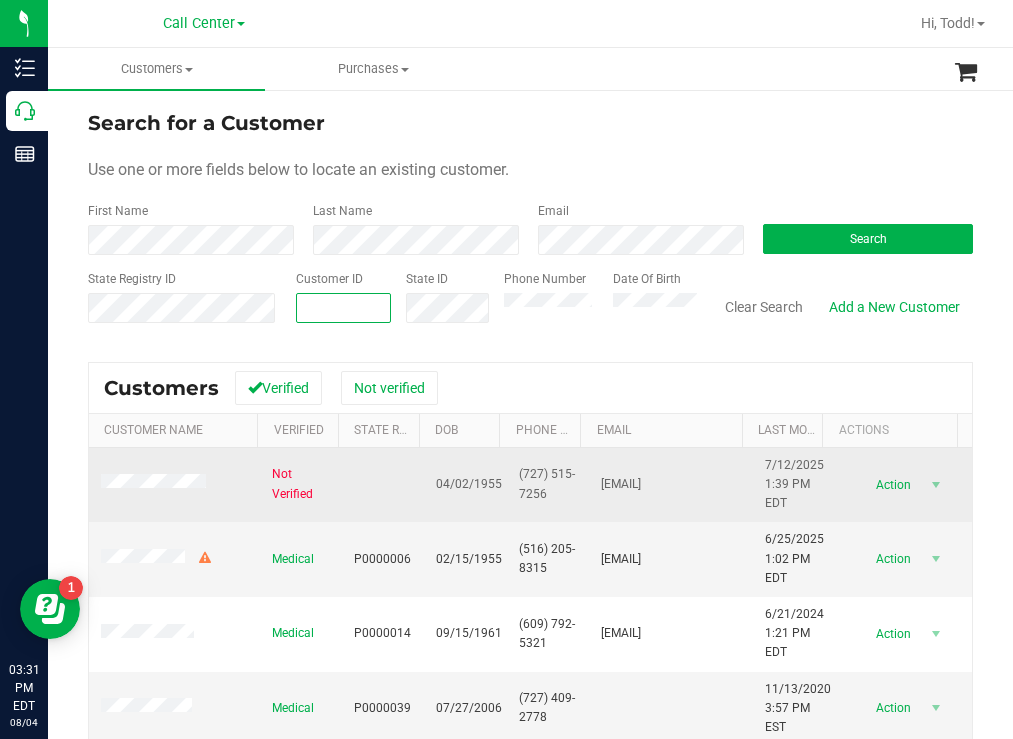 type on "1446931" 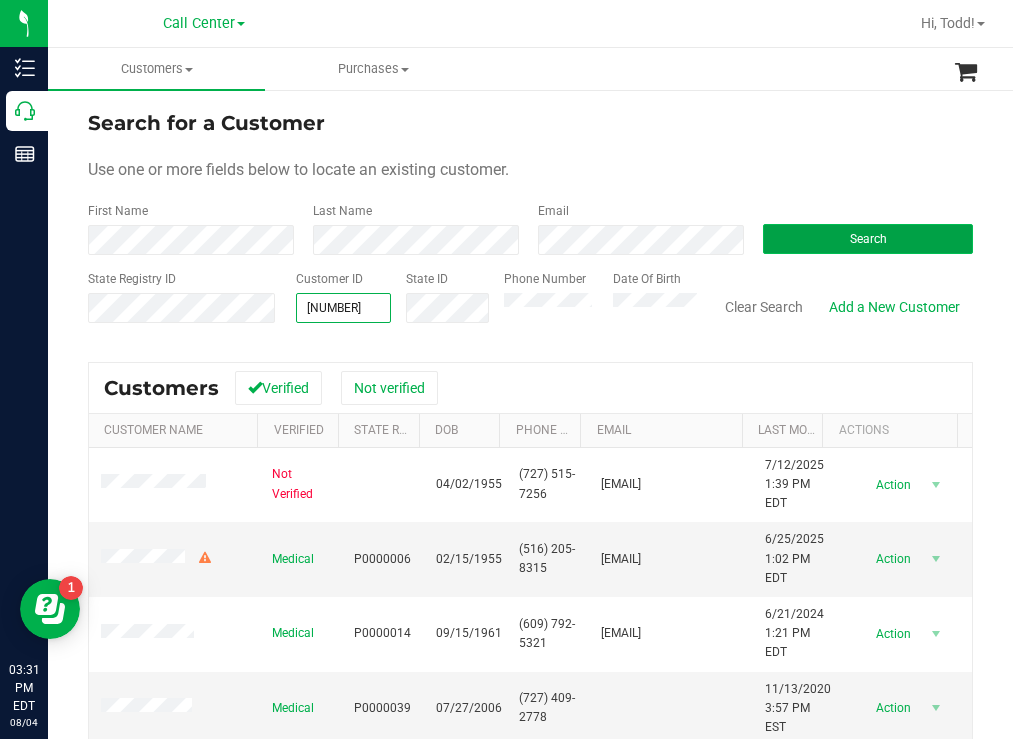 type on "1446931" 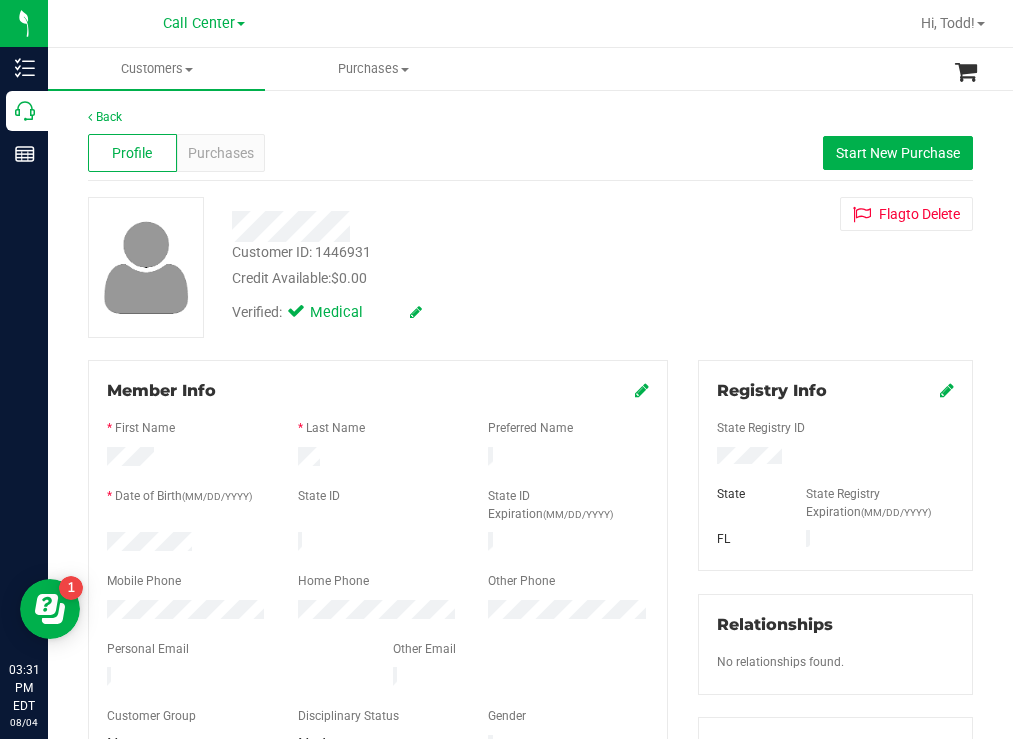 drag, startPoint x: 783, startPoint y: 460, endPoint x: 699, endPoint y: 454, distance: 84.21401 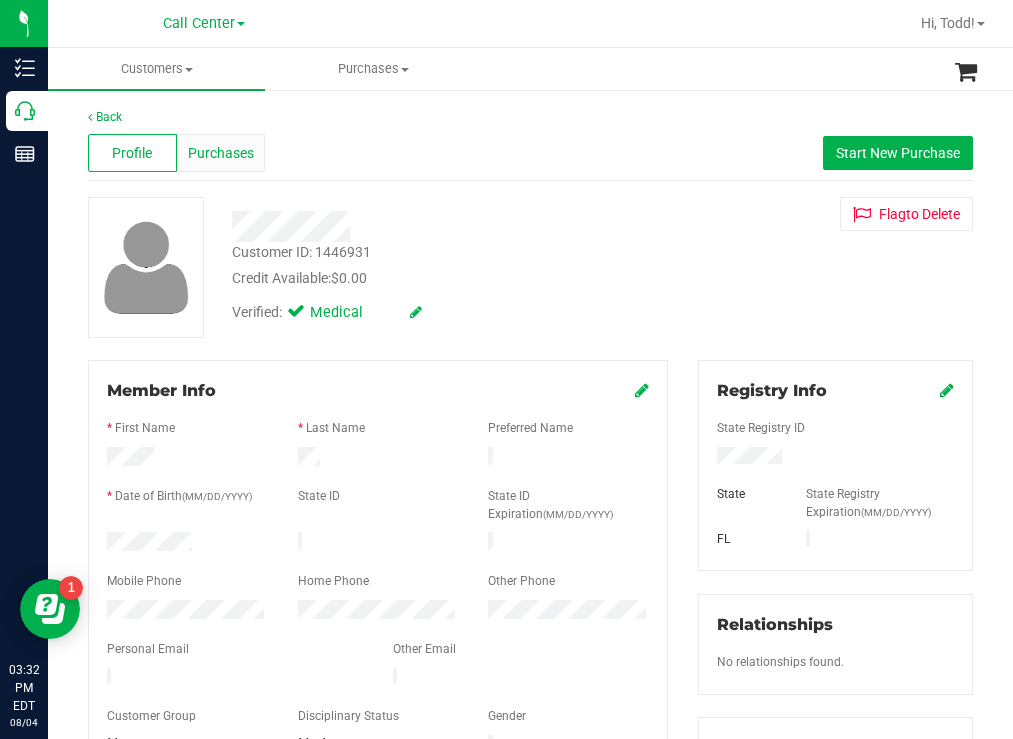 click on "Purchases" at bounding box center (221, 153) 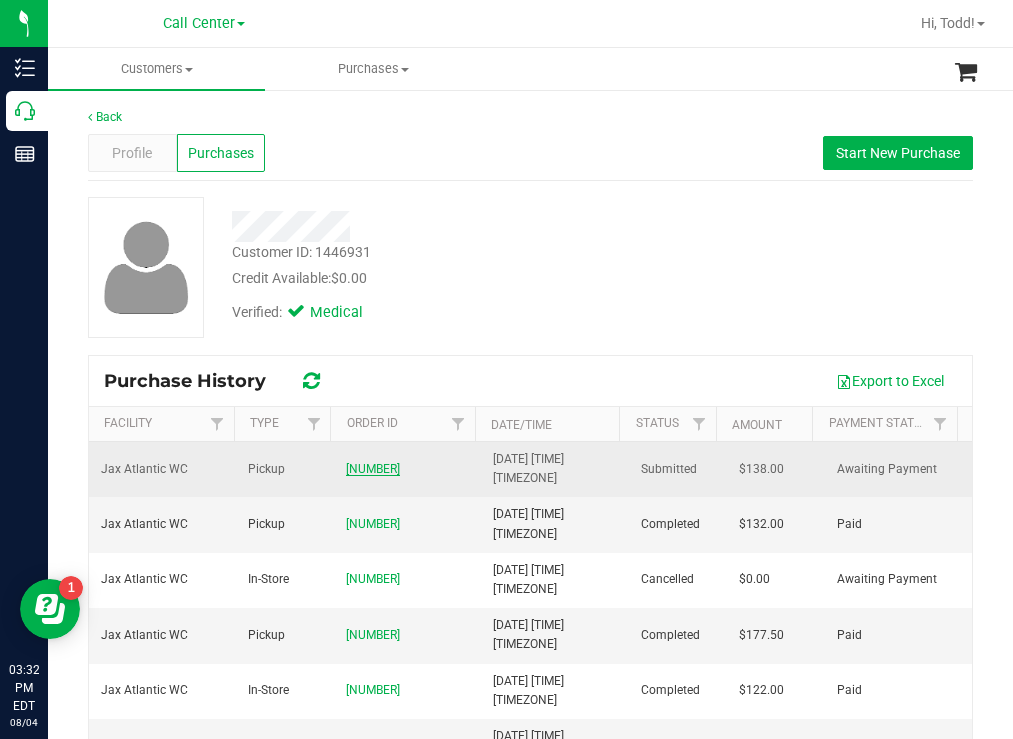 click on "11738814" at bounding box center (373, 469) 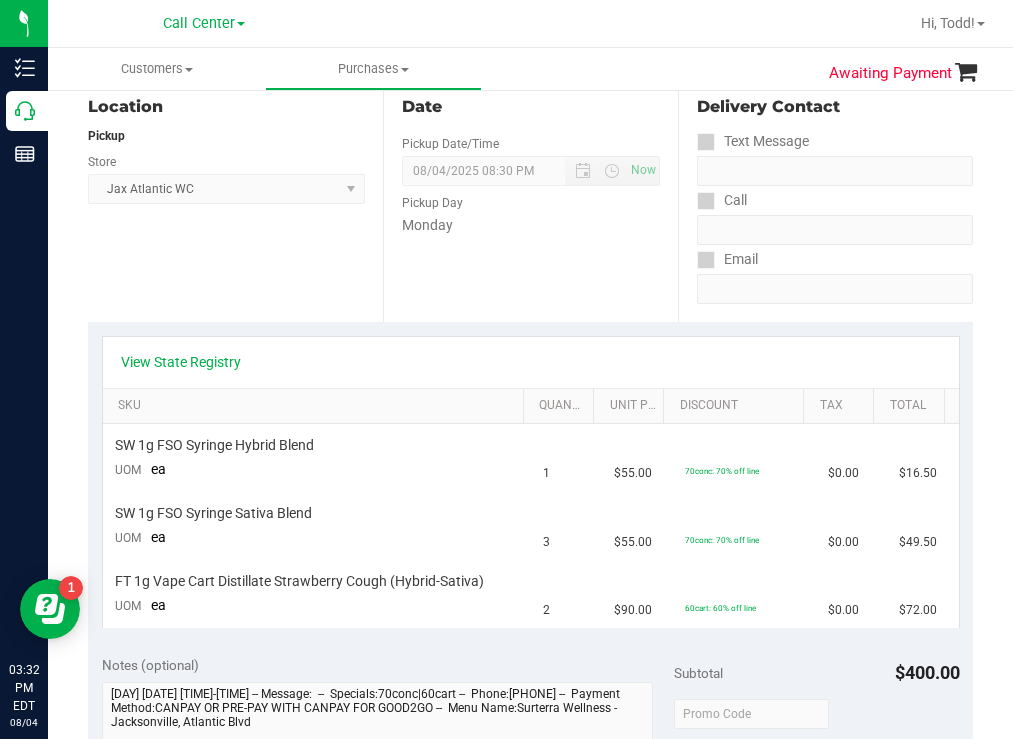 scroll, scrollTop: 0, scrollLeft: 0, axis: both 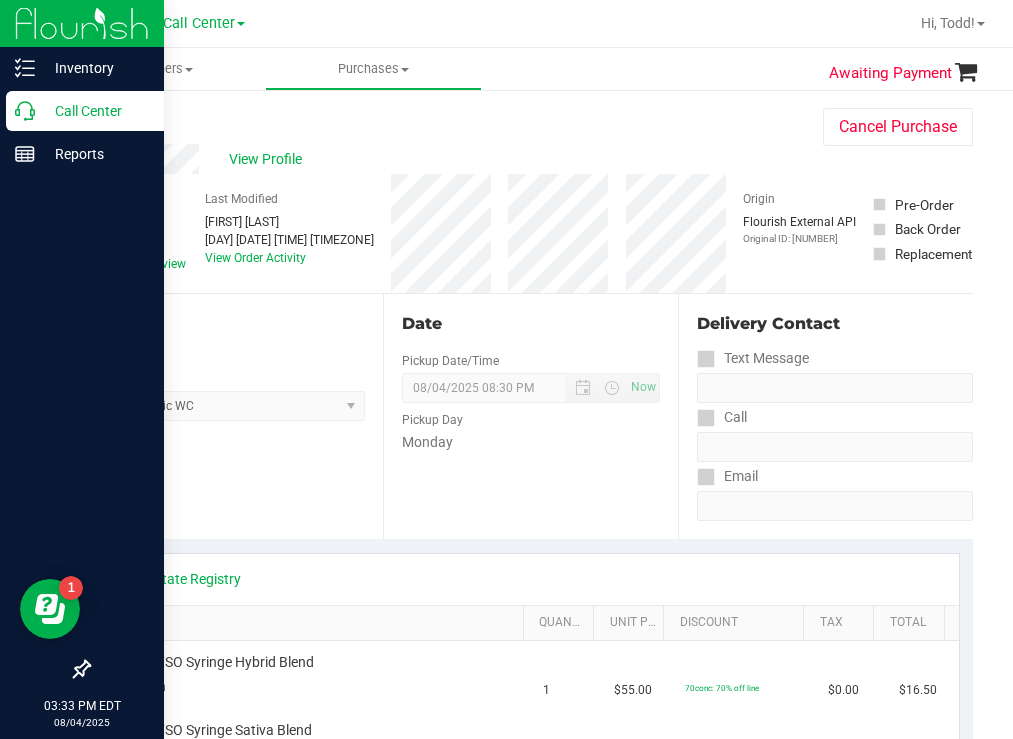 click on "Call Center" at bounding box center (95, 111) 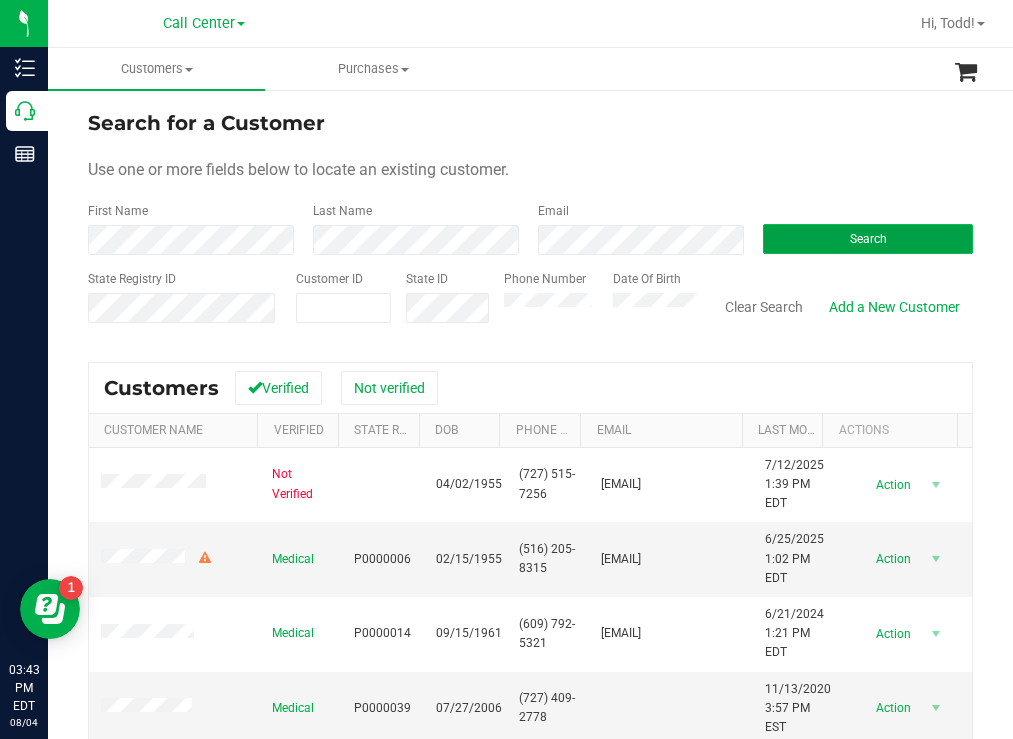 click on "Search" at bounding box center [868, 239] 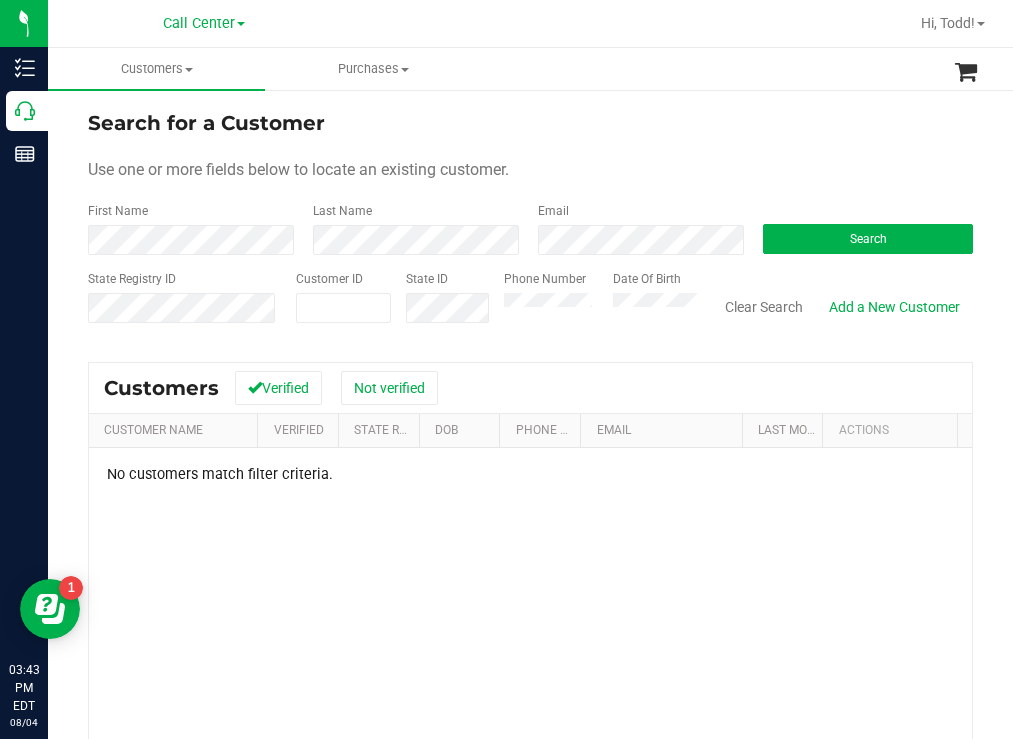 click on "Search for a Customer
Use one or more fields below to locate an existing customer.
First Name
Last Name
Email
Search
State Registry ID
Customer ID
State ID
Phone Number" at bounding box center [530, 537] 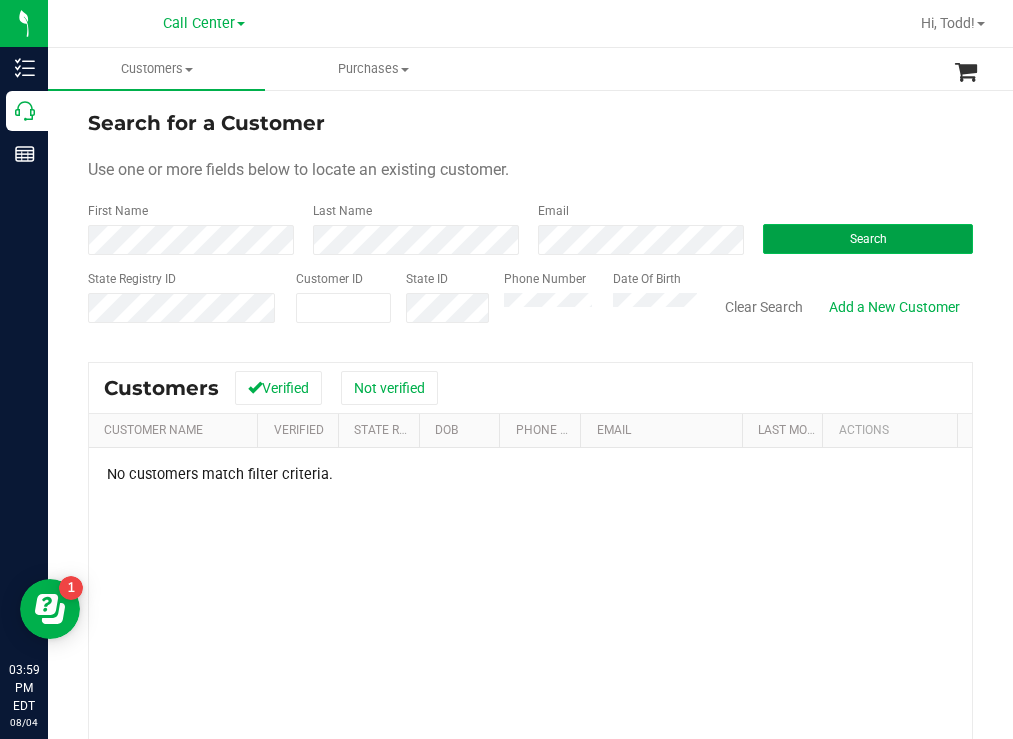 click on "Search" at bounding box center [868, 239] 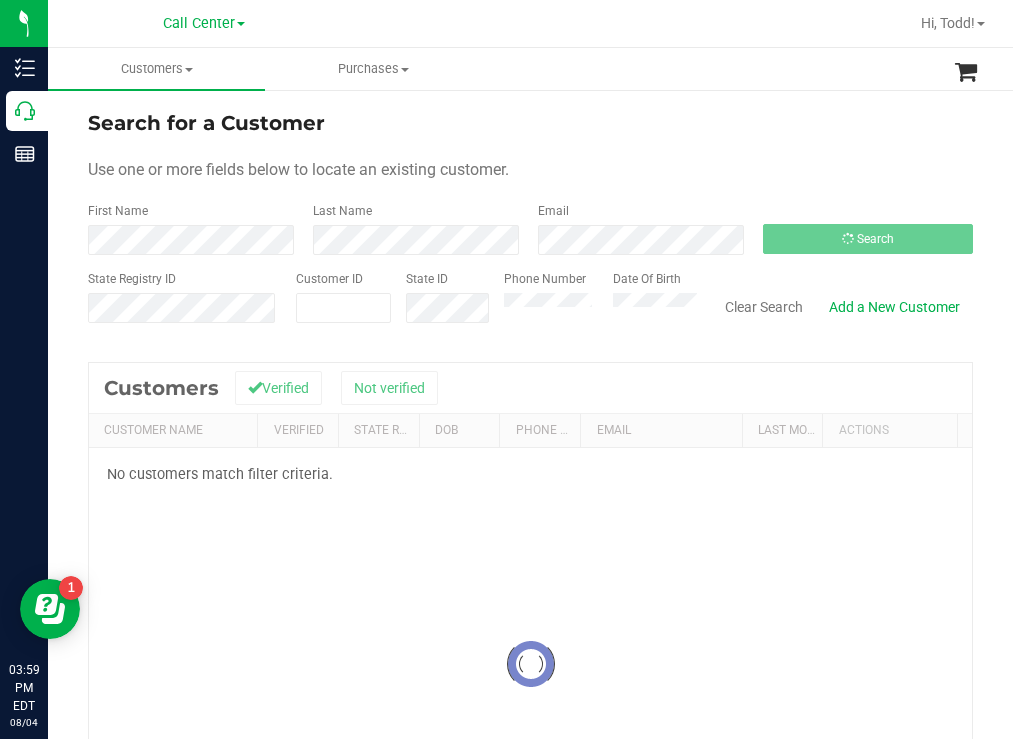 click on "Search for a Customer" at bounding box center (530, 123) 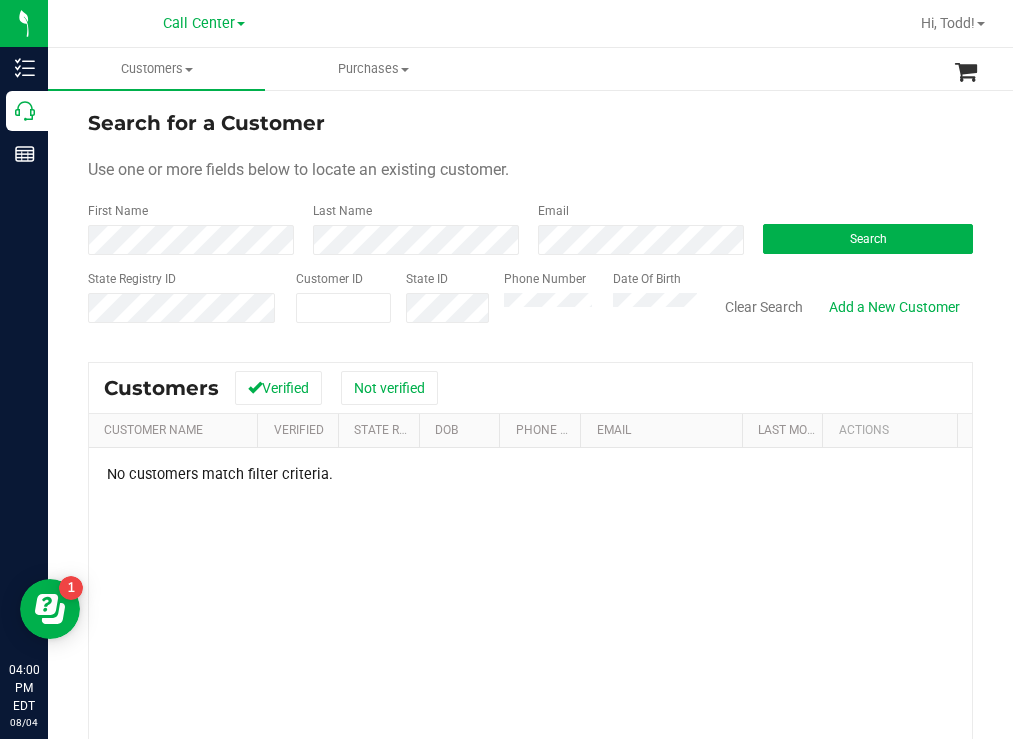 click on "Phone Number
Date Of Birth" at bounding box center (593, 305) 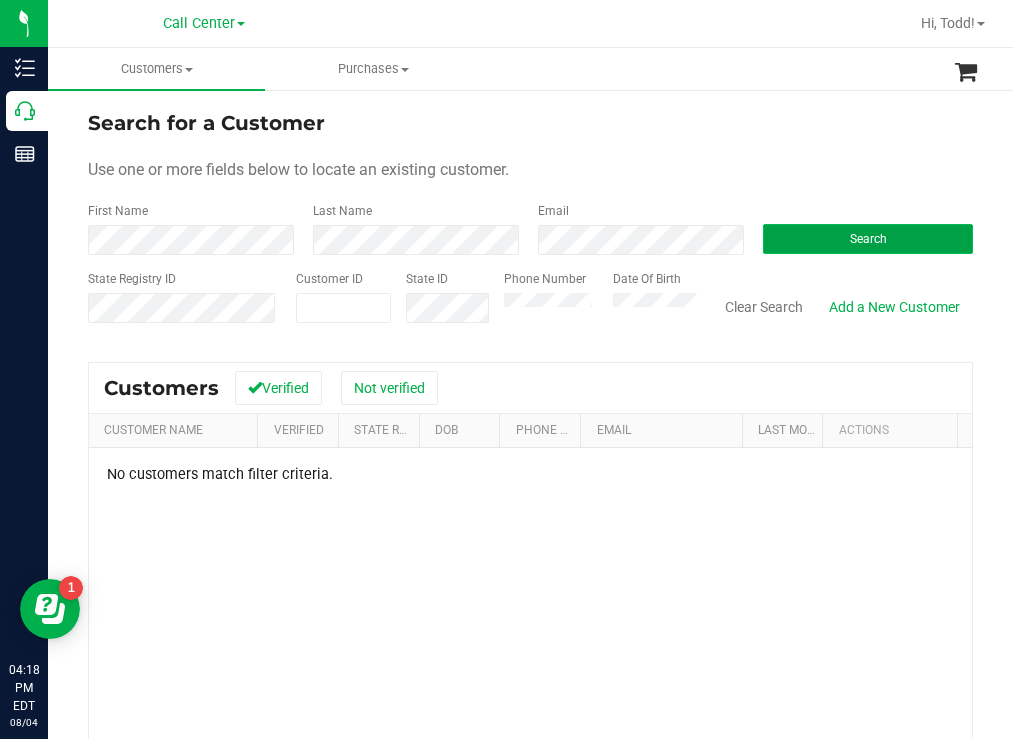 click on "Search" at bounding box center (868, 239) 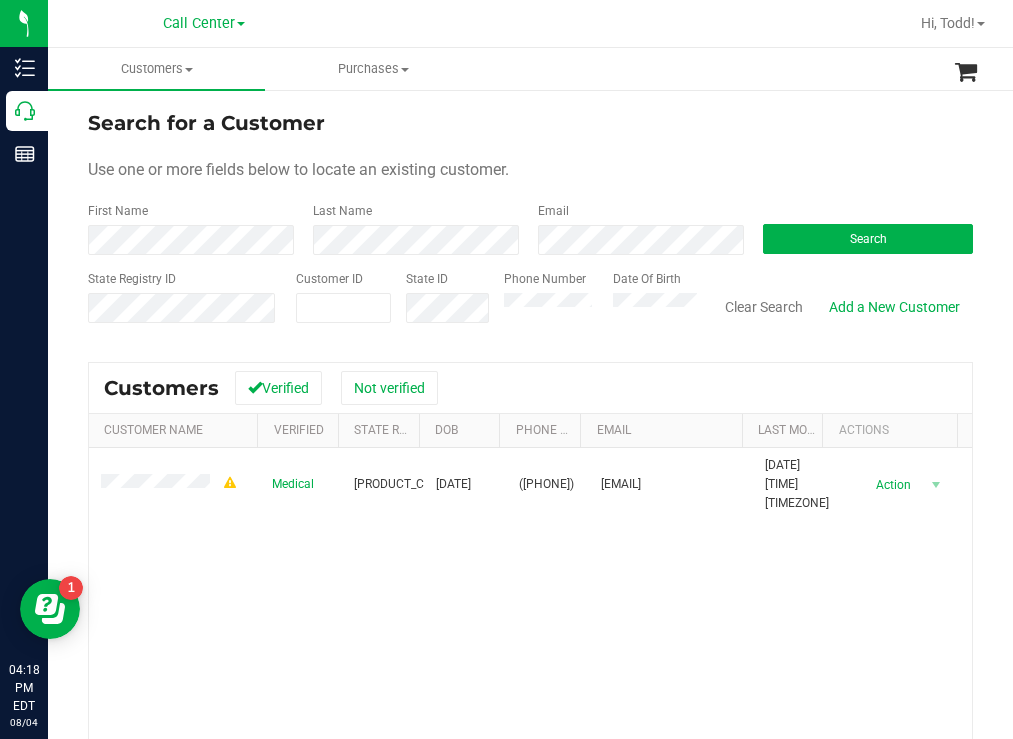 click on "Search for a Customer
Use one or more fields below to locate an existing customer.
First Name
Last Name
Email
Search
State Registry ID
Customer ID
State ID
Phone Number
Date Of Birth" at bounding box center (530, 224) 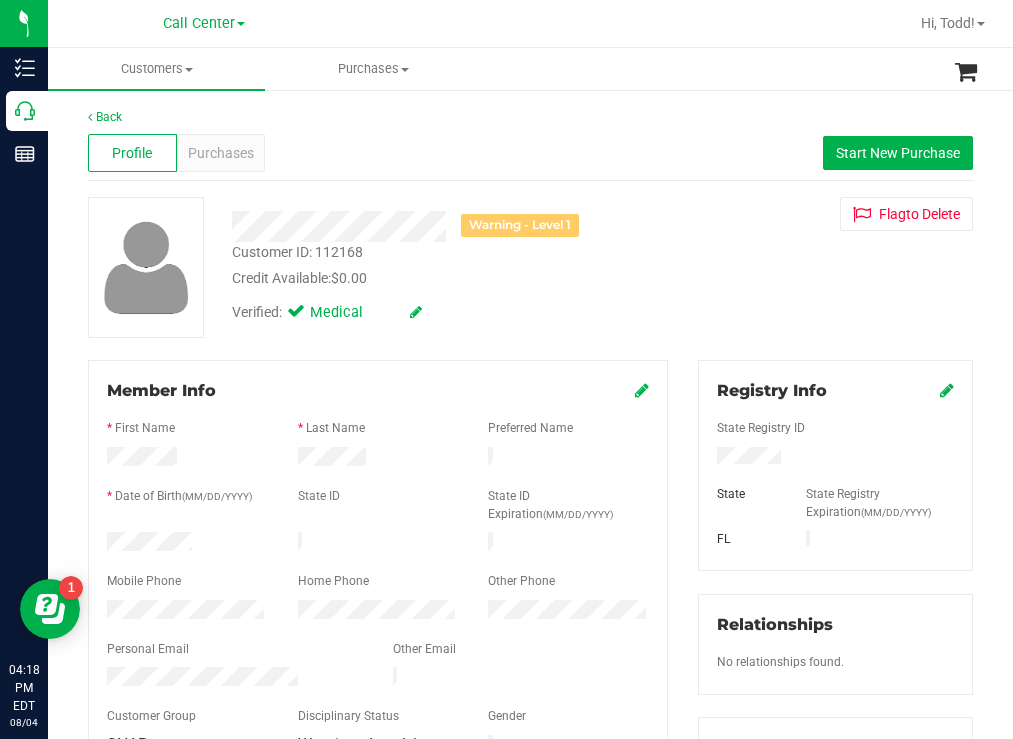 drag, startPoint x: 203, startPoint y: 536, endPoint x: 82, endPoint y: 535, distance: 121.004135 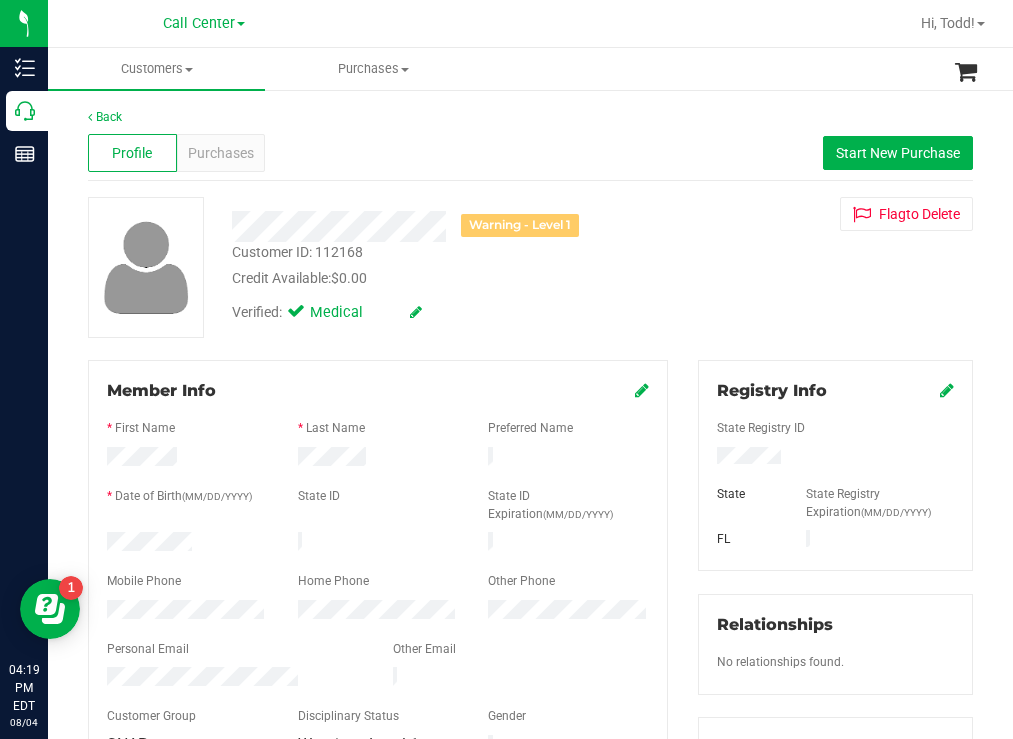 click on "Verified:
Medical" at bounding box center (446, 311) 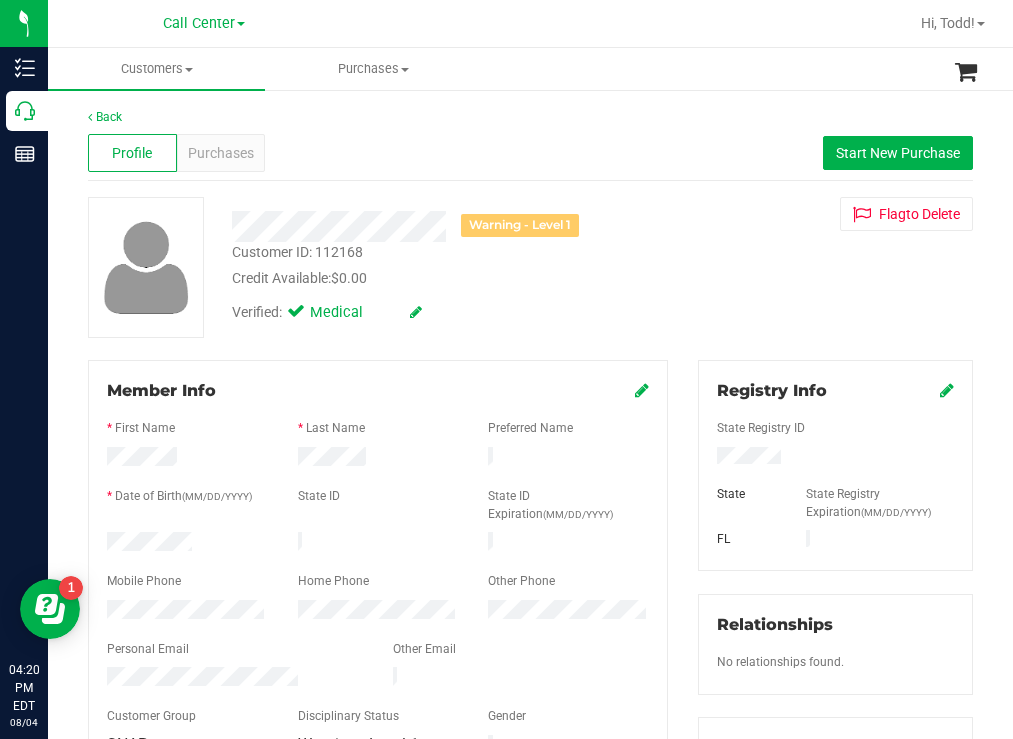 drag, startPoint x: 643, startPoint y: 278, endPoint x: 616, endPoint y: 278, distance: 27 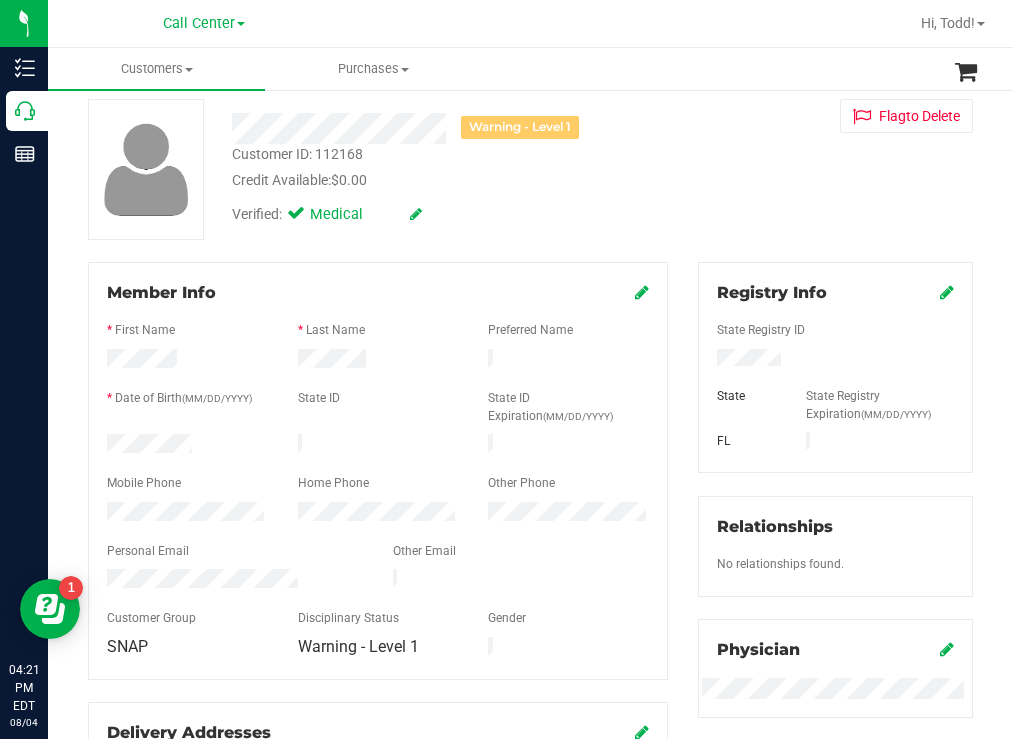 scroll, scrollTop: 0, scrollLeft: 0, axis: both 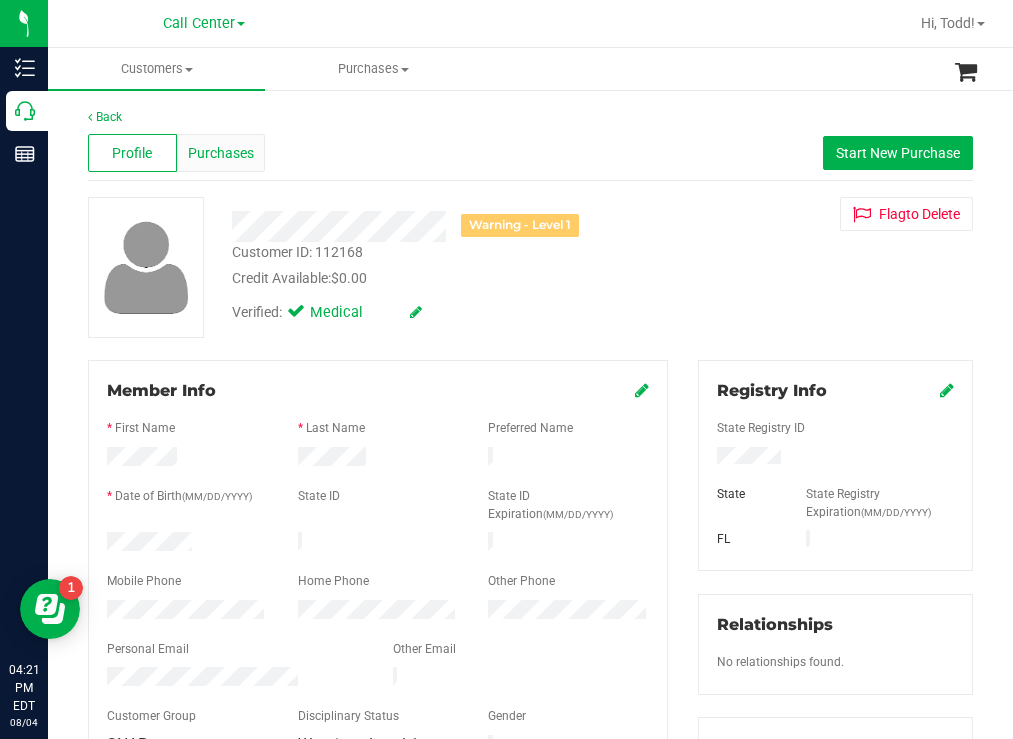 click on "Purchases" at bounding box center (221, 153) 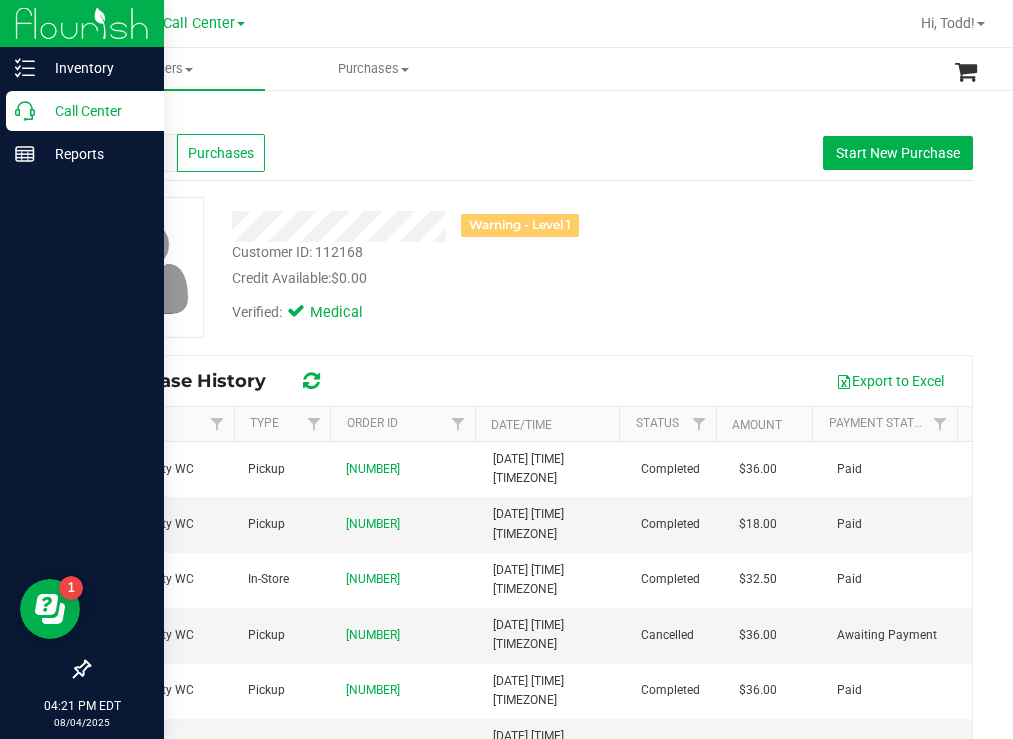 click on "Call Center" at bounding box center (85, 111) 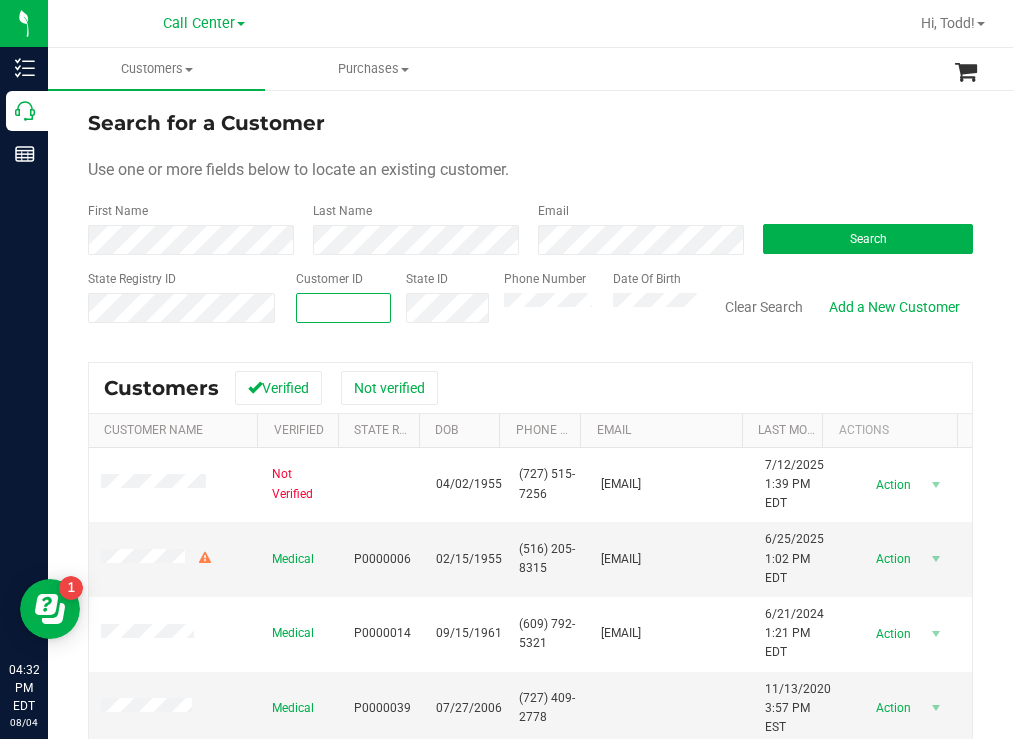 paste on "1545282" 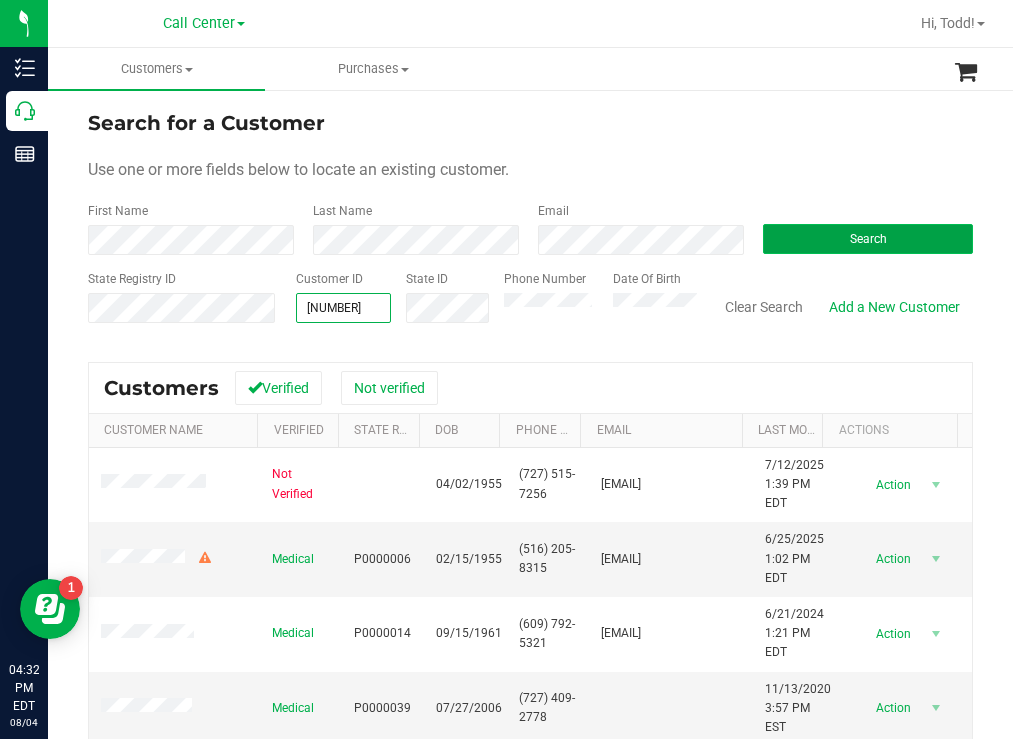 type on "1545282" 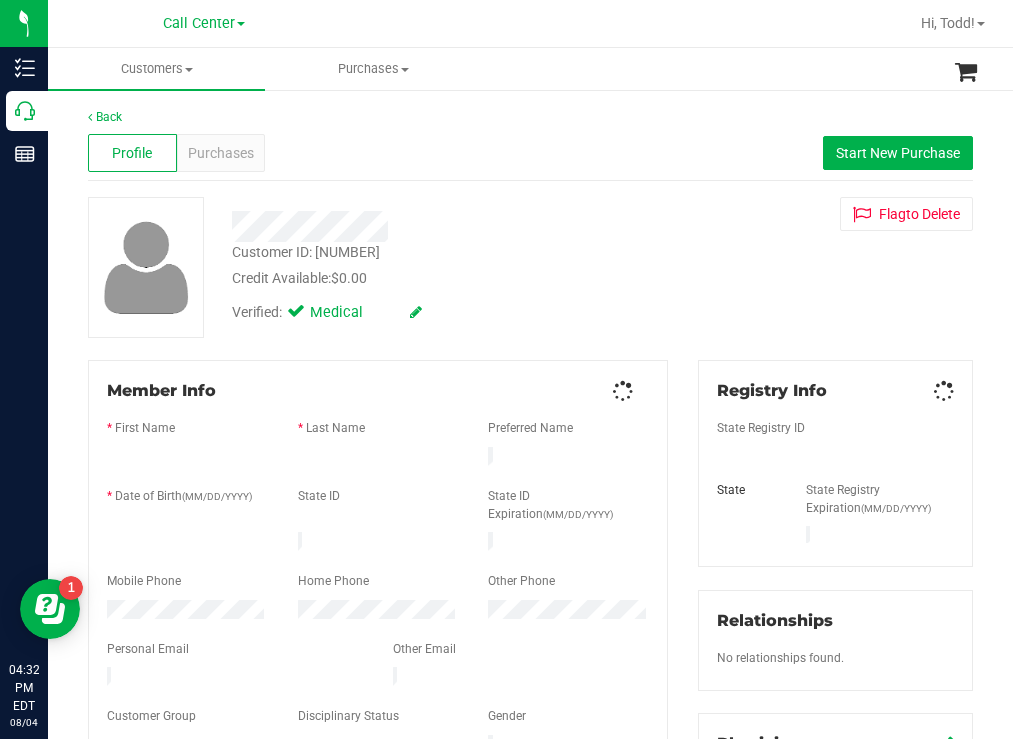 click at bounding box center [446, 226] 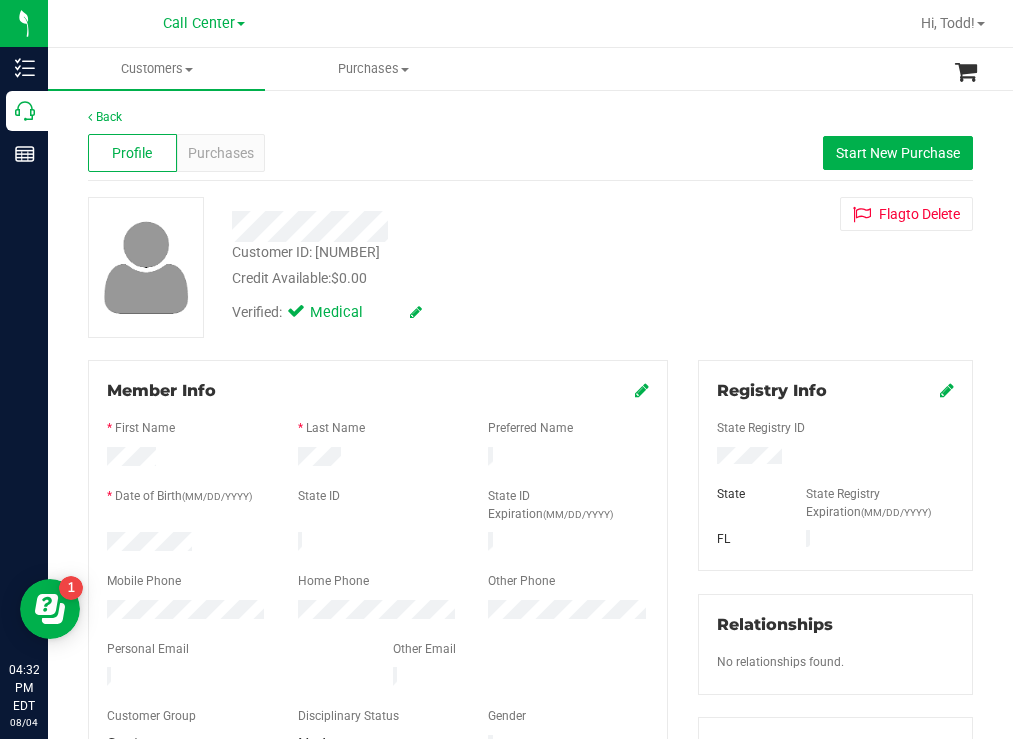 drag, startPoint x: 781, startPoint y: 457, endPoint x: 697, endPoint y: 451, distance: 84.21401 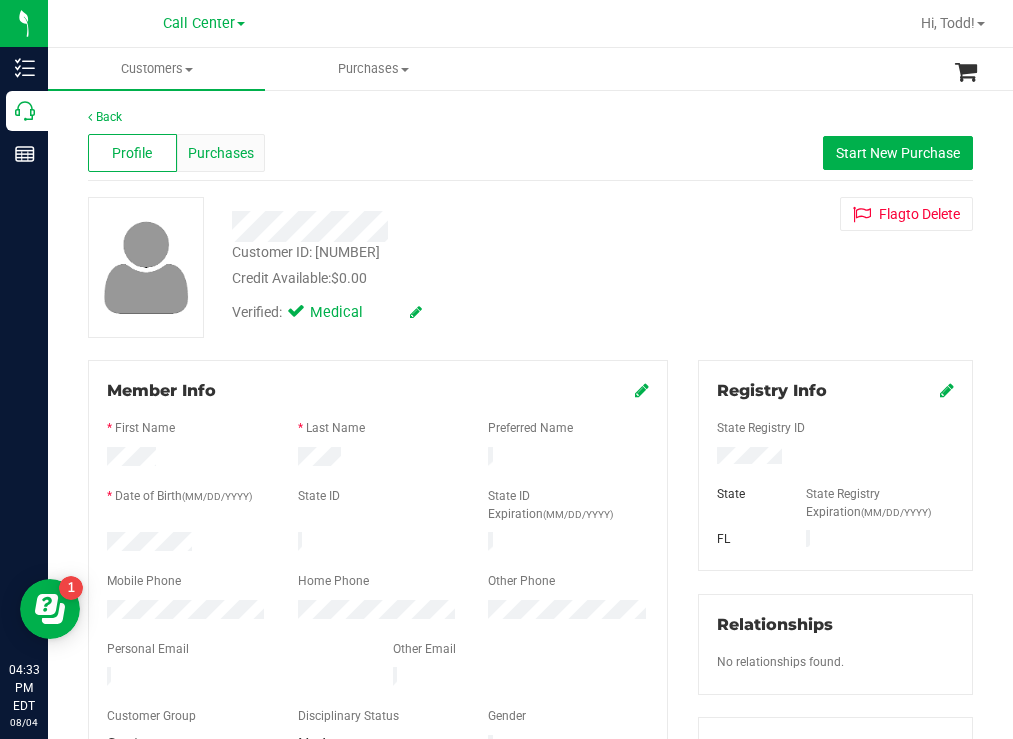 click on "Purchases" at bounding box center [221, 153] 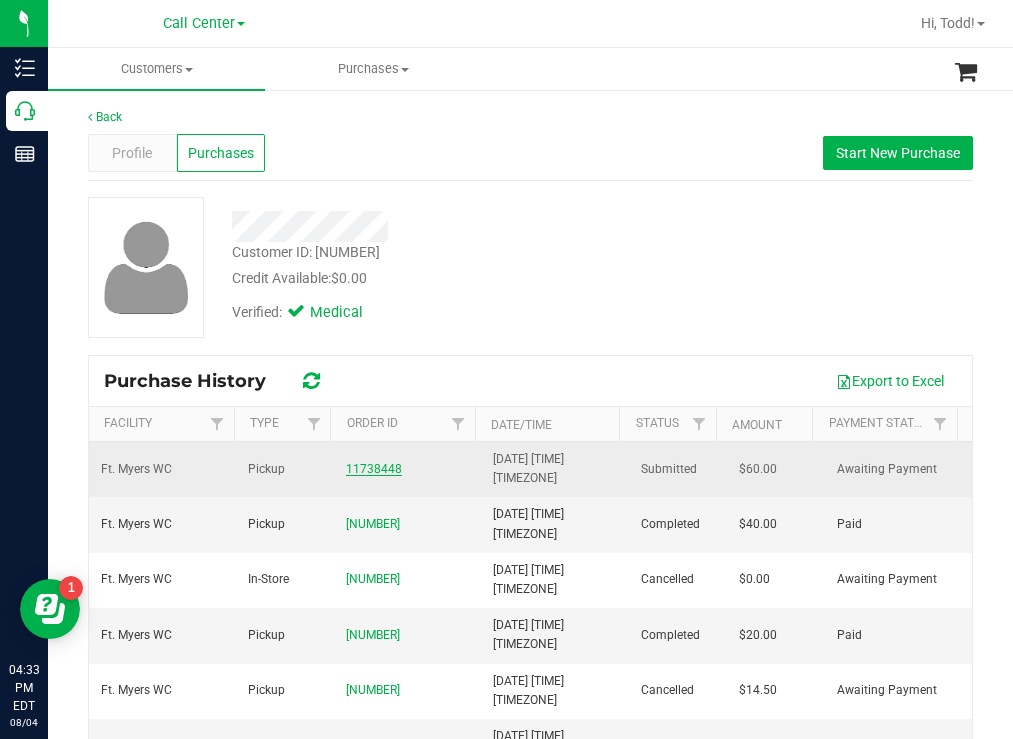 click on "11738448" at bounding box center (374, 469) 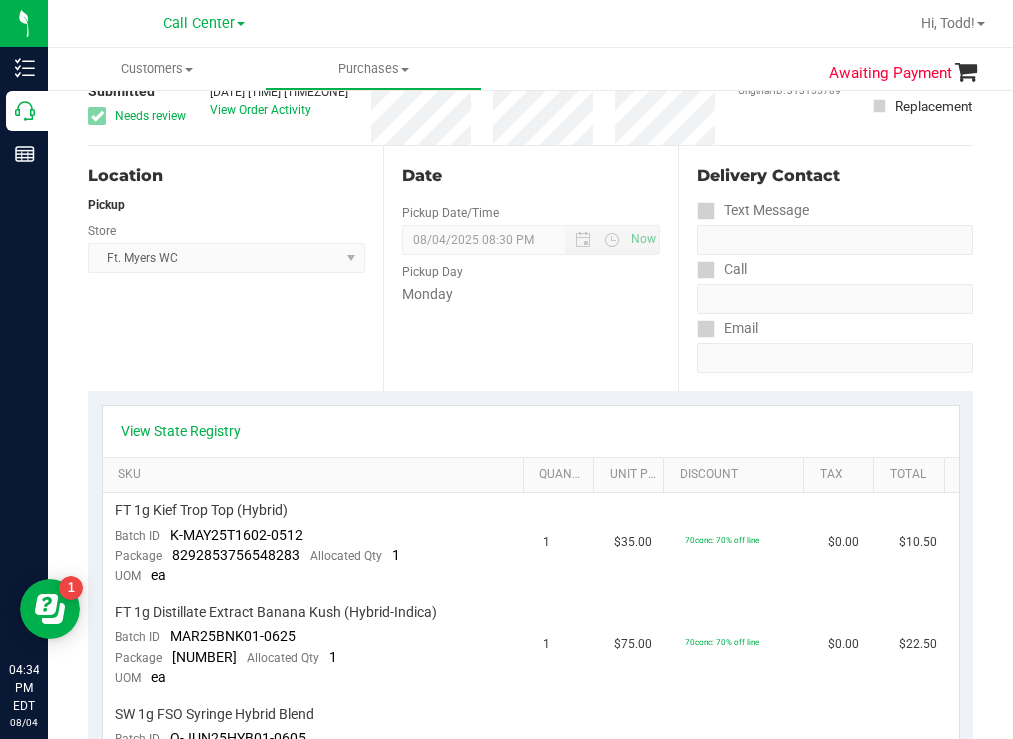 scroll, scrollTop: 100, scrollLeft: 0, axis: vertical 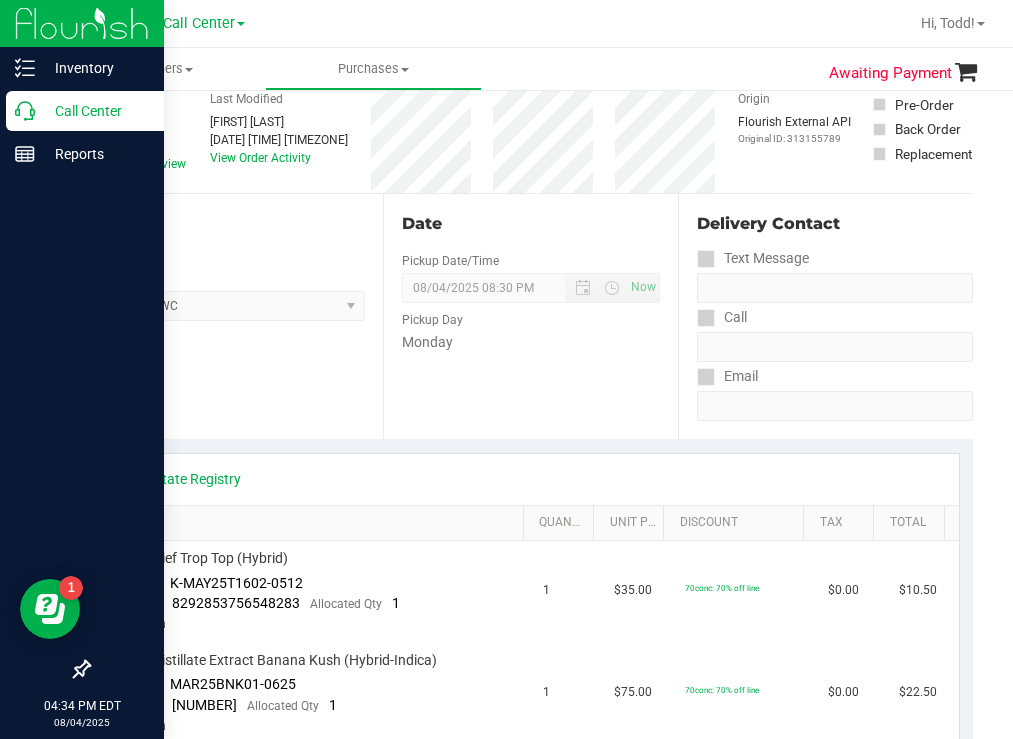 click on "Call Center" at bounding box center [95, 111] 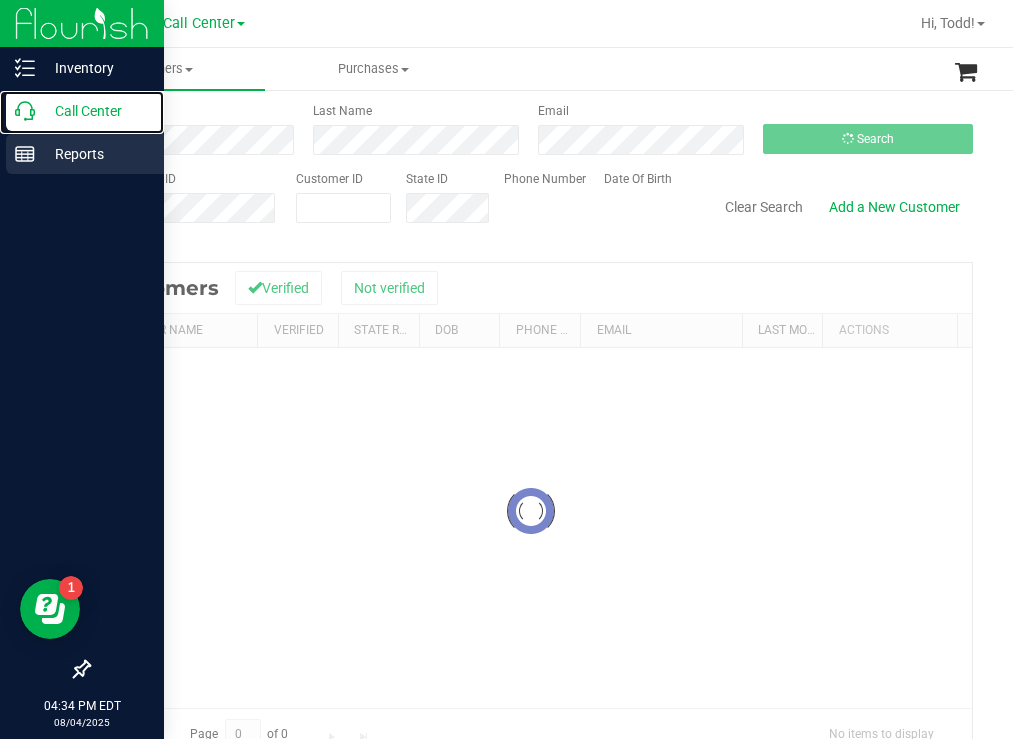 scroll, scrollTop: 0, scrollLeft: 0, axis: both 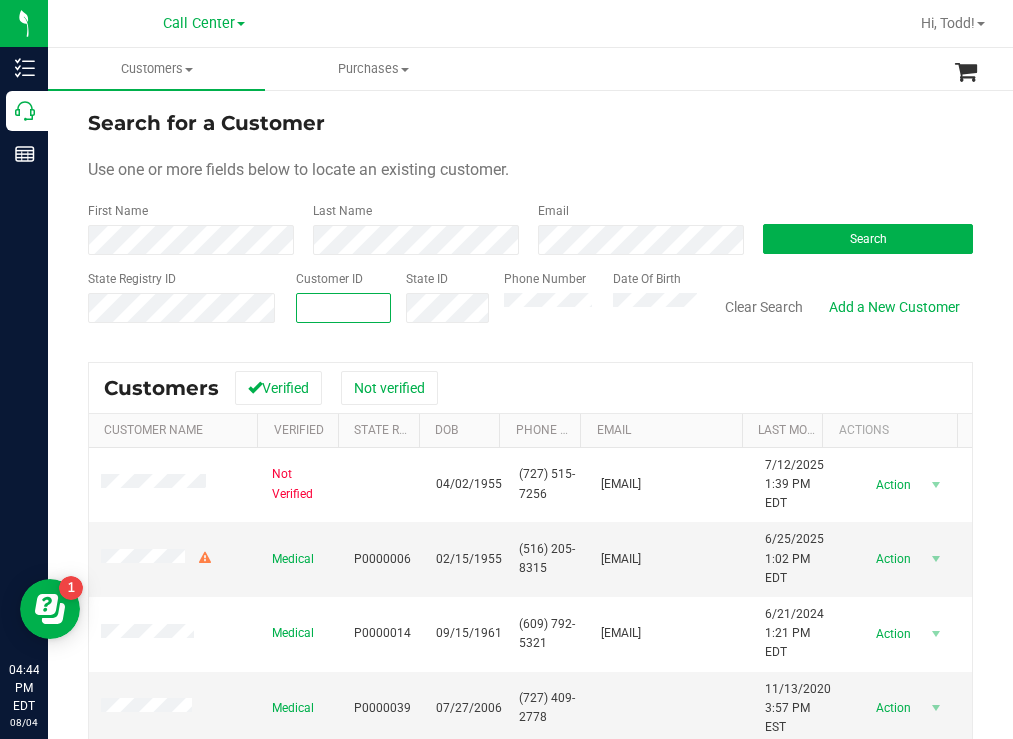 paste on "540187" 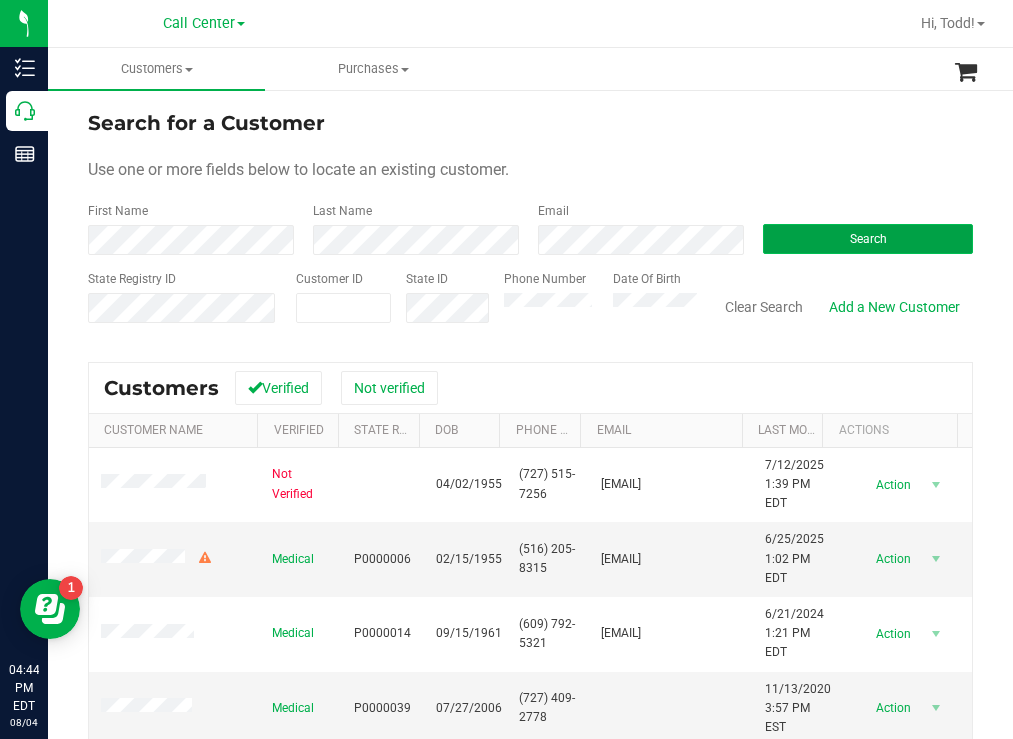 type on "540187" 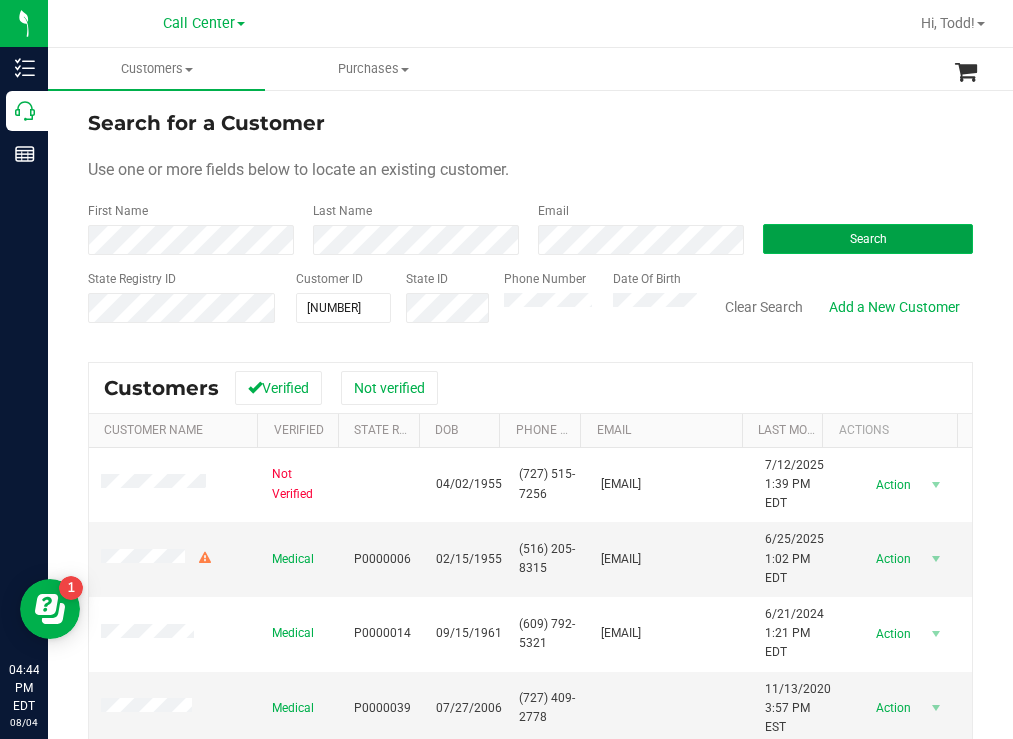 click on "Search" at bounding box center (868, 239) 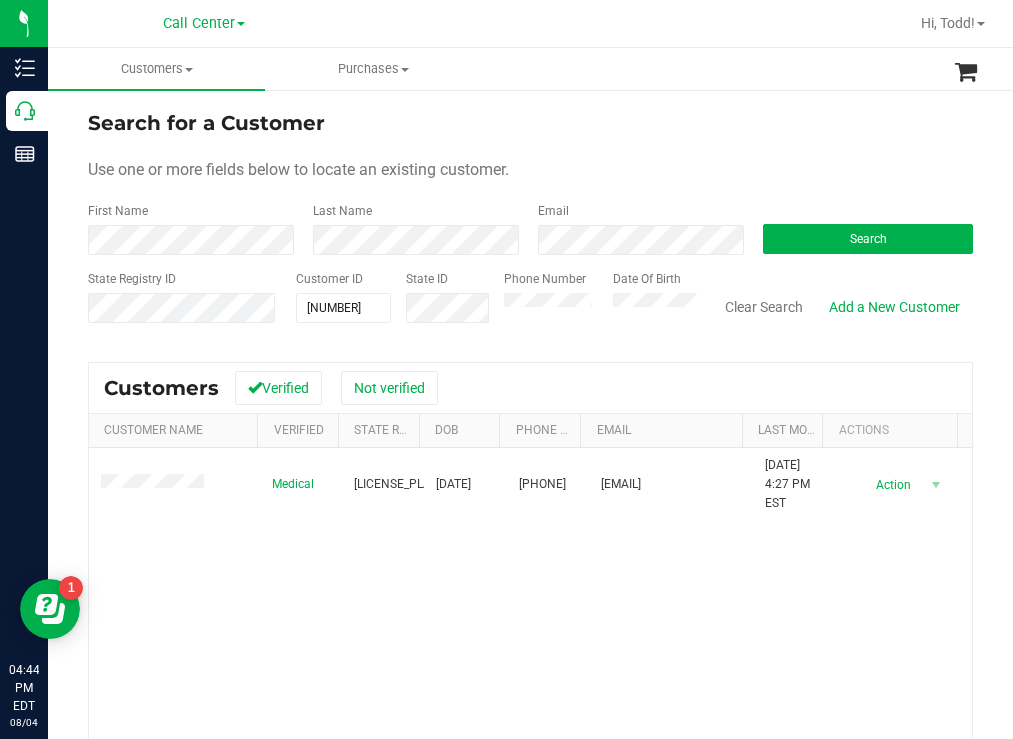 click on "Search for a Customer
Use one or more fields below to locate an existing customer.
First Name
Last Name
Email
Search
State Registry ID
Customer ID
540187 540187
State ID
Phone Number
Date Of Birth" at bounding box center [530, 224] 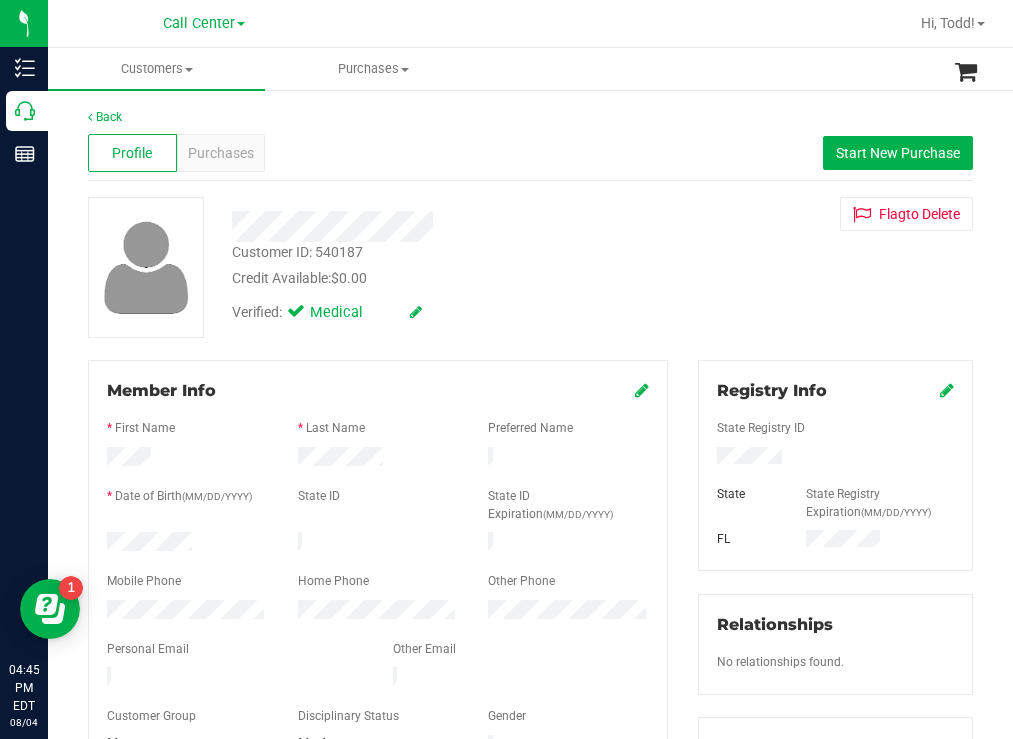 click at bounding box center (187, 544) 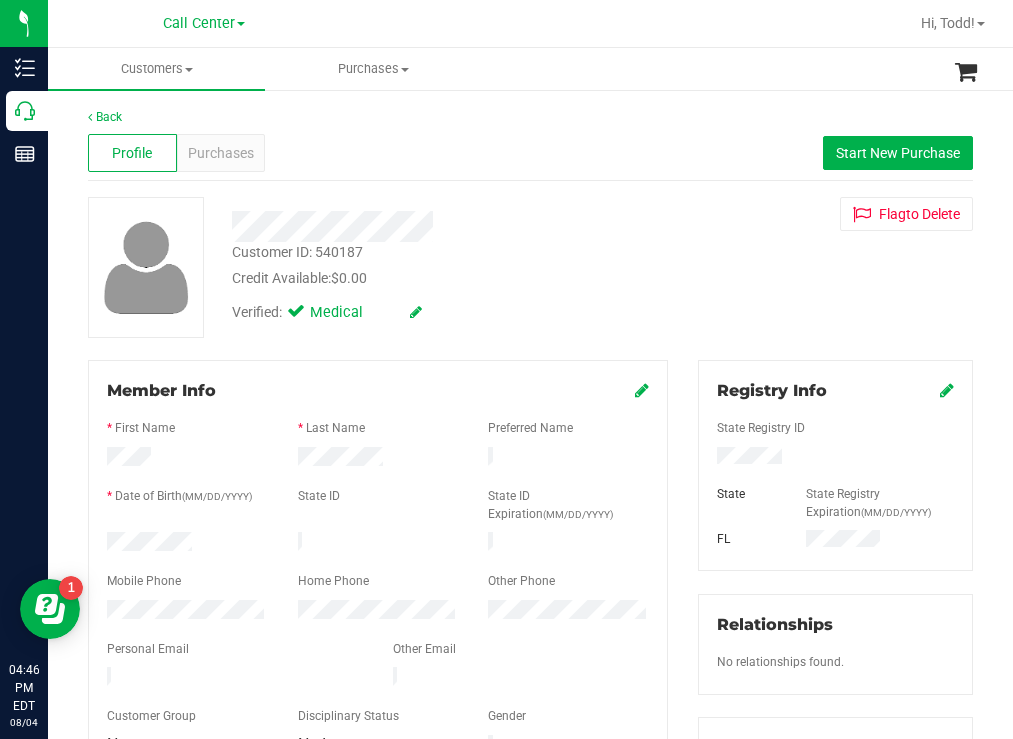 click on "Customer ID: 540187
Credit Available:
$0.00
Verified:
Medical
Flag  to Delete" at bounding box center (530, 267) 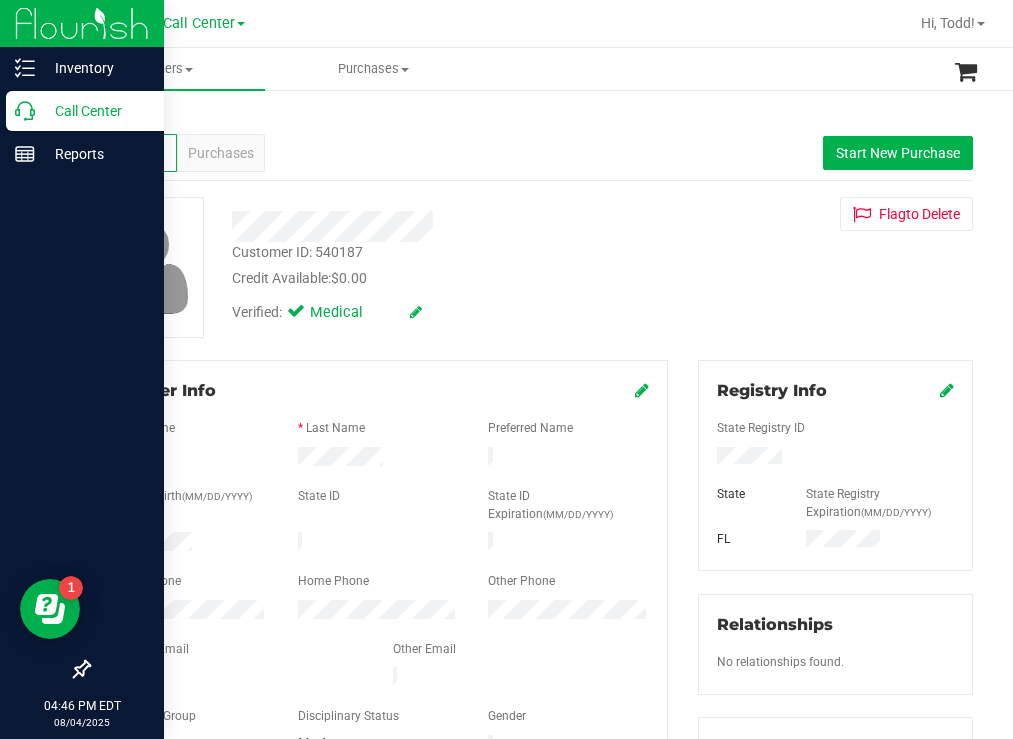 click on "Call Center" at bounding box center (95, 111) 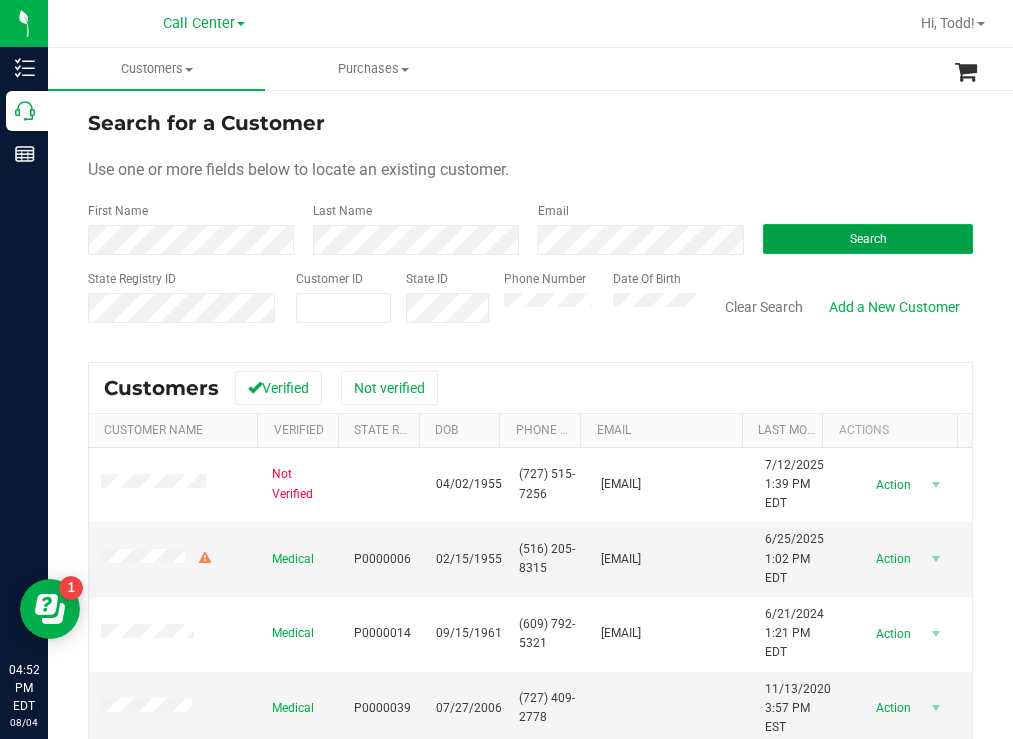 click on "Search" at bounding box center [868, 239] 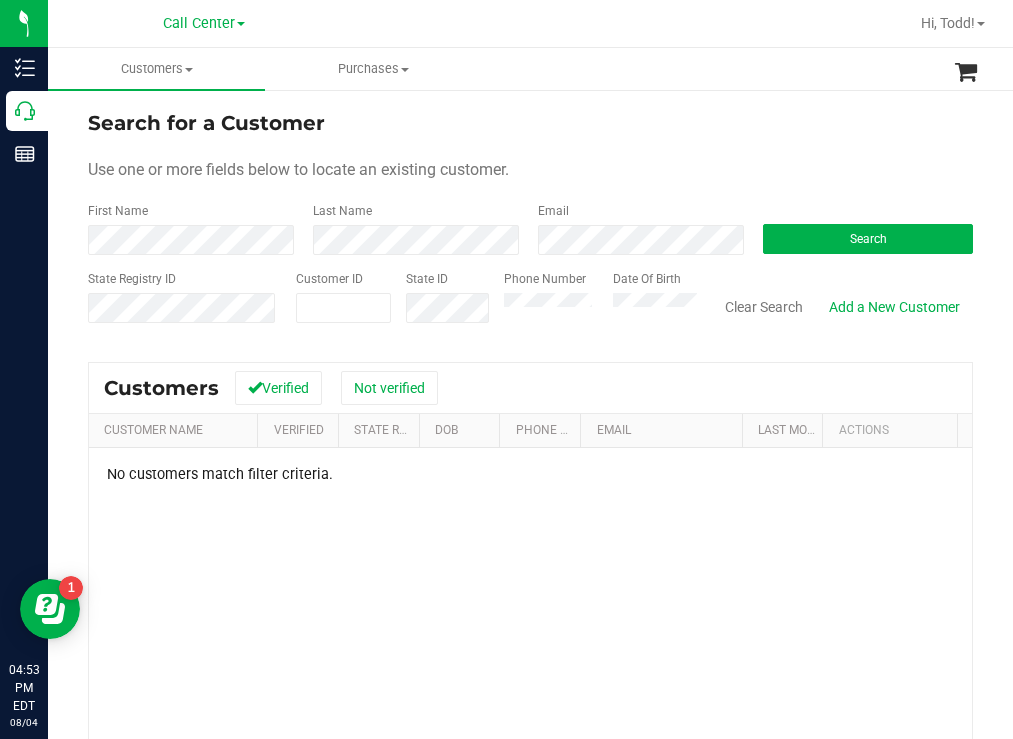 click on "Phone Number
Date Of Birth" at bounding box center (593, 305) 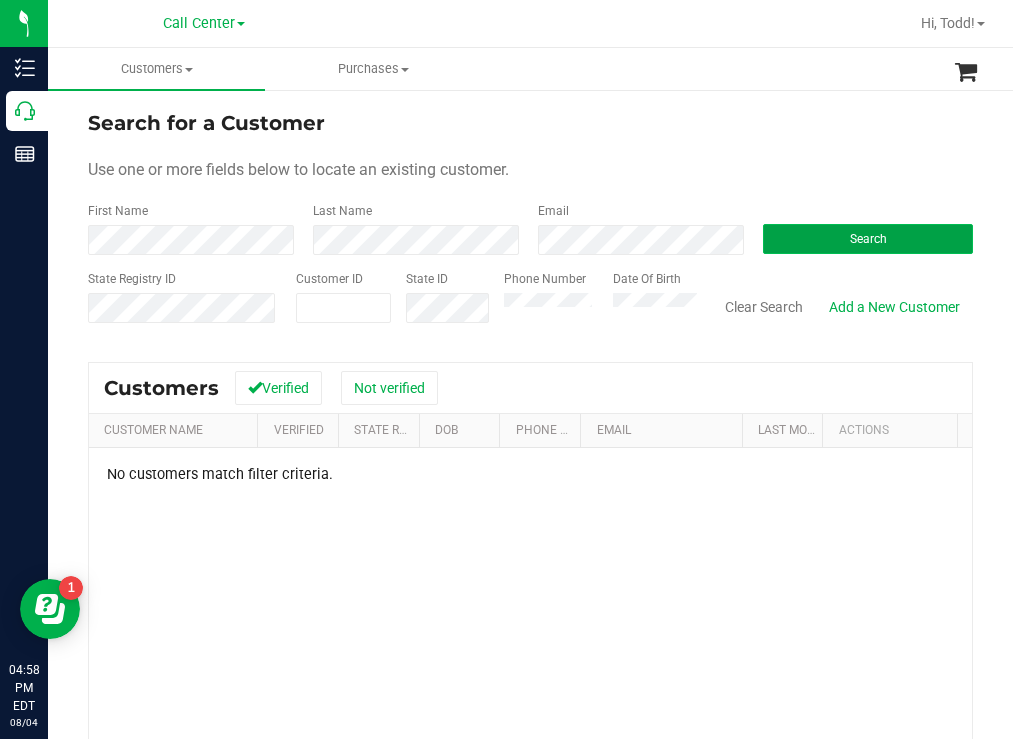 click on "Search" at bounding box center (868, 239) 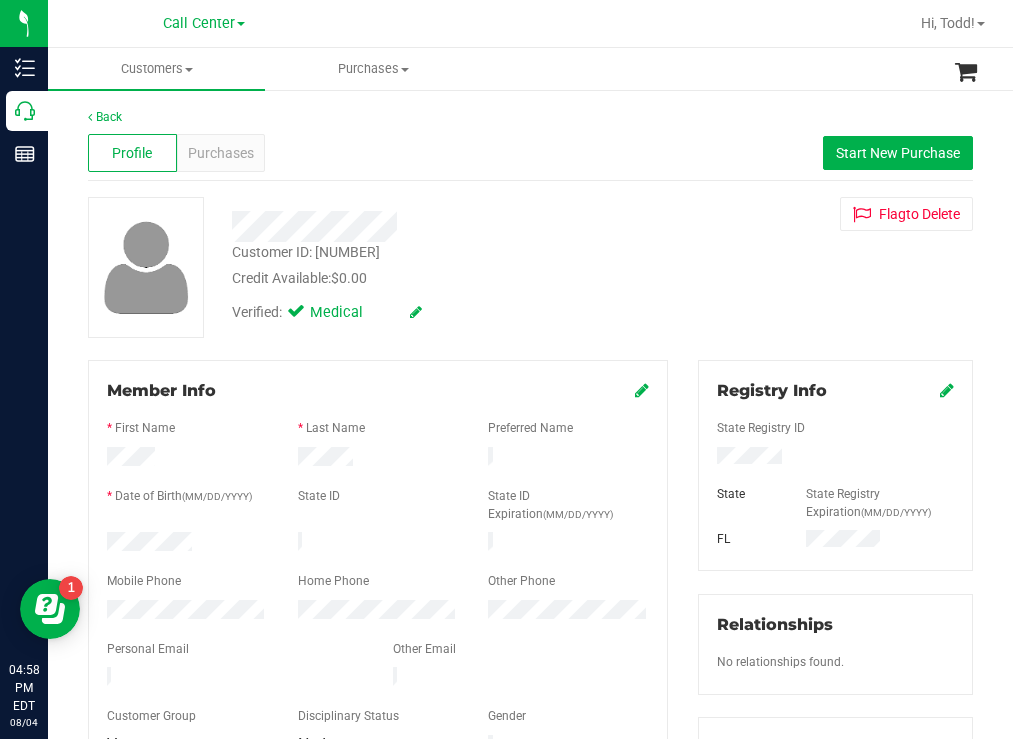 drag, startPoint x: 203, startPoint y: 536, endPoint x: 104, endPoint y: 536, distance: 99 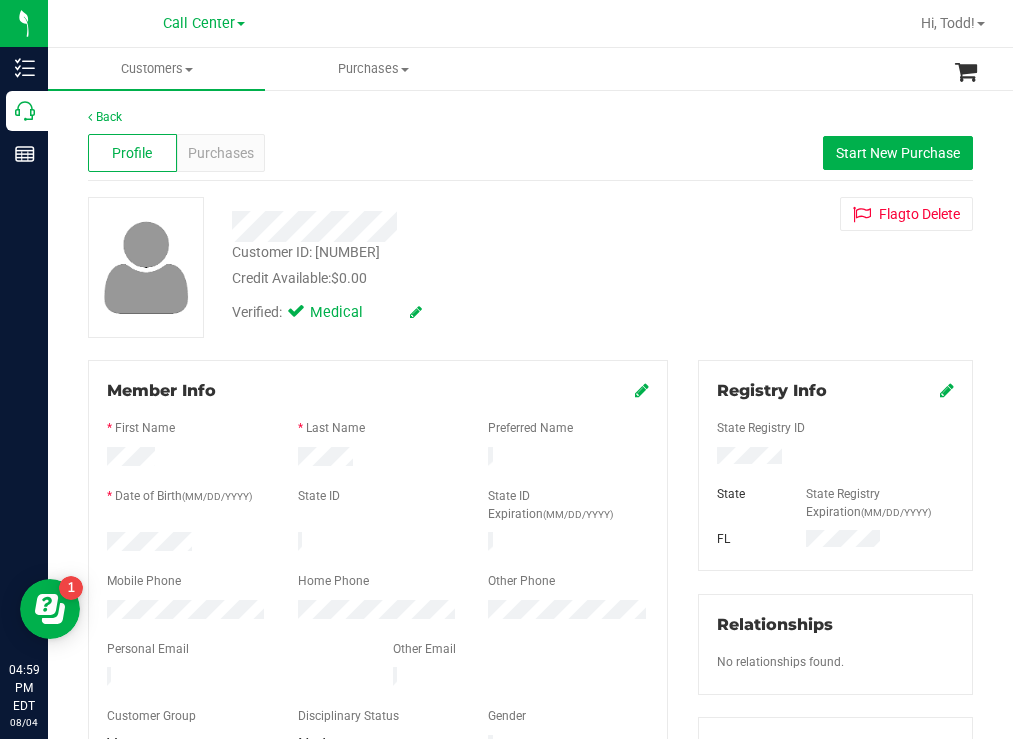 drag, startPoint x: 656, startPoint y: 295, endPoint x: 625, endPoint y: 278, distance: 35.35534 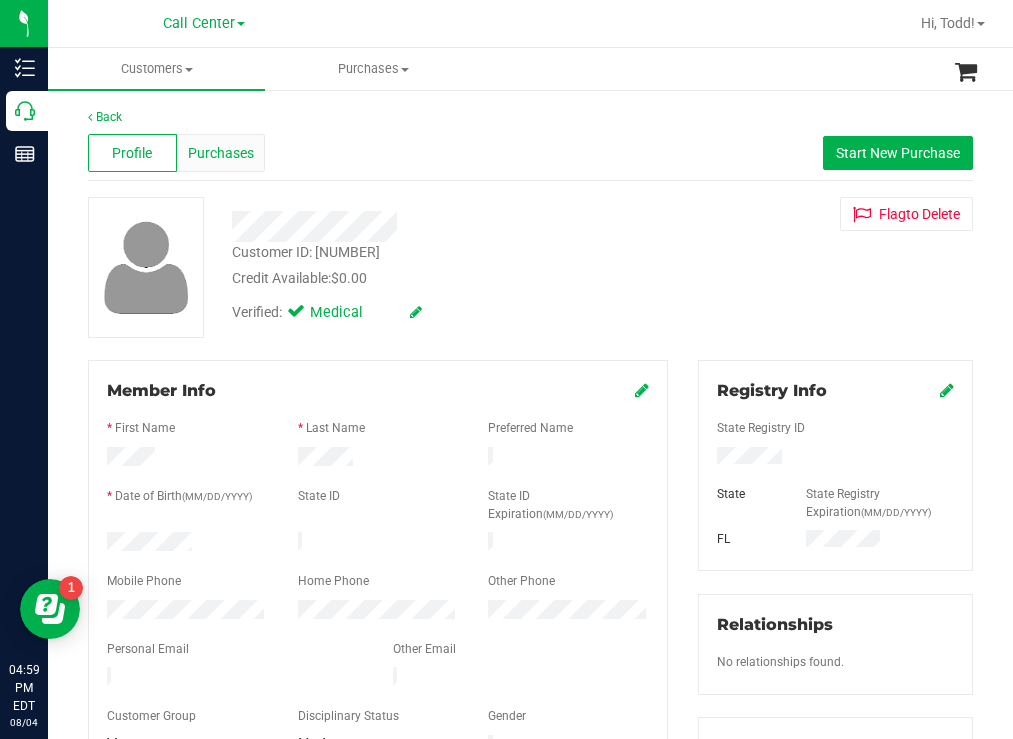 click on "Purchases" at bounding box center (221, 153) 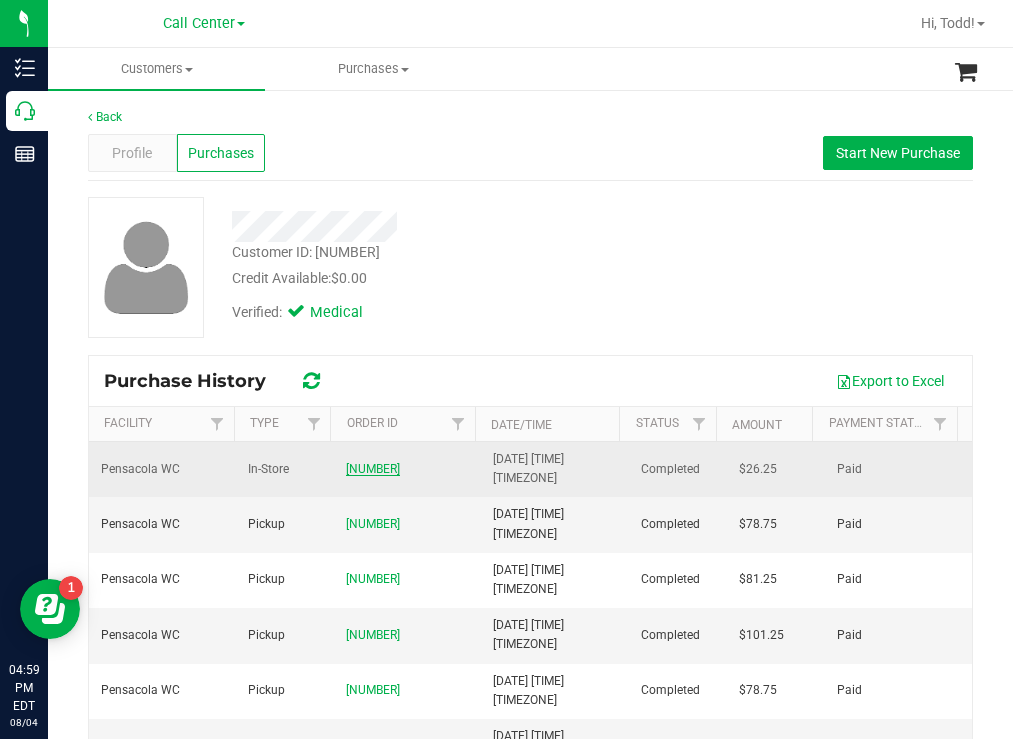 click on "10521285" at bounding box center [373, 469] 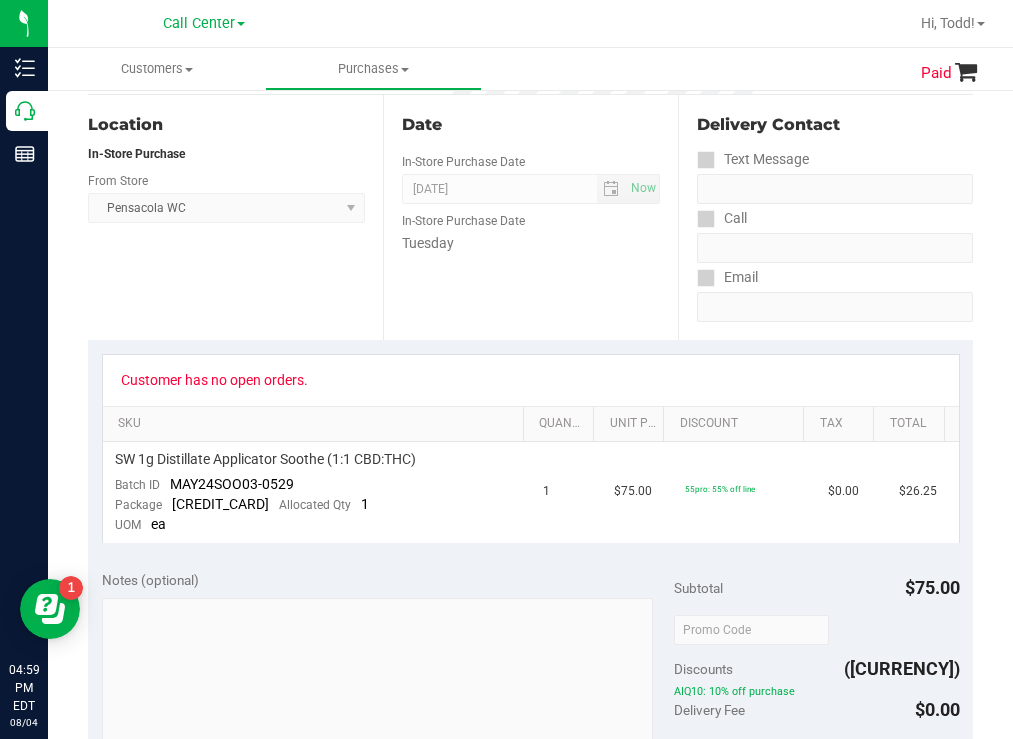 scroll, scrollTop: 0, scrollLeft: 0, axis: both 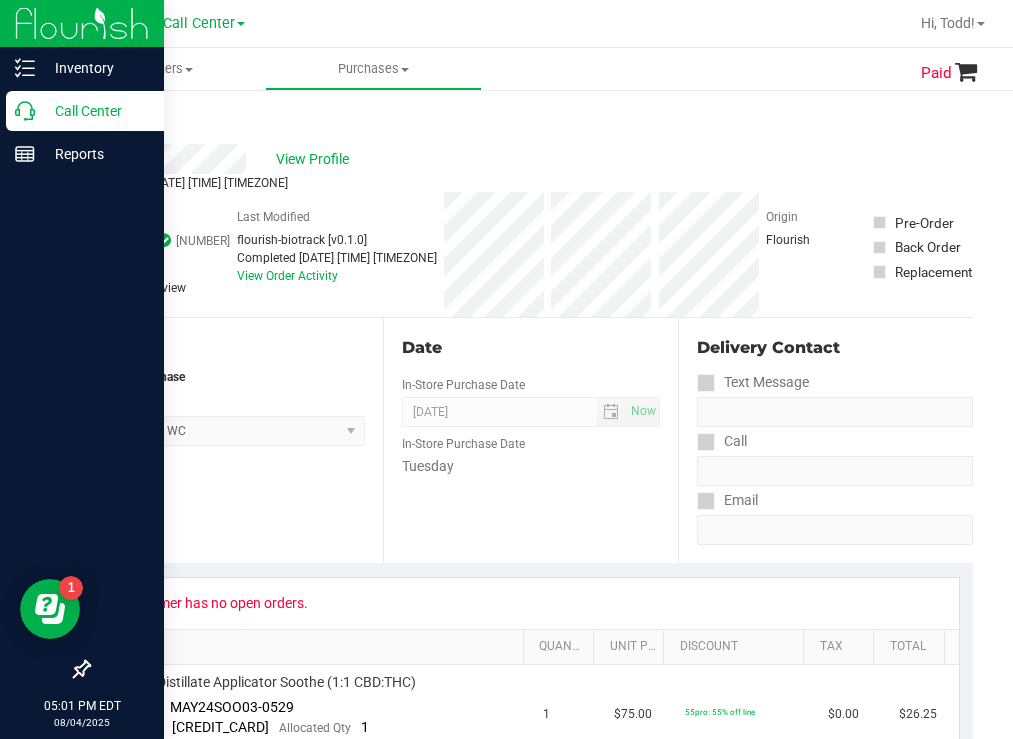 click on "Call Center" at bounding box center [95, 111] 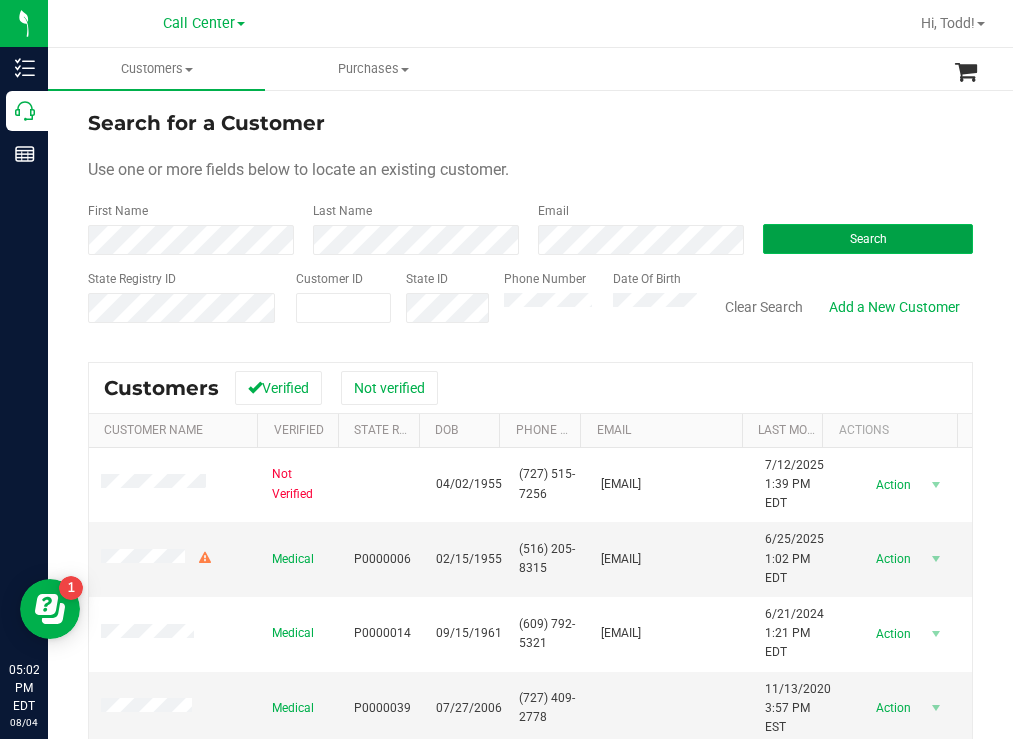 click on "Search" at bounding box center [868, 239] 